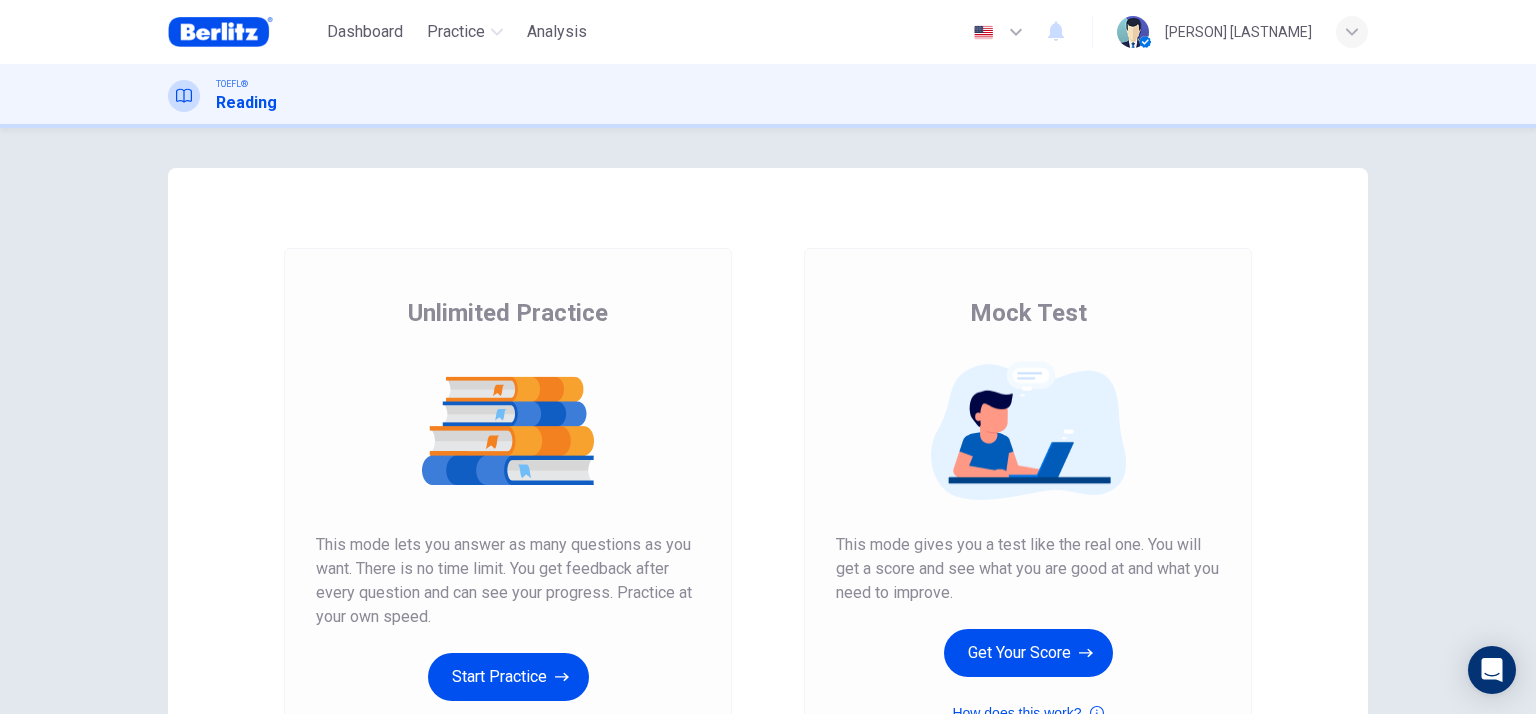scroll, scrollTop: 0, scrollLeft: 0, axis: both 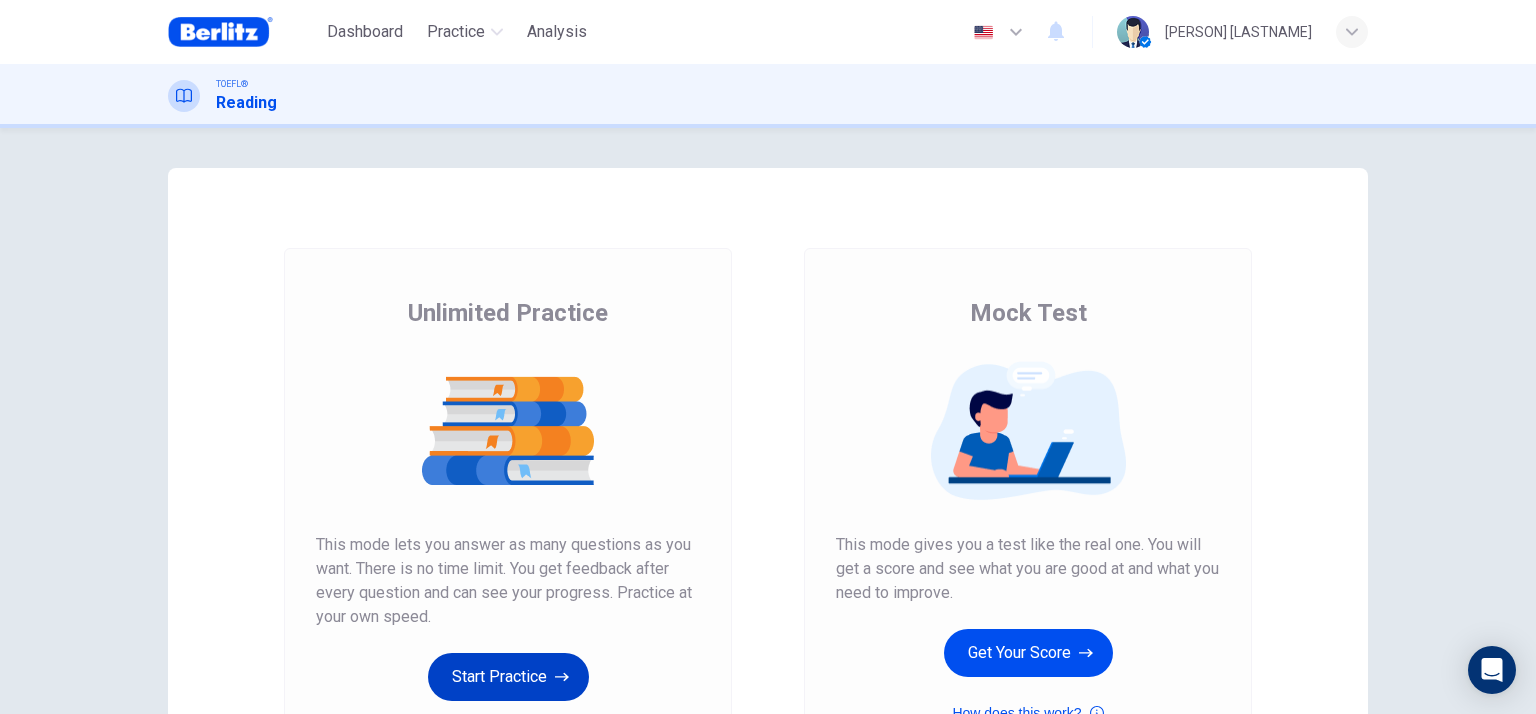click on "Start Practice" at bounding box center (508, 677) 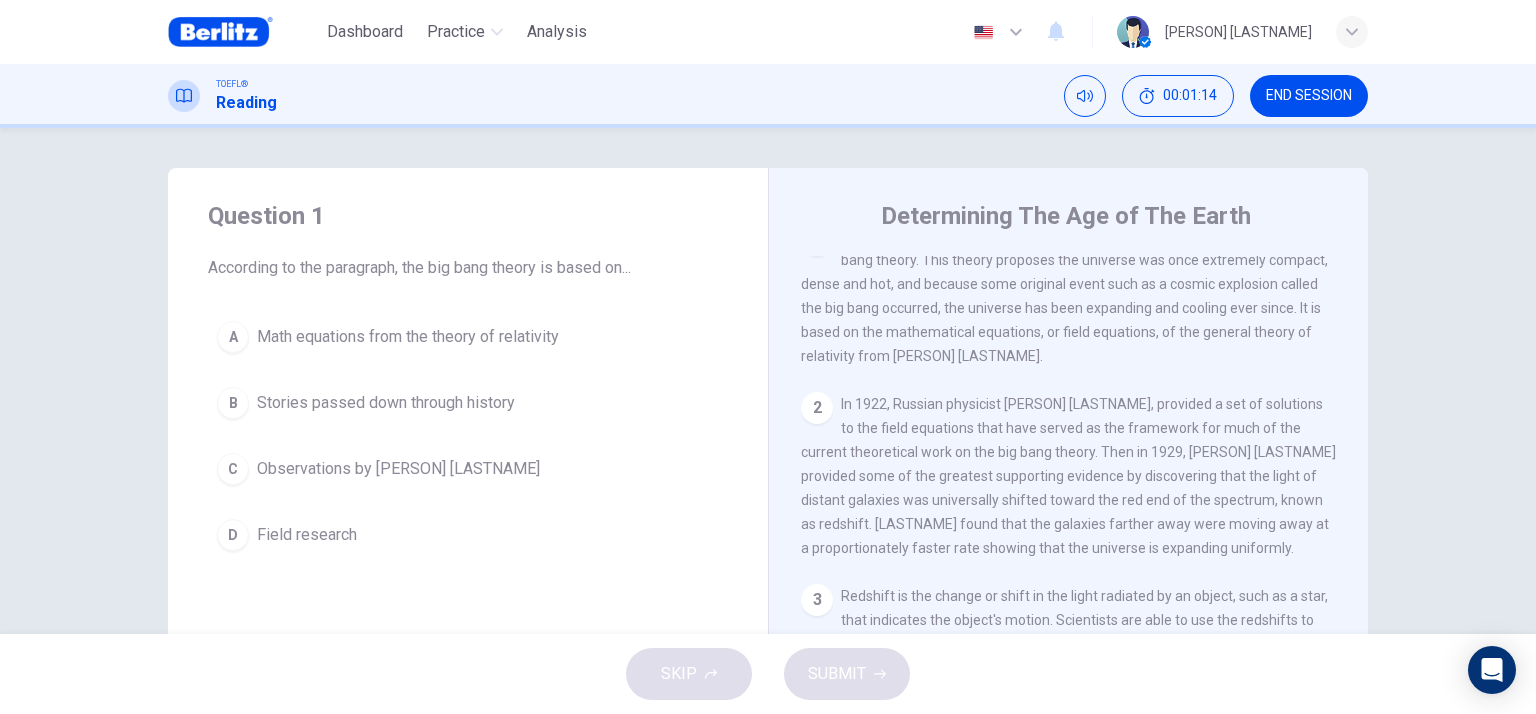 scroll, scrollTop: 0, scrollLeft: 0, axis: both 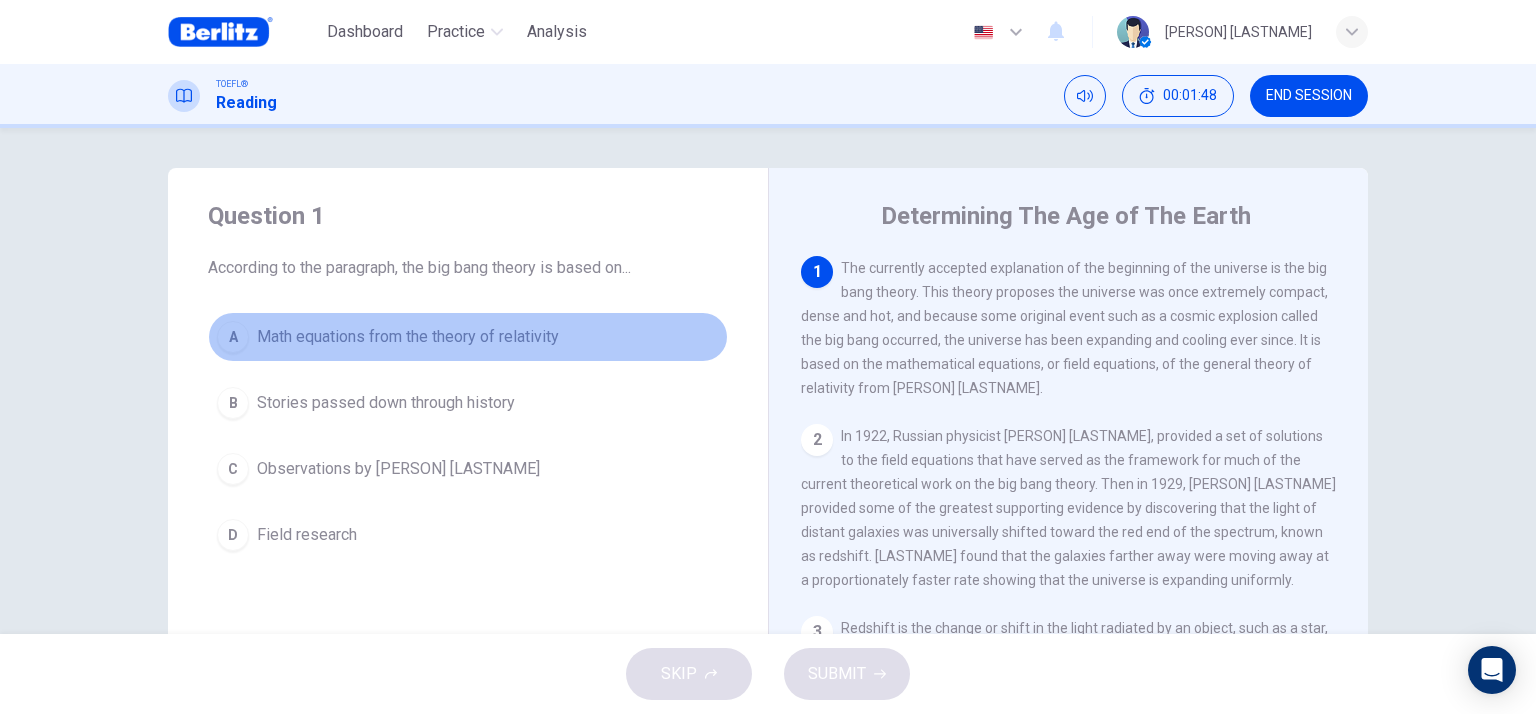 click on "A Math equations from the theory of relativity" at bounding box center (468, 337) 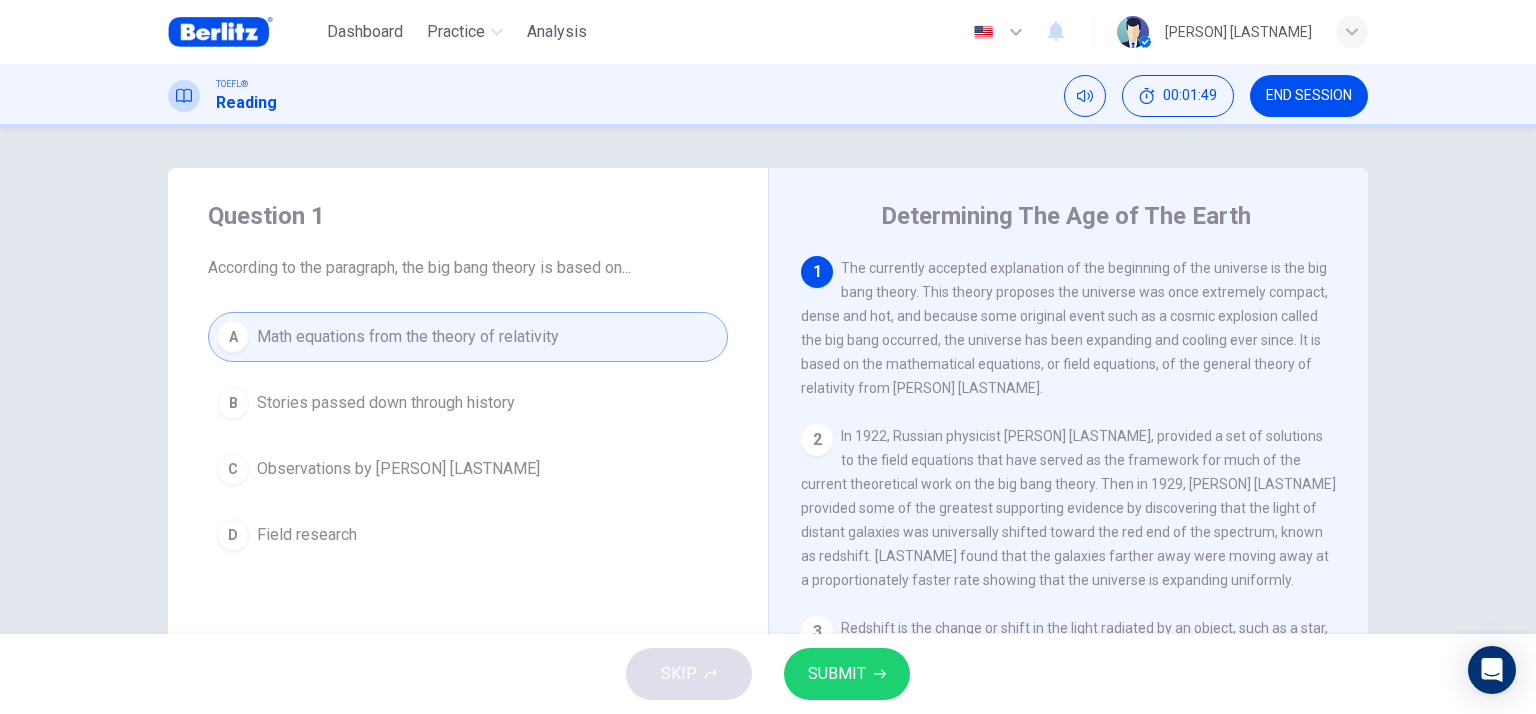 click on "SUBMIT" at bounding box center (837, 674) 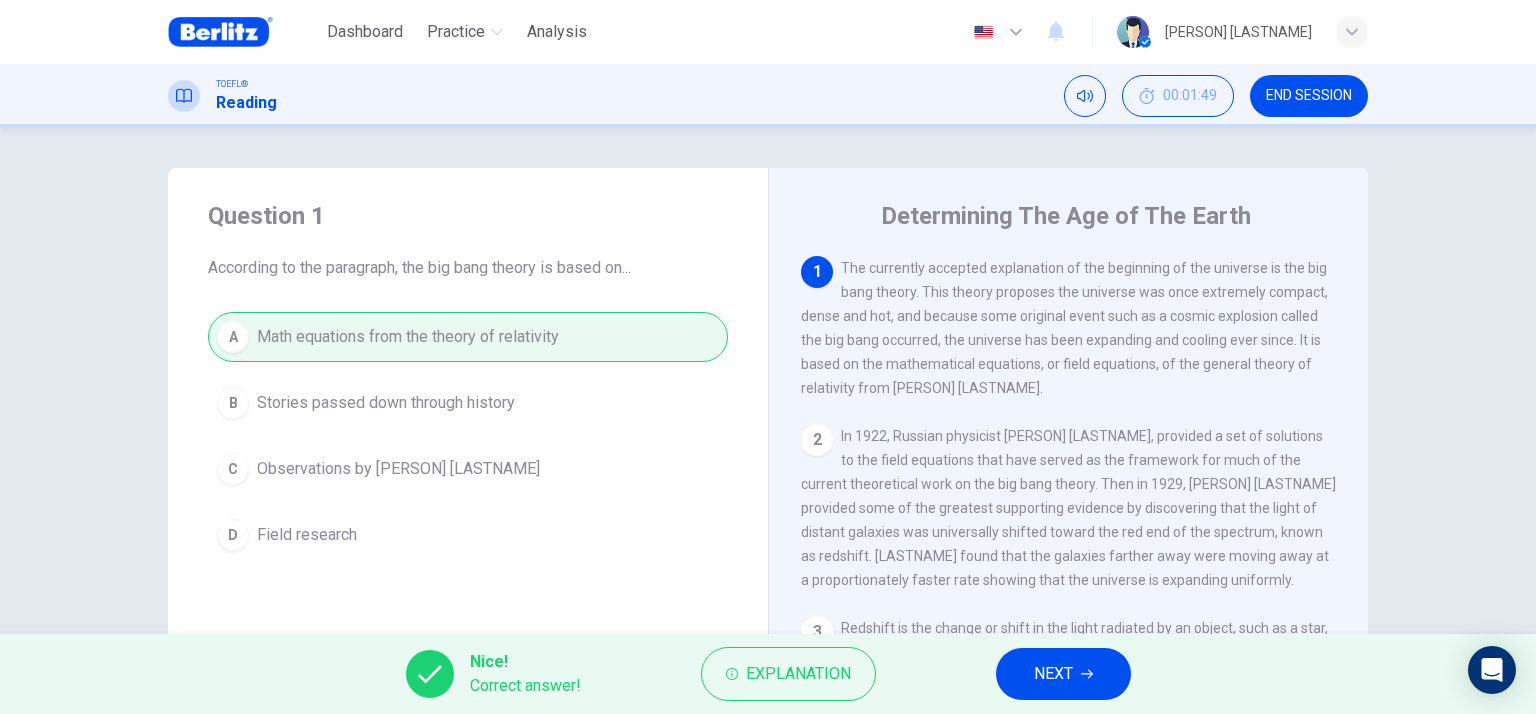 click on "NEXT" at bounding box center (1053, 674) 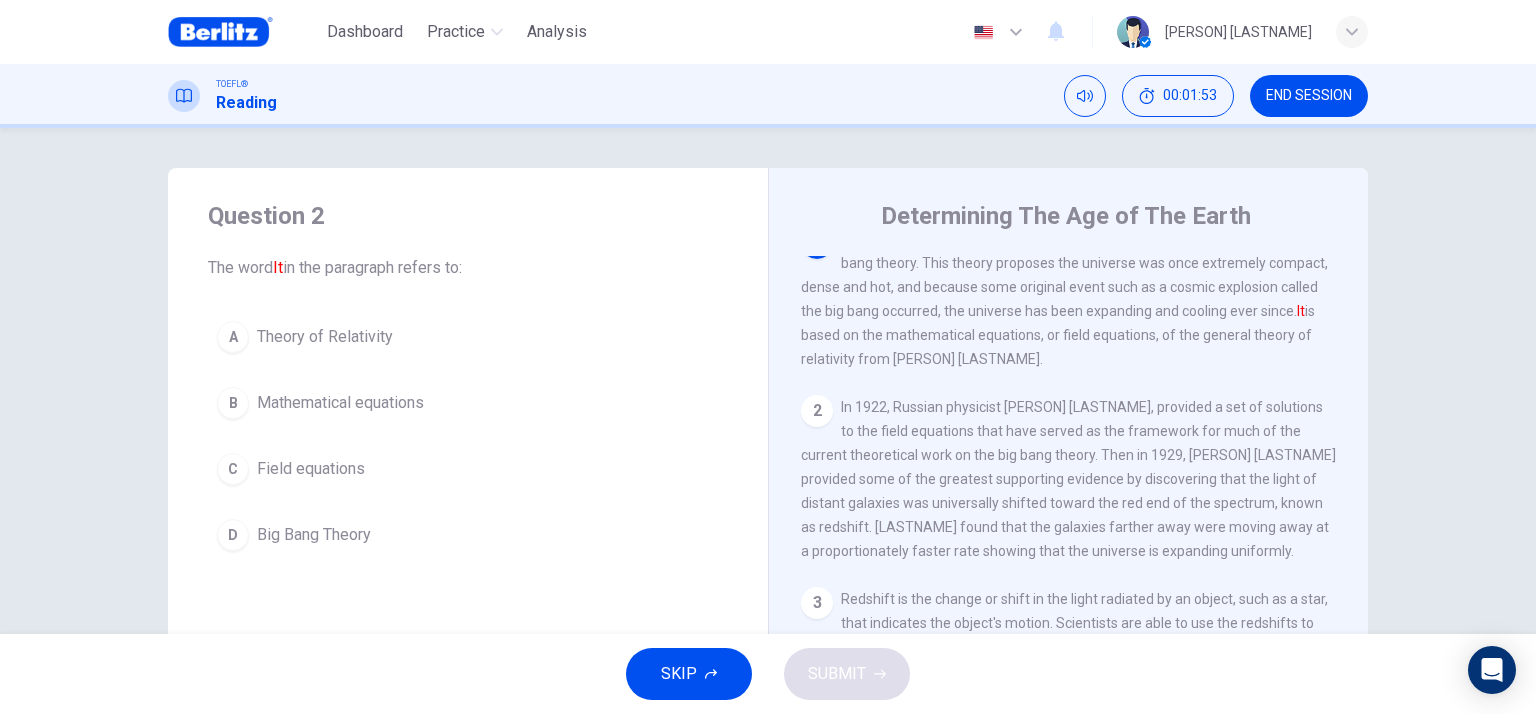 scroll, scrollTop: 0, scrollLeft: 0, axis: both 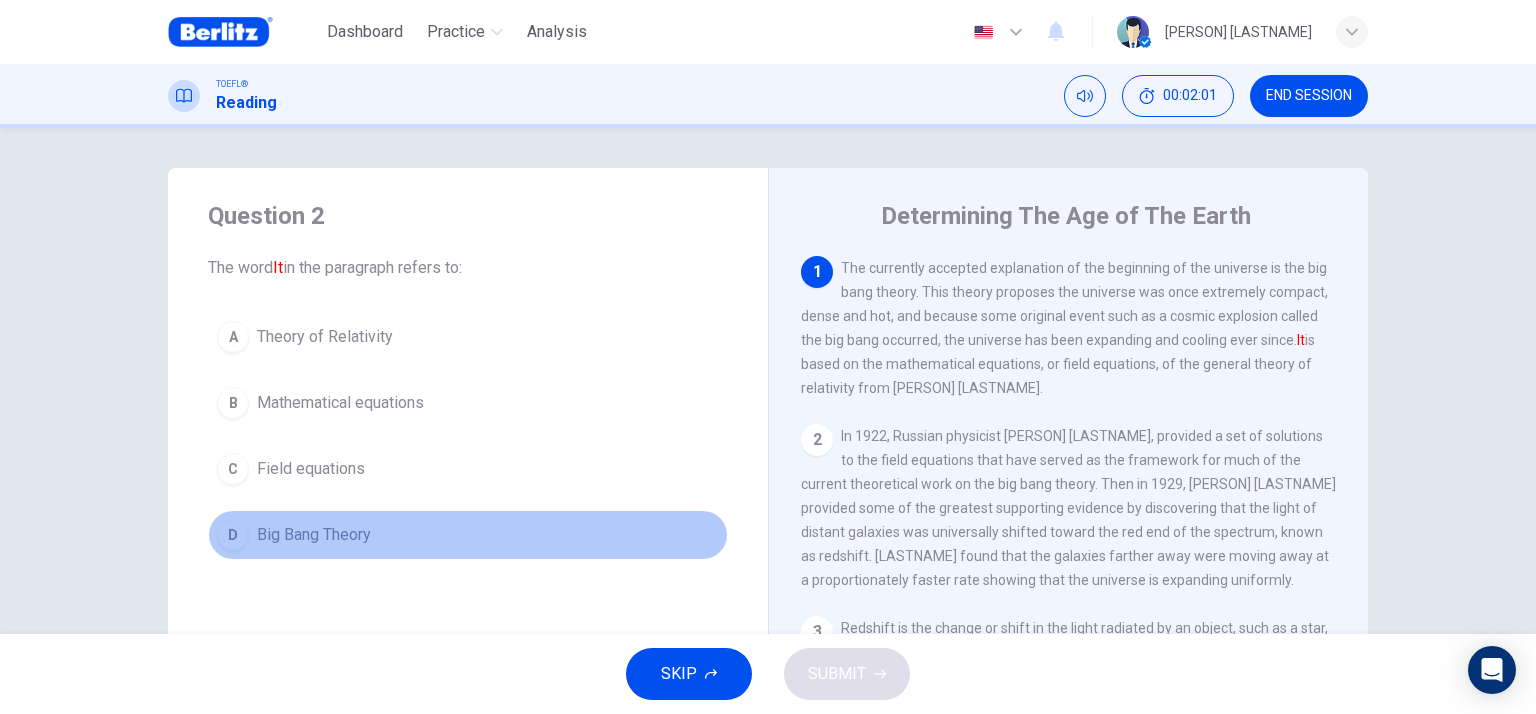 click on "Big Bang Theory" at bounding box center (325, 337) 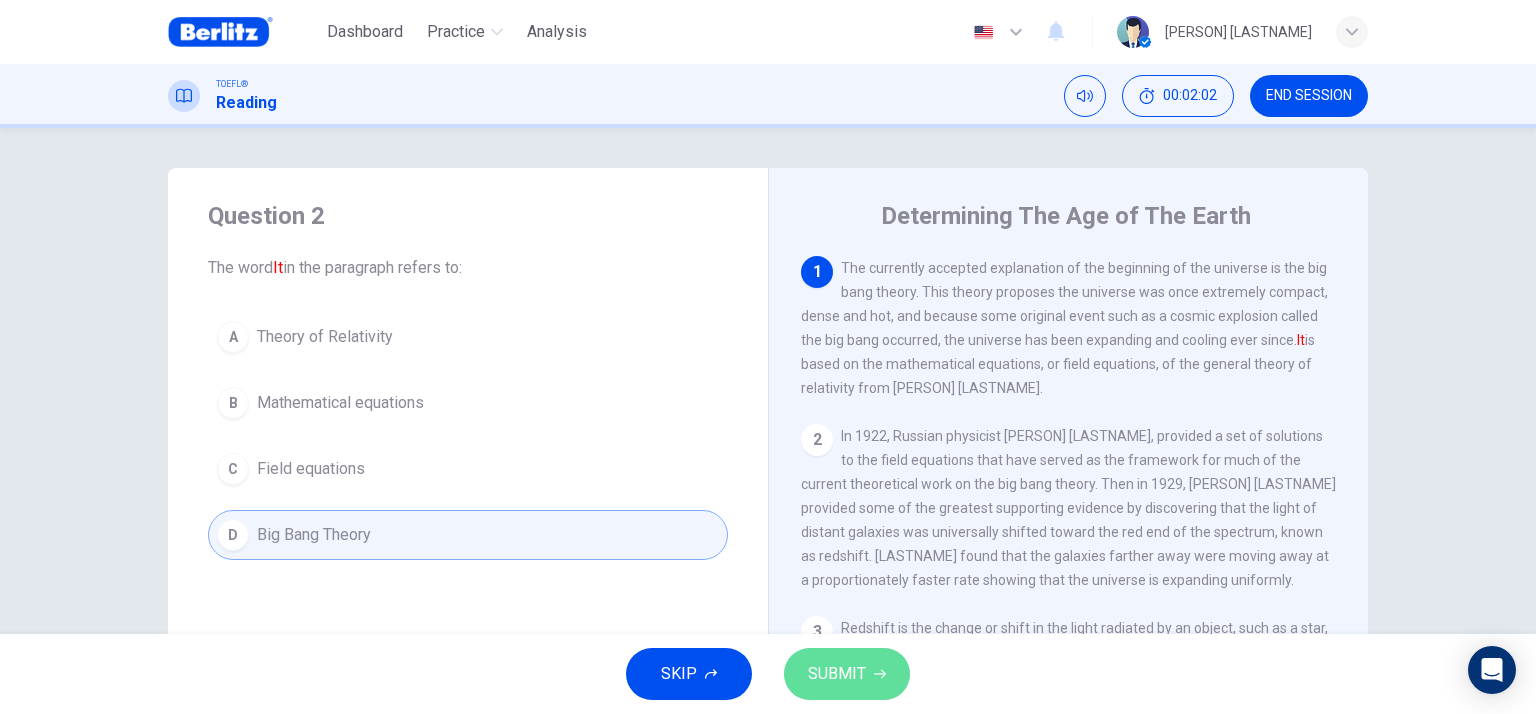 click on "SUBMIT" at bounding box center (837, 674) 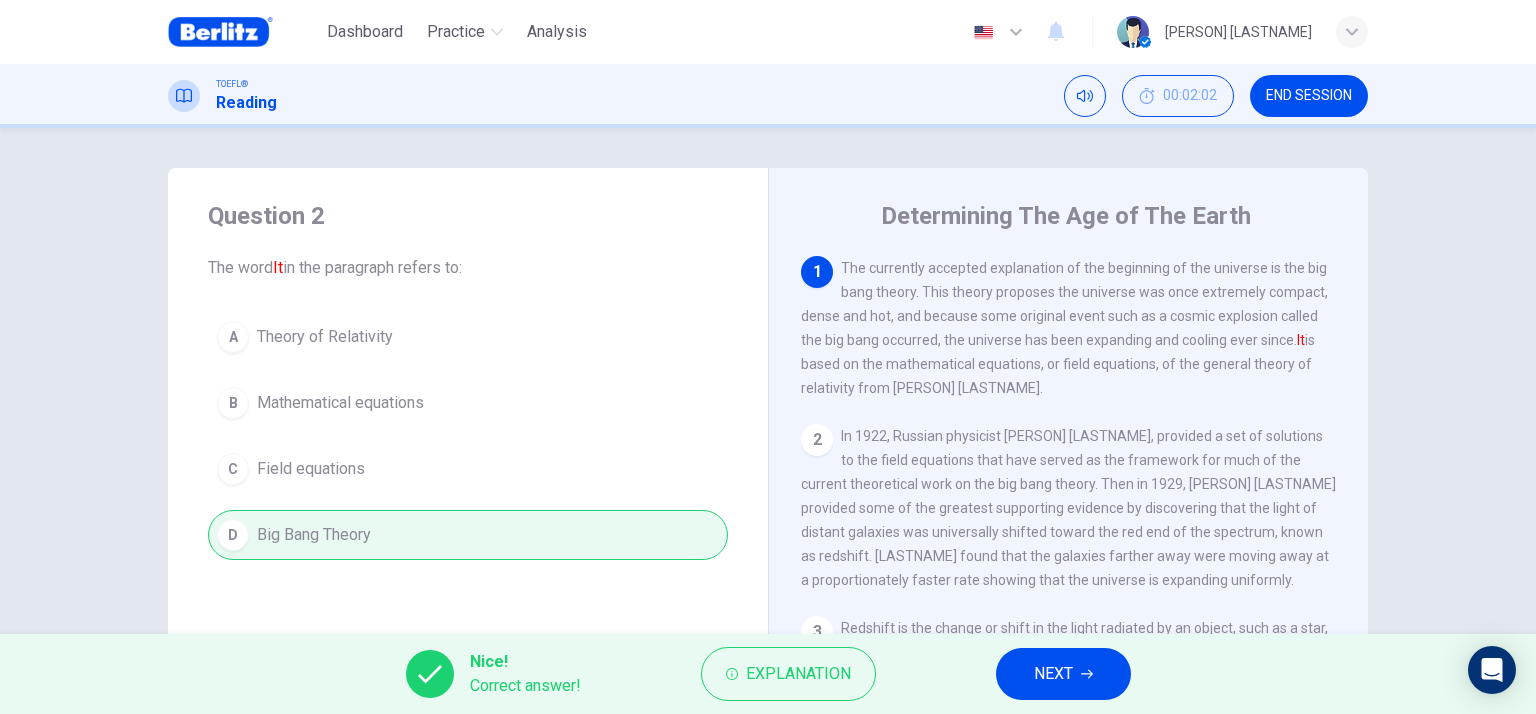 click on "NEXT" at bounding box center [1063, 674] 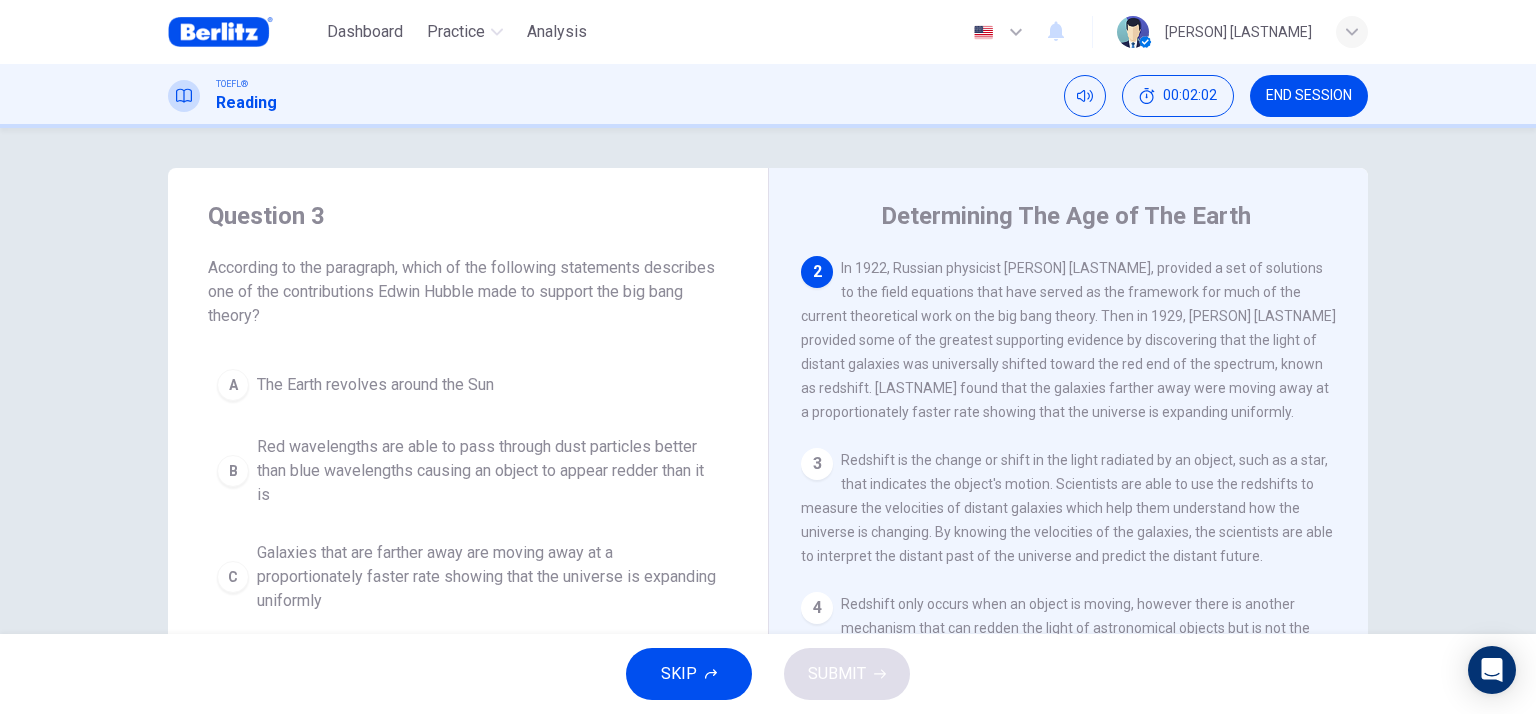 scroll, scrollTop: 172, scrollLeft: 0, axis: vertical 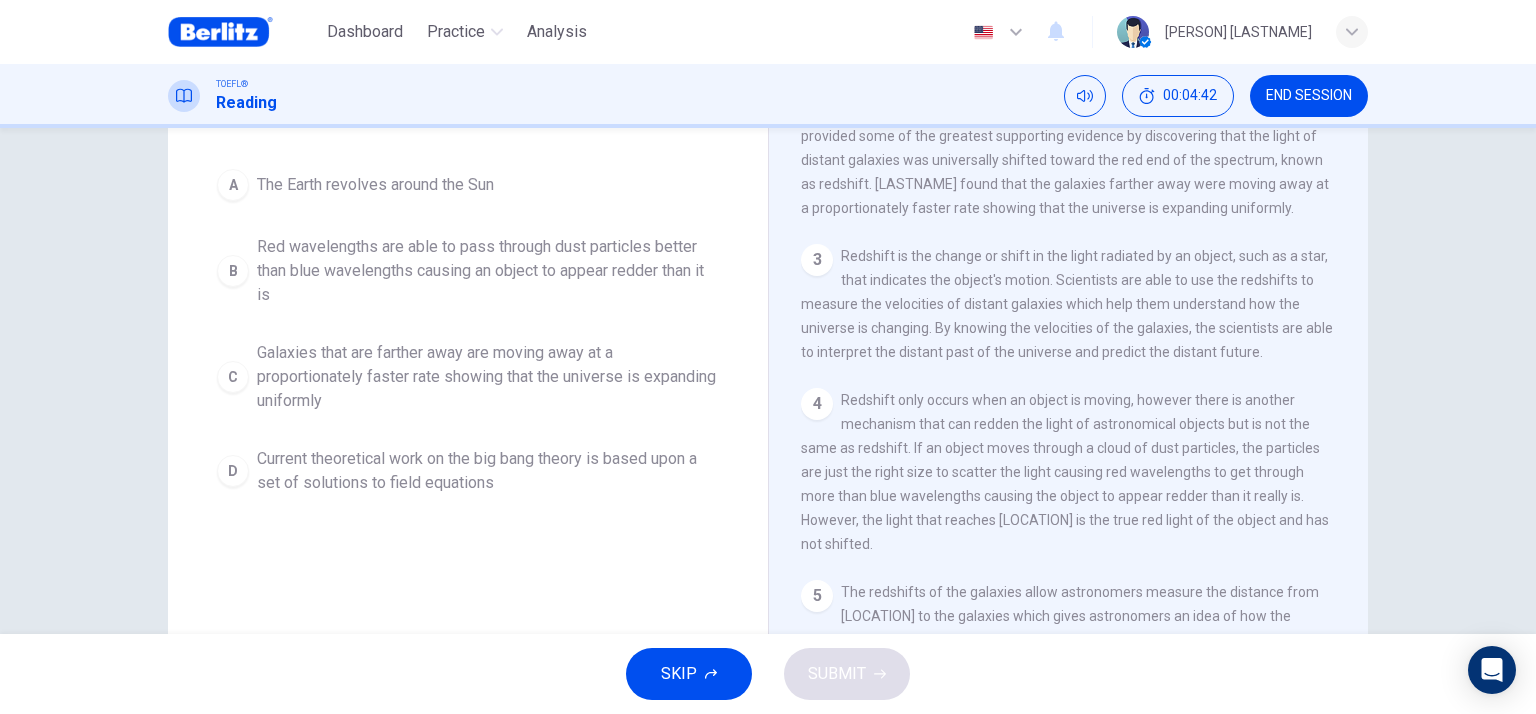 click on "Galaxies that are farther away are moving away at a proportionately faster rate showing that the universe is expanding uniformly" at bounding box center [375, 185] 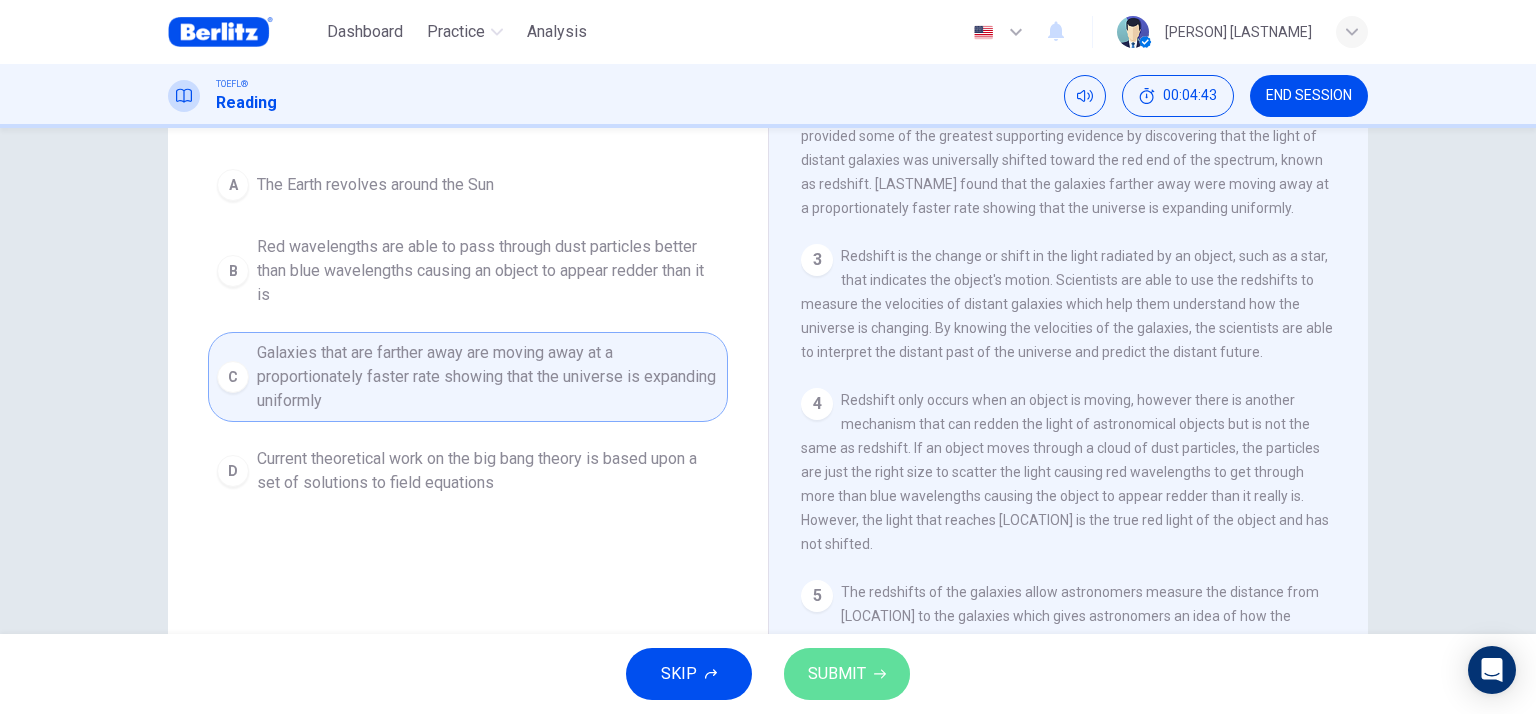 click on "SUBMIT" at bounding box center (847, 674) 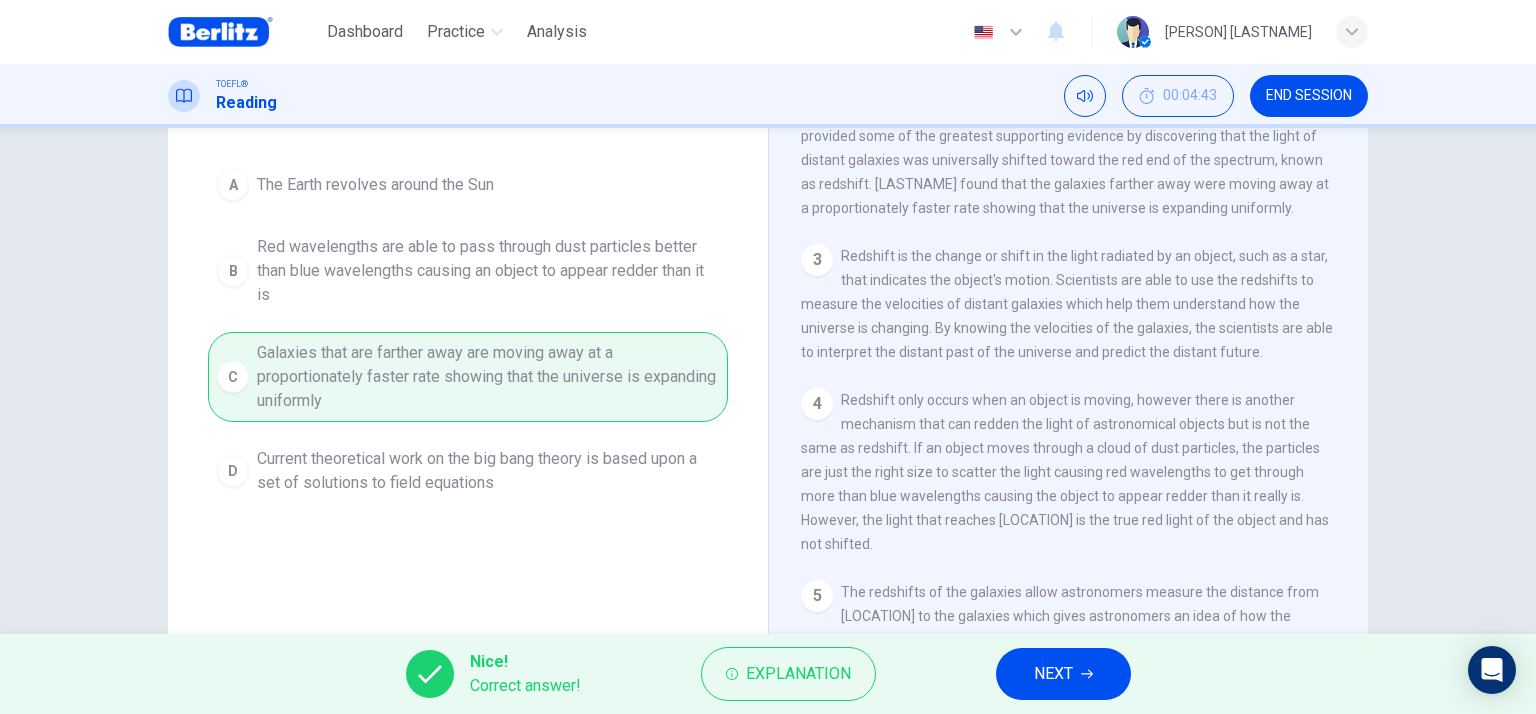 click on "NEXT" at bounding box center (1063, 674) 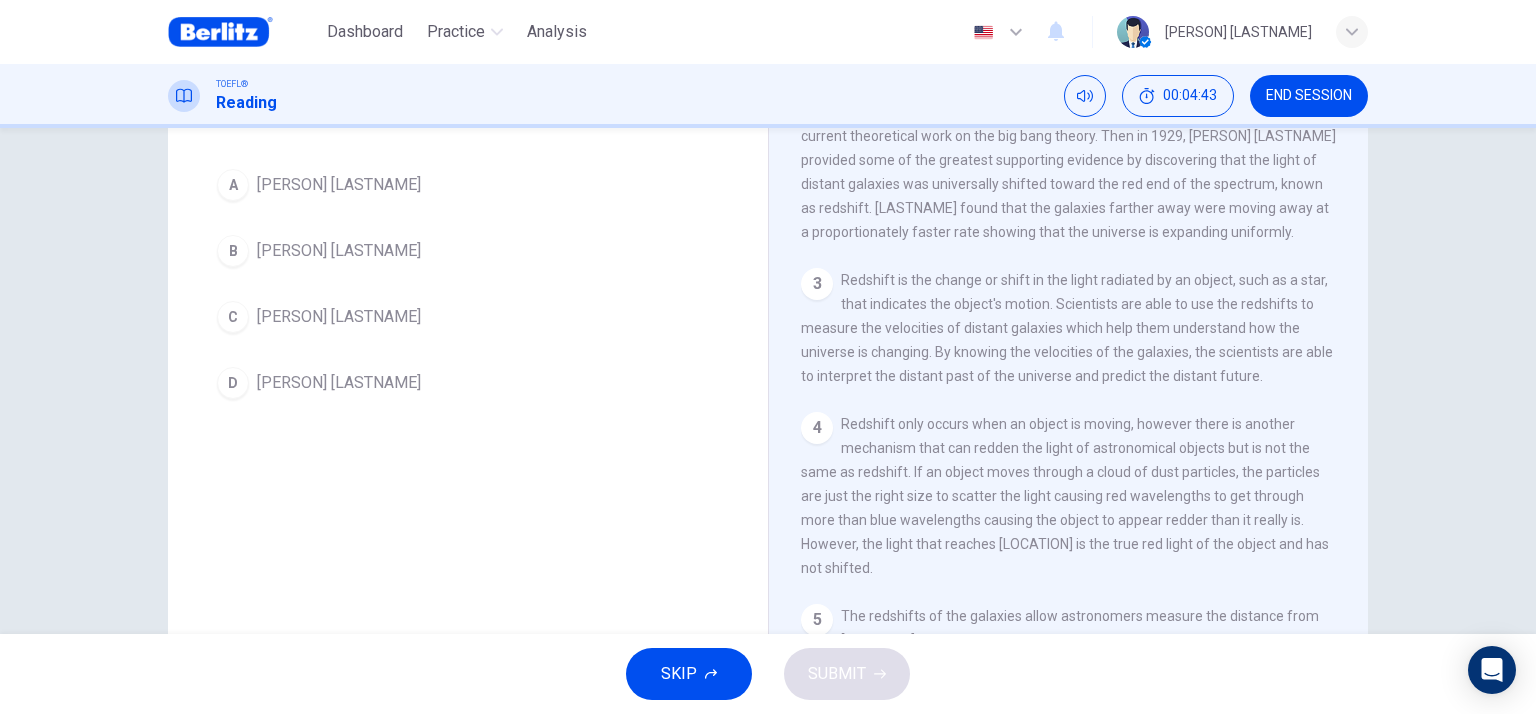scroll, scrollTop: 0, scrollLeft: 0, axis: both 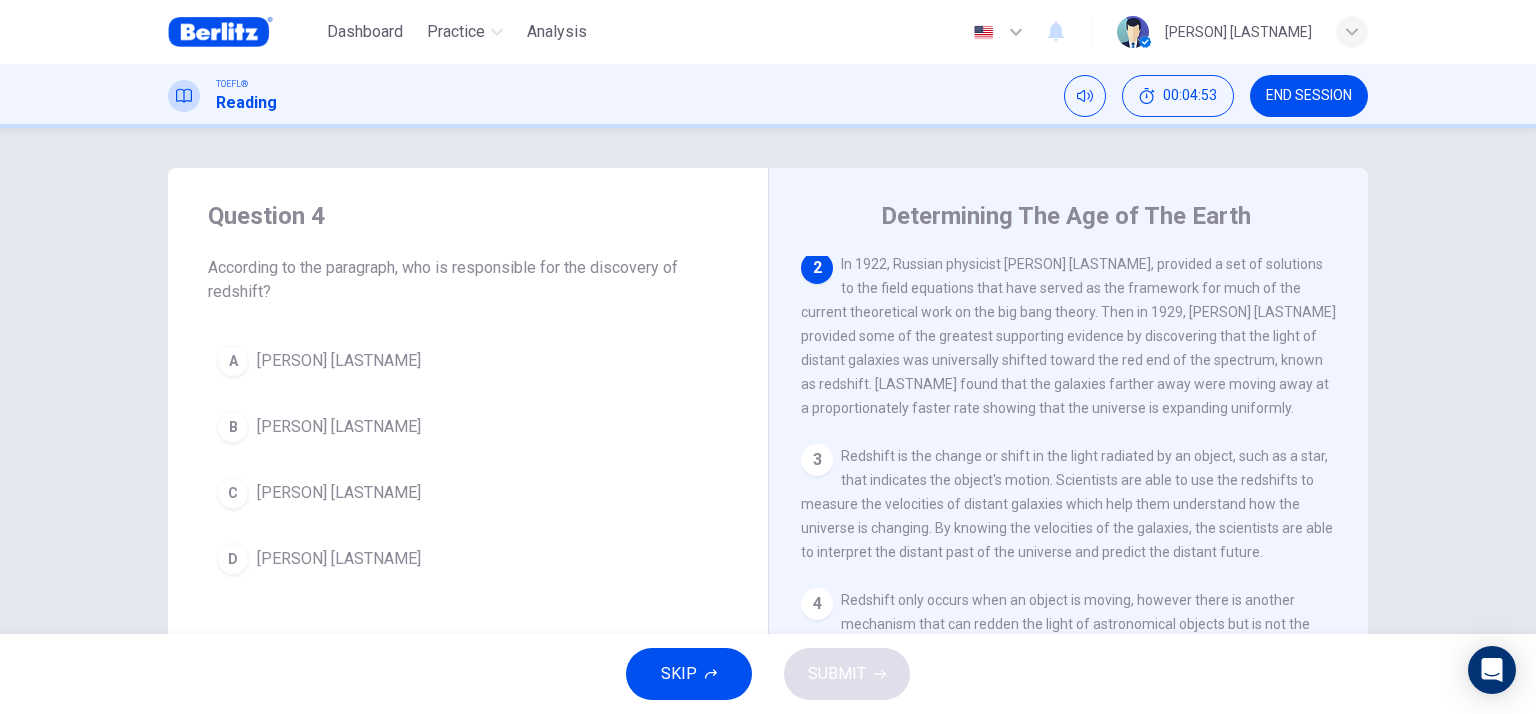 click on "B" at bounding box center (233, 361) 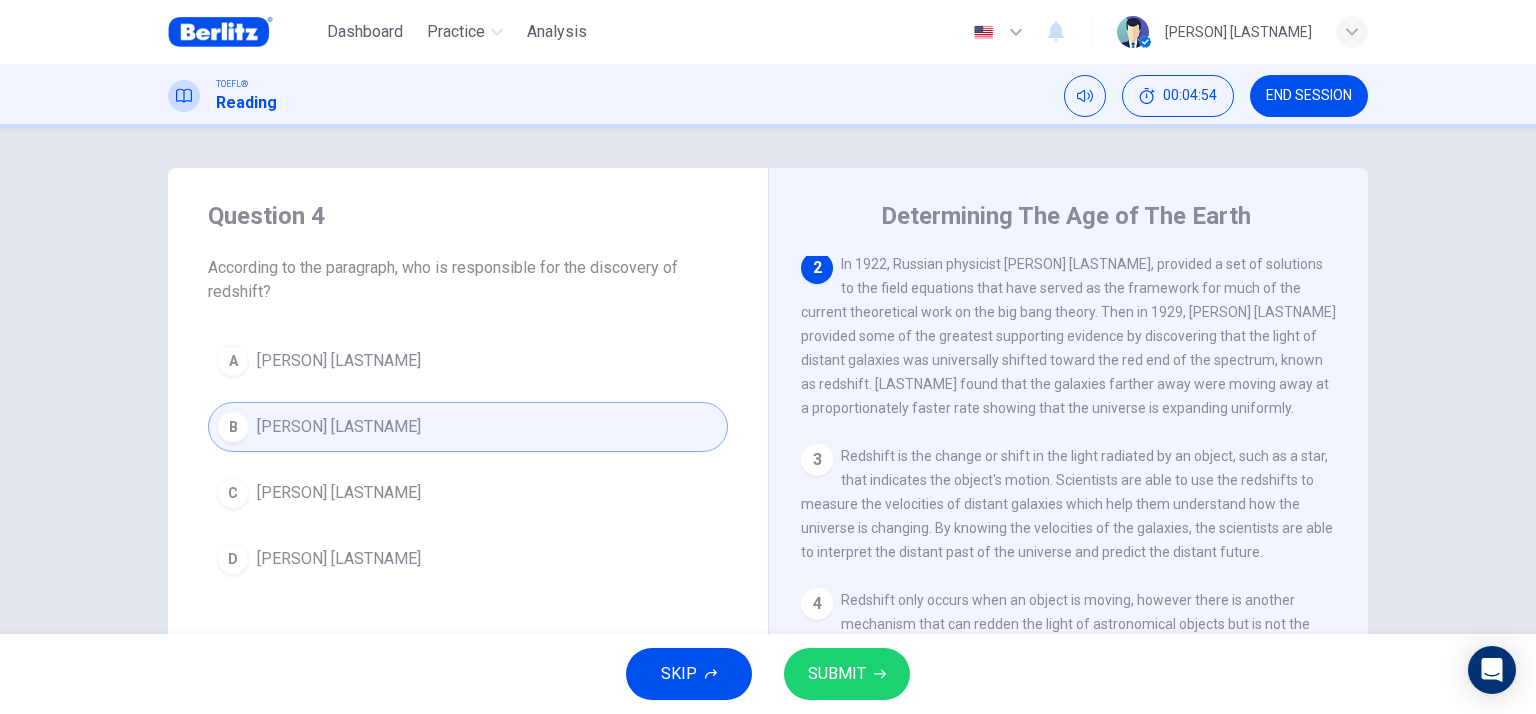 click on "SUBMIT" at bounding box center (837, 674) 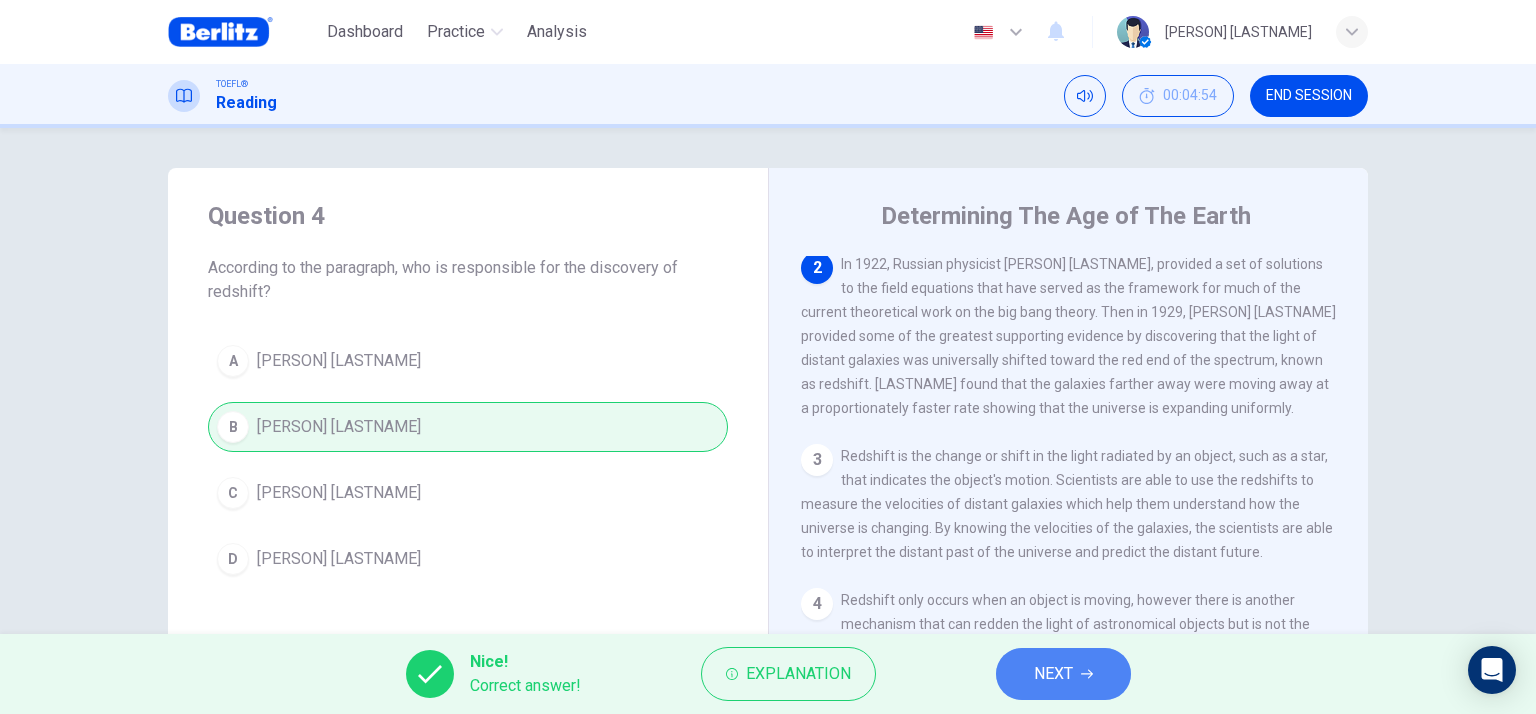 click on "NEXT" at bounding box center (1053, 674) 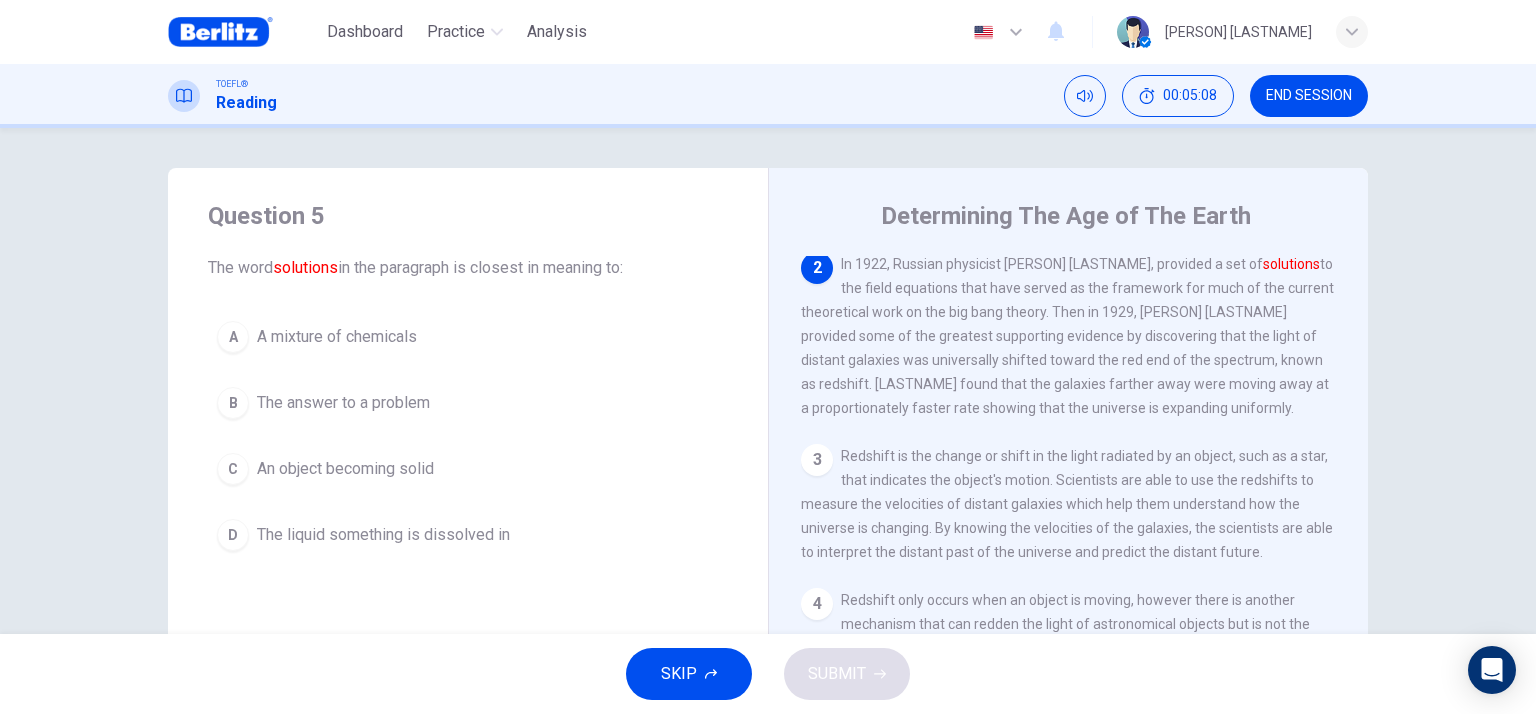 click on "B The answer to a problem" at bounding box center (468, 403) 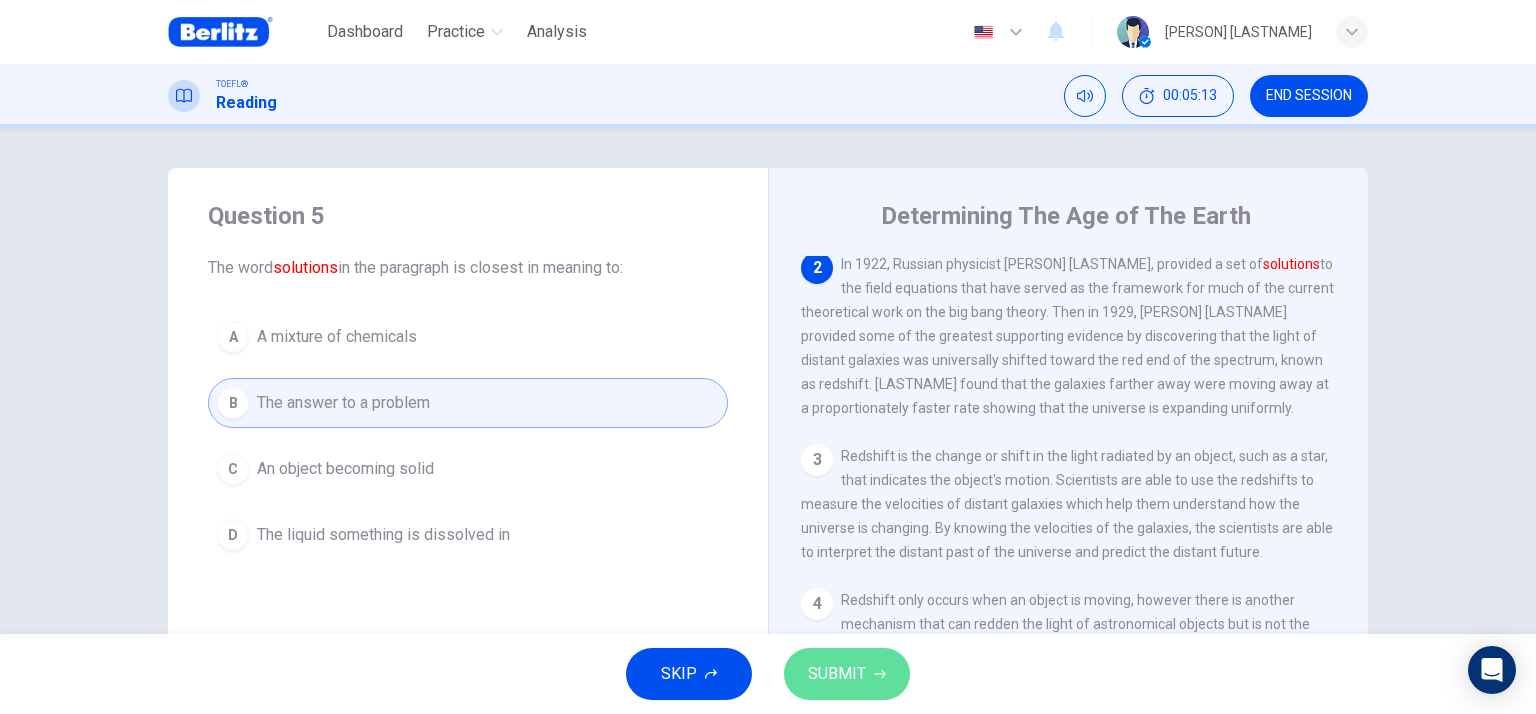 click on "SUBMIT" at bounding box center (837, 674) 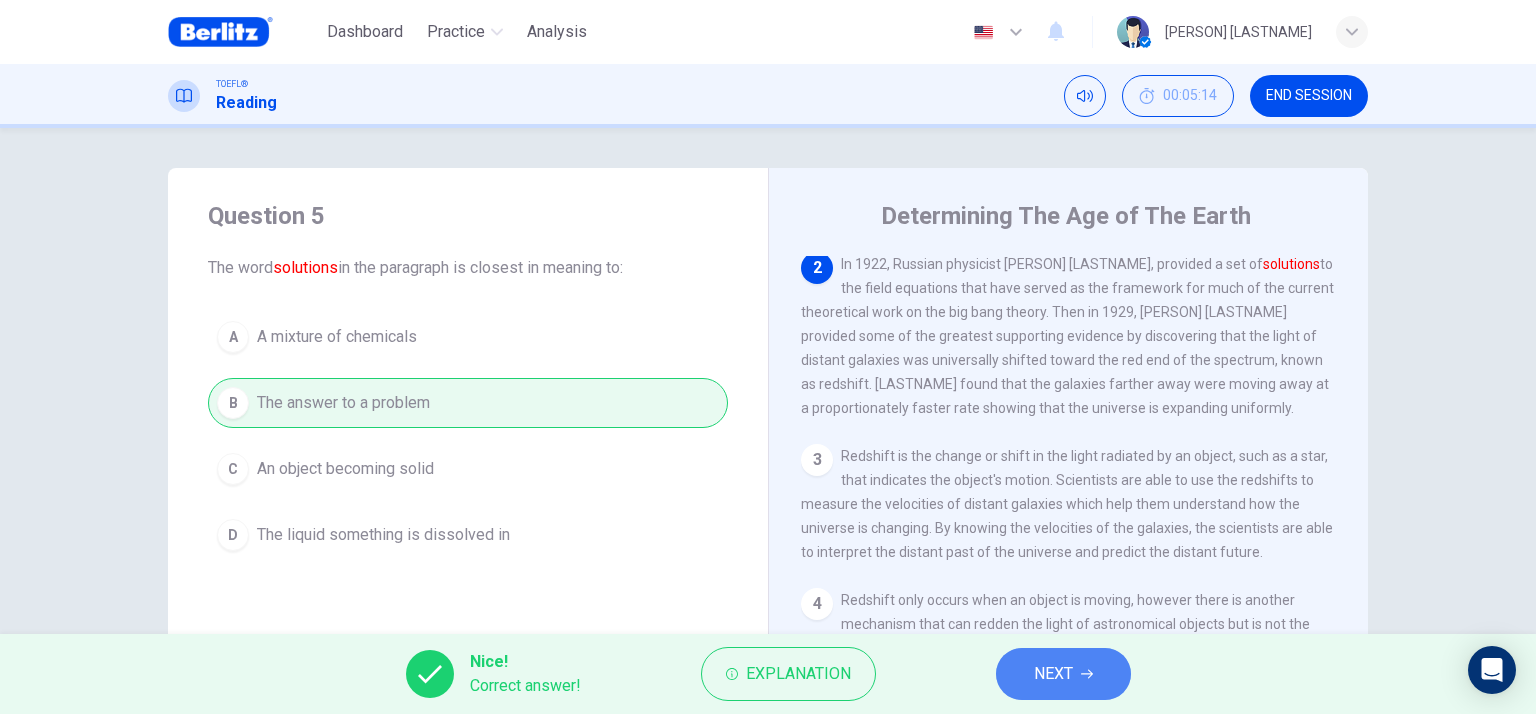 drag, startPoint x: 1111, startPoint y: 669, endPoint x: 1034, endPoint y: 676, distance: 77.31753 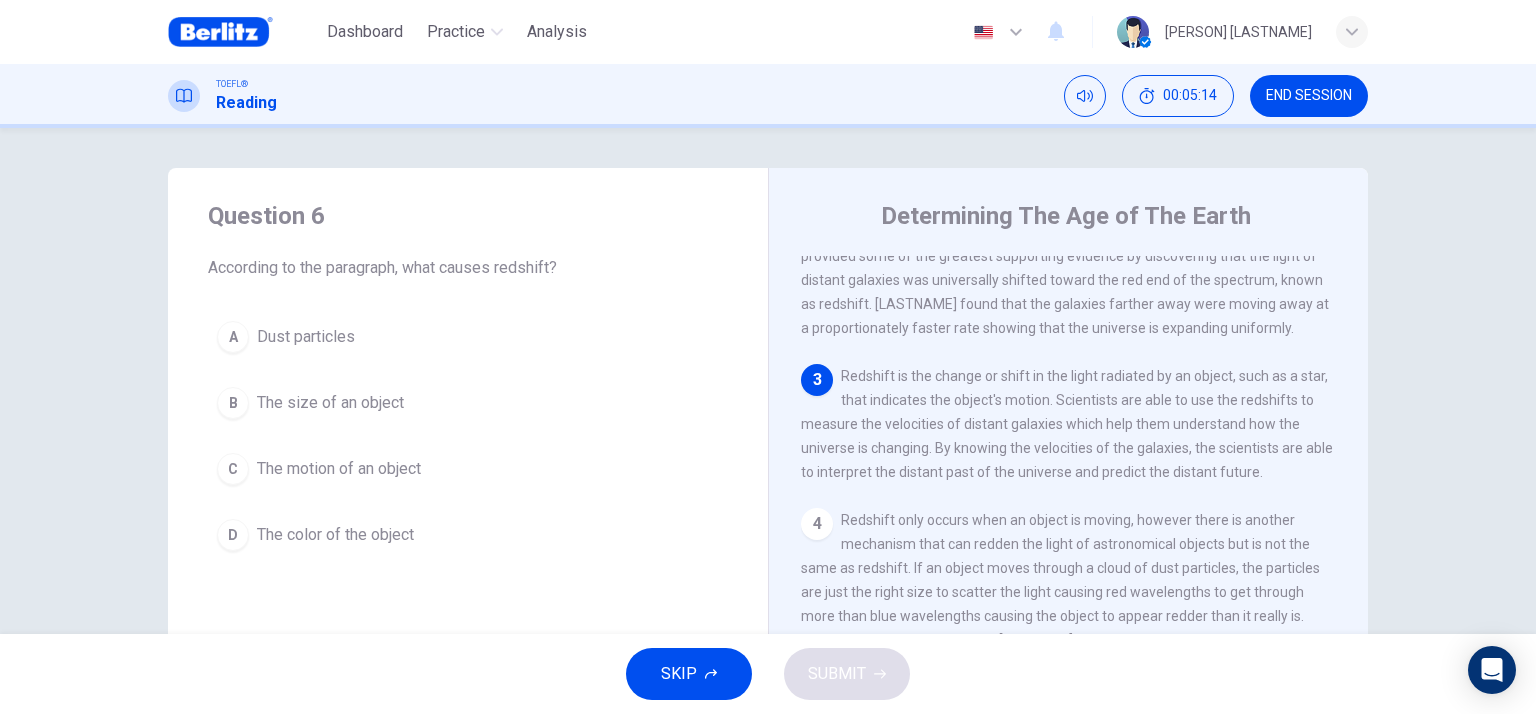 scroll, scrollTop: 338, scrollLeft: 0, axis: vertical 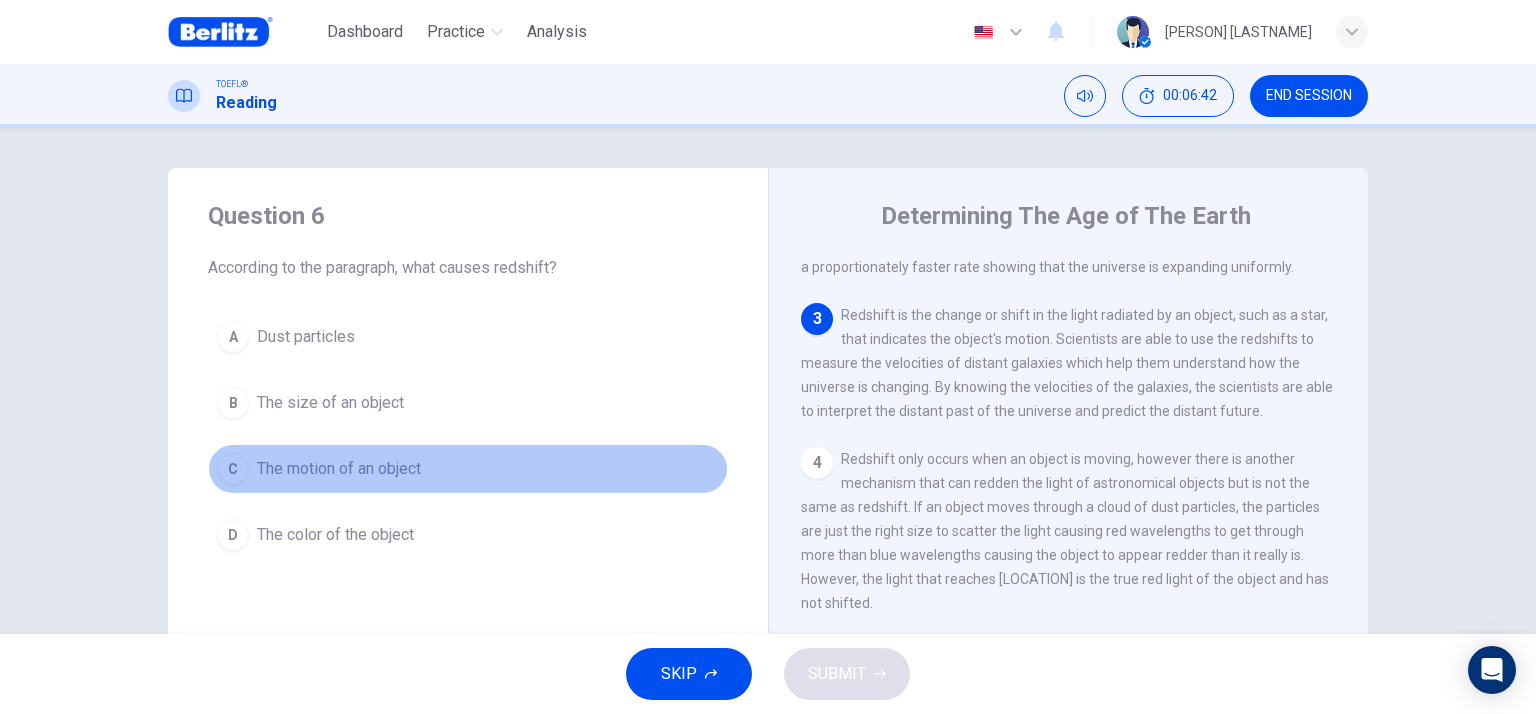 click on "The motion of an object" at bounding box center [306, 337] 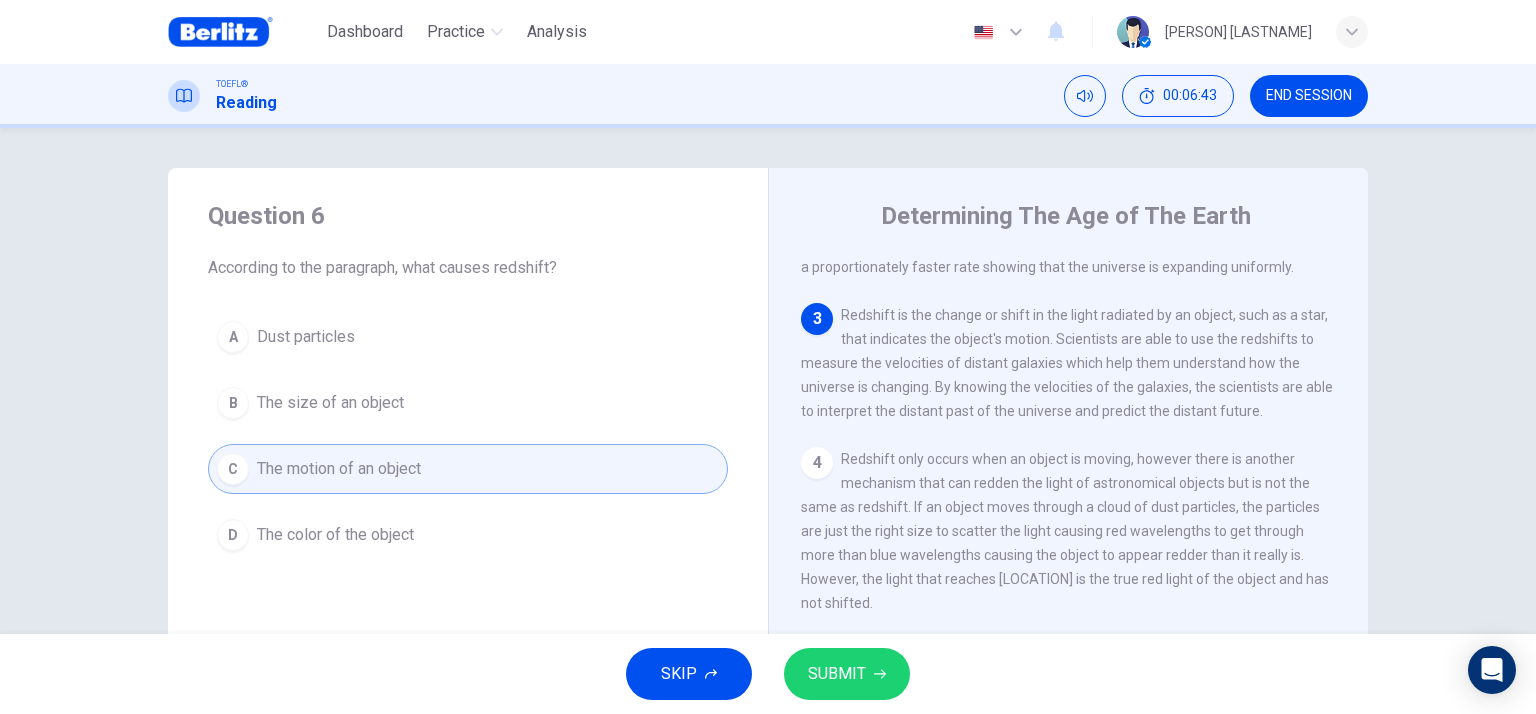 click on "SUBMIT" at bounding box center (837, 674) 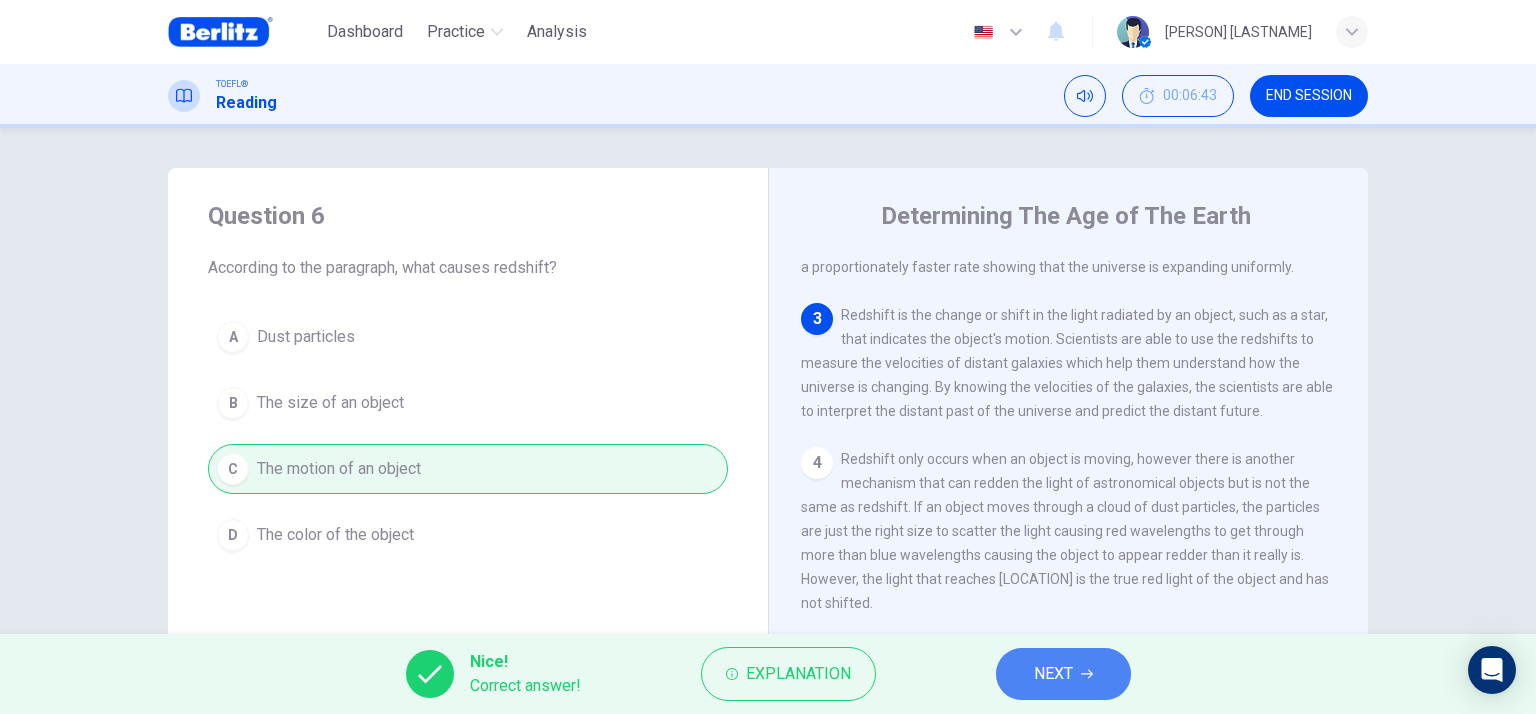 click on "NEXT" at bounding box center [1053, 674] 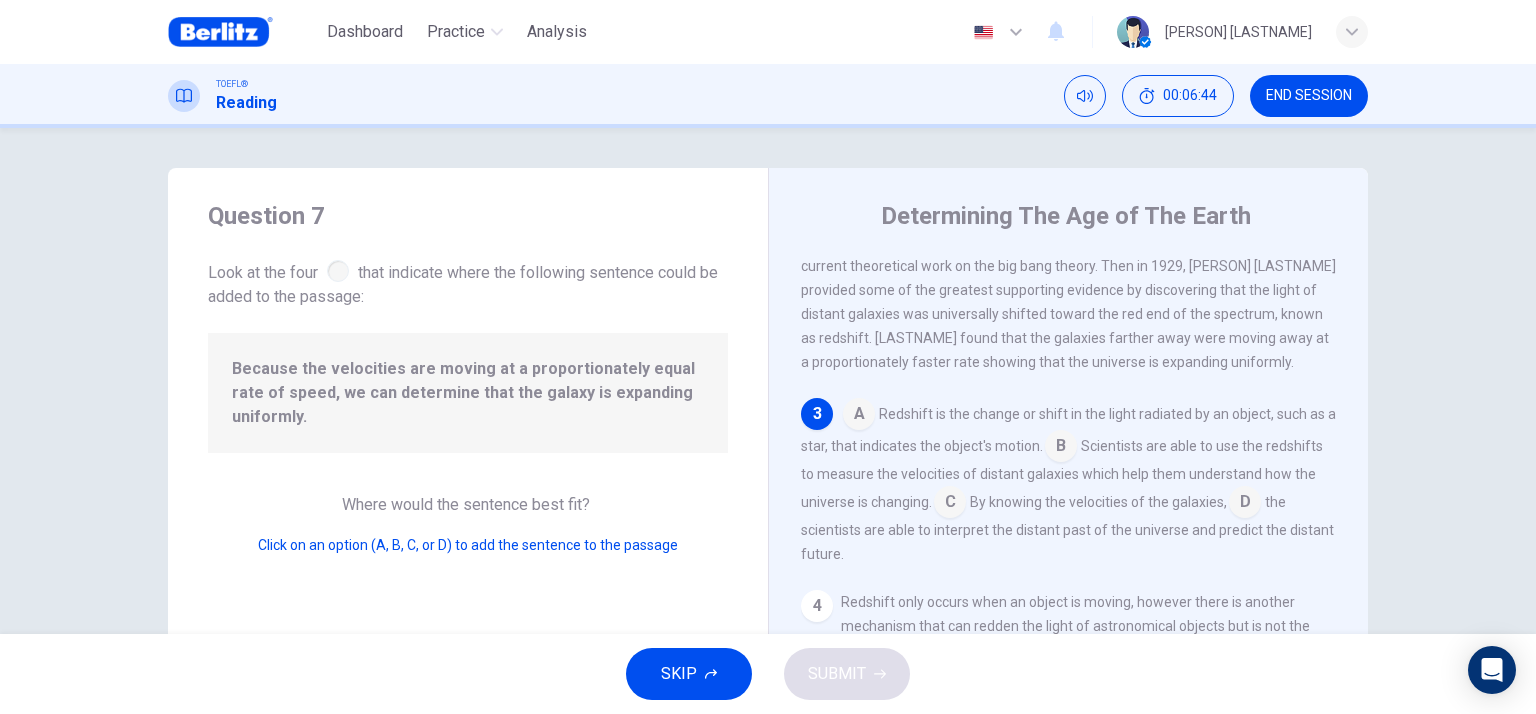 scroll, scrollTop: 263, scrollLeft: 0, axis: vertical 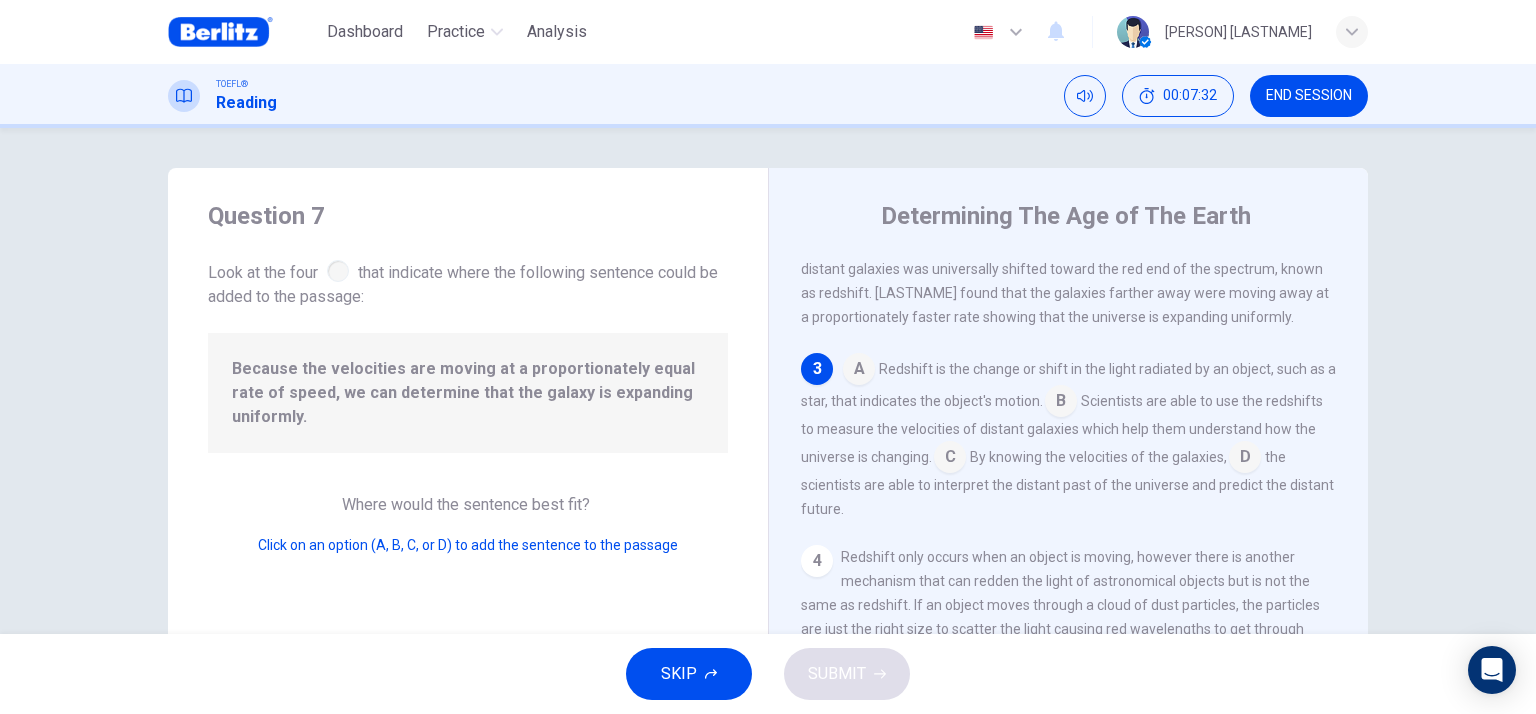 click at bounding box center (859, 371) 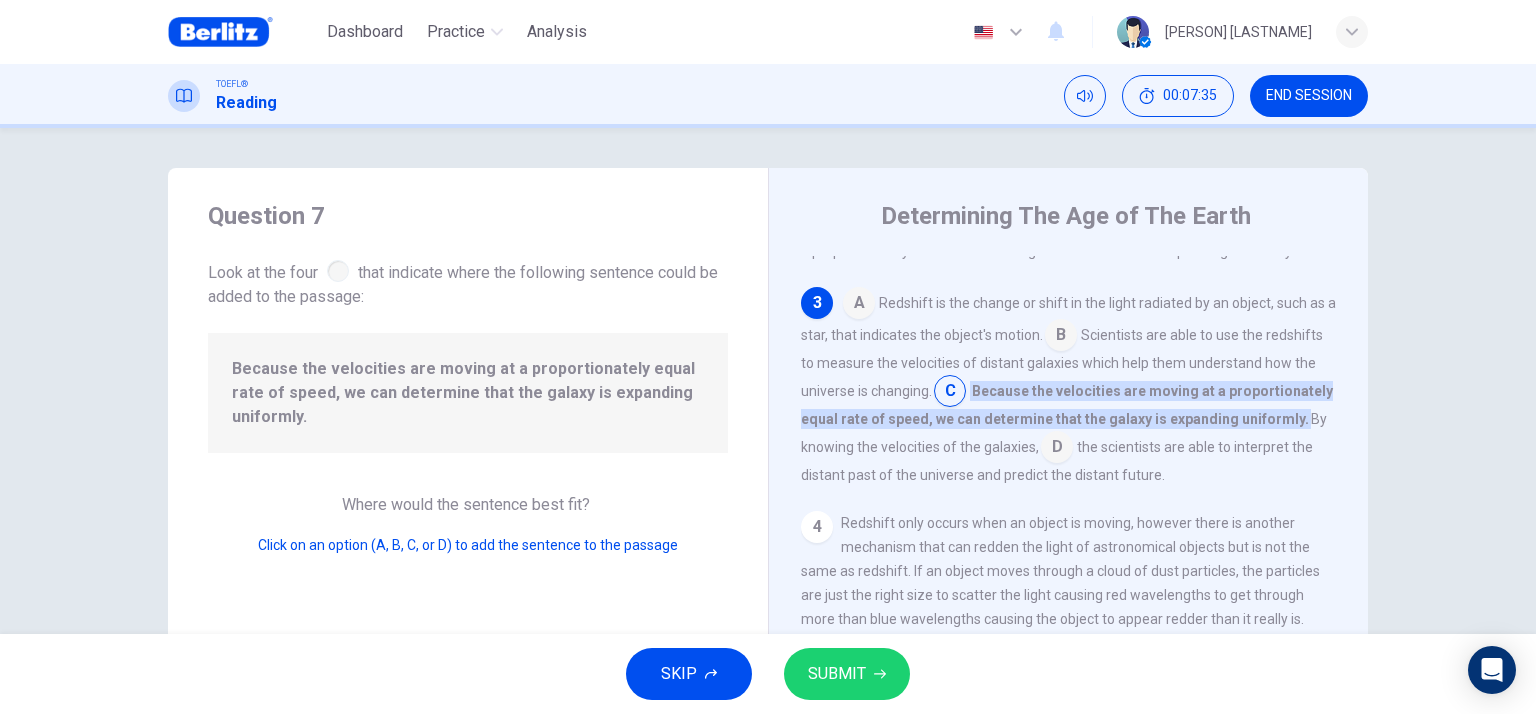 scroll, scrollTop: 363, scrollLeft: 0, axis: vertical 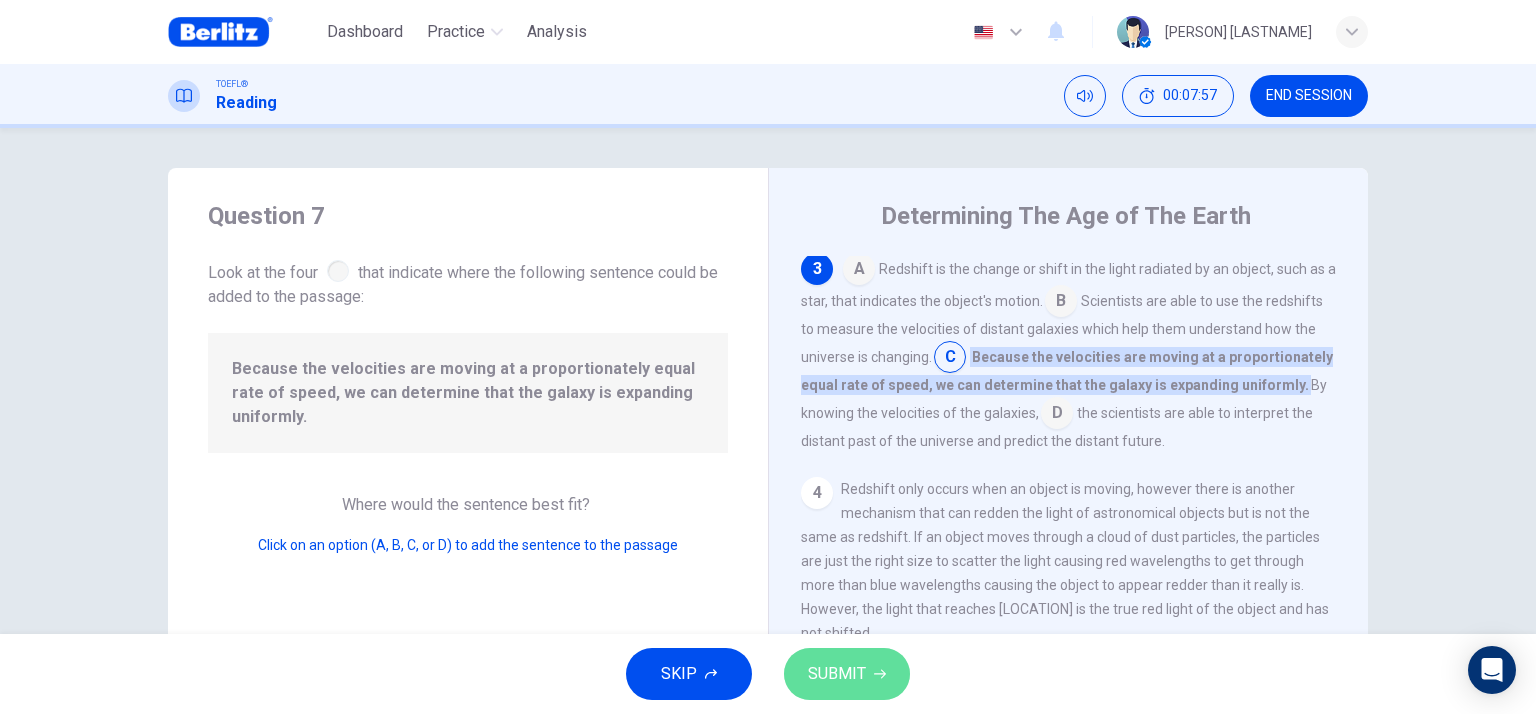 click on "SUBMIT" at bounding box center [847, 674] 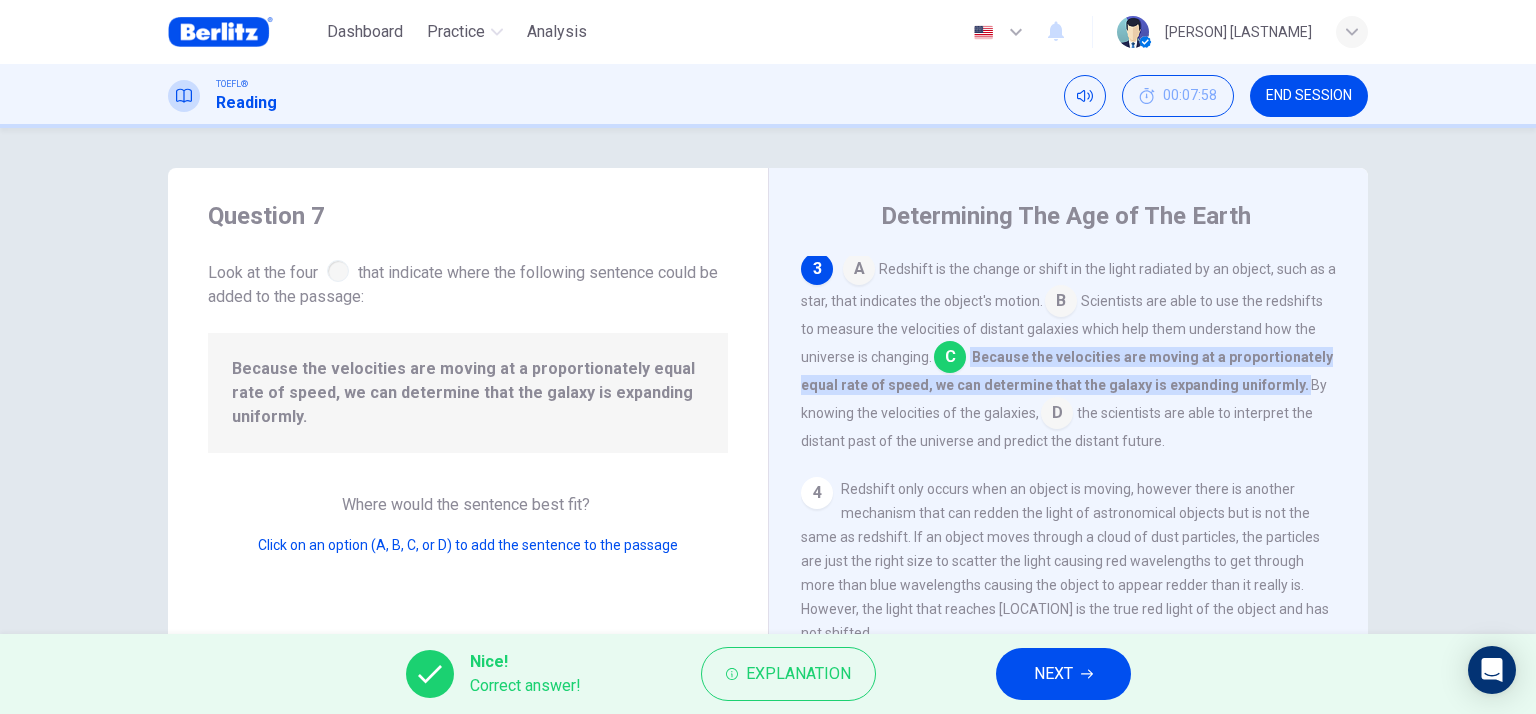click at bounding box center (1087, 674) 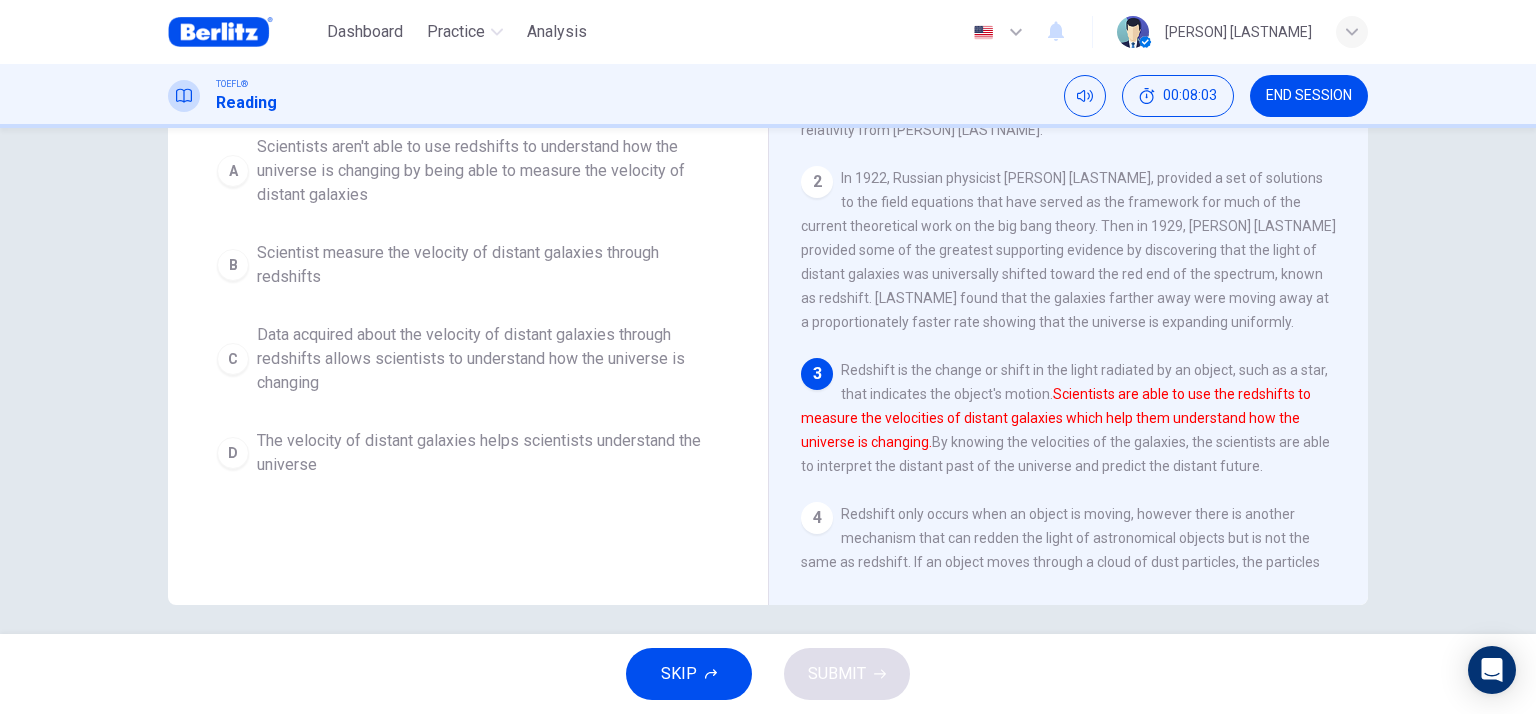 scroll, scrollTop: 269, scrollLeft: 0, axis: vertical 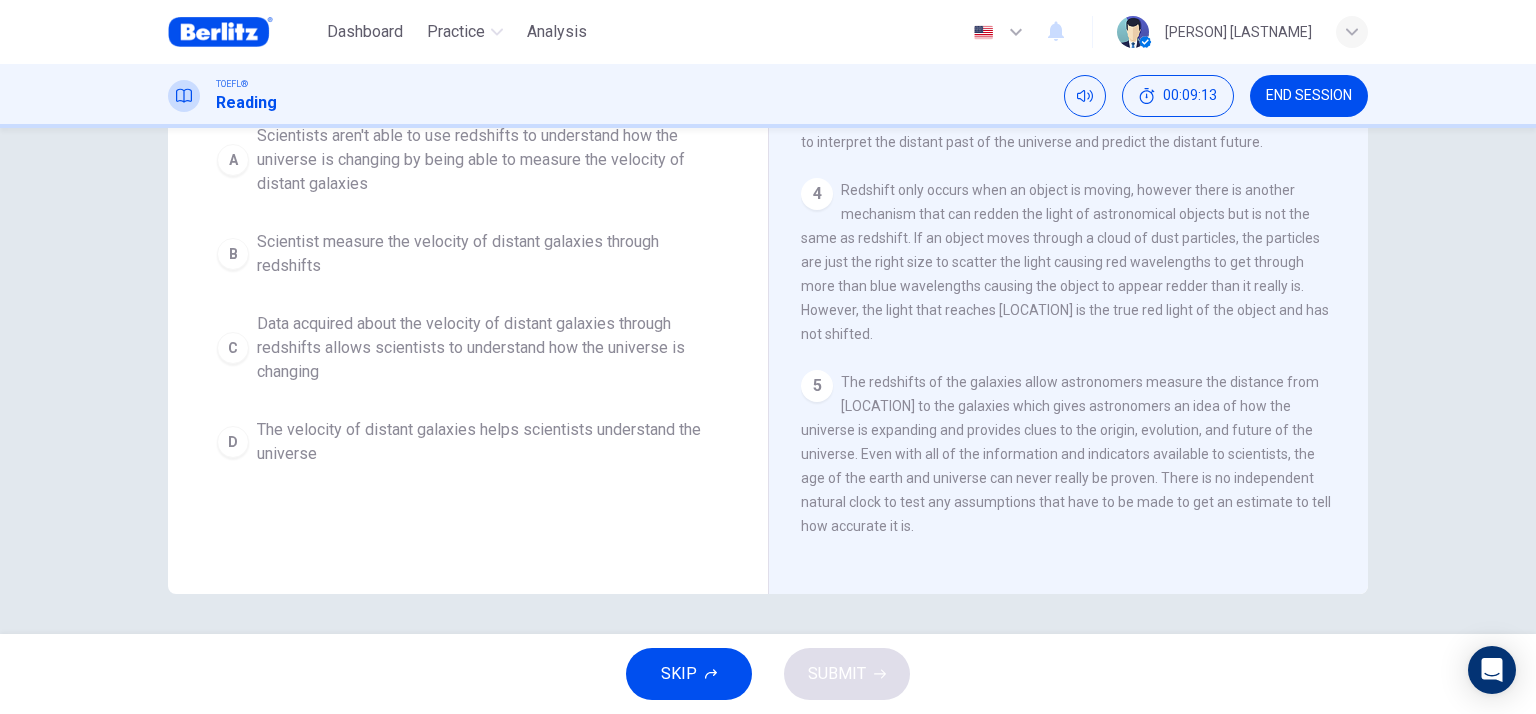 click on "Data acquired about the velocity of distant galaxies through redshifts allows scientists to understand how the universe is changing" at bounding box center (488, 160) 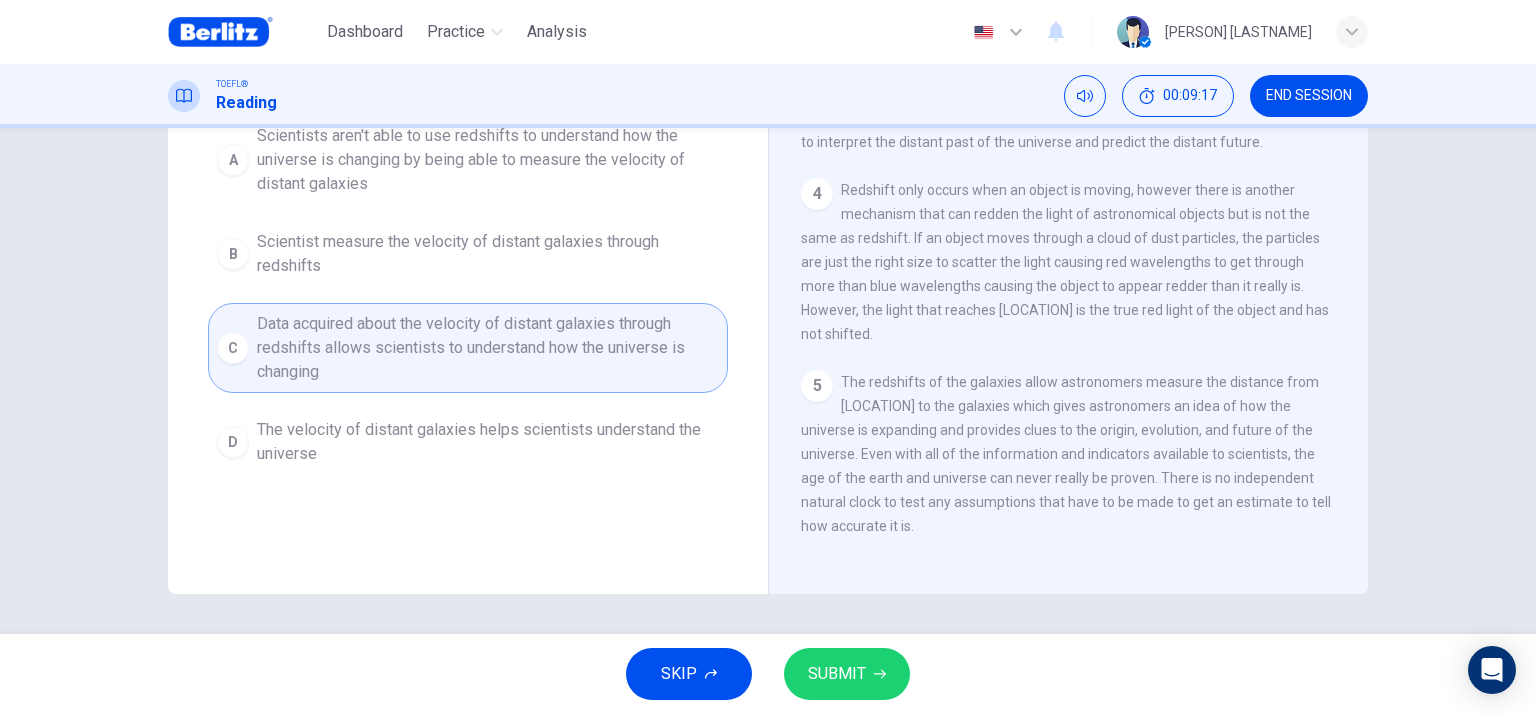 click on "SUBMIT" at bounding box center (837, 674) 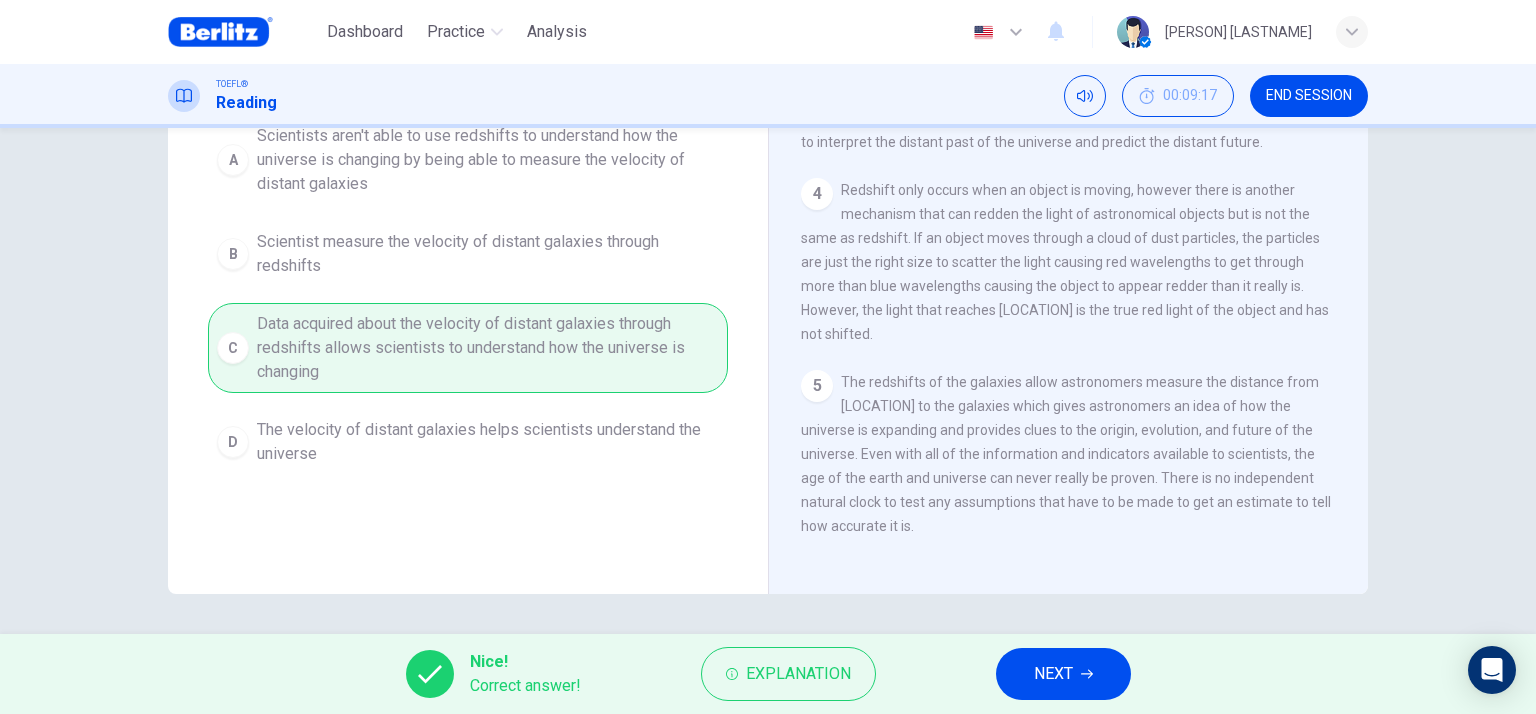 click on "NEXT" at bounding box center (1053, 674) 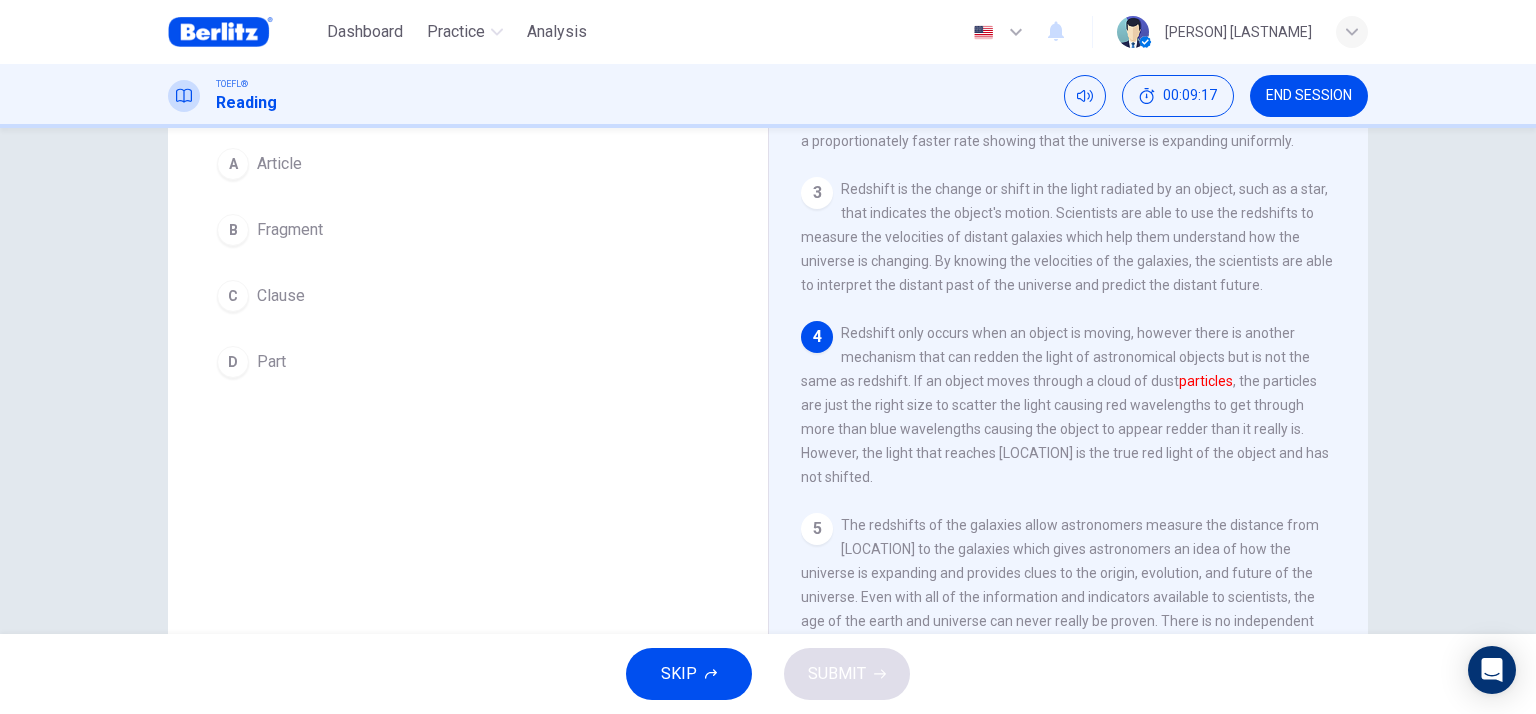 scroll, scrollTop: 138, scrollLeft: 0, axis: vertical 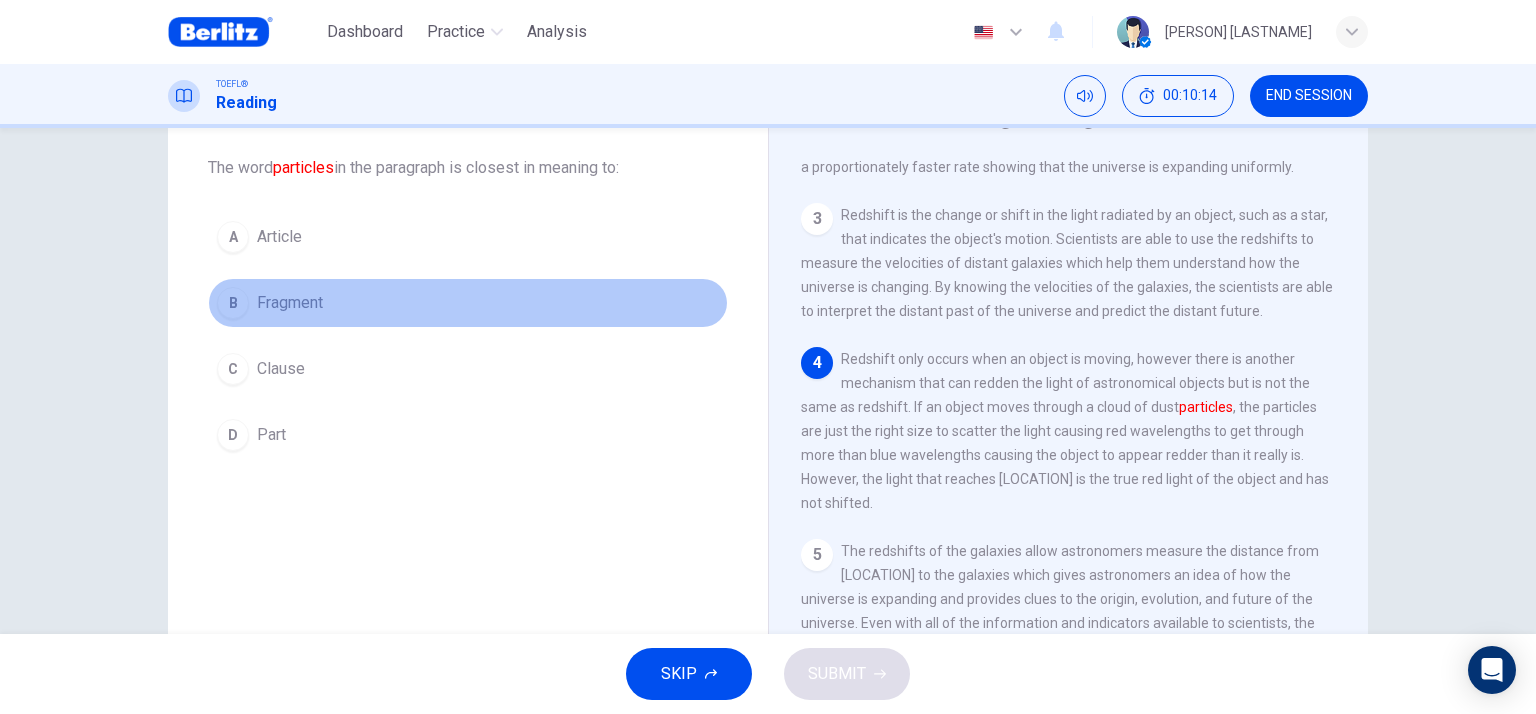 click on "Fragment" at bounding box center [279, 237] 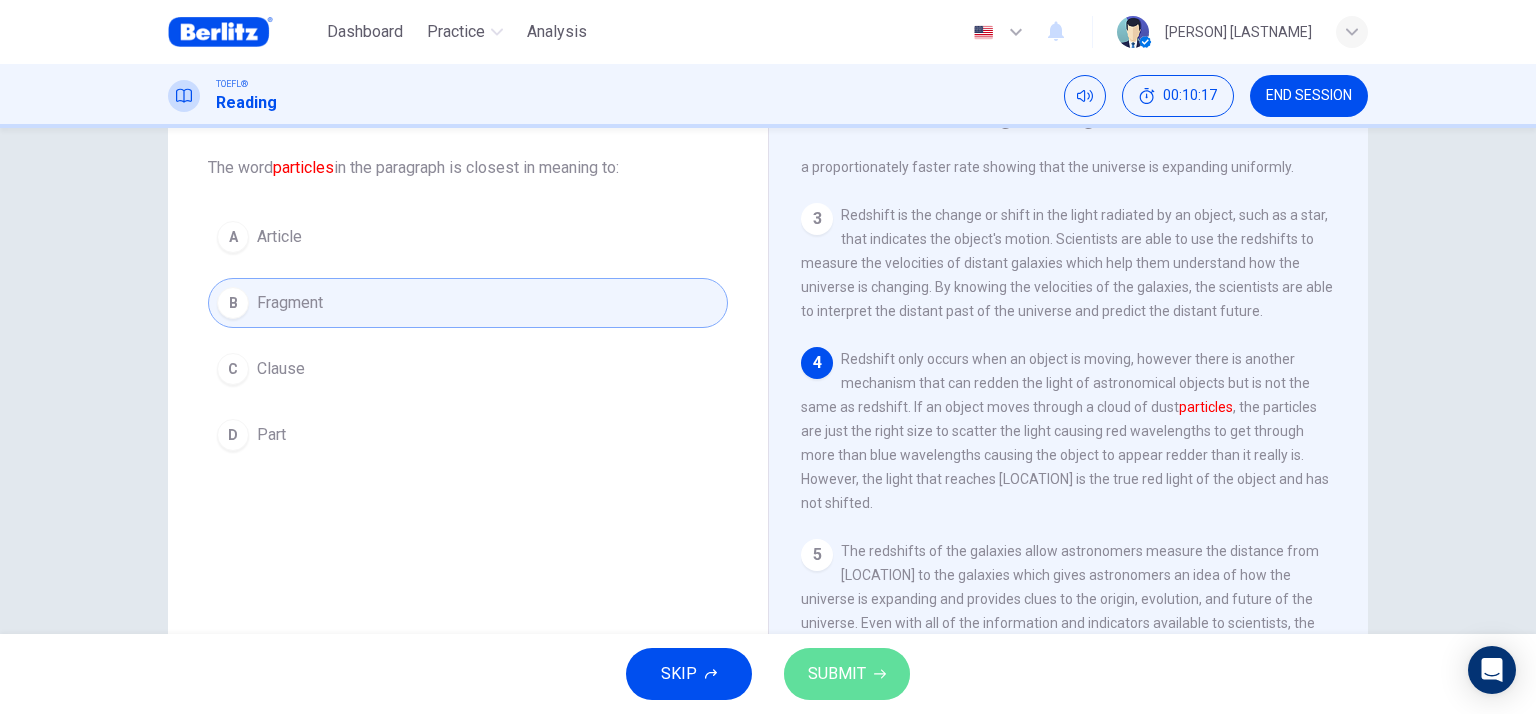 click on "SUBMIT" at bounding box center (837, 674) 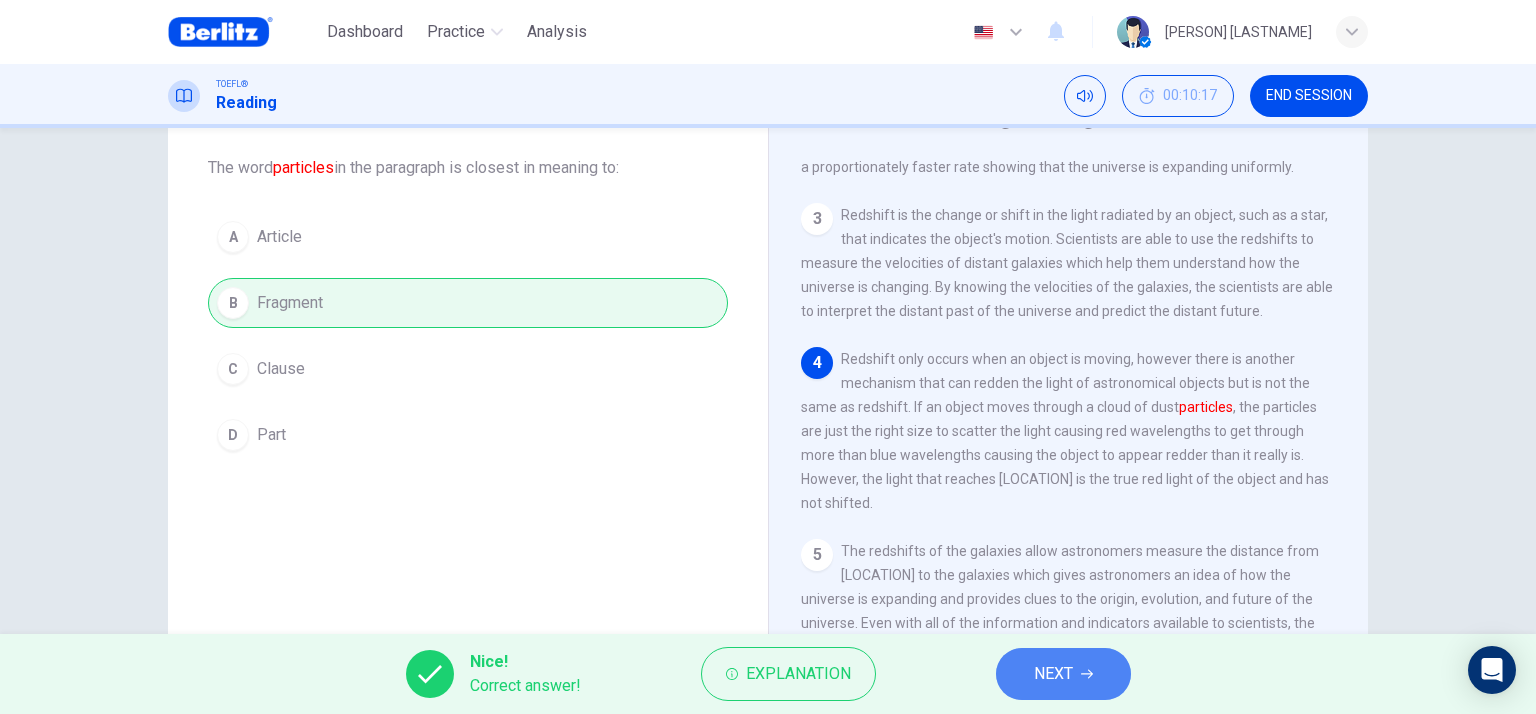 click on "NEXT" at bounding box center [1053, 674] 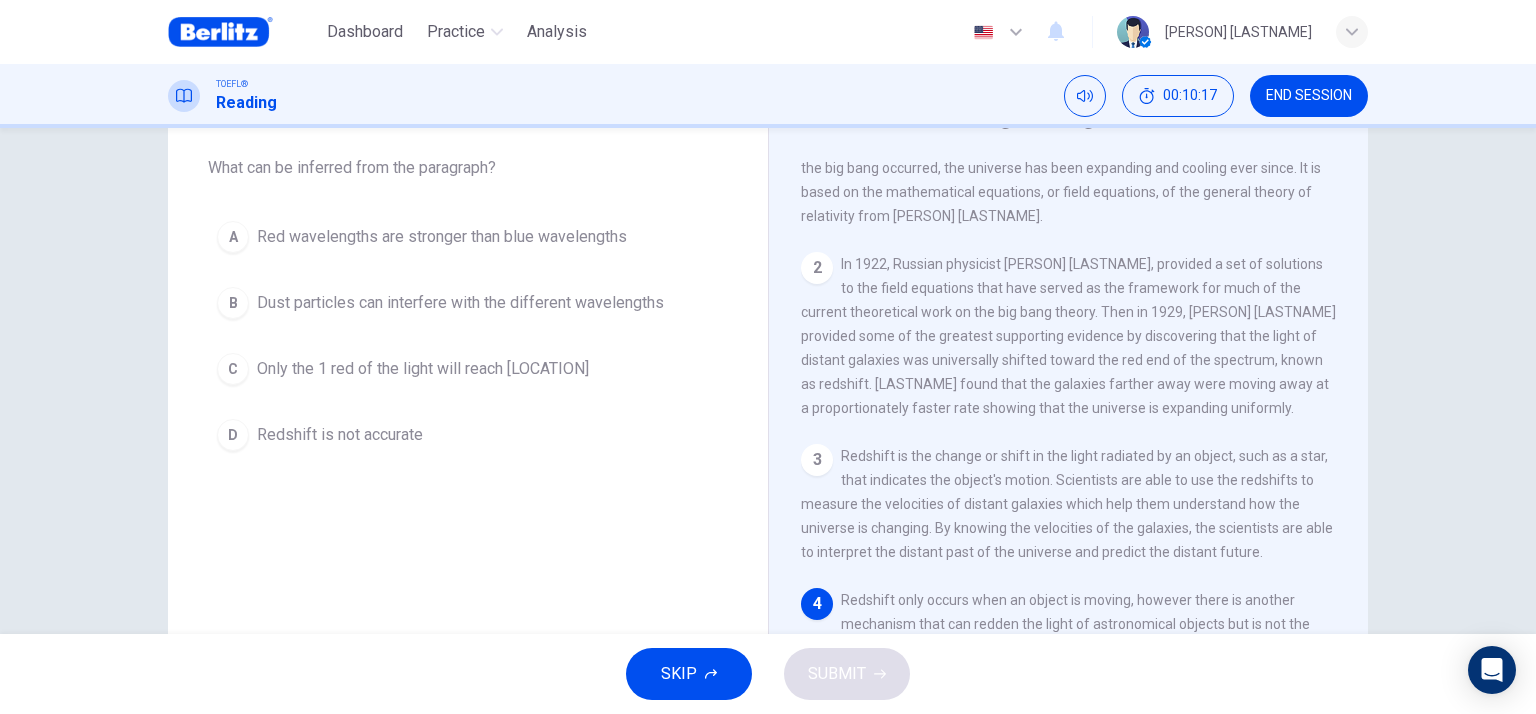 scroll, scrollTop: 0, scrollLeft: 0, axis: both 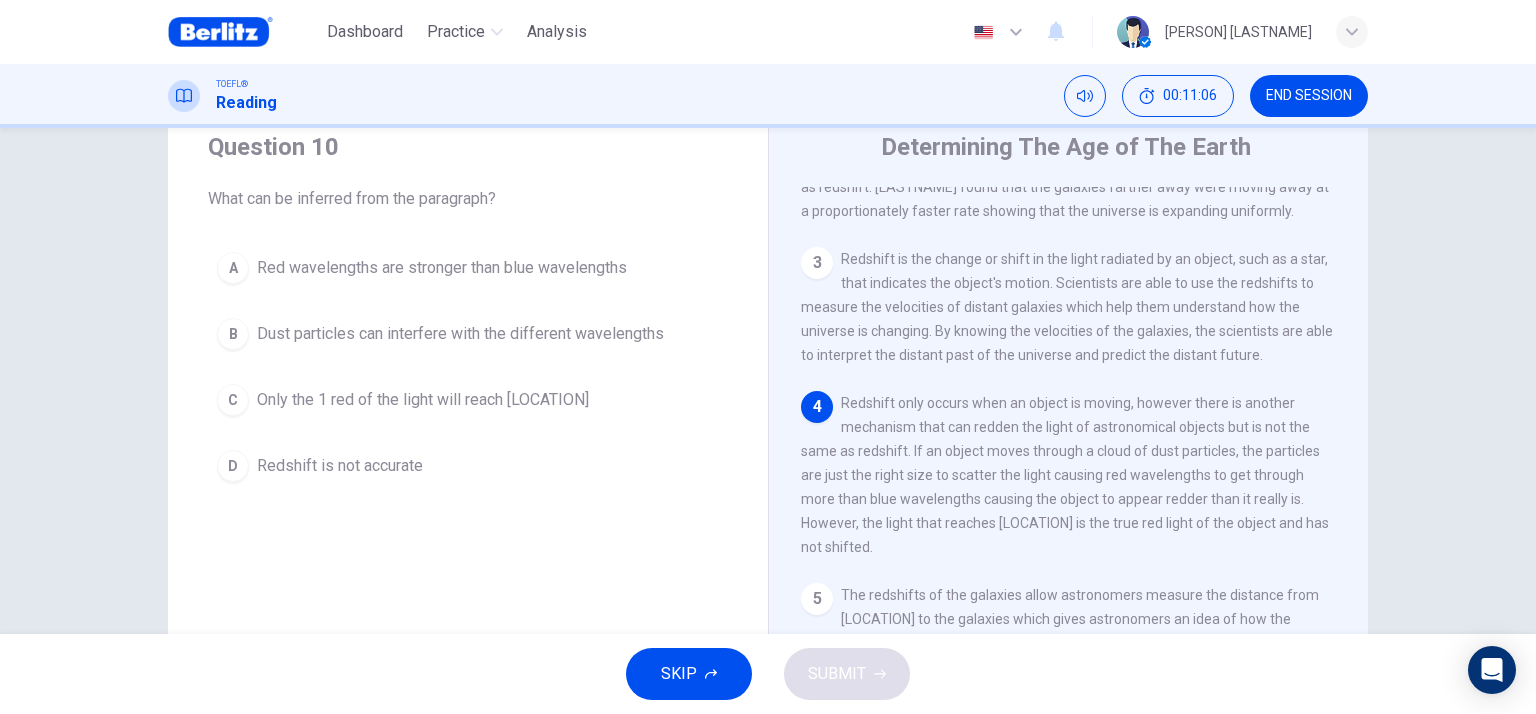 click on "Dust particles can interfere with the different wavelengths" at bounding box center [442, 268] 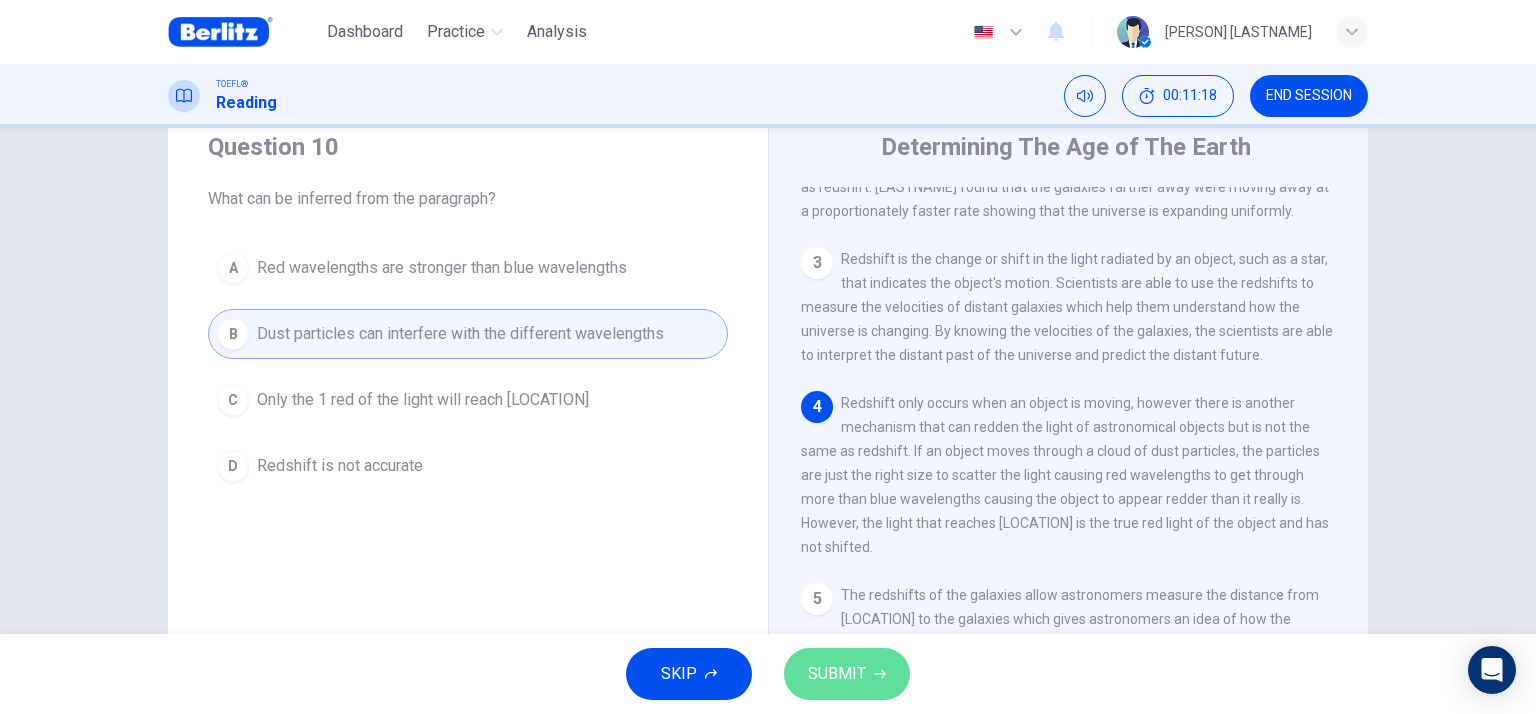 click on "SUBMIT" at bounding box center (837, 674) 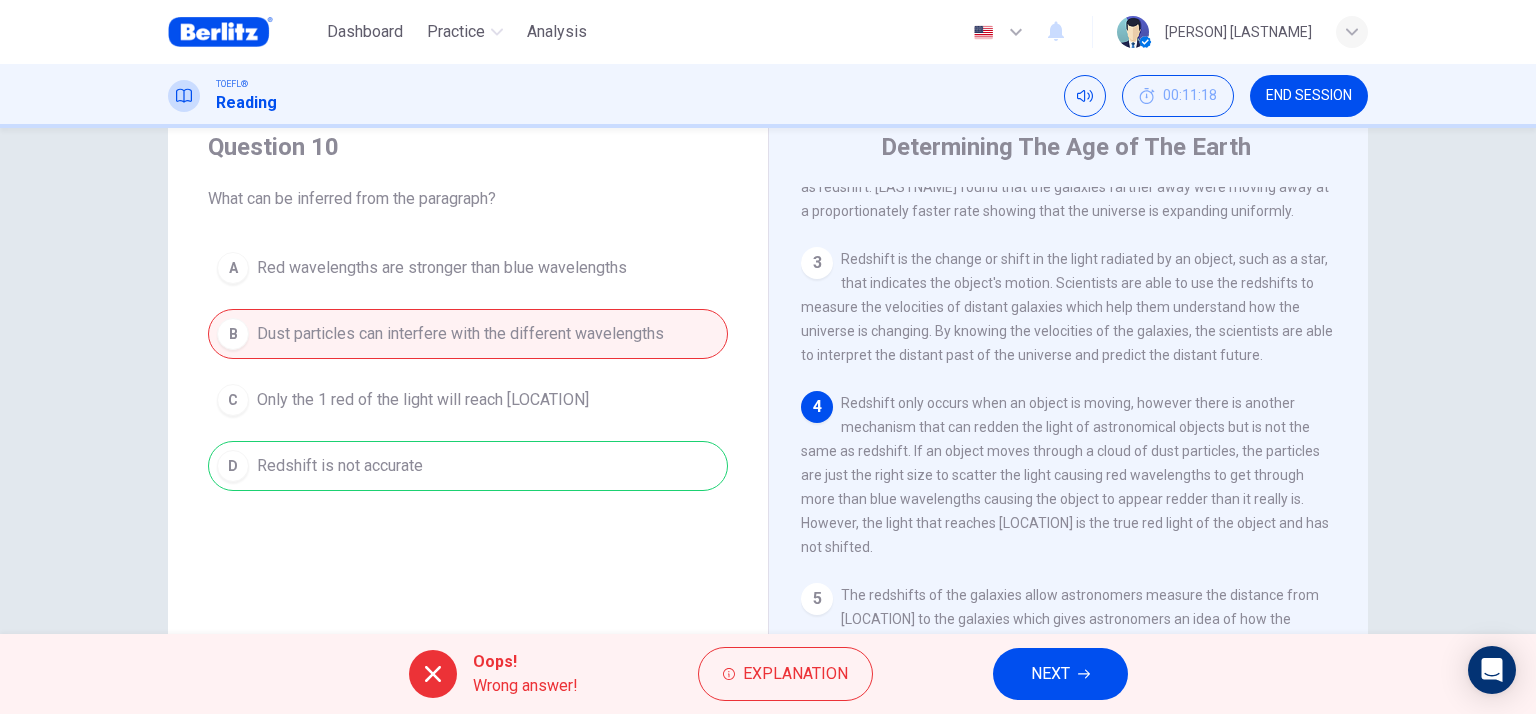 click on "NEXT" at bounding box center (1060, 674) 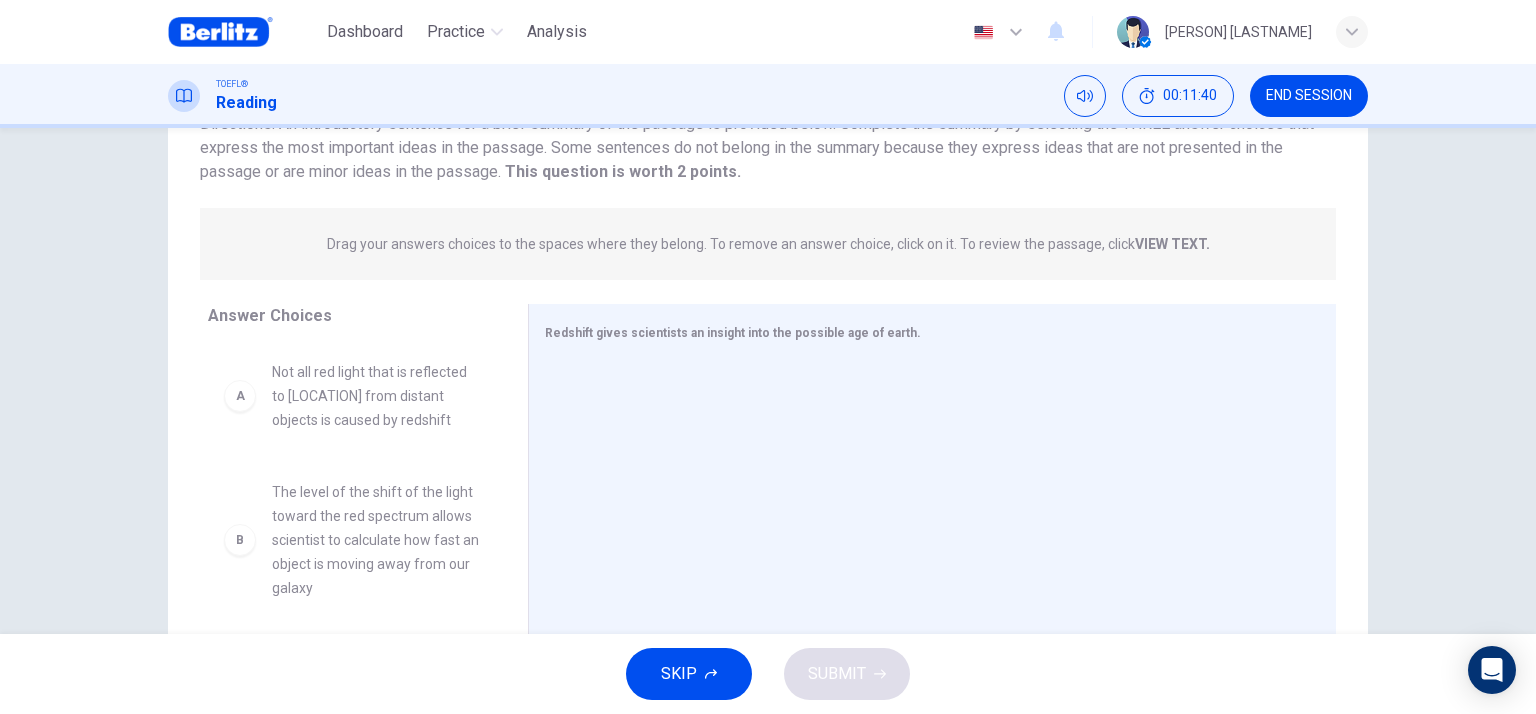 scroll, scrollTop: 269, scrollLeft: 0, axis: vertical 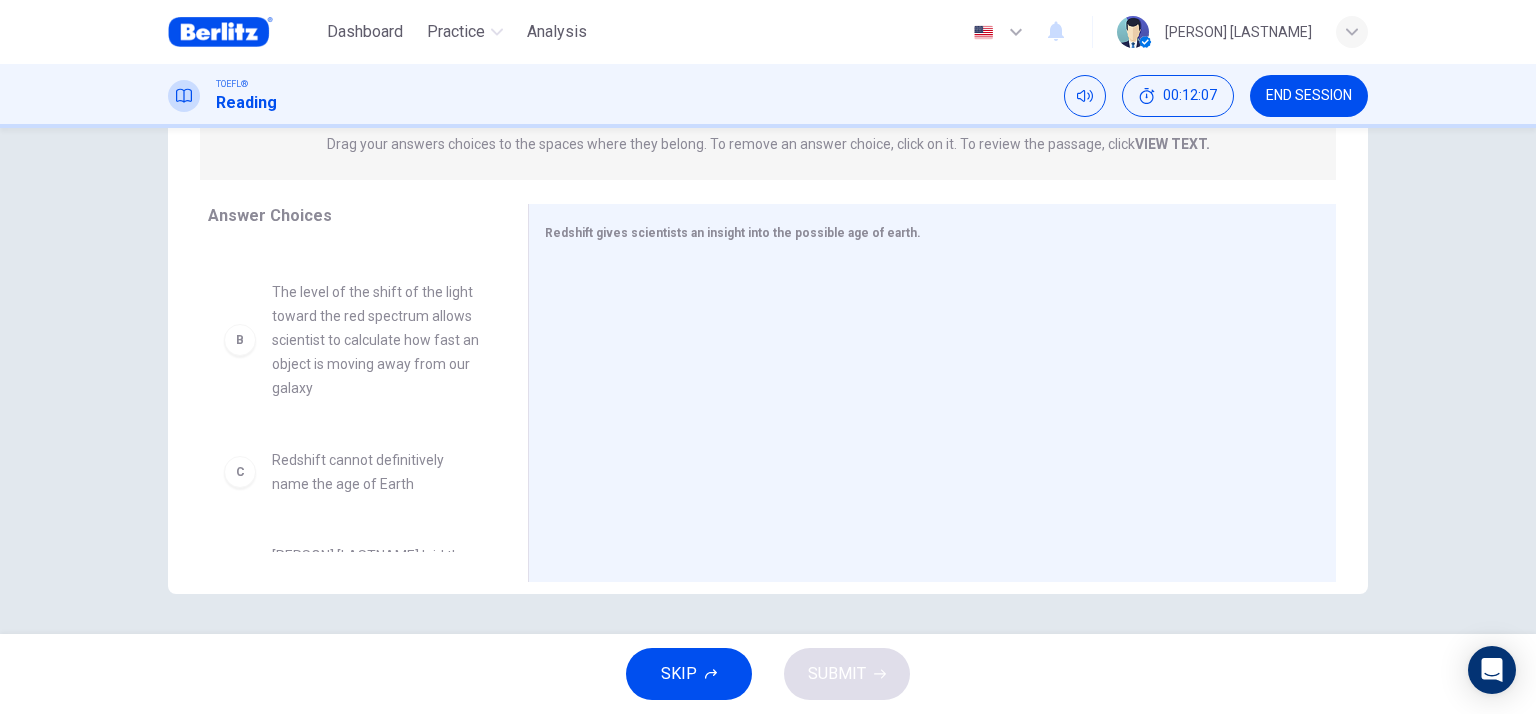 click on "The level of the shift of the light toward the red spectrum allows scientist to calculate how fast an object is moving away from our galaxy" at bounding box center [376, 196] 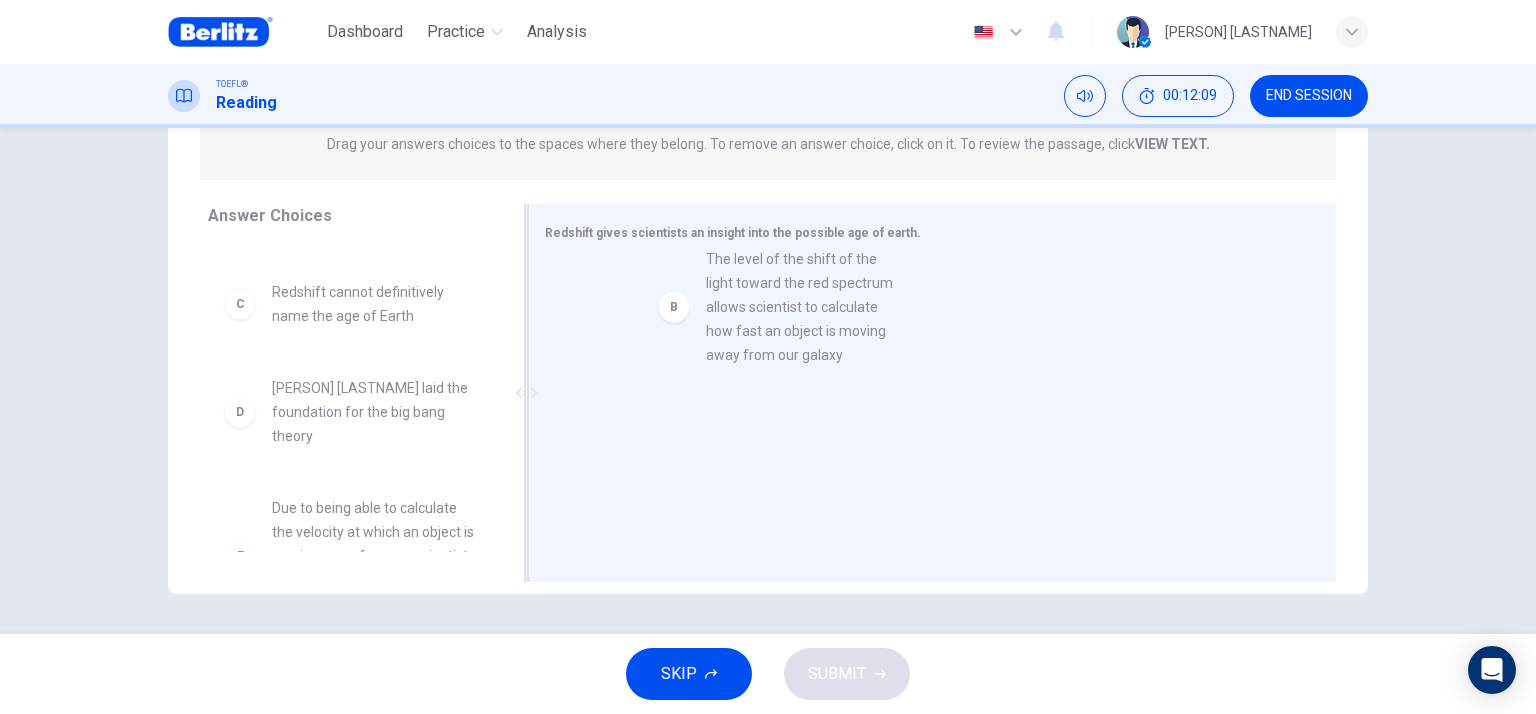 drag, startPoint x: 340, startPoint y: 319, endPoint x: 784, endPoint y: 284, distance: 445.37738 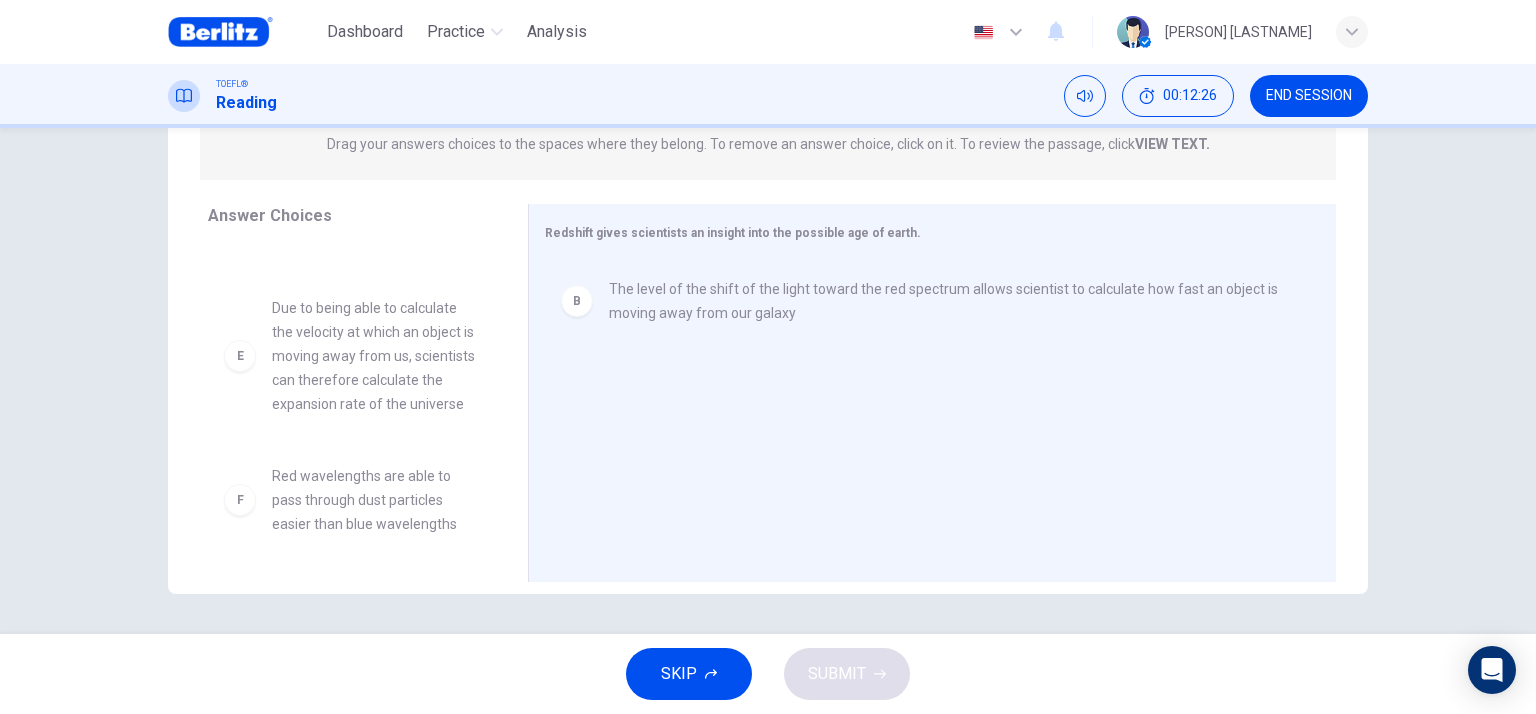 scroll, scrollTop: 324, scrollLeft: 0, axis: vertical 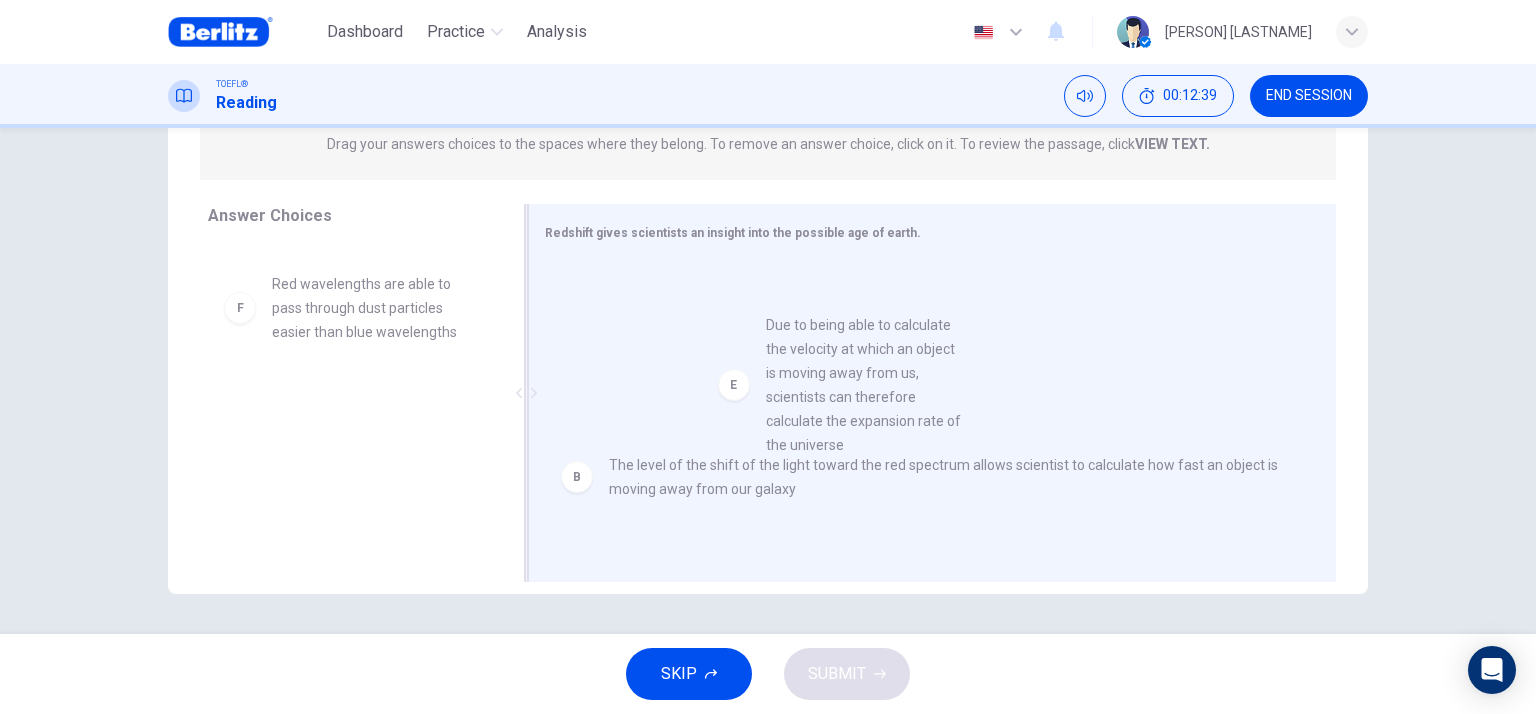 drag, startPoint x: 348, startPoint y: 358, endPoint x: 848, endPoint y: 403, distance: 502.0209 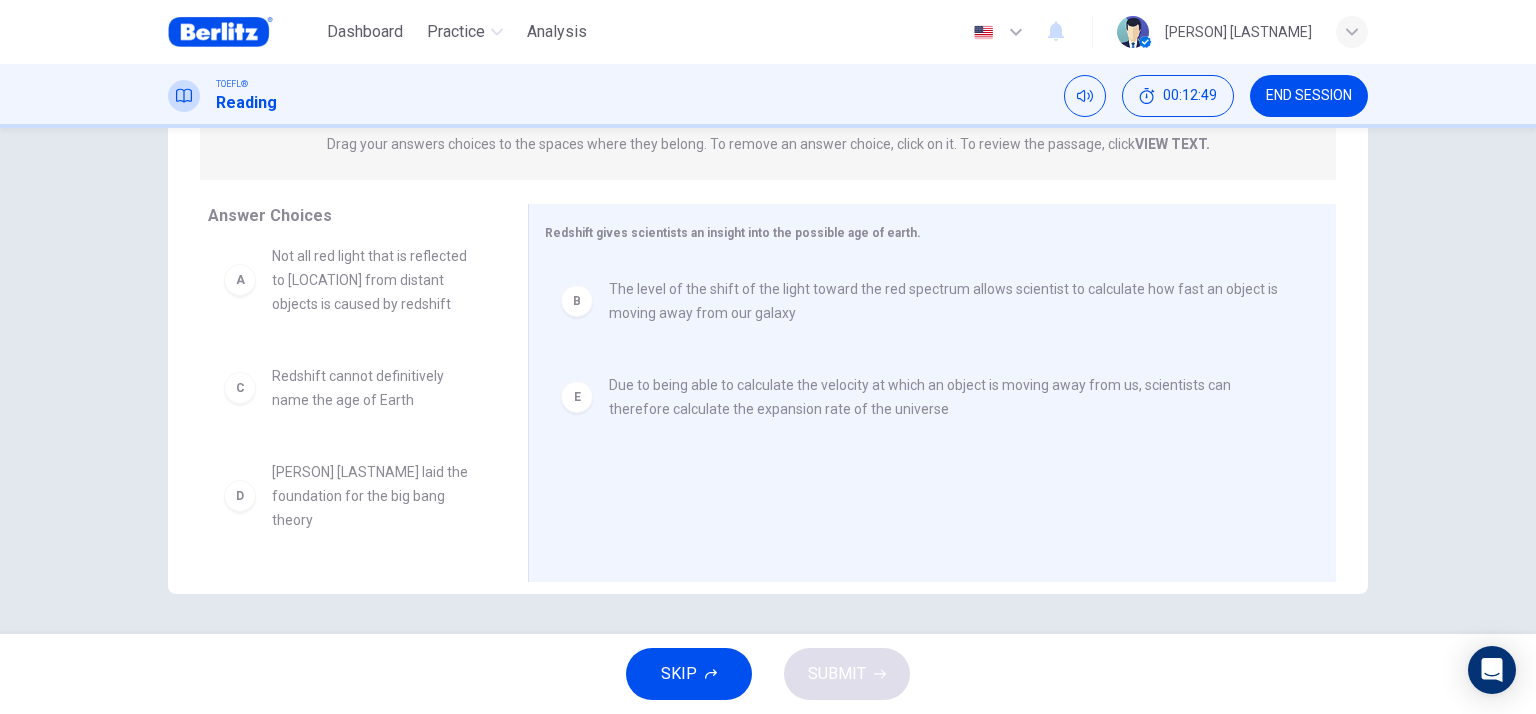 scroll, scrollTop: 0, scrollLeft: 0, axis: both 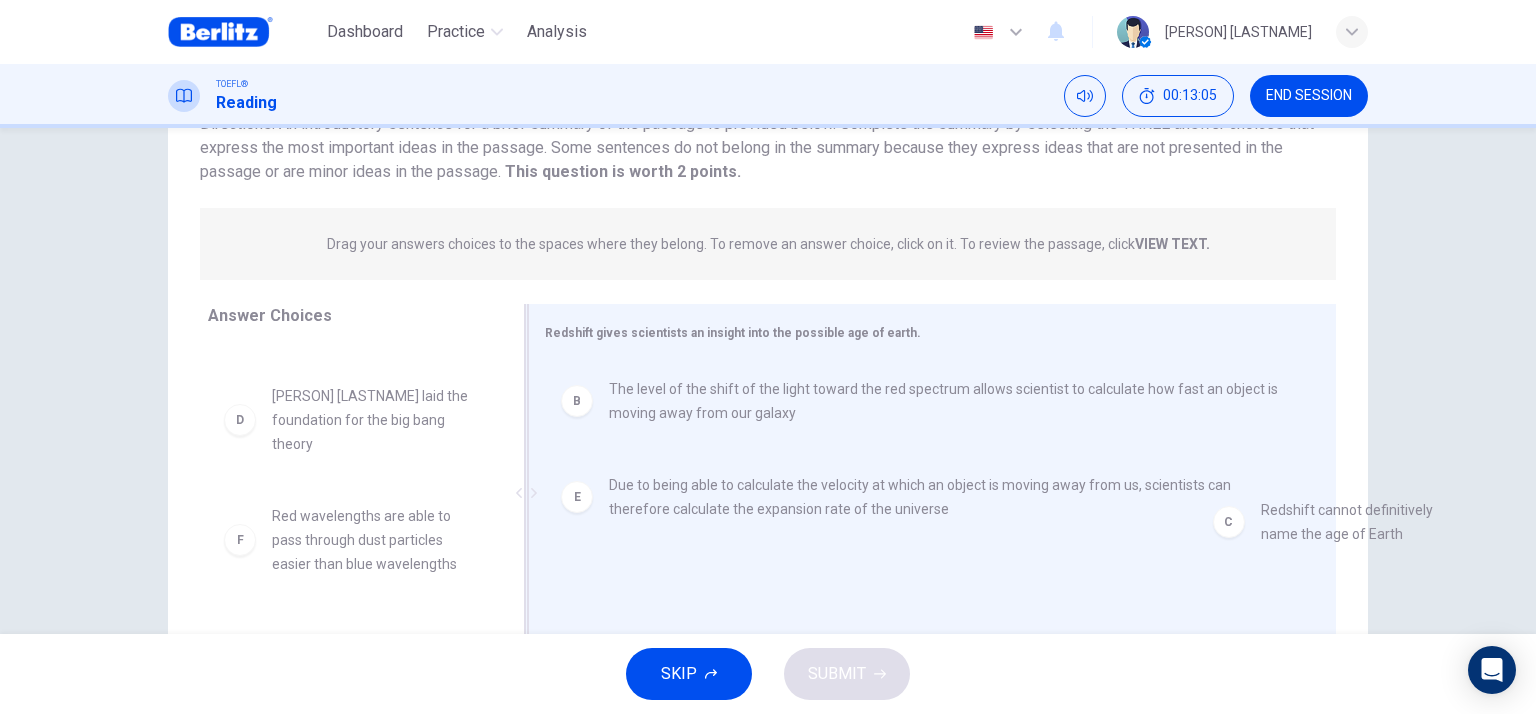 drag, startPoint x: 332, startPoint y: 419, endPoint x: 1070, endPoint y: 479, distance: 740.435 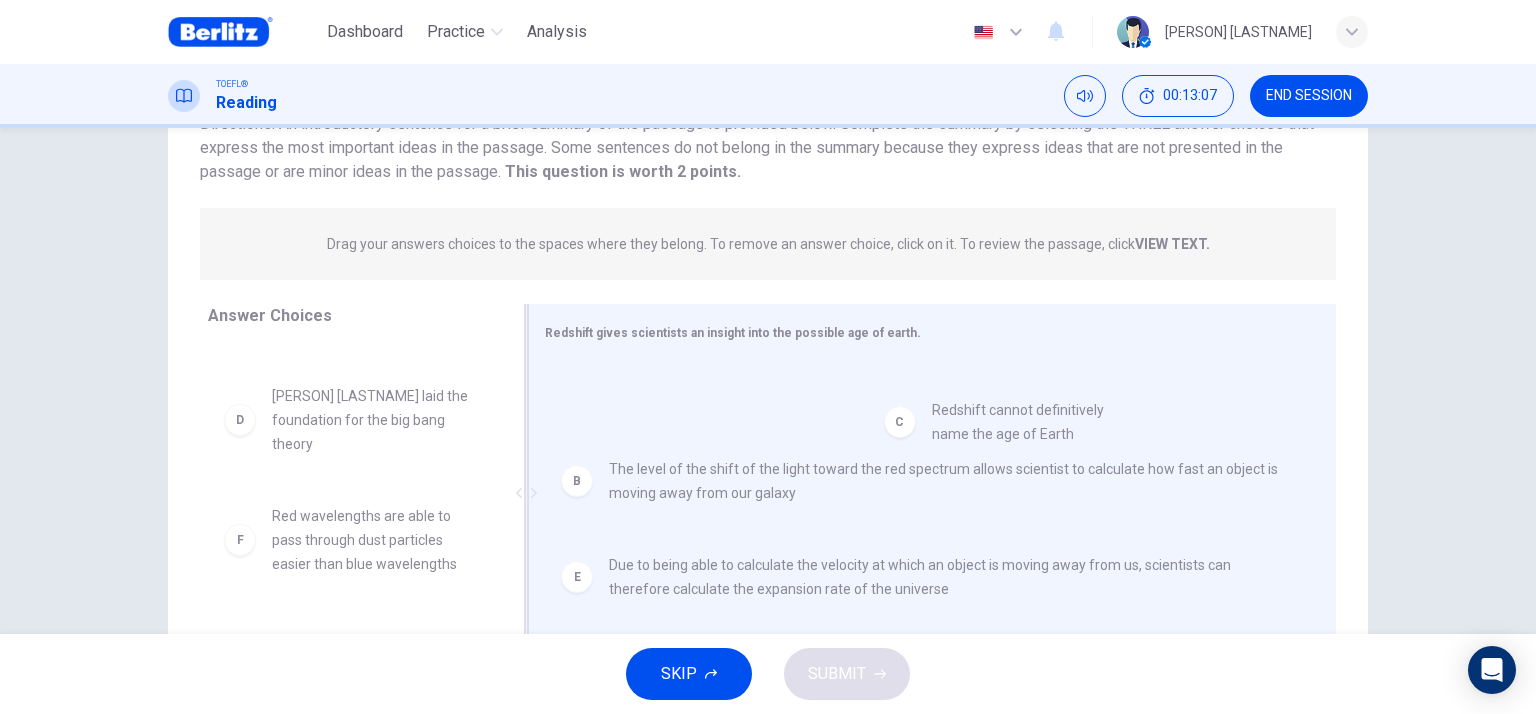 drag, startPoint x: 348, startPoint y: 415, endPoint x: 1007, endPoint y: 447, distance: 659.7765 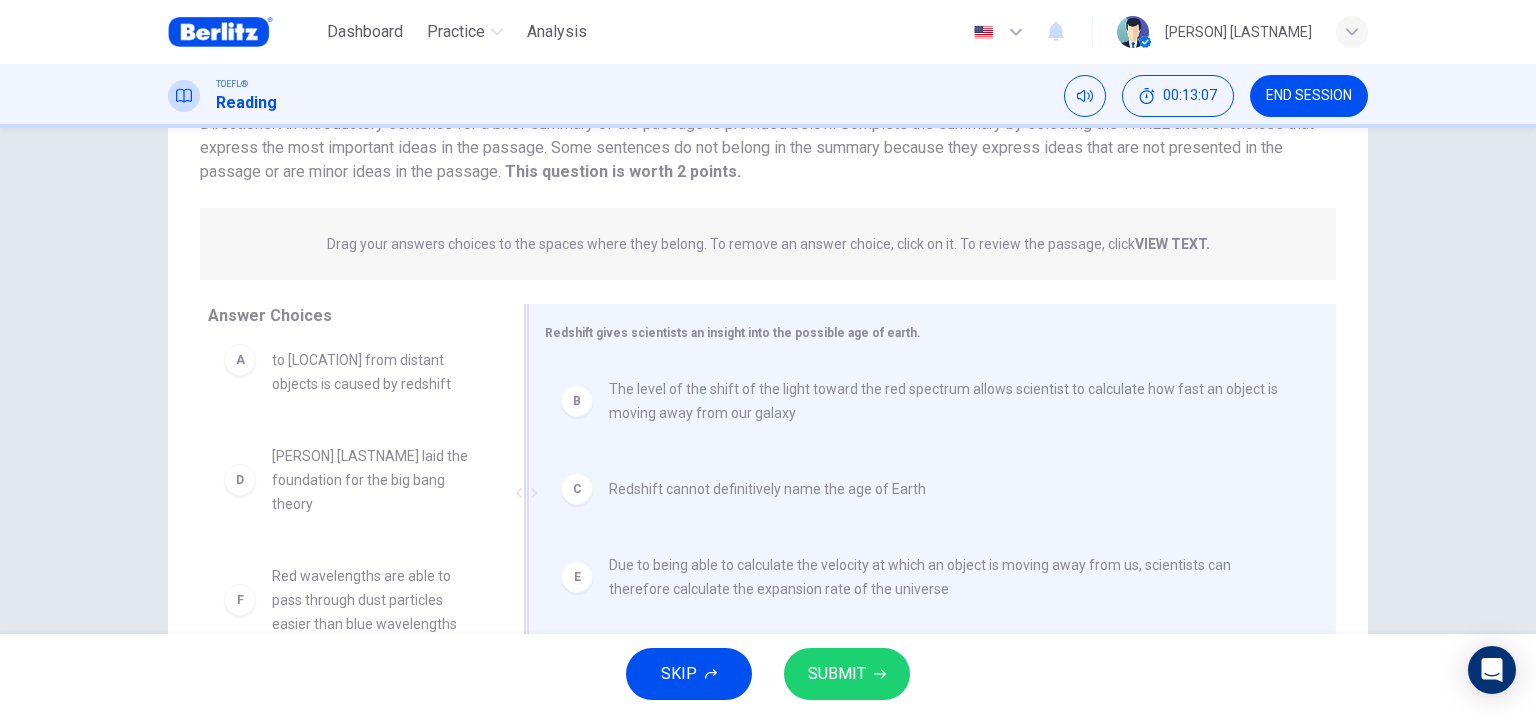 scroll, scrollTop: 36, scrollLeft: 0, axis: vertical 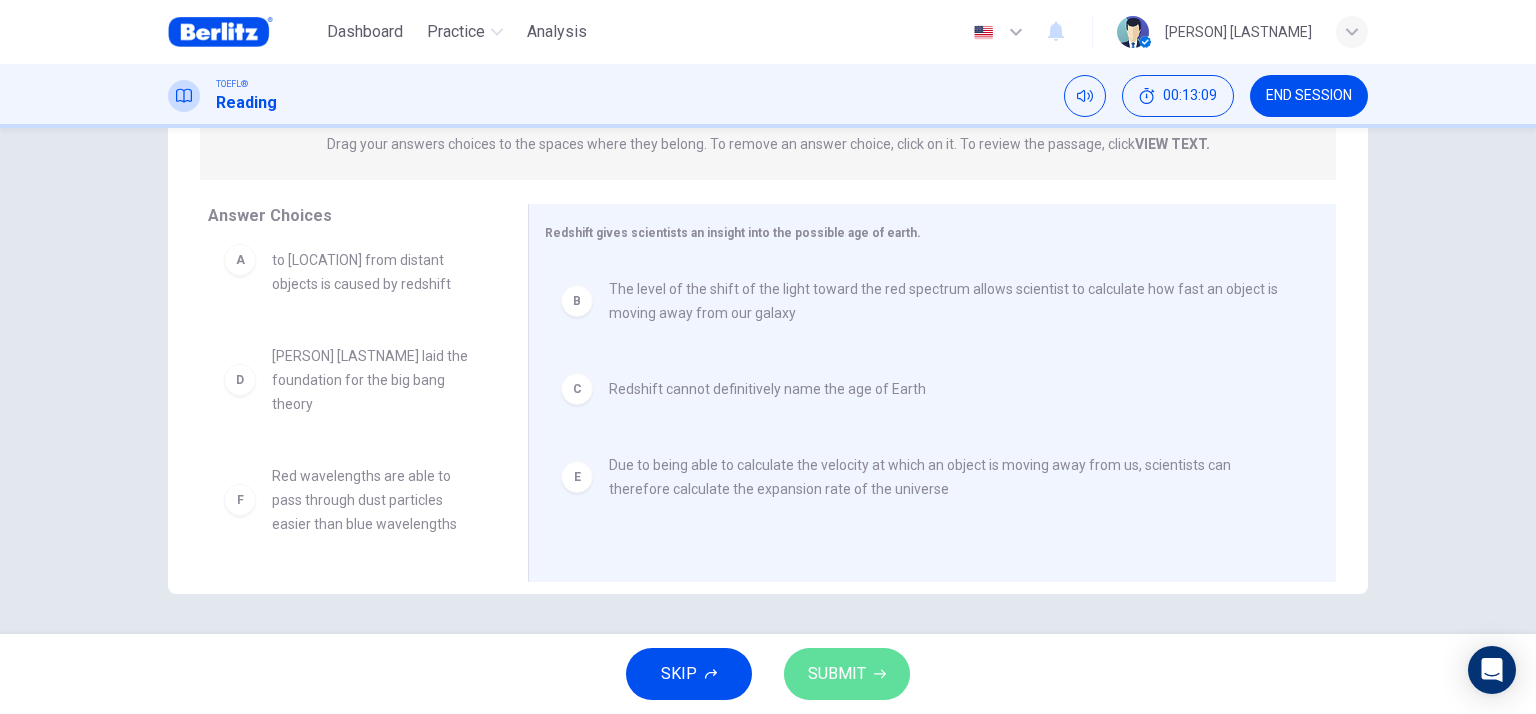 click on "SUBMIT" at bounding box center (837, 674) 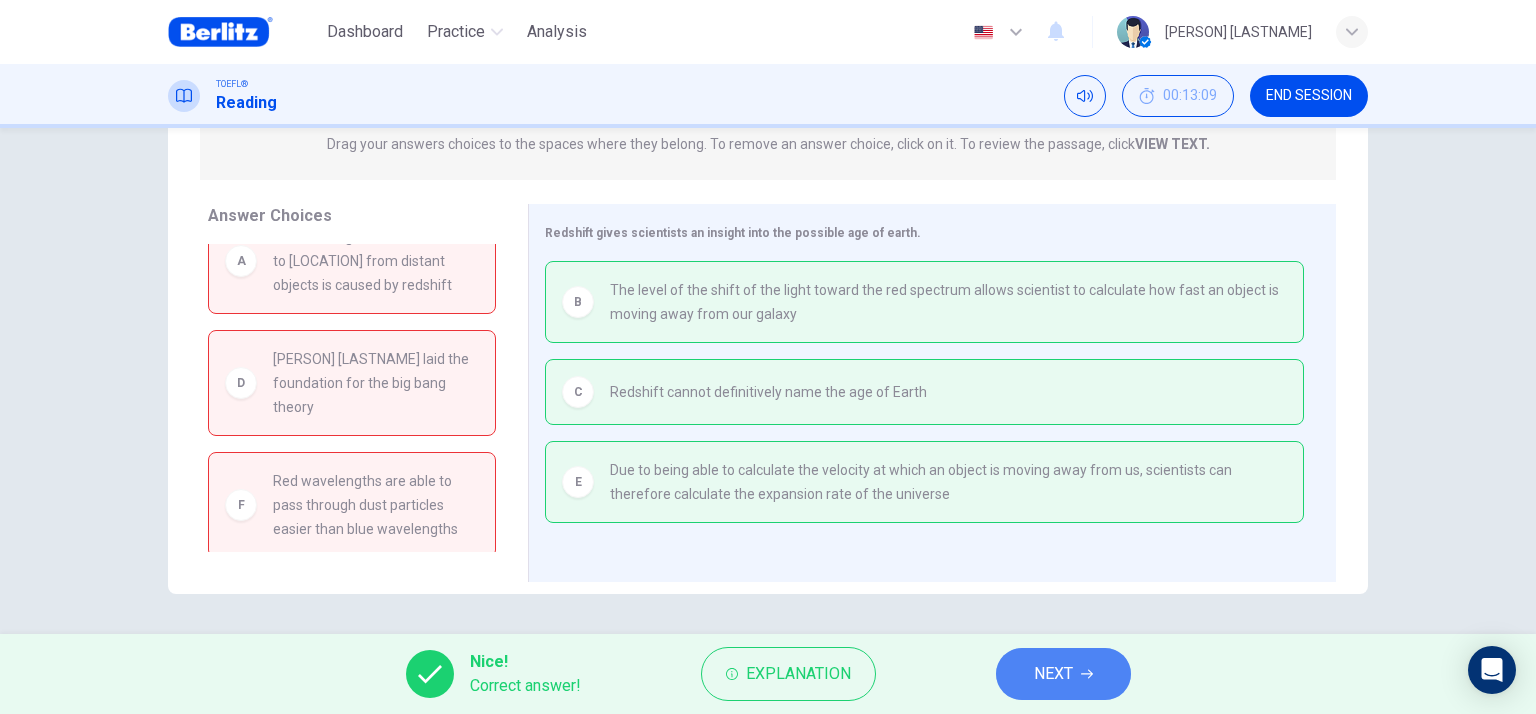 click on "NEXT" at bounding box center (1053, 674) 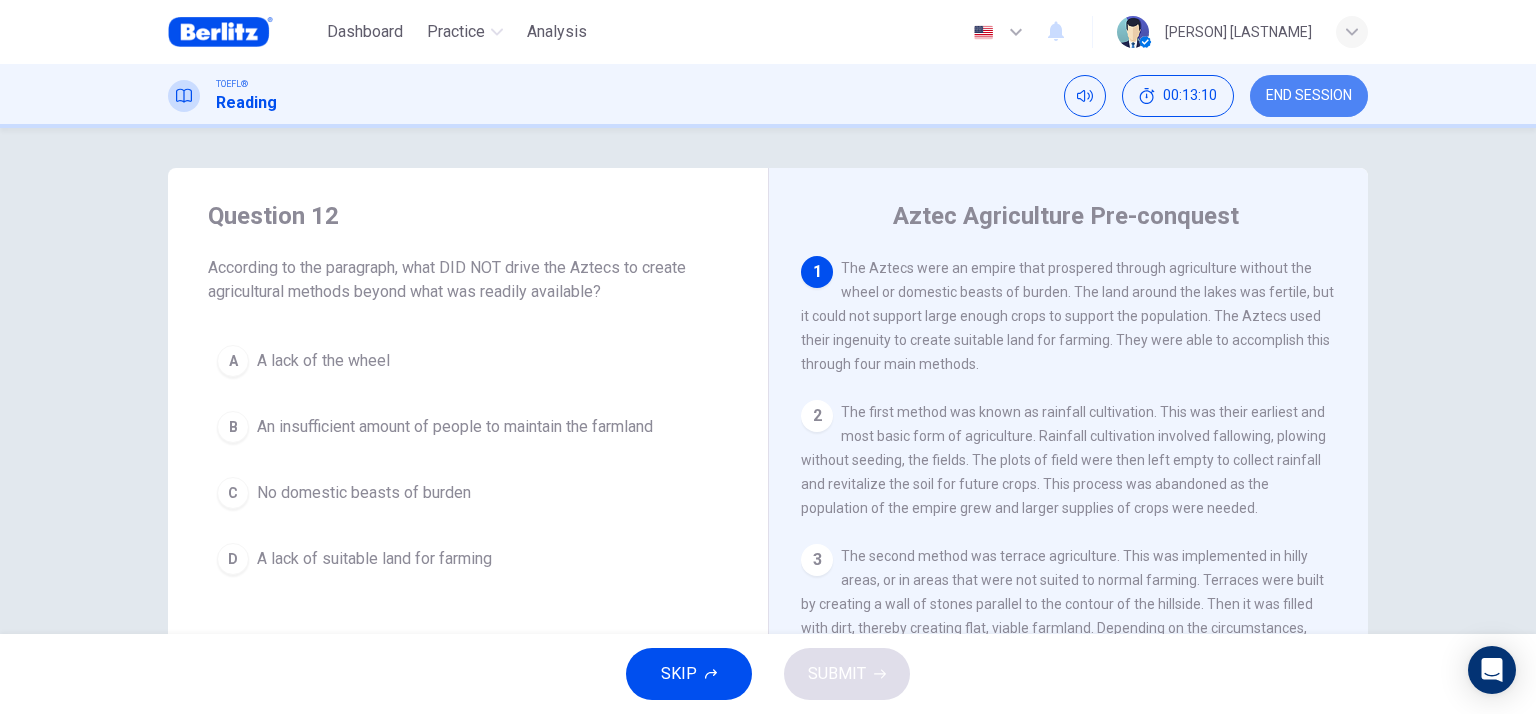 click on "END SESSION" at bounding box center (1309, 96) 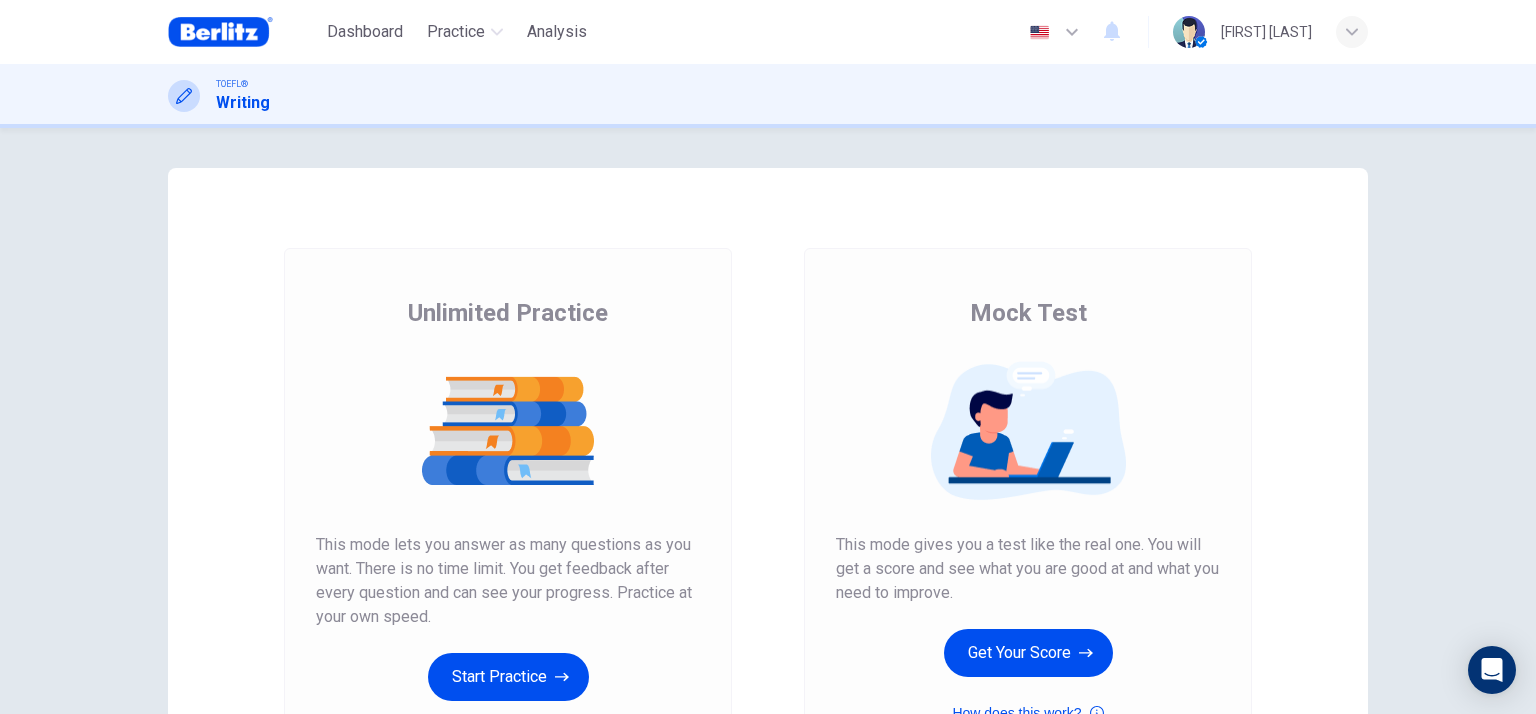 scroll, scrollTop: 0, scrollLeft: 0, axis: both 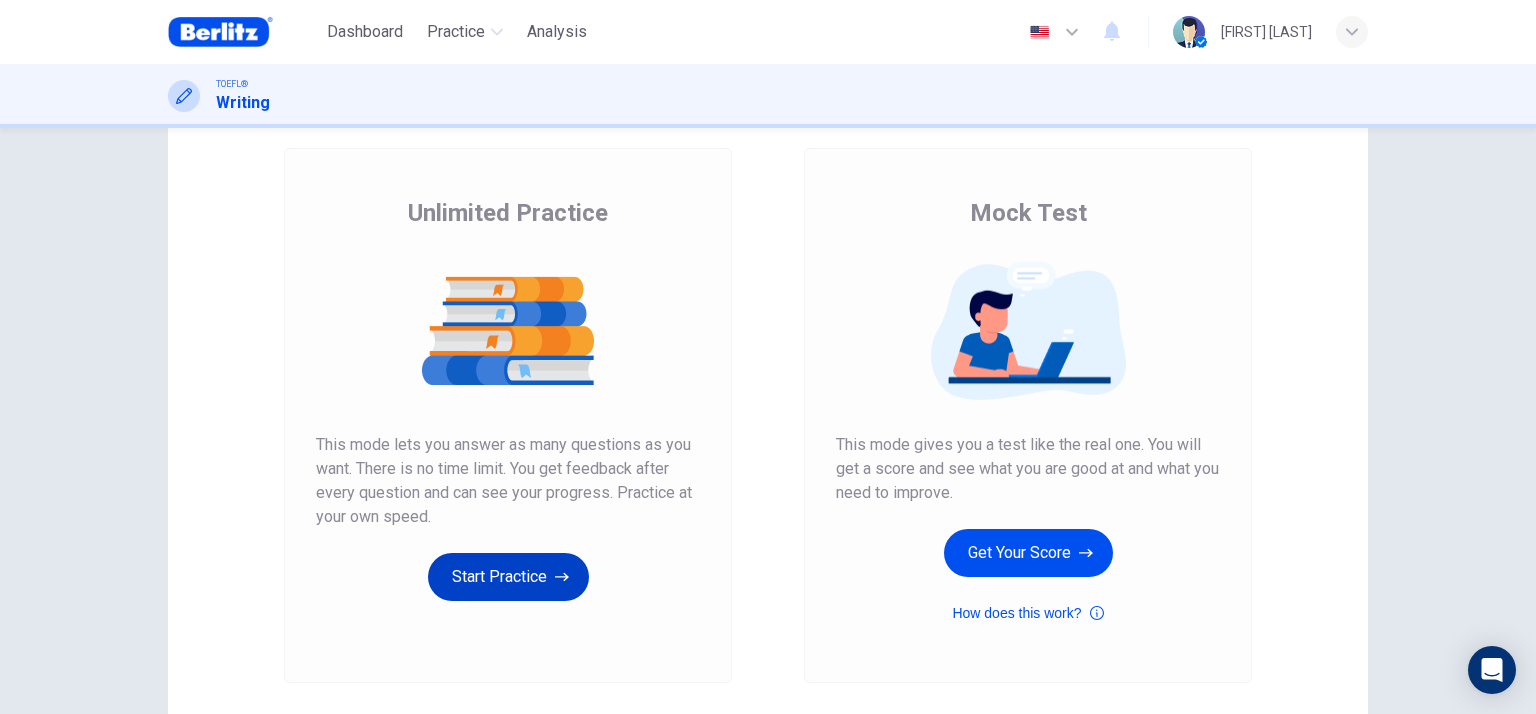 click on "Start Practice" at bounding box center [508, 577] 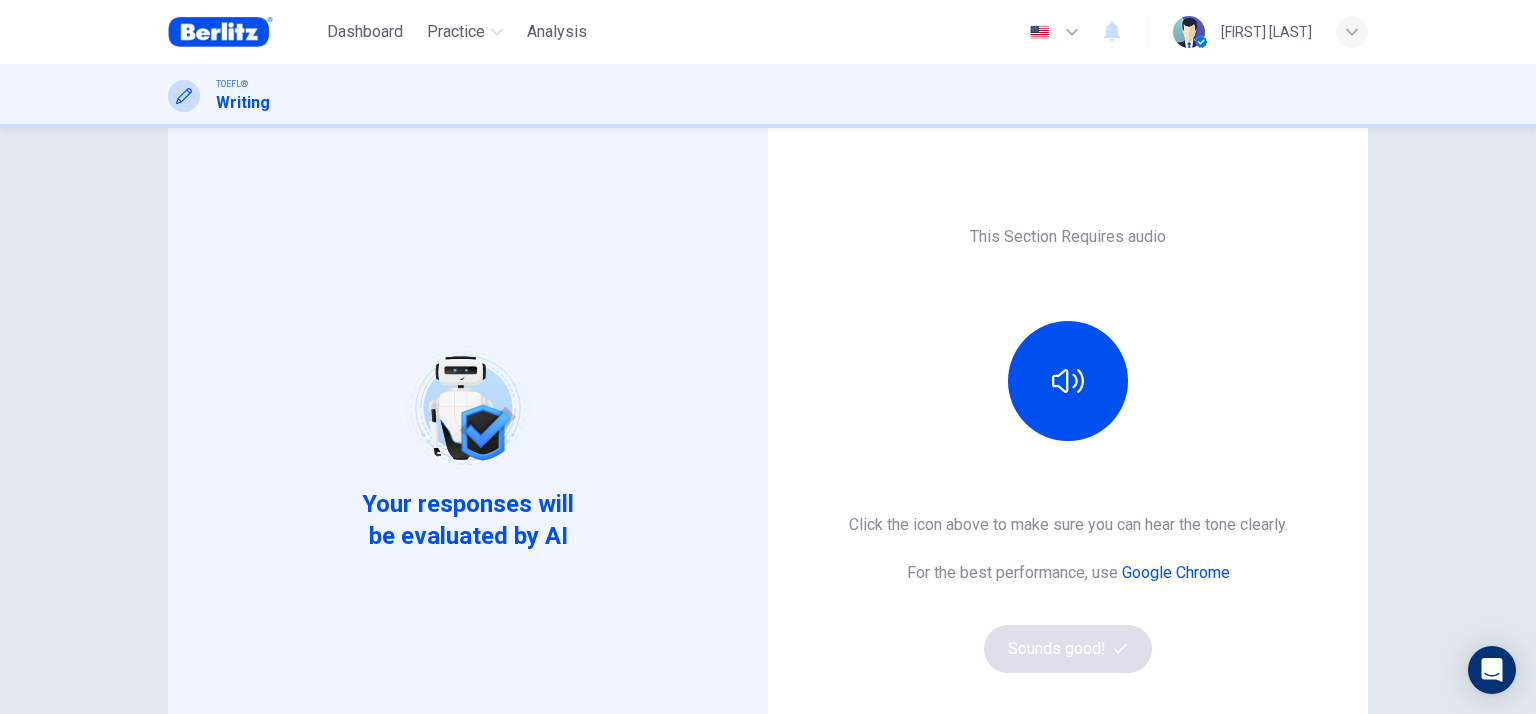 scroll, scrollTop: 100, scrollLeft: 0, axis: vertical 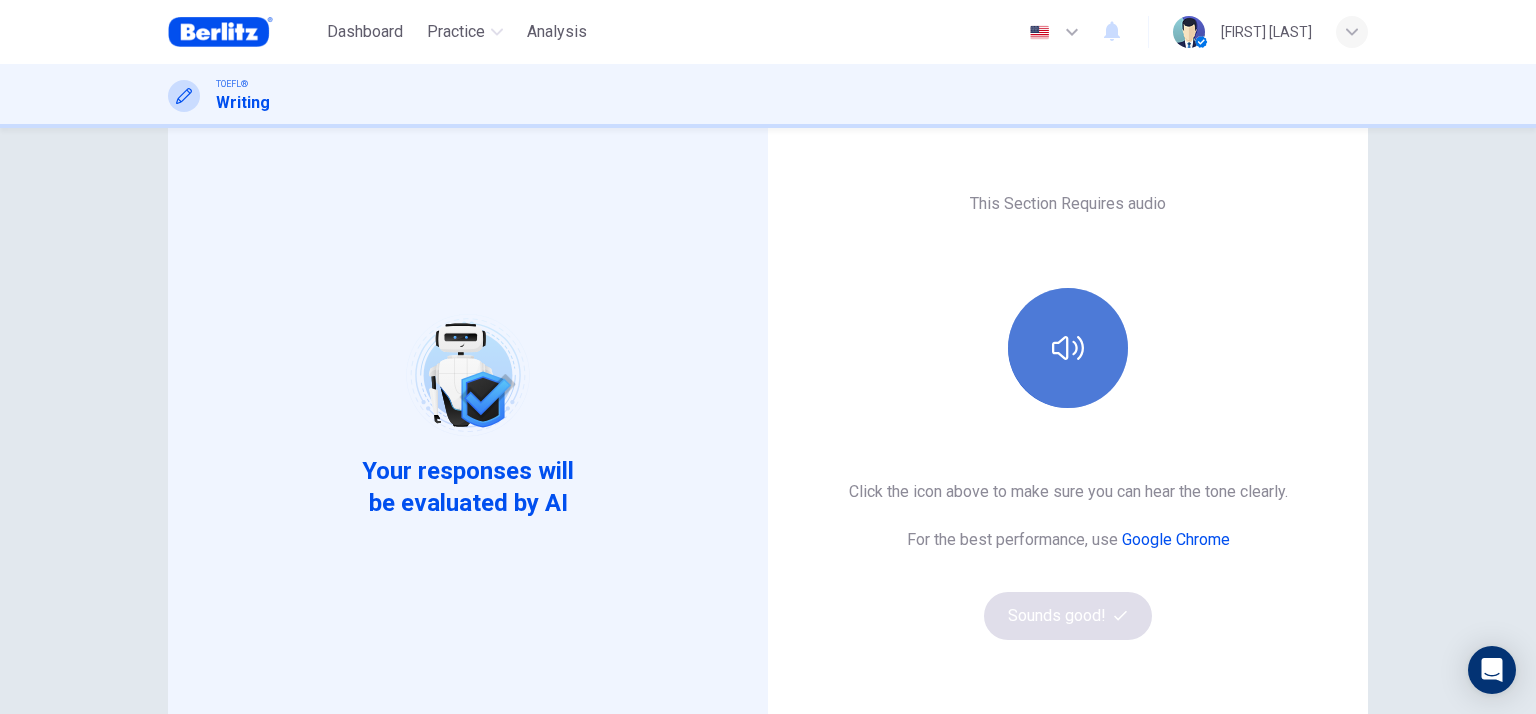 click at bounding box center [1068, 348] 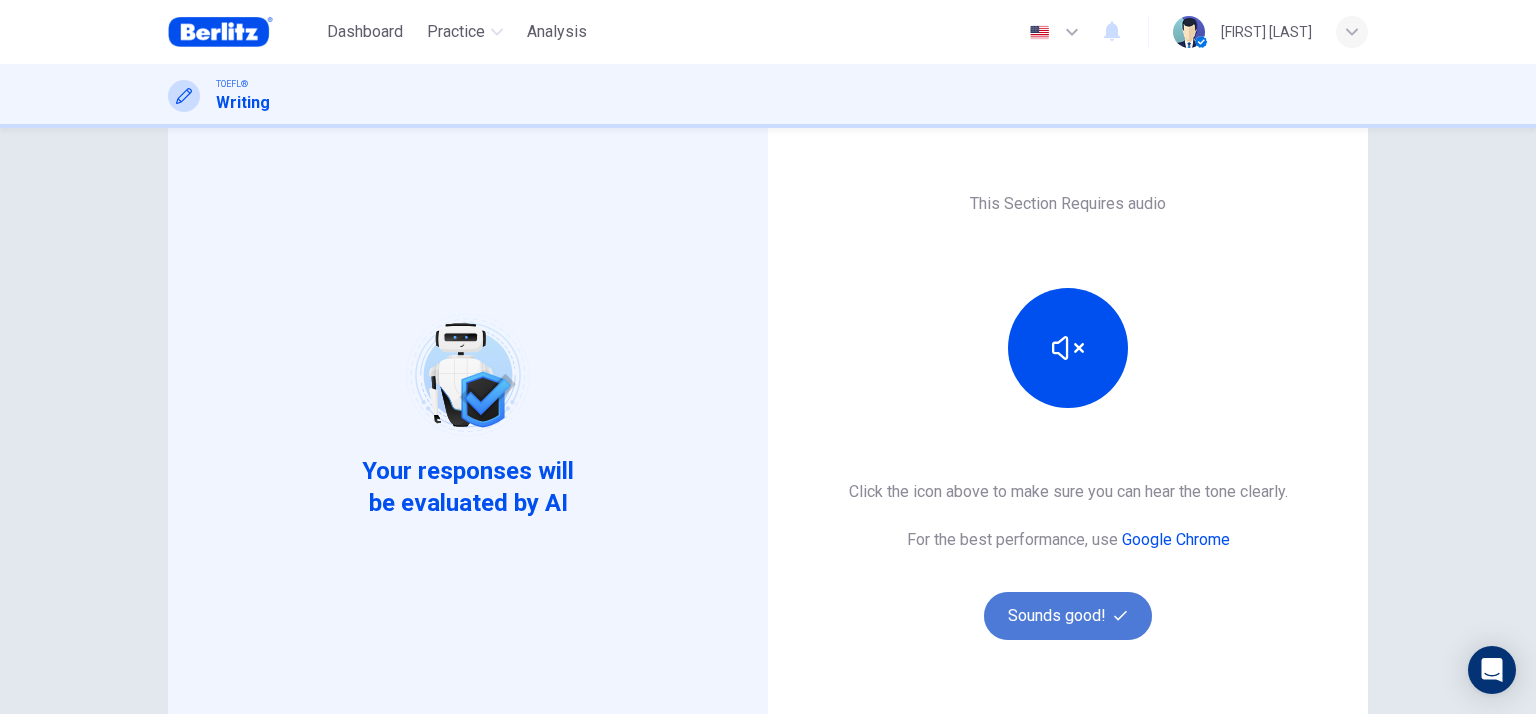 click on "Sounds good!" at bounding box center [1068, 616] 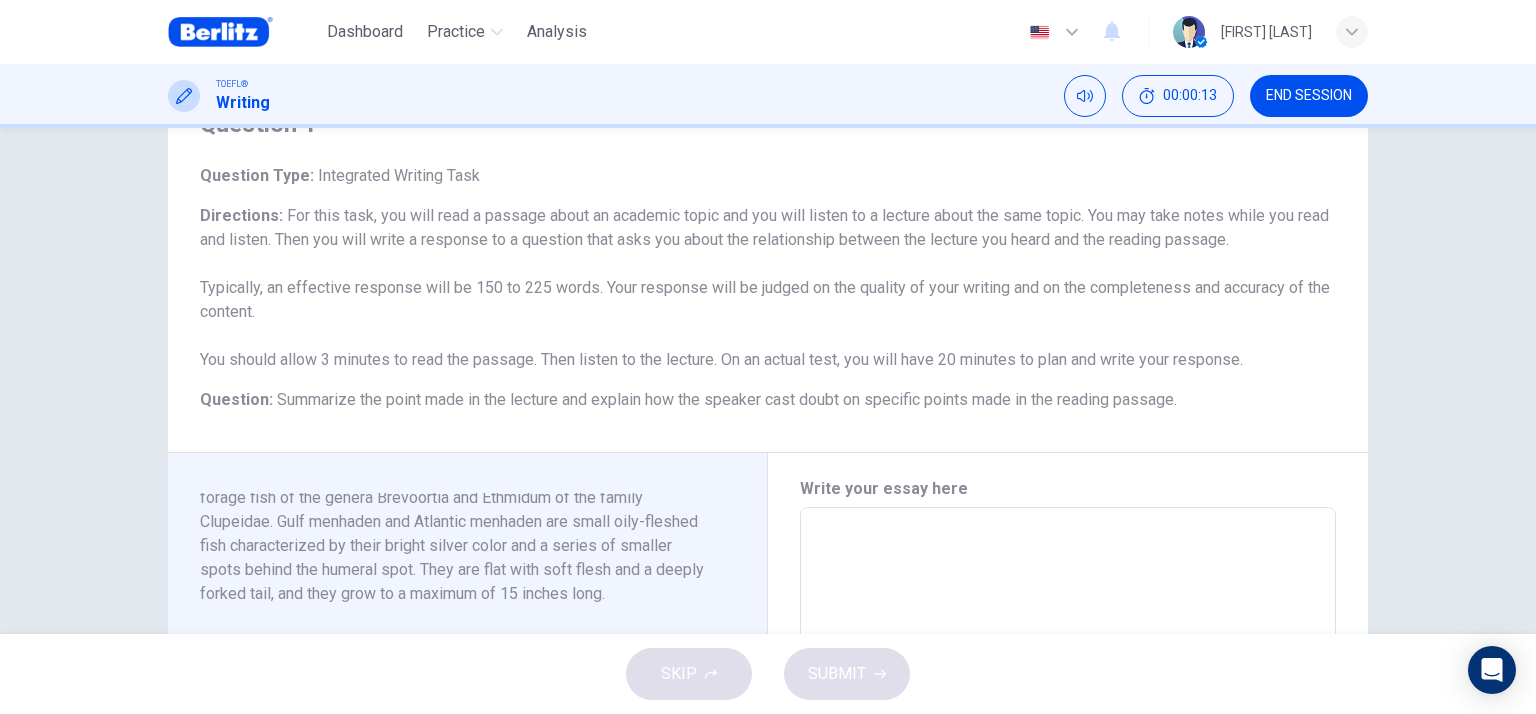 scroll, scrollTop: 100, scrollLeft: 0, axis: vertical 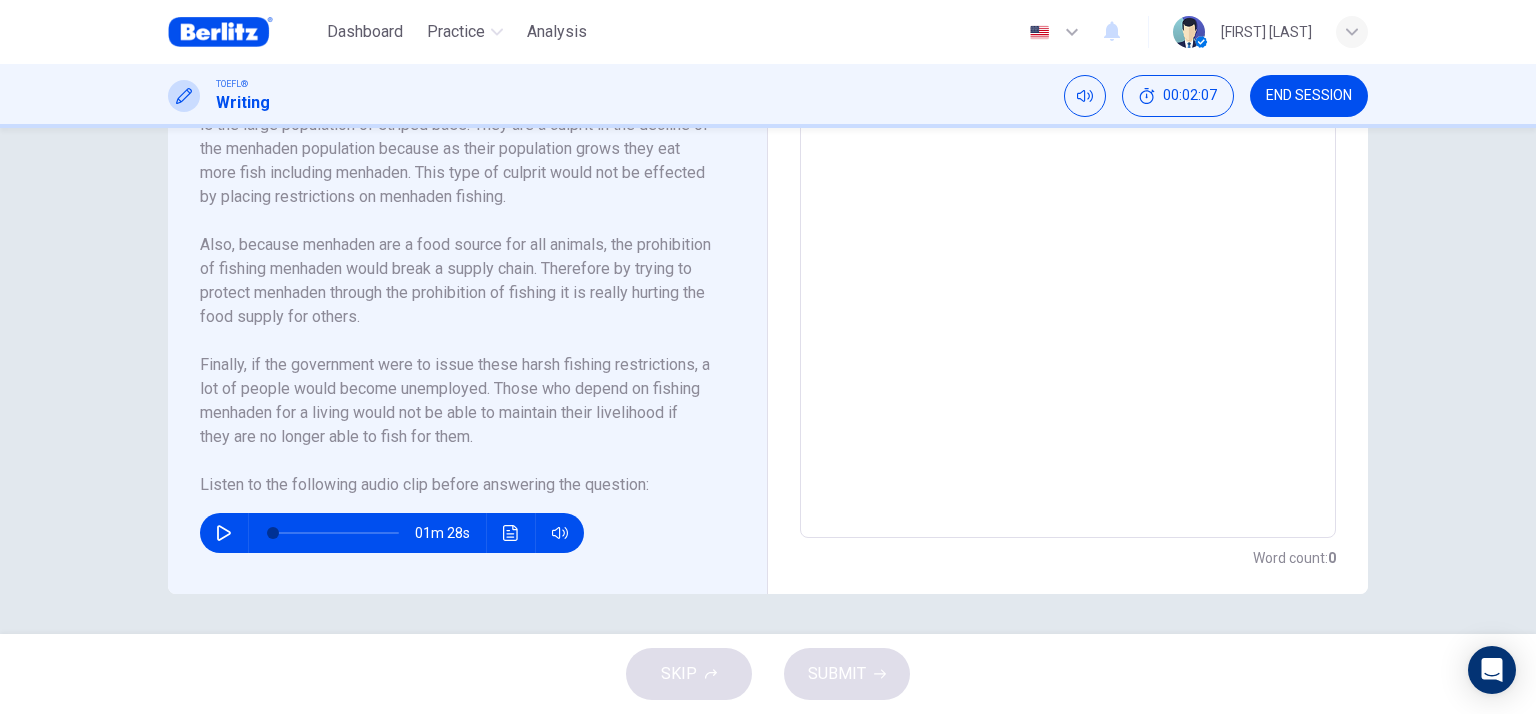 click at bounding box center [224, 533] 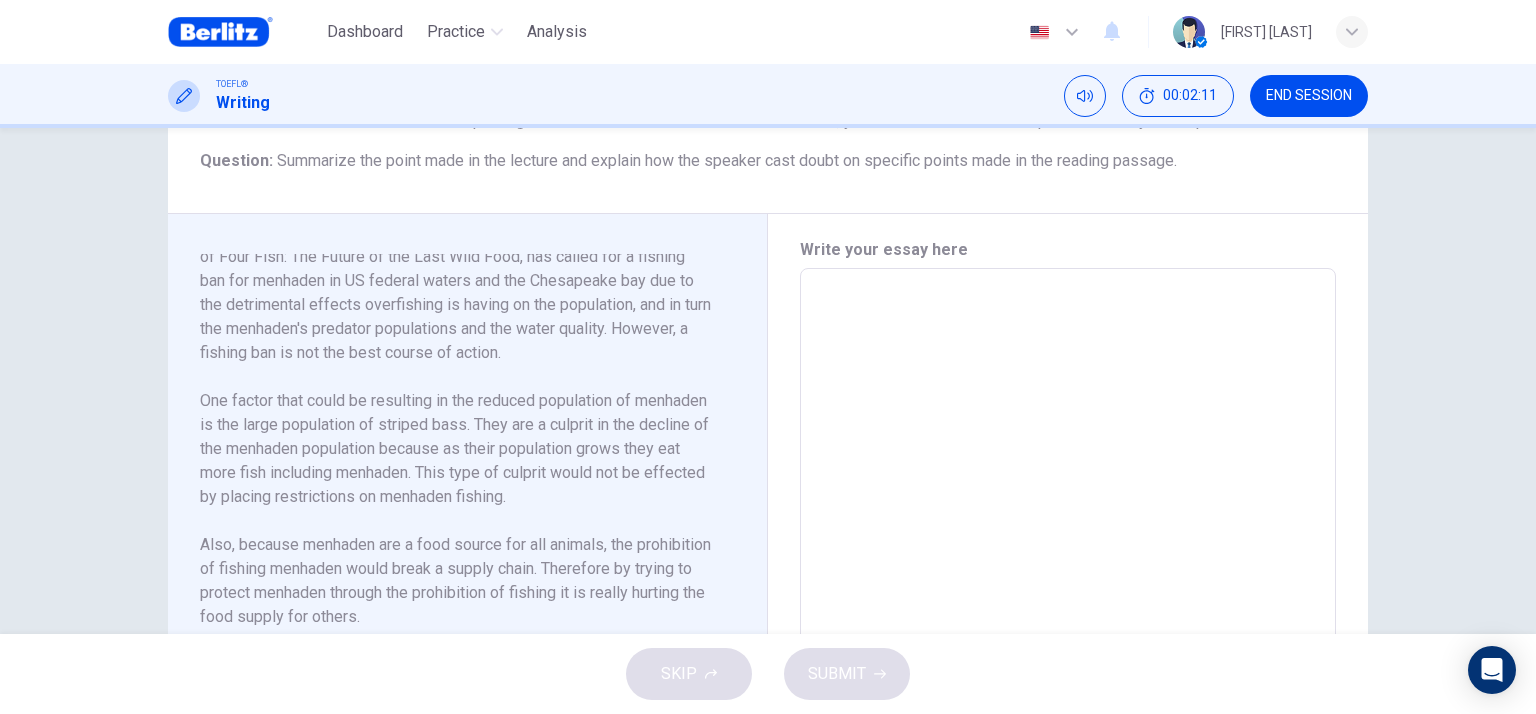 scroll, scrollTop: 239, scrollLeft: 0, axis: vertical 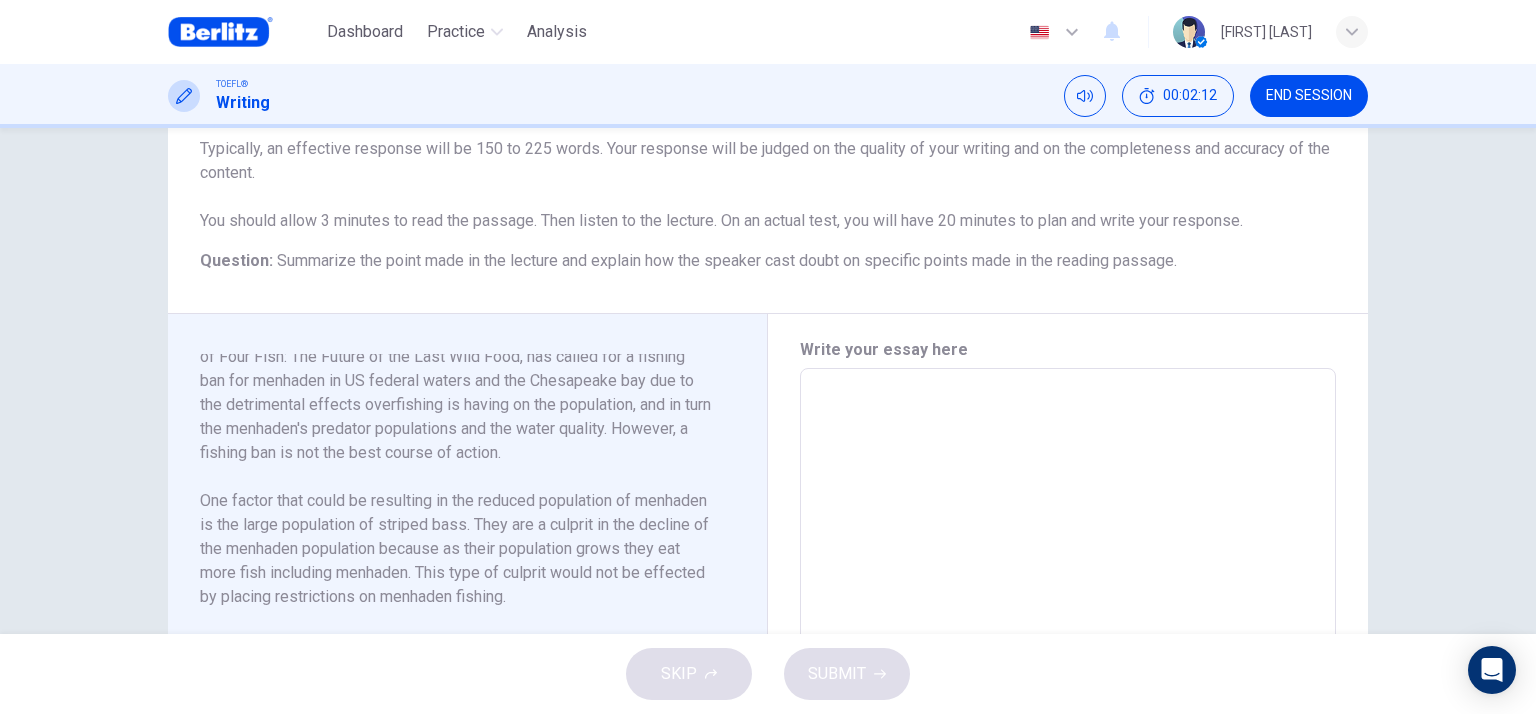click at bounding box center (1068, 653) 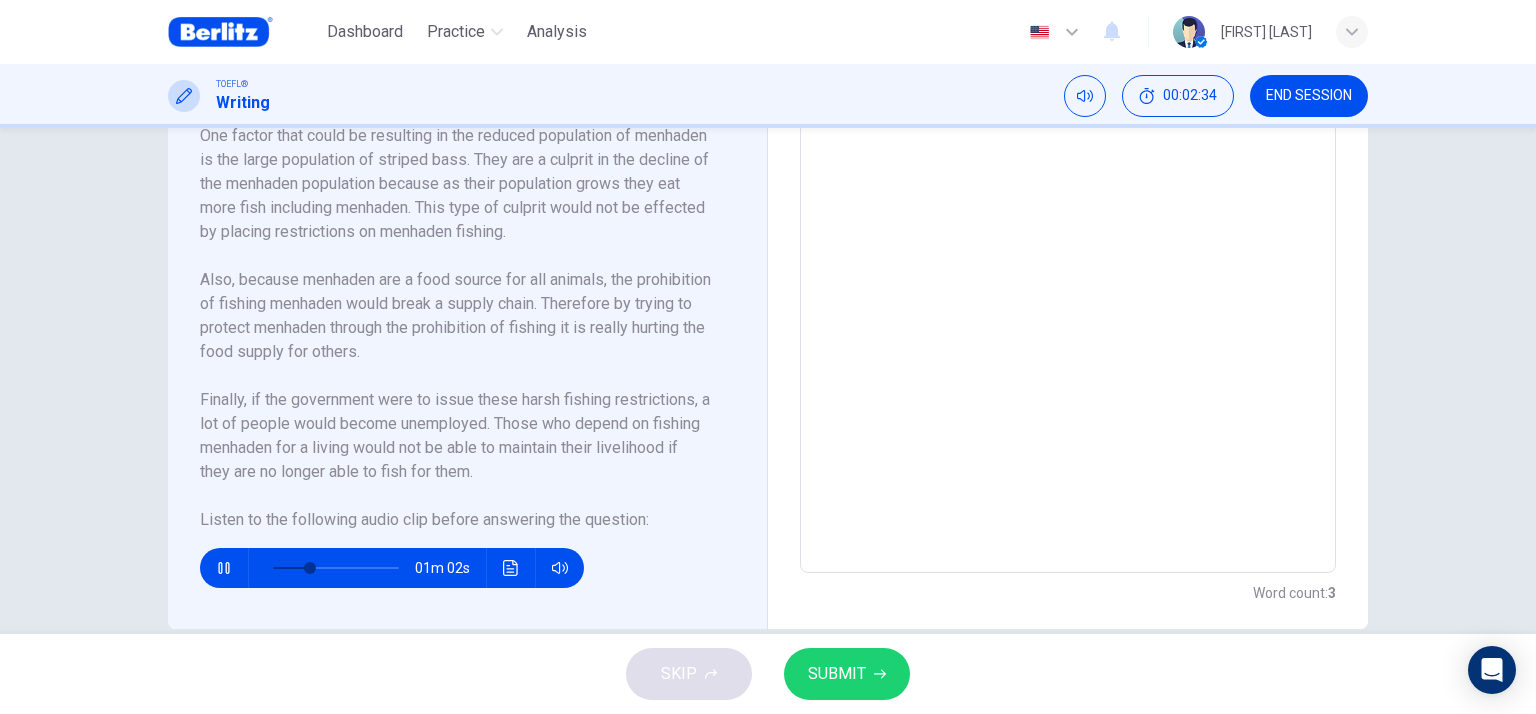 scroll, scrollTop: 639, scrollLeft: 0, axis: vertical 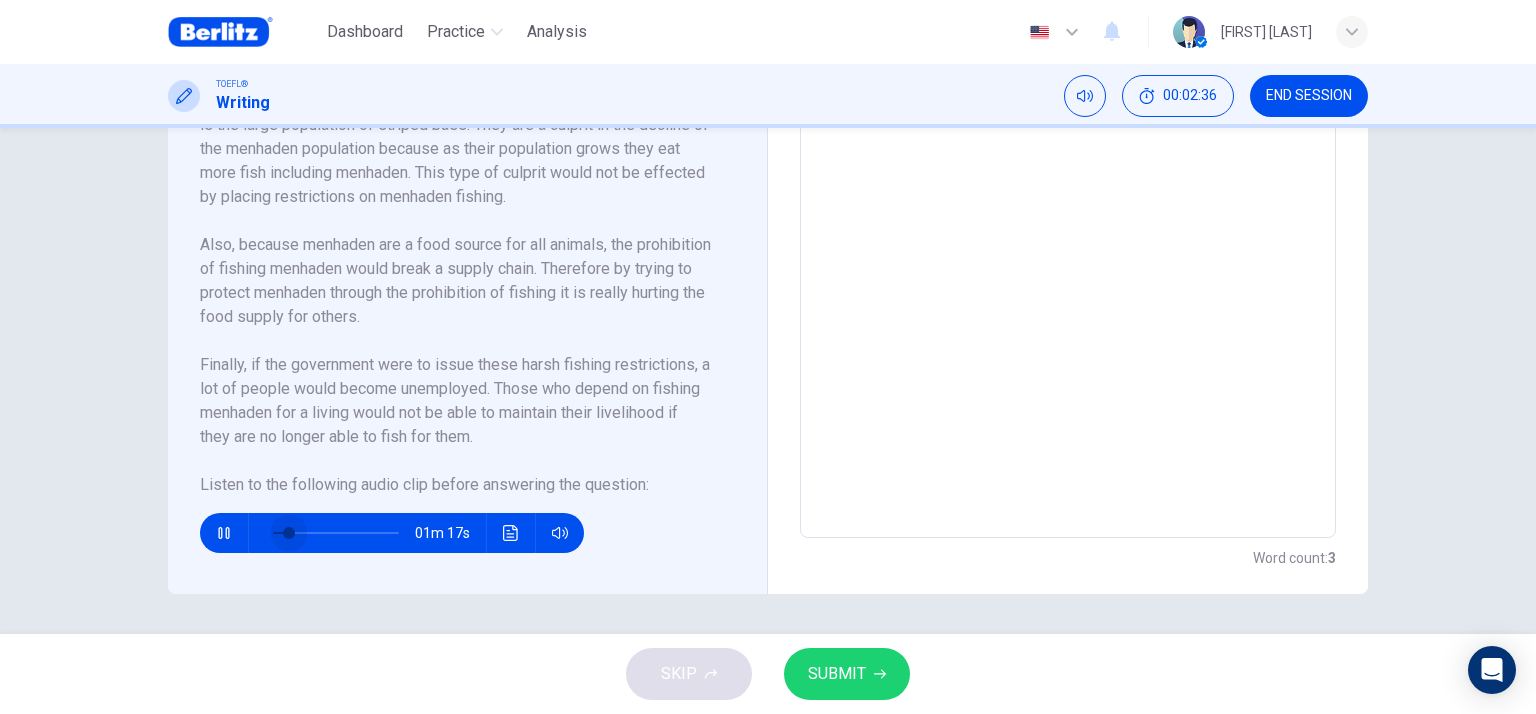 click at bounding box center (336, 533) 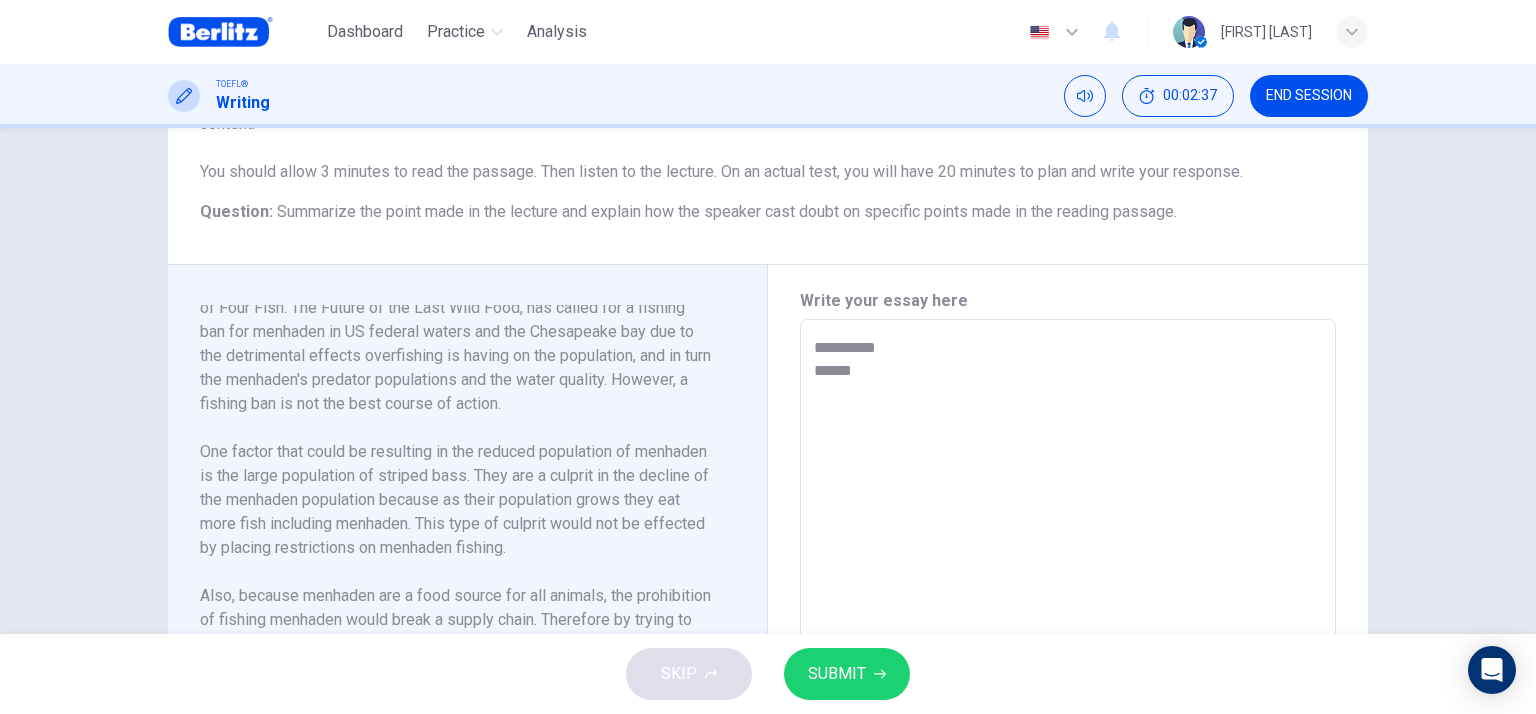 scroll, scrollTop: 239, scrollLeft: 0, axis: vertical 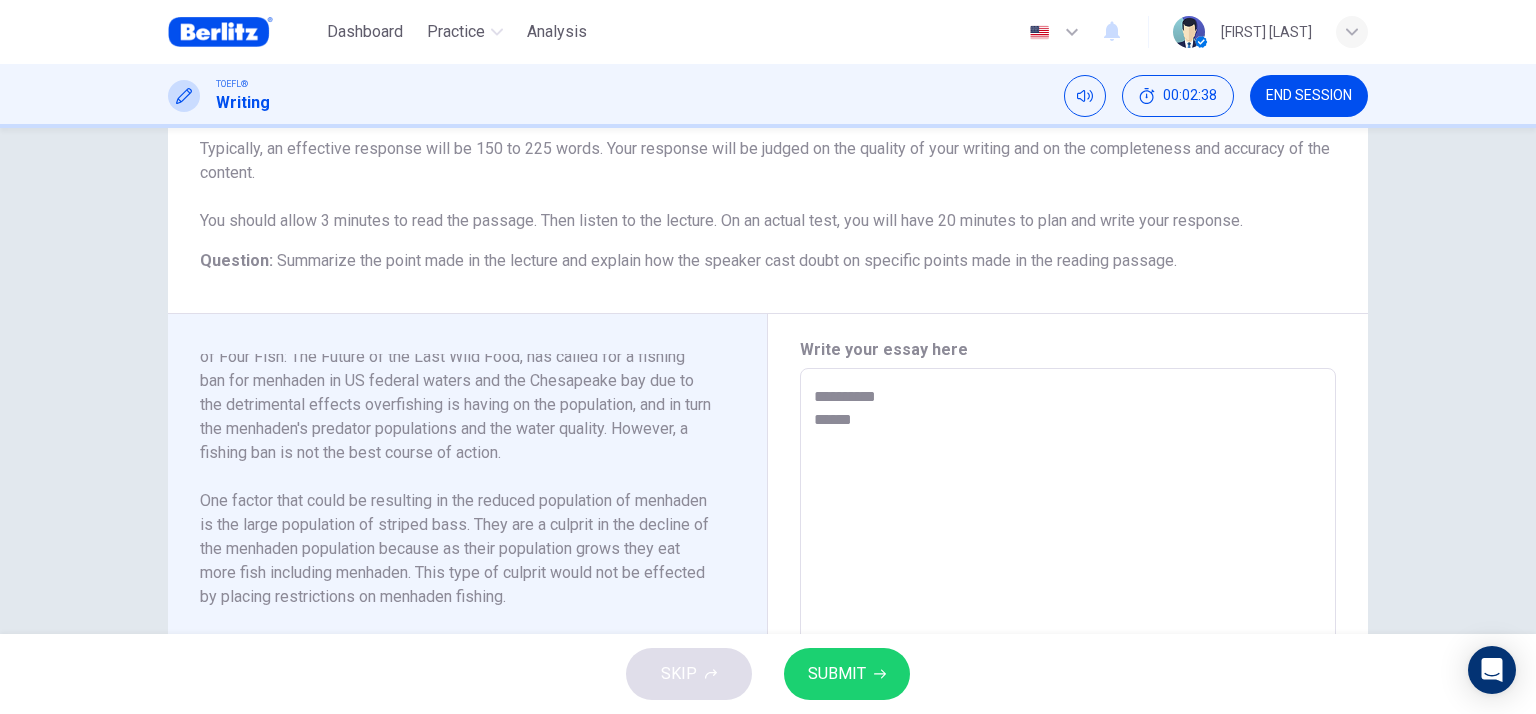 click on "**********" at bounding box center [1068, 653] 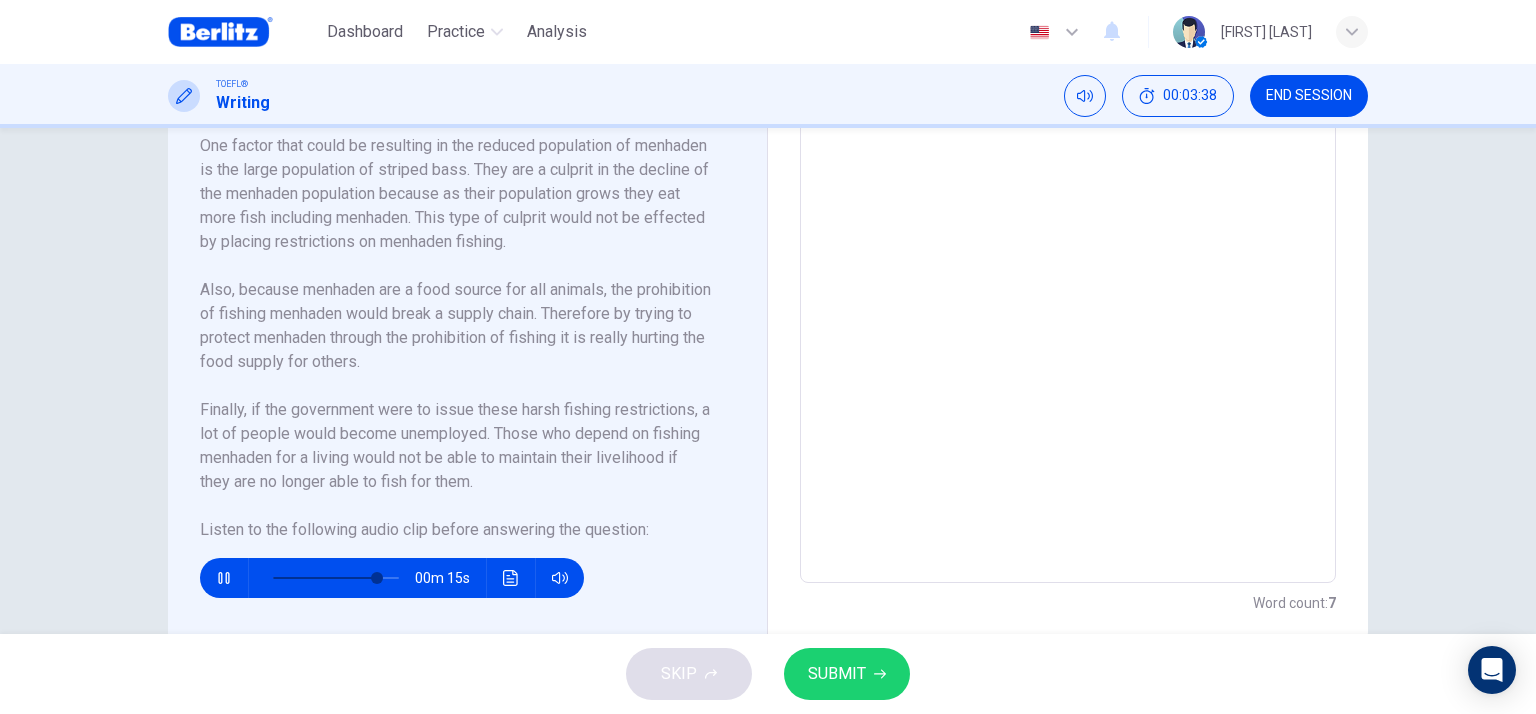 scroll, scrollTop: 639, scrollLeft: 0, axis: vertical 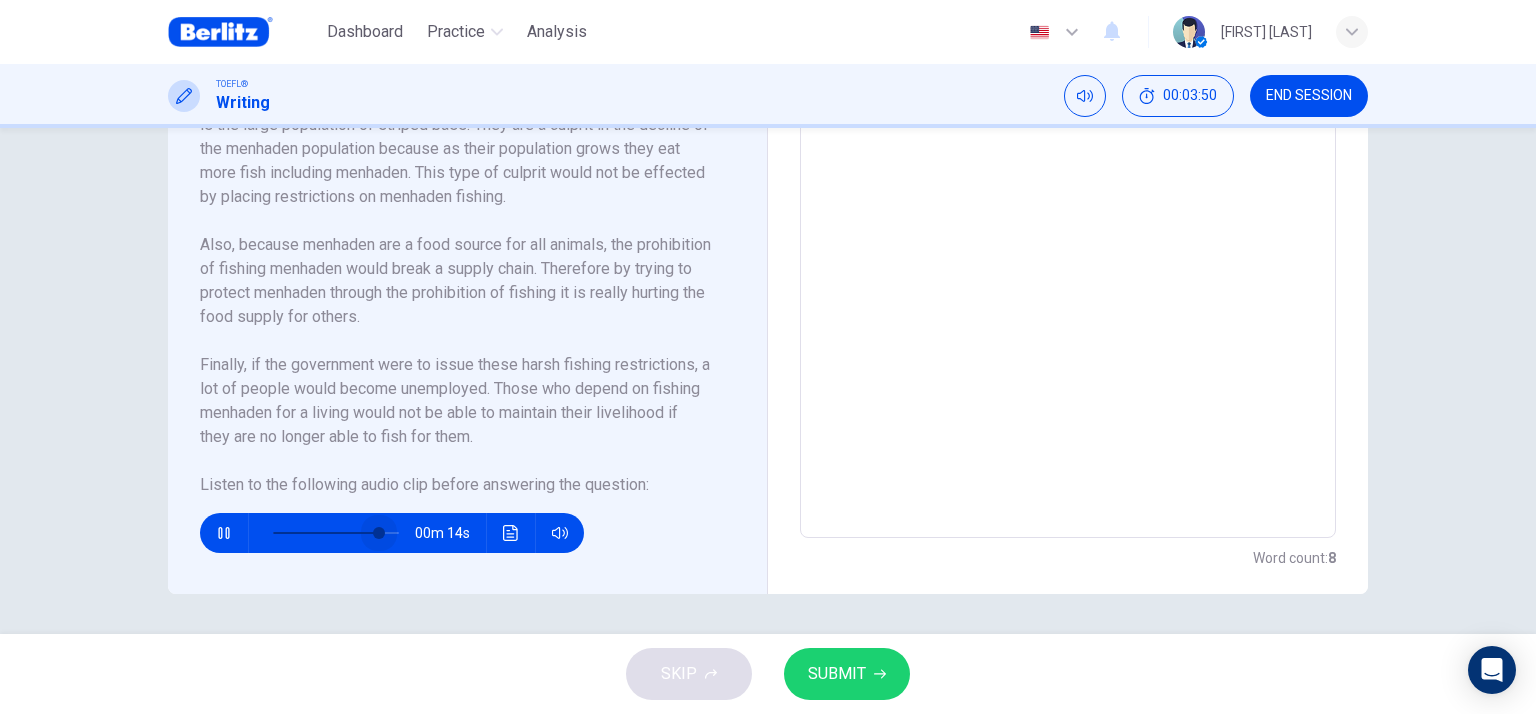 click at bounding box center [379, 533] 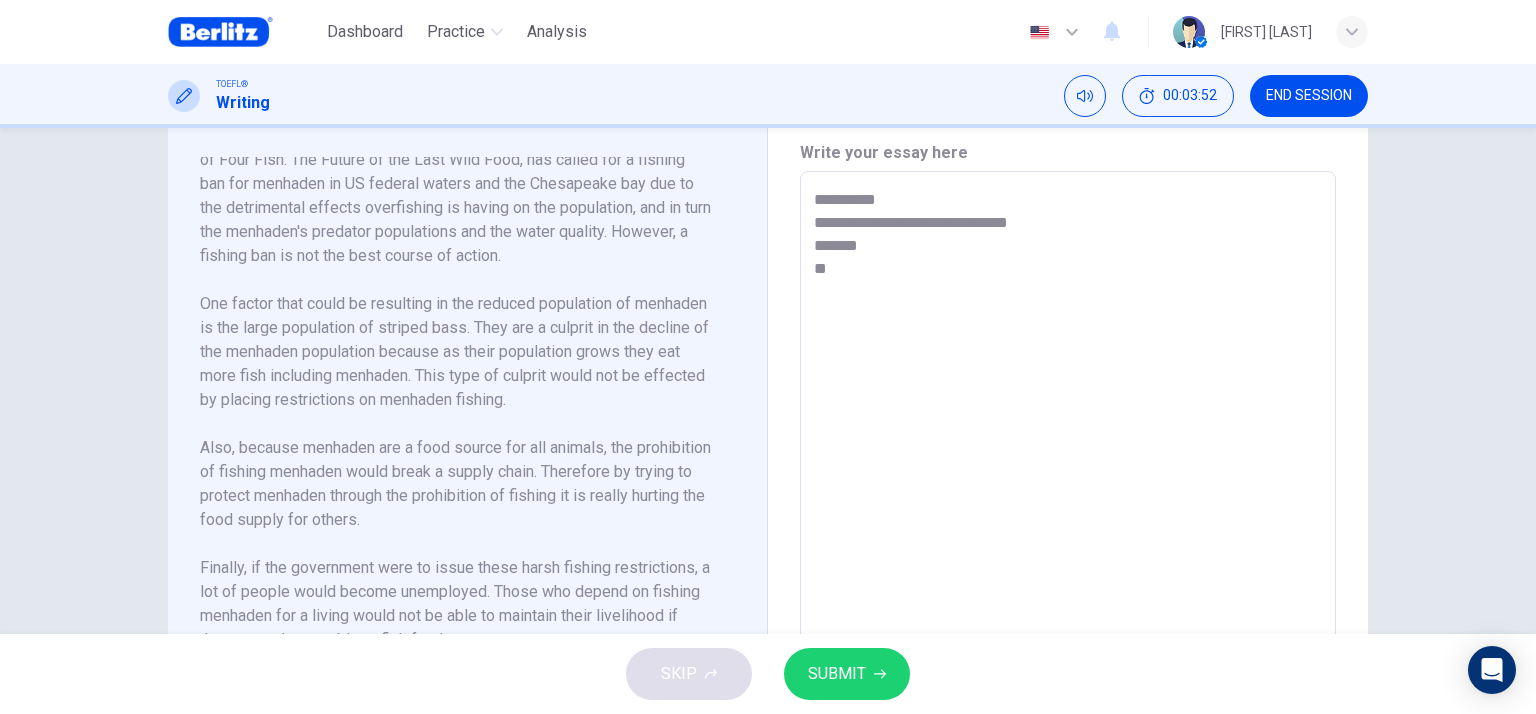 scroll, scrollTop: 239, scrollLeft: 0, axis: vertical 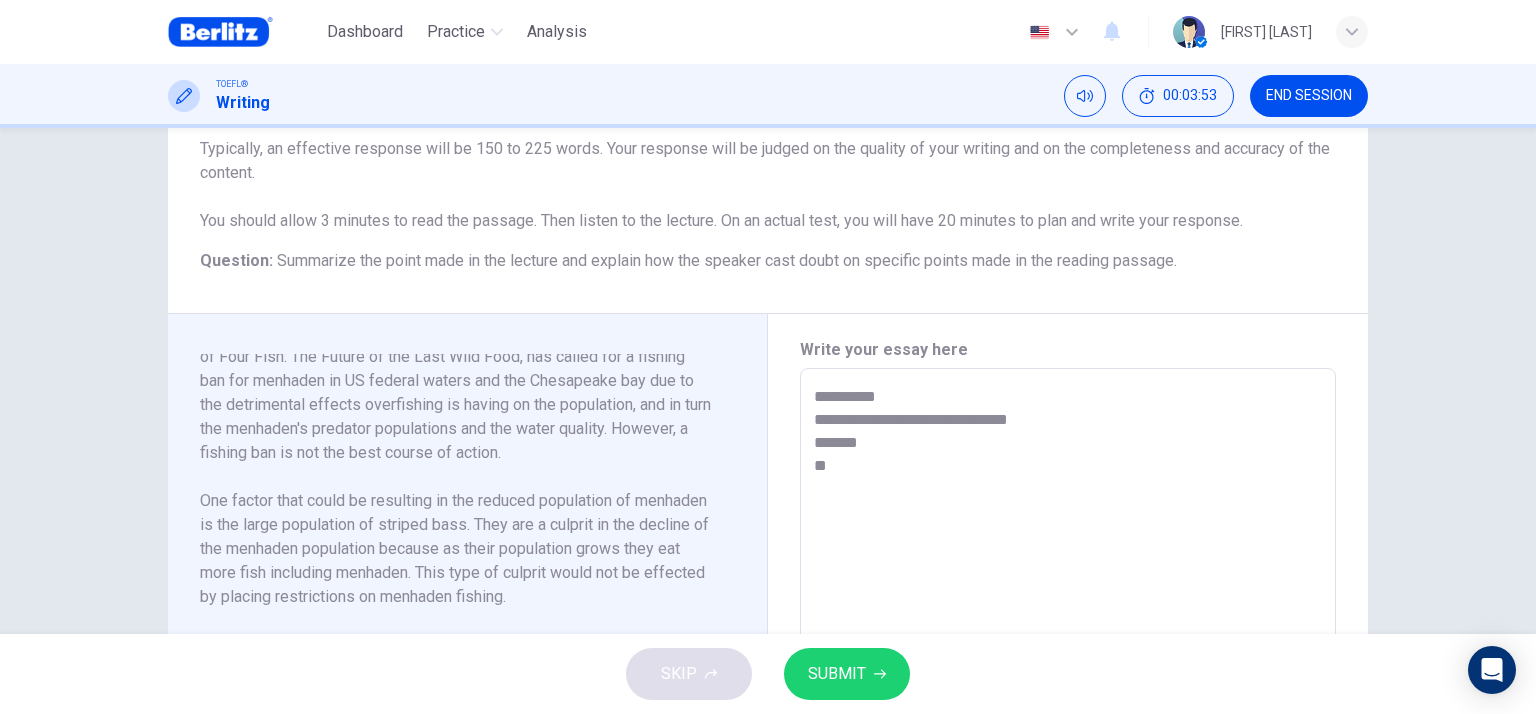 click on "**********" at bounding box center (1068, 653) 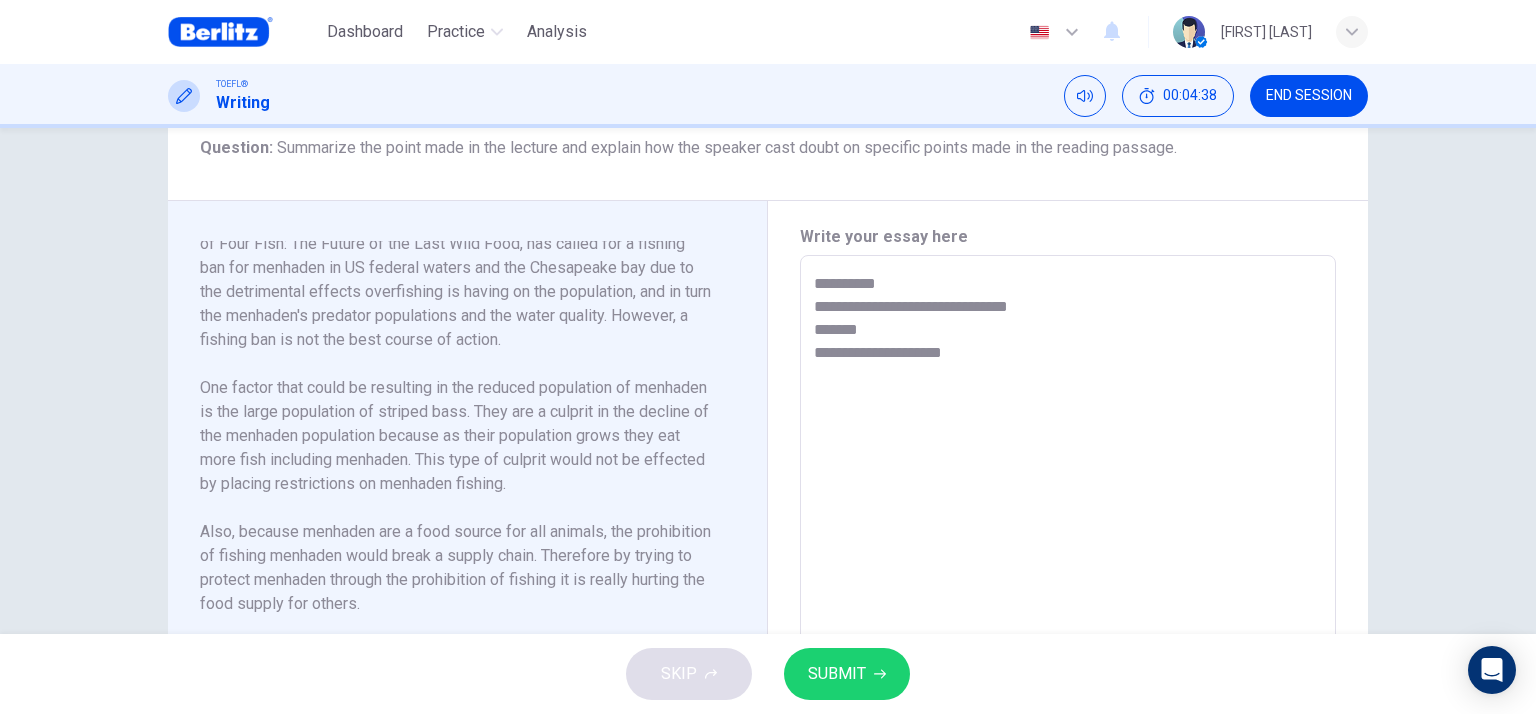 scroll, scrollTop: 339, scrollLeft: 0, axis: vertical 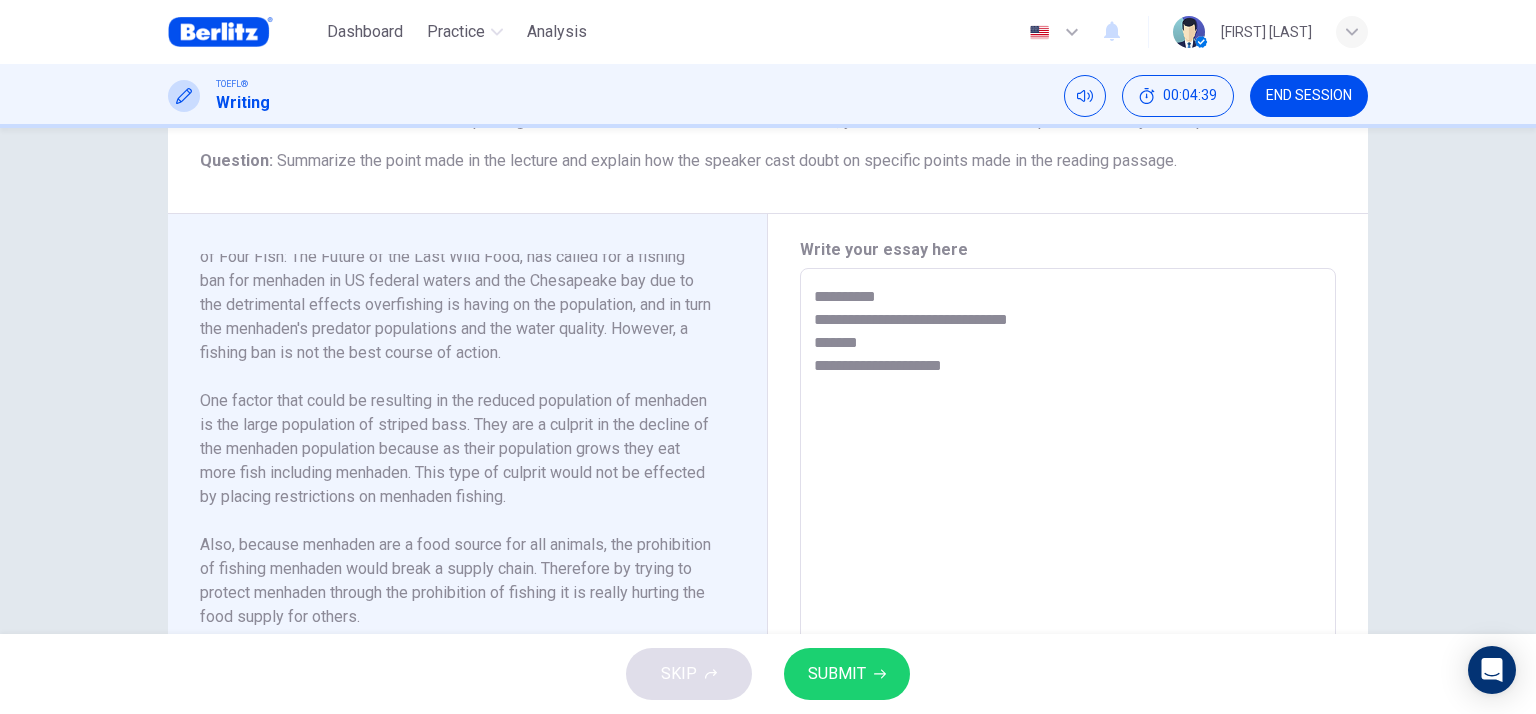 click on "**********" at bounding box center [1068, 553] 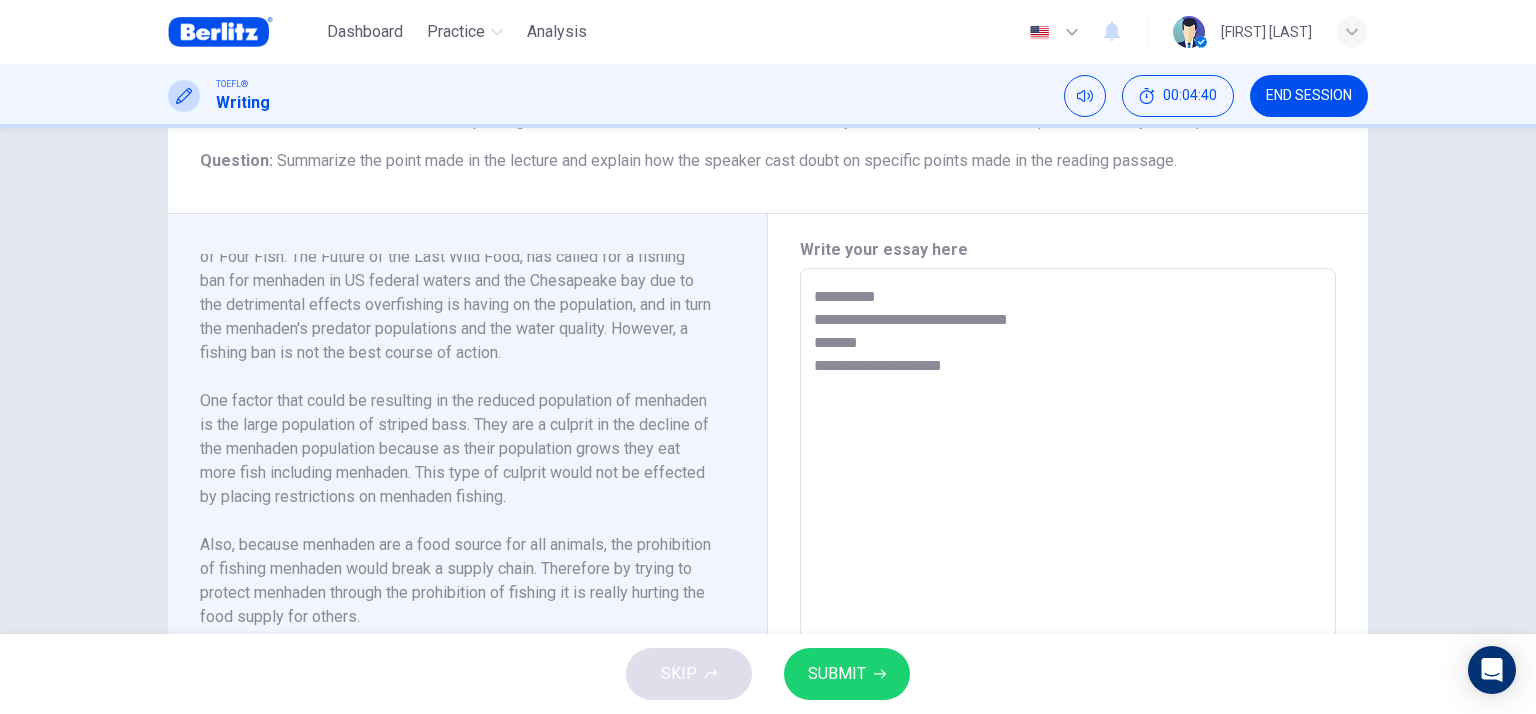 click on "**********" at bounding box center [1068, 553] 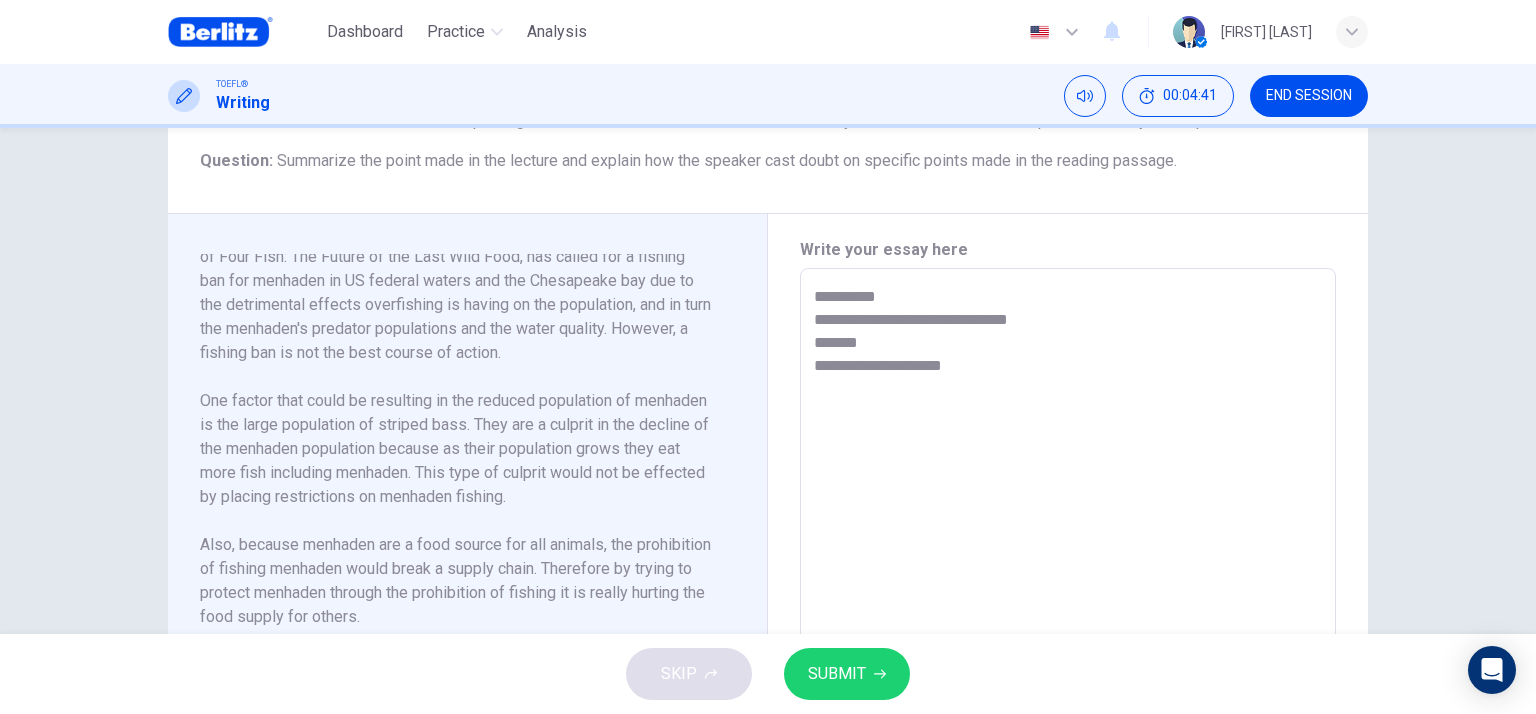 click on "**********" at bounding box center [1068, 553] 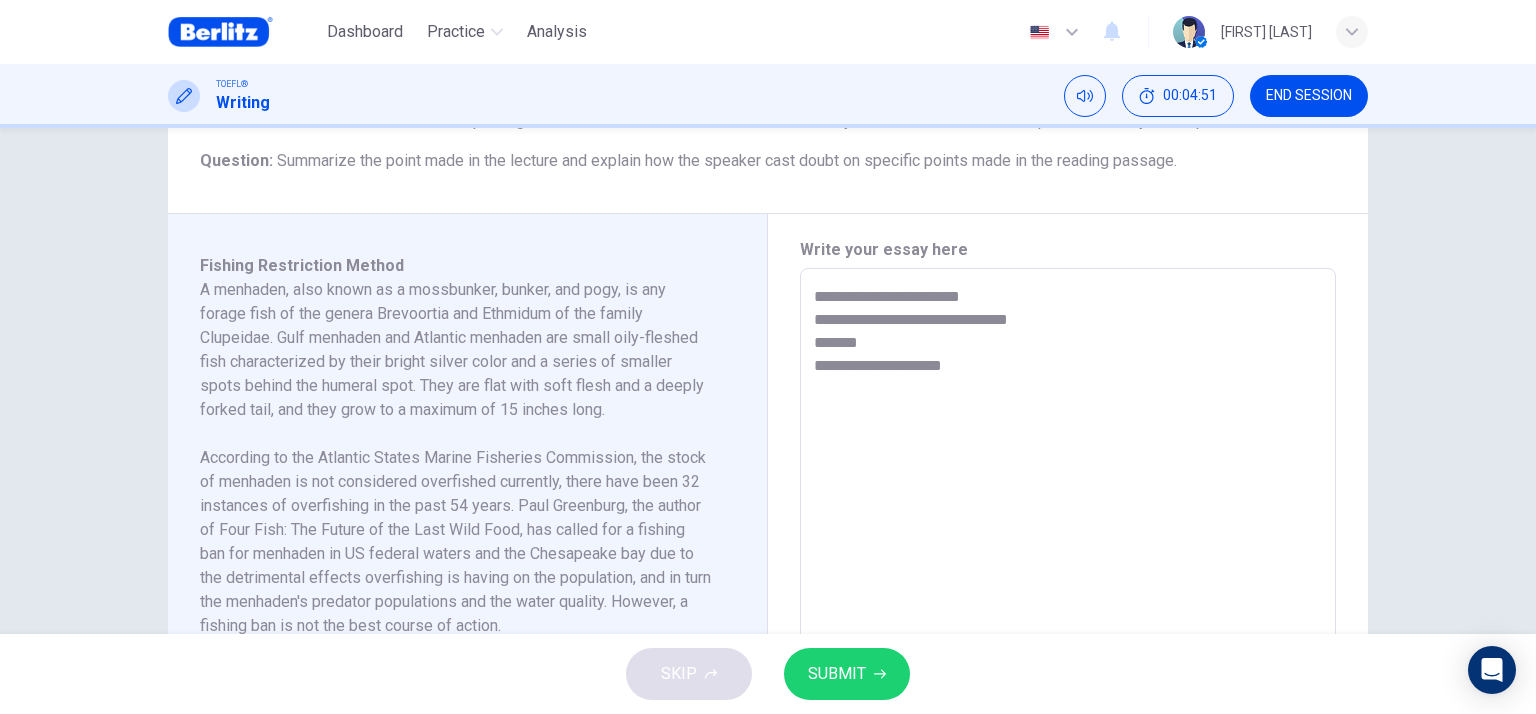 scroll, scrollTop: 0, scrollLeft: 0, axis: both 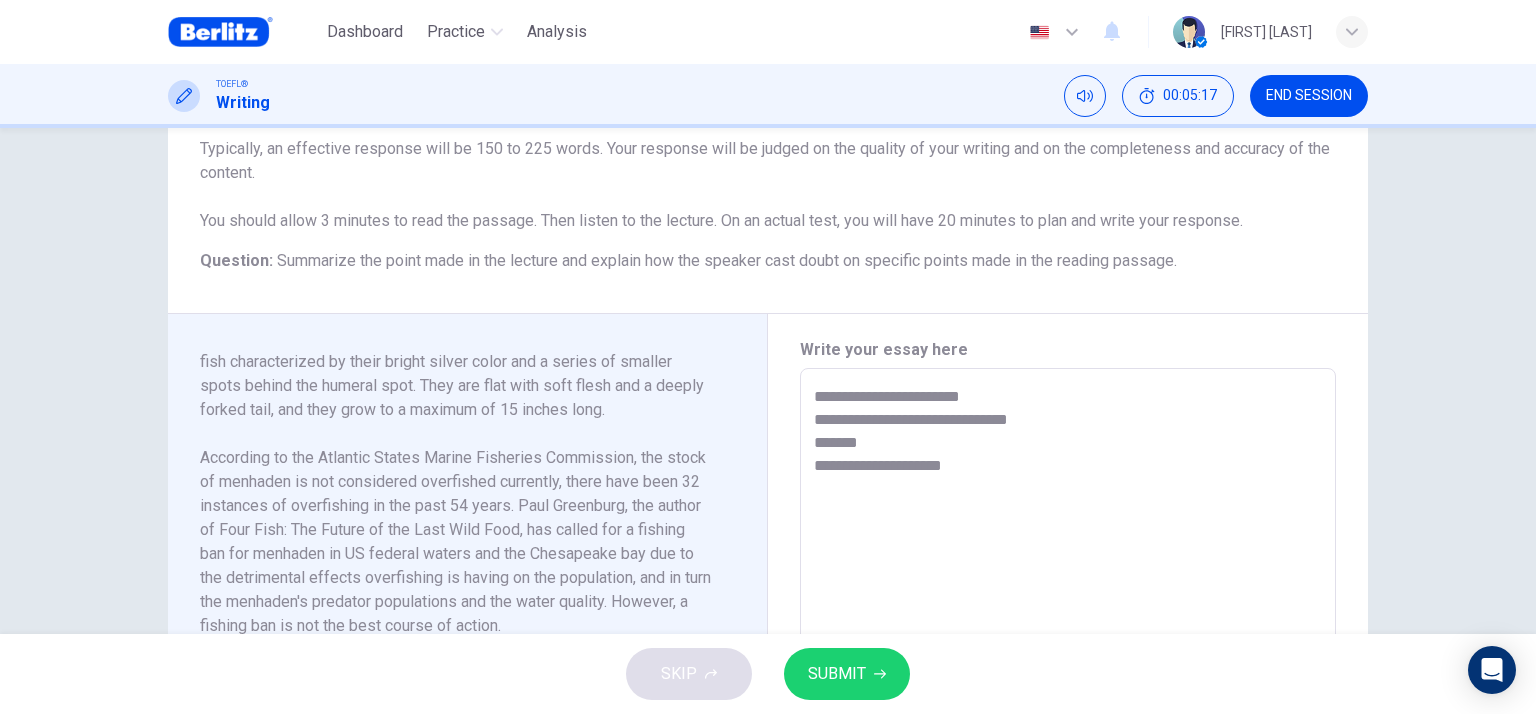 click on "**********" at bounding box center (1068, 653) 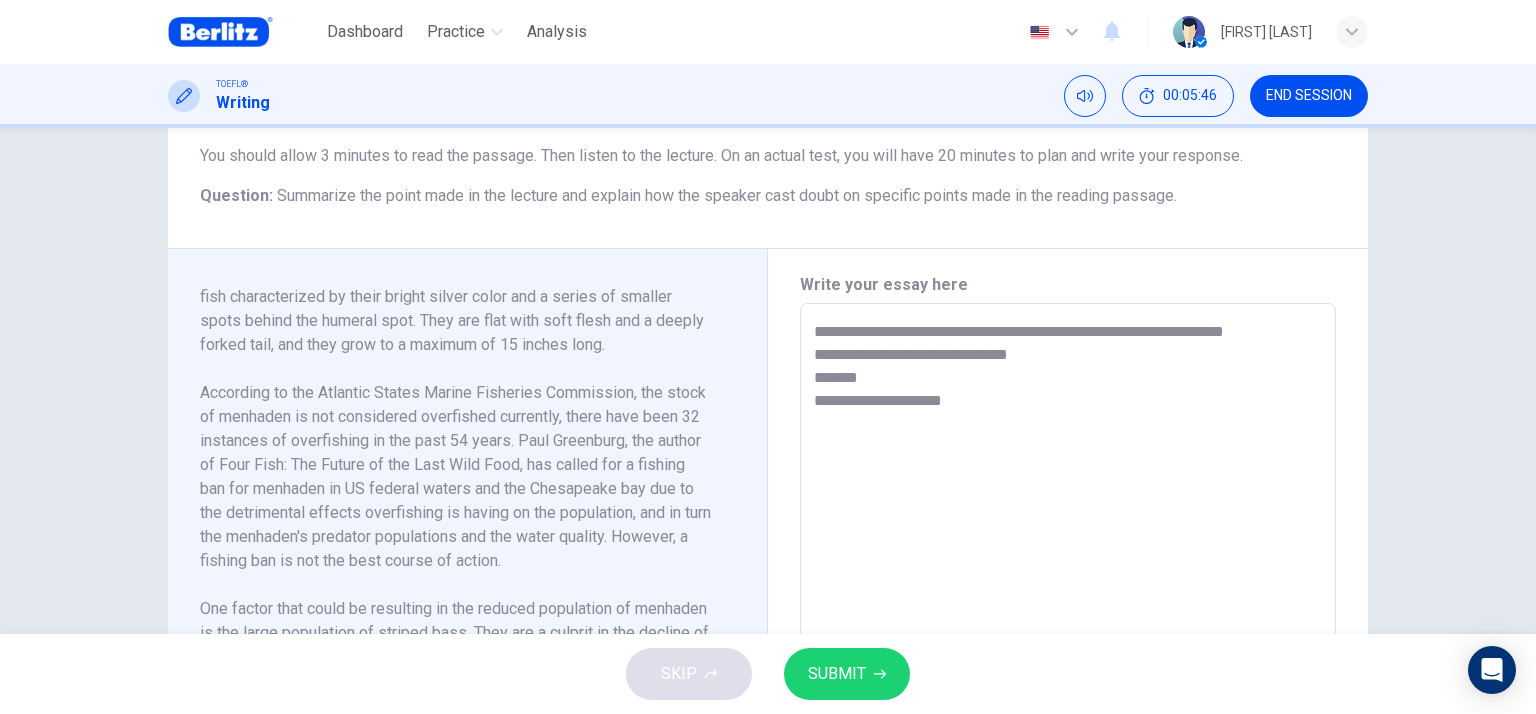 scroll, scrollTop: 339, scrollLeft: 0, axis: vertical 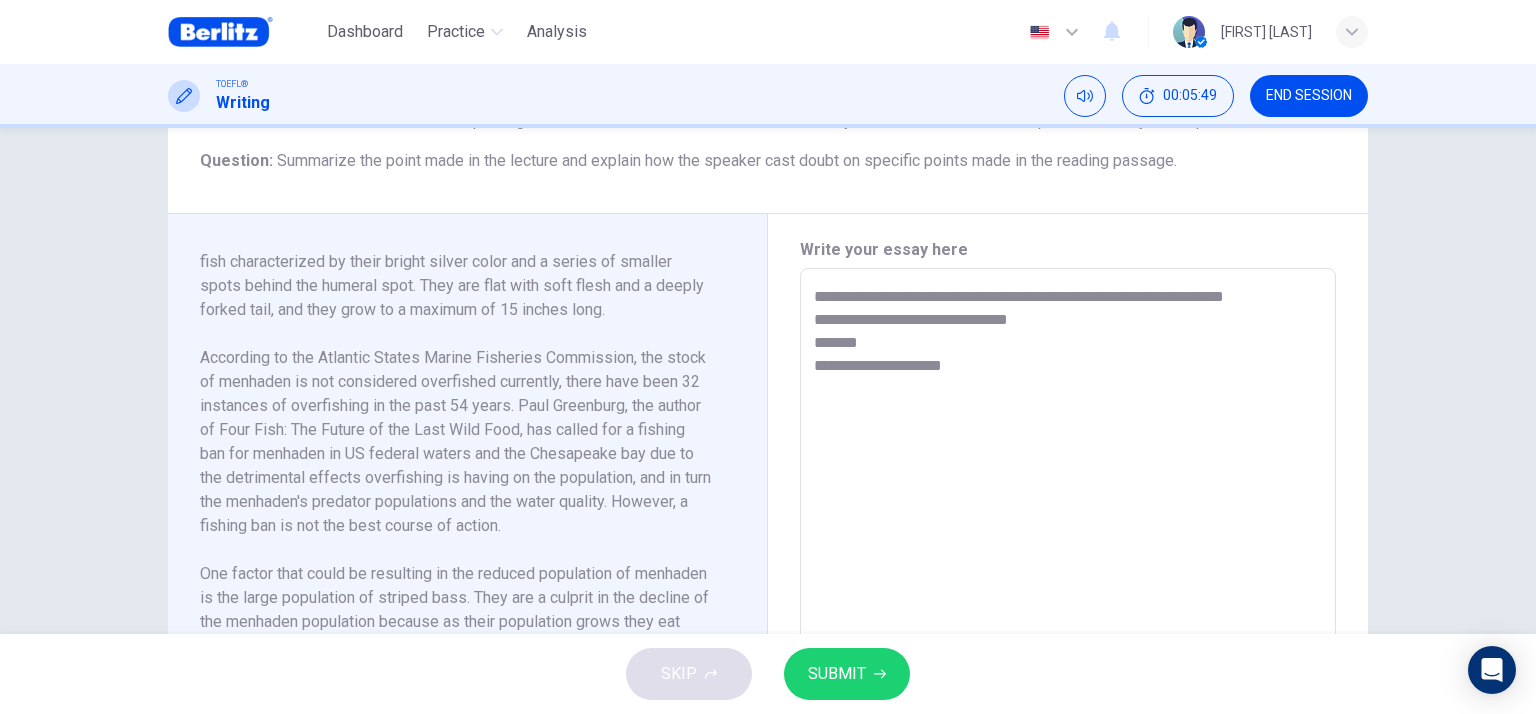 click on "**********" at bounding box center [1068, 553] 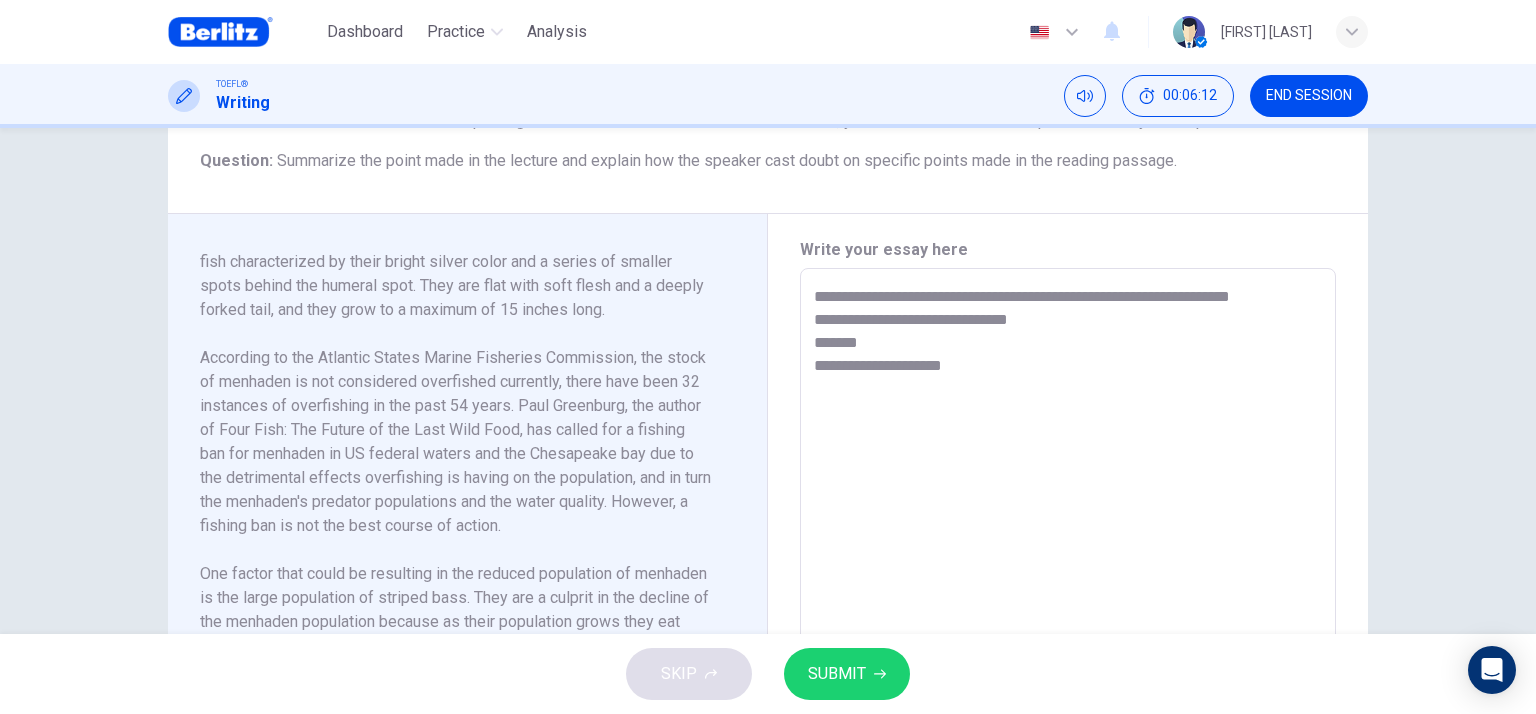 click on "**********" at bounding box center (1068, 553) 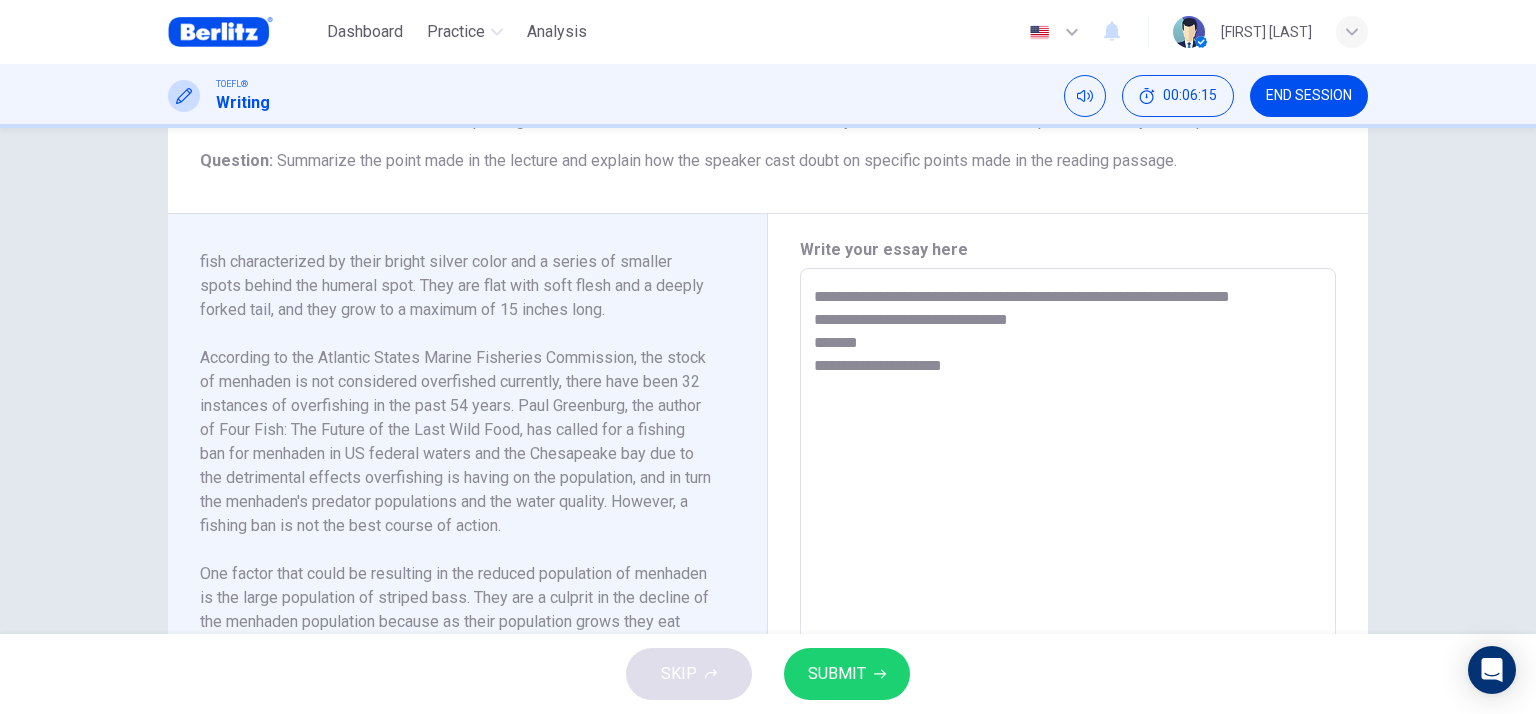 scroll, scrollTop: 0, scrollLeft: 0, axis: both 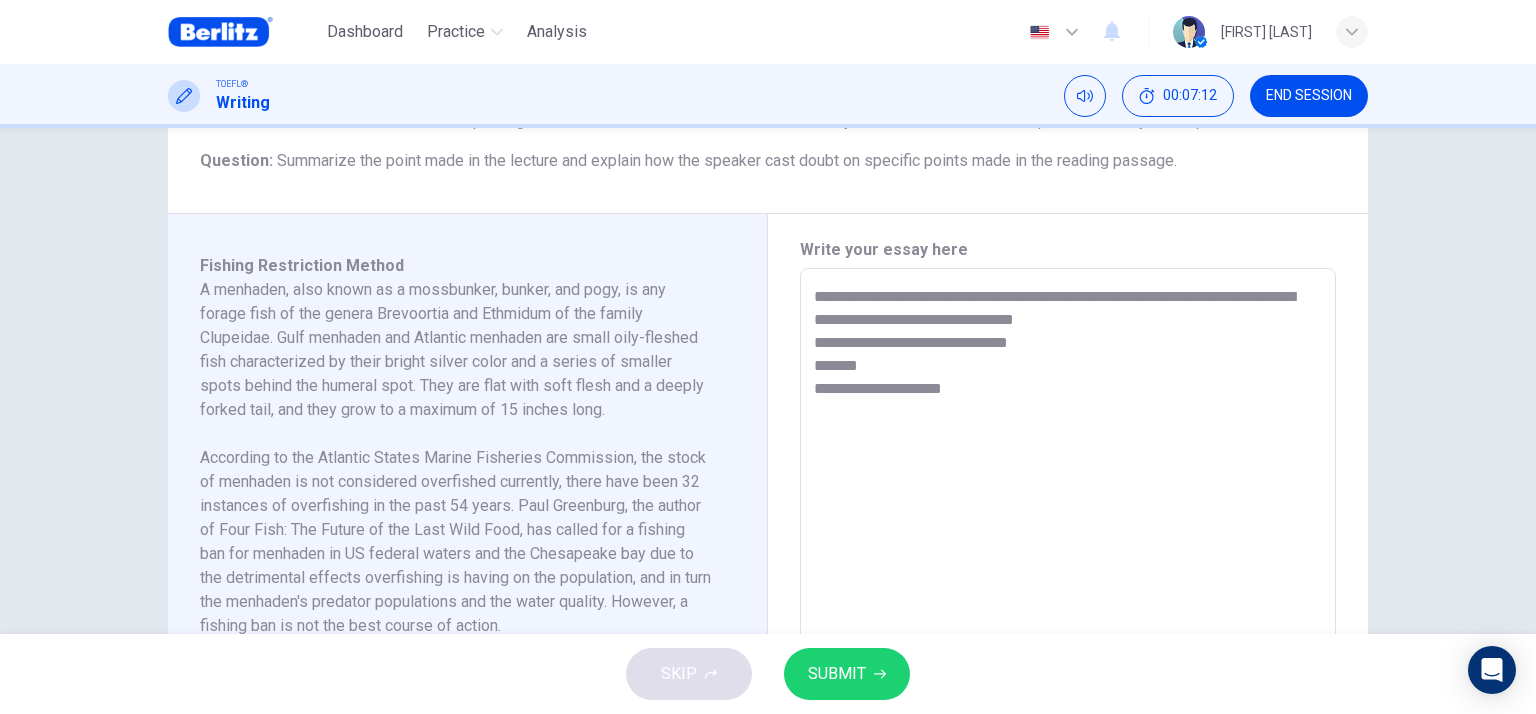 click on "**********" at bounding box center [1068, 553] 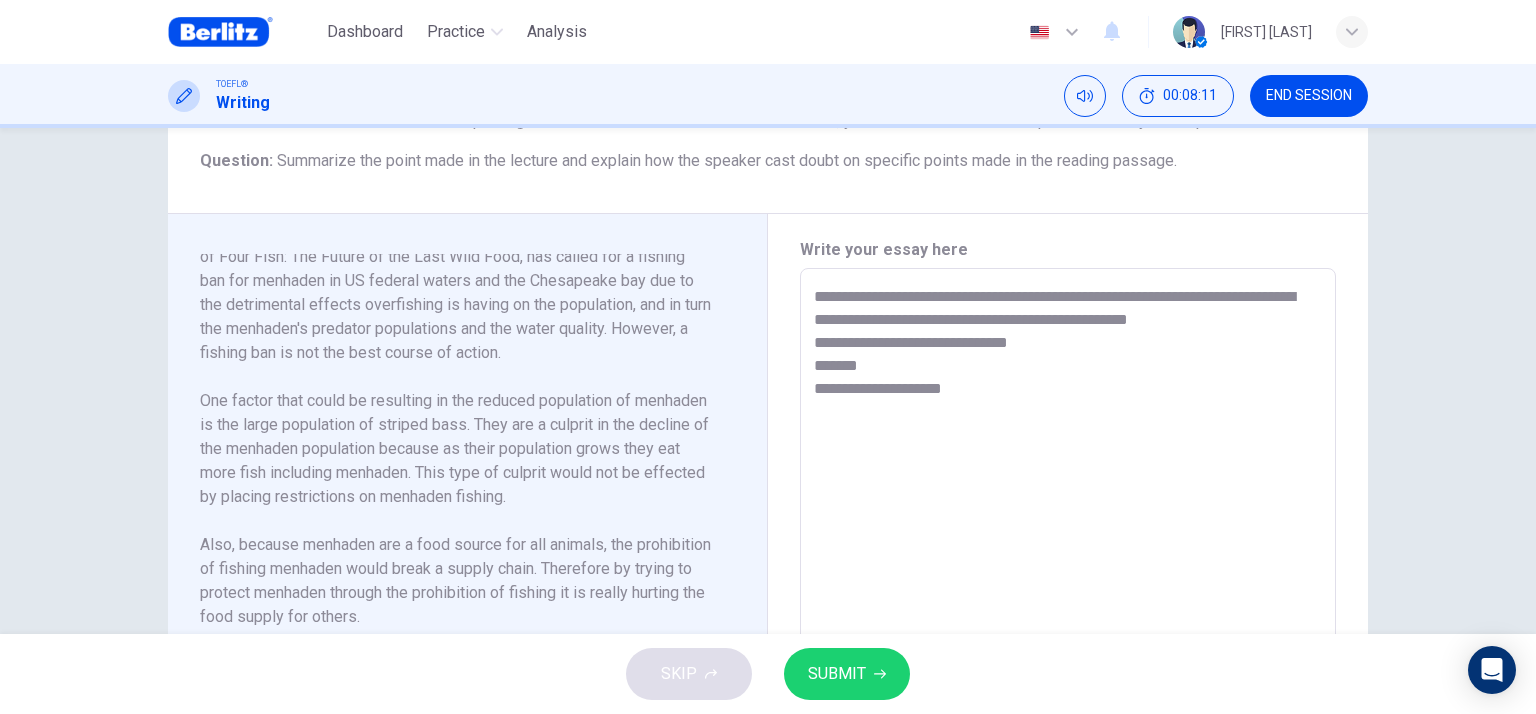 scroll, scrollTop: 320, scrollLeft: 0, axis: vertical 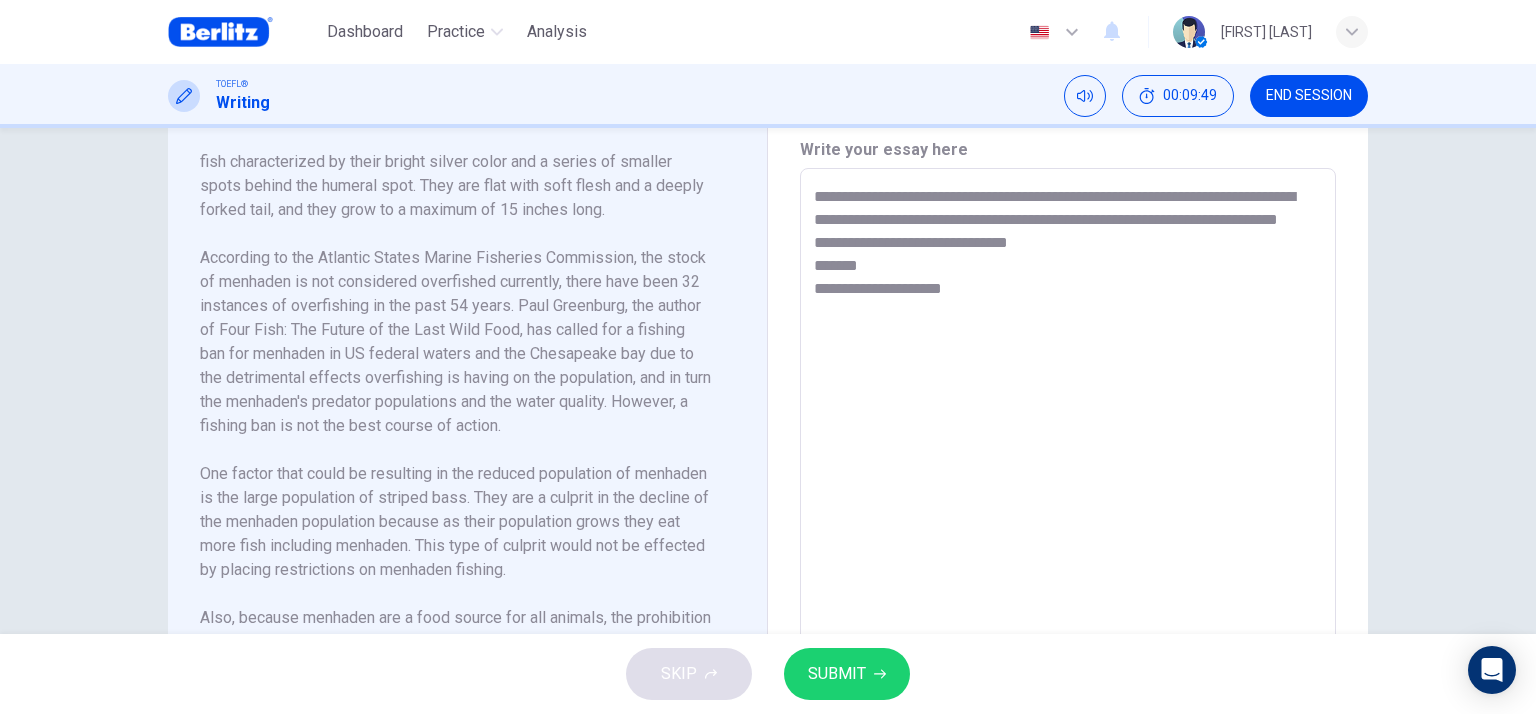 click on "**********" at bounding box center (1068, 453) 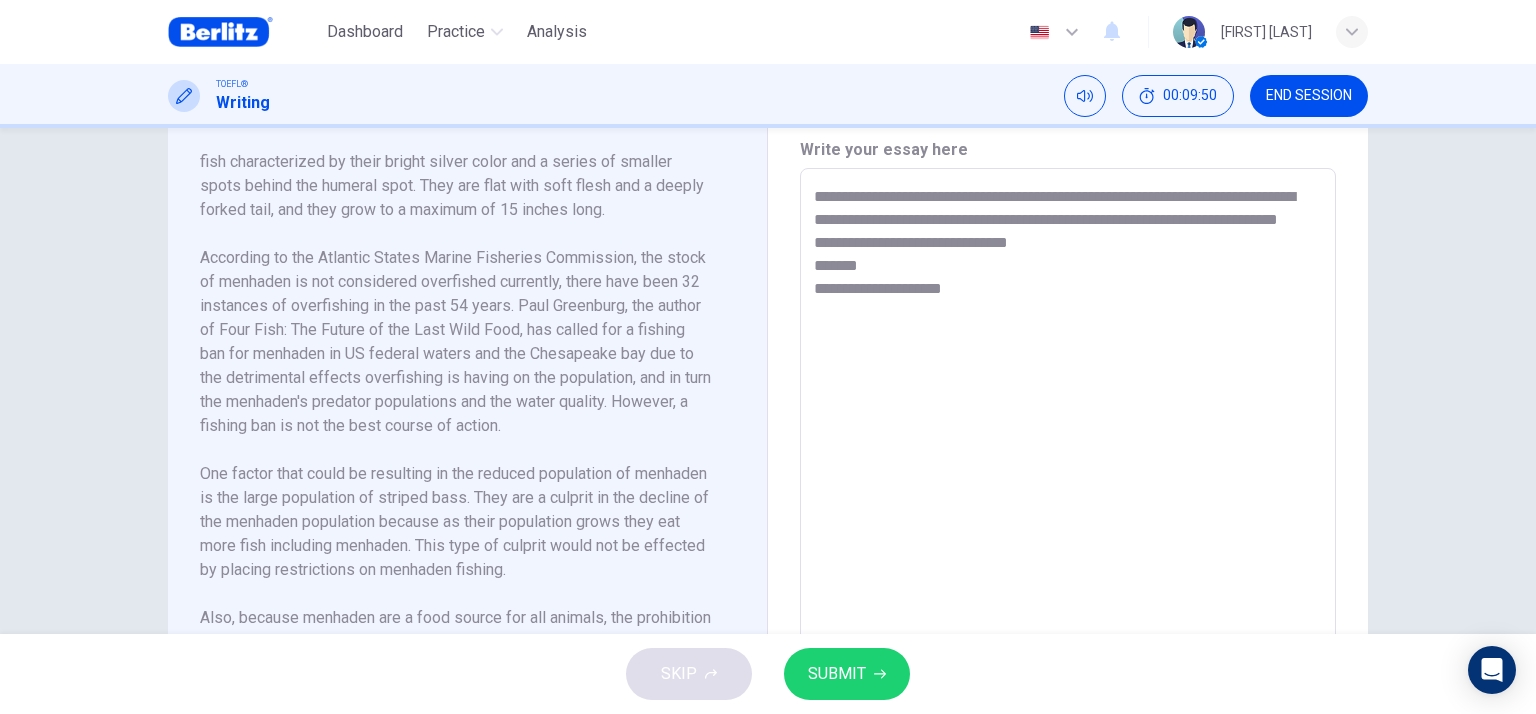 click on "**********" at bounding box center (1068, 453) 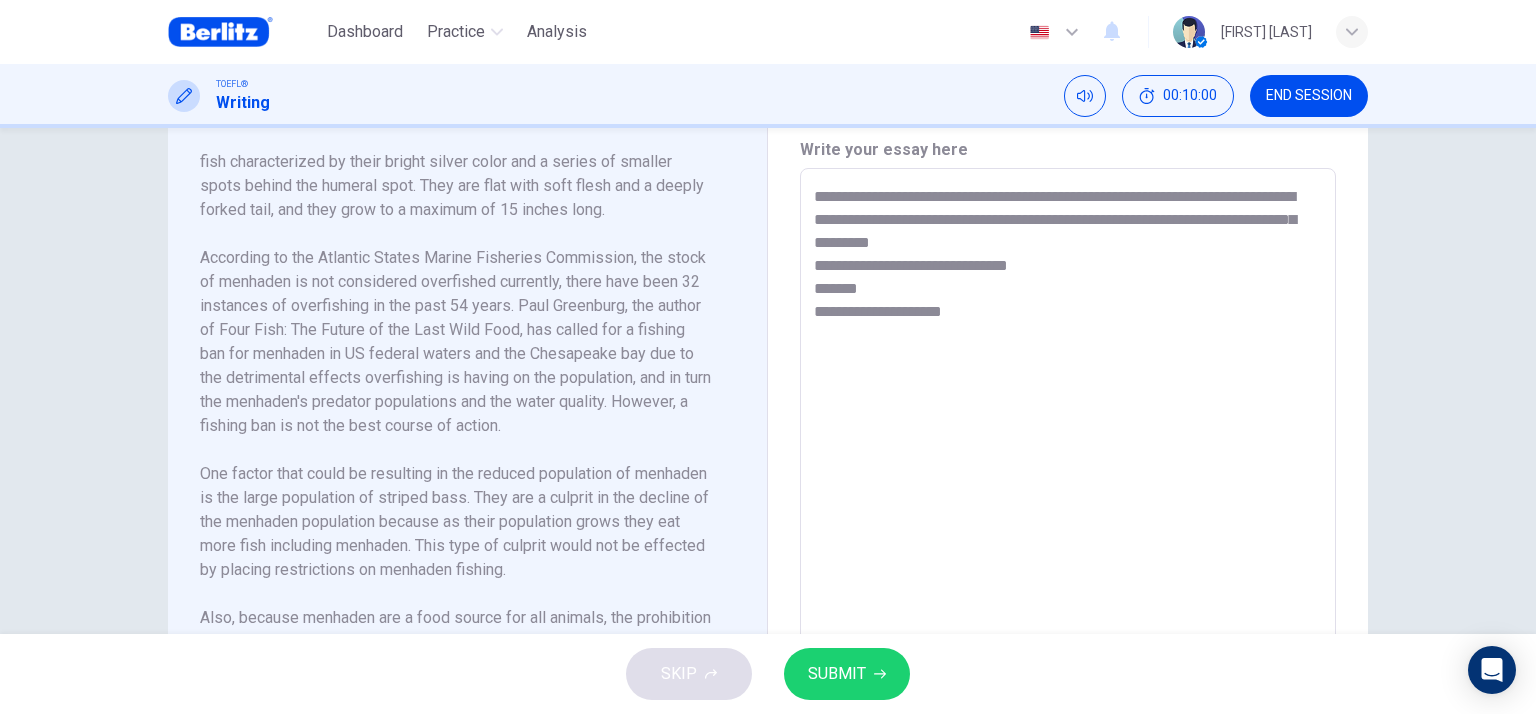 click on "**********" at bounding box center (1068, 453) 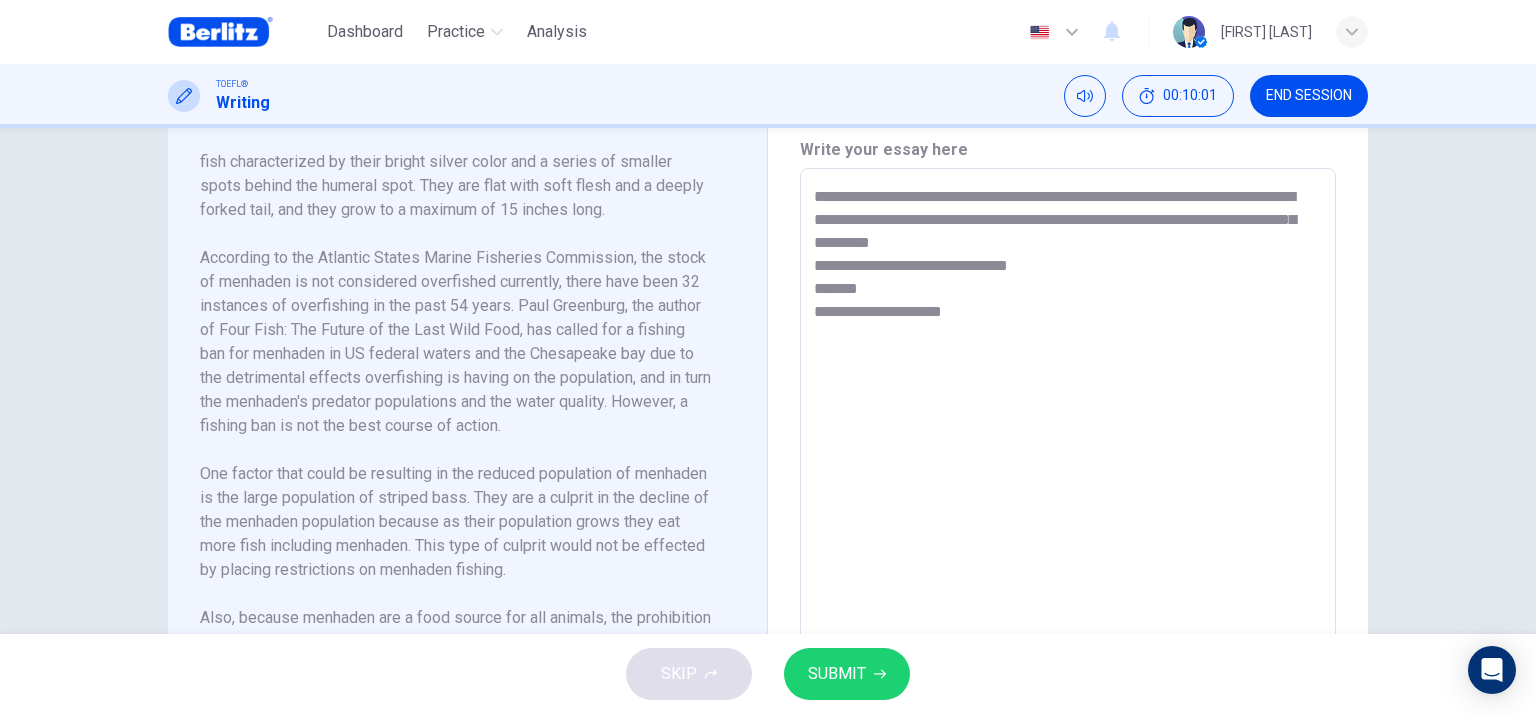 click on "**********" at bounding box center (1068, 453) 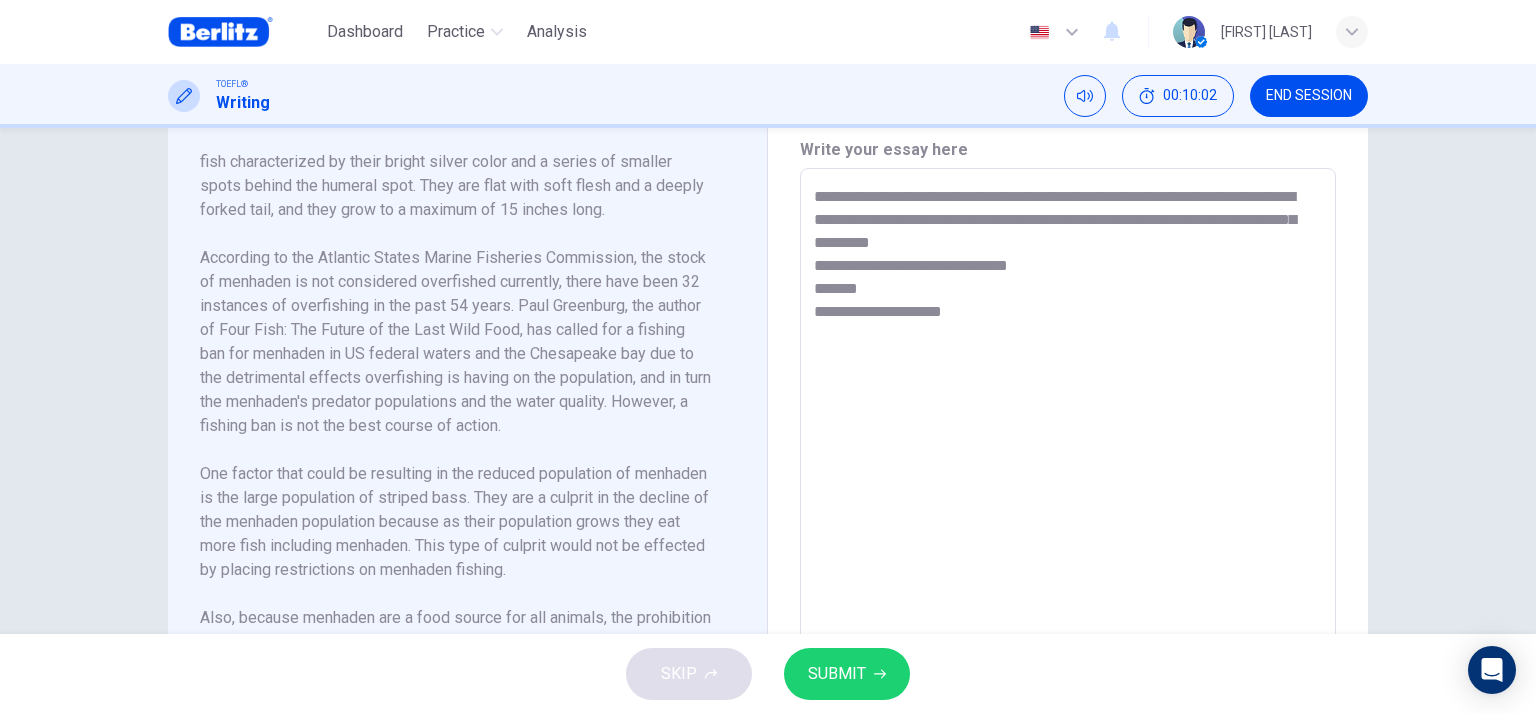 click on "**********" at bounding box center (1068, 453) 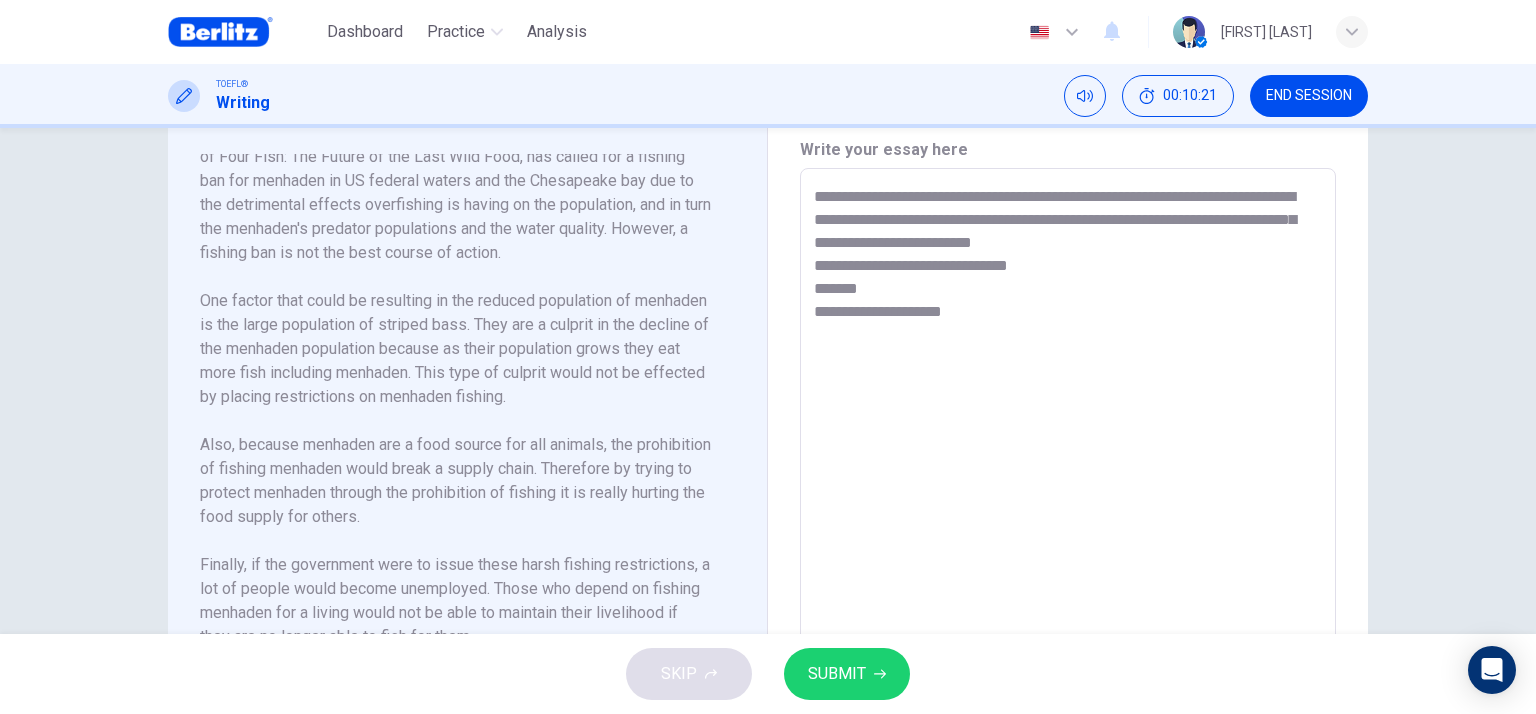 scroll, scrollTop: 320, scrollLeft: 0, axis: vertical 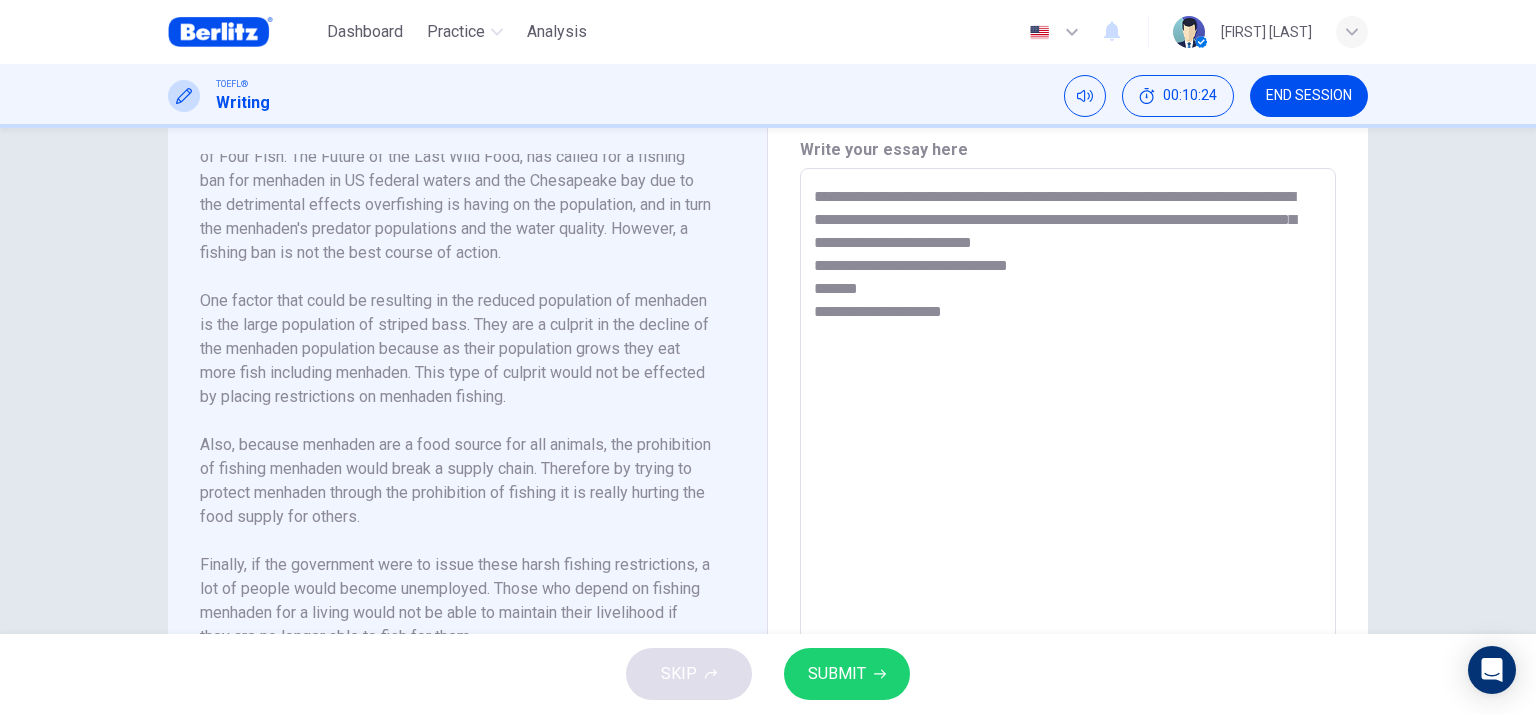 click on "**********" at bounding box center (1068, 453) 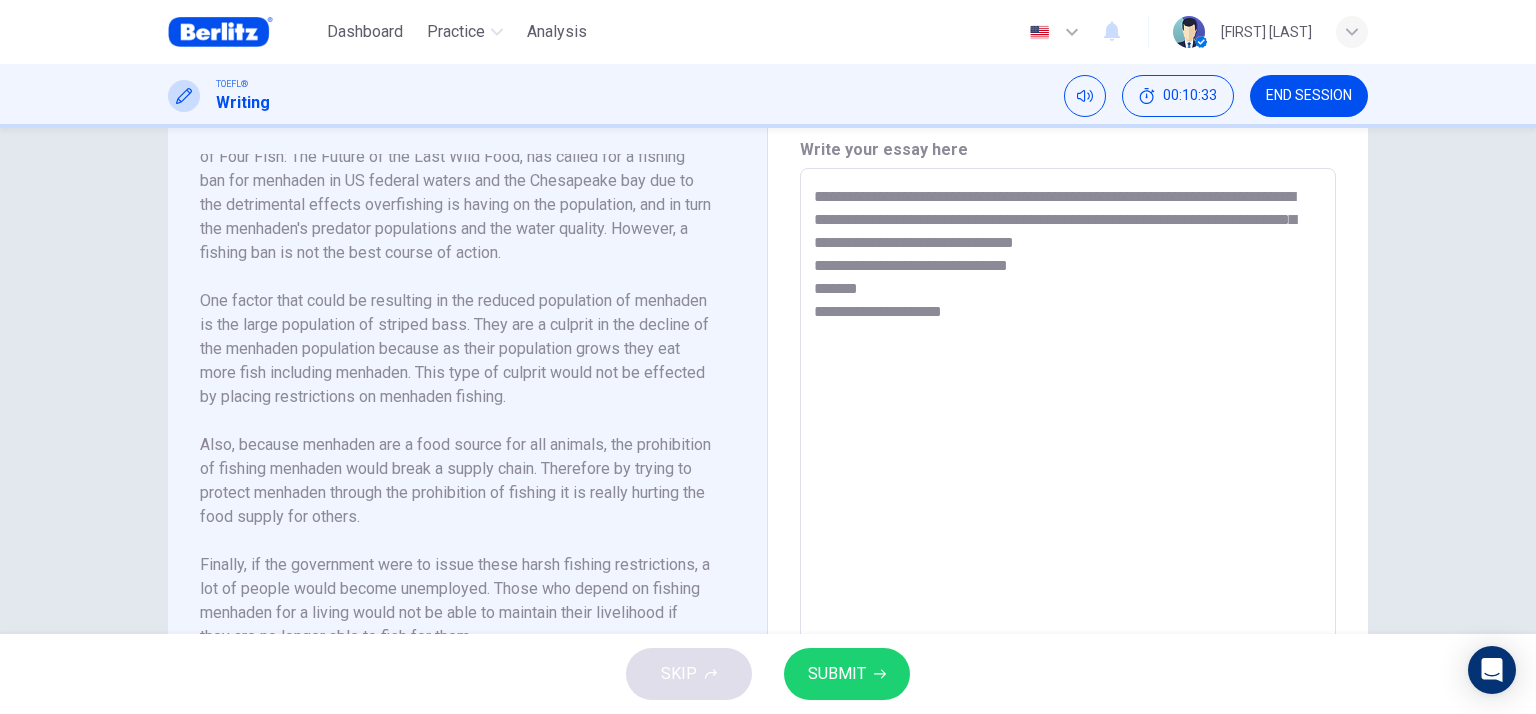 type on "**********" 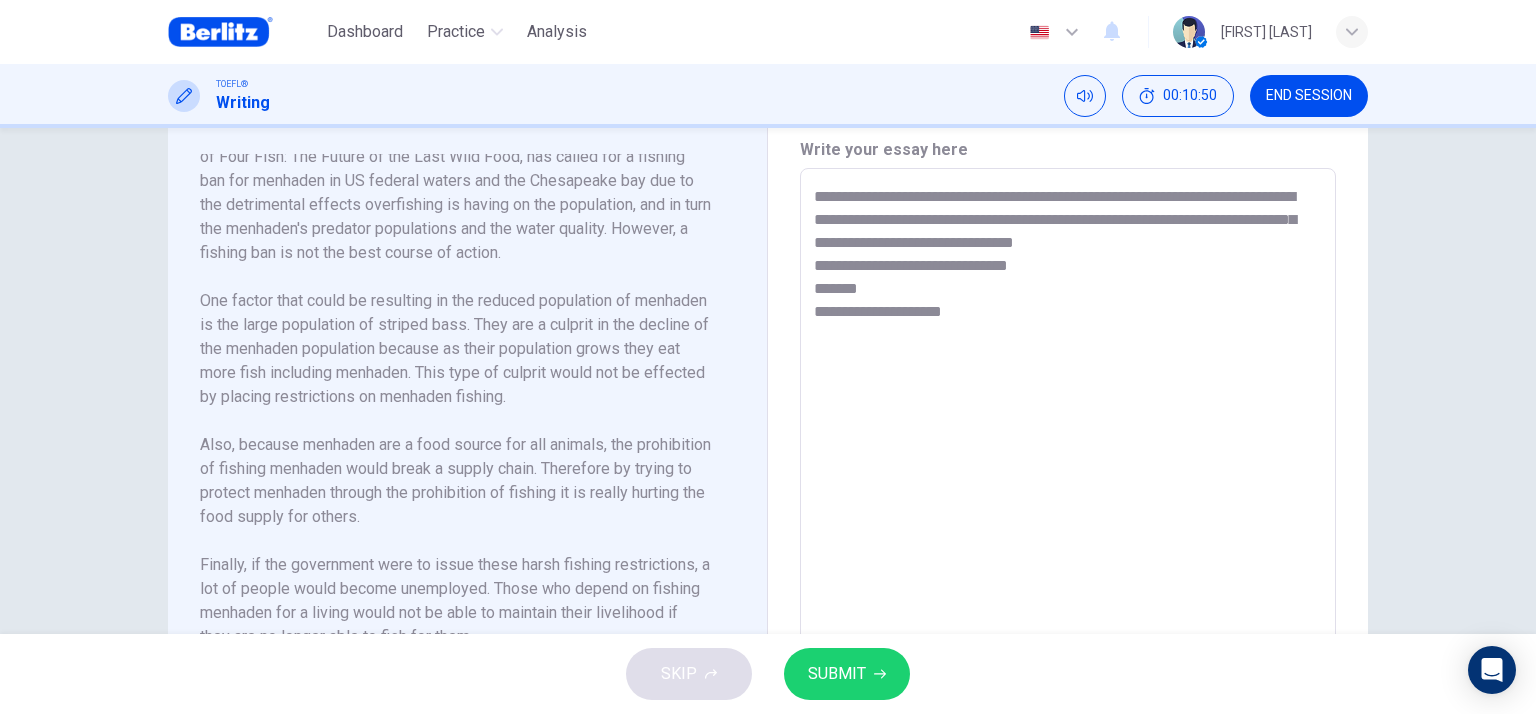 click on "**********" at bounding box center (1068, 453) 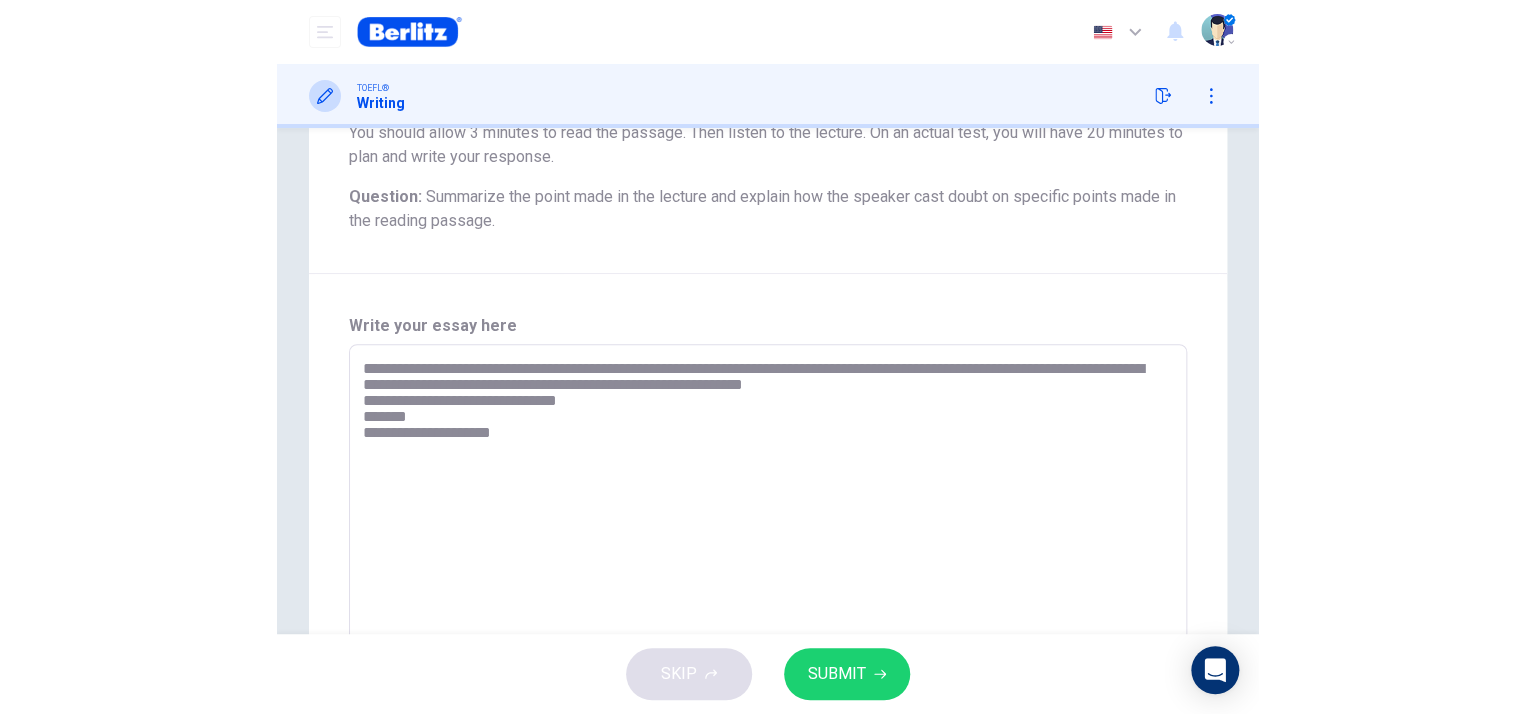 scroll, scrollTop: 269, scrollLeft: 0, axis: vertical 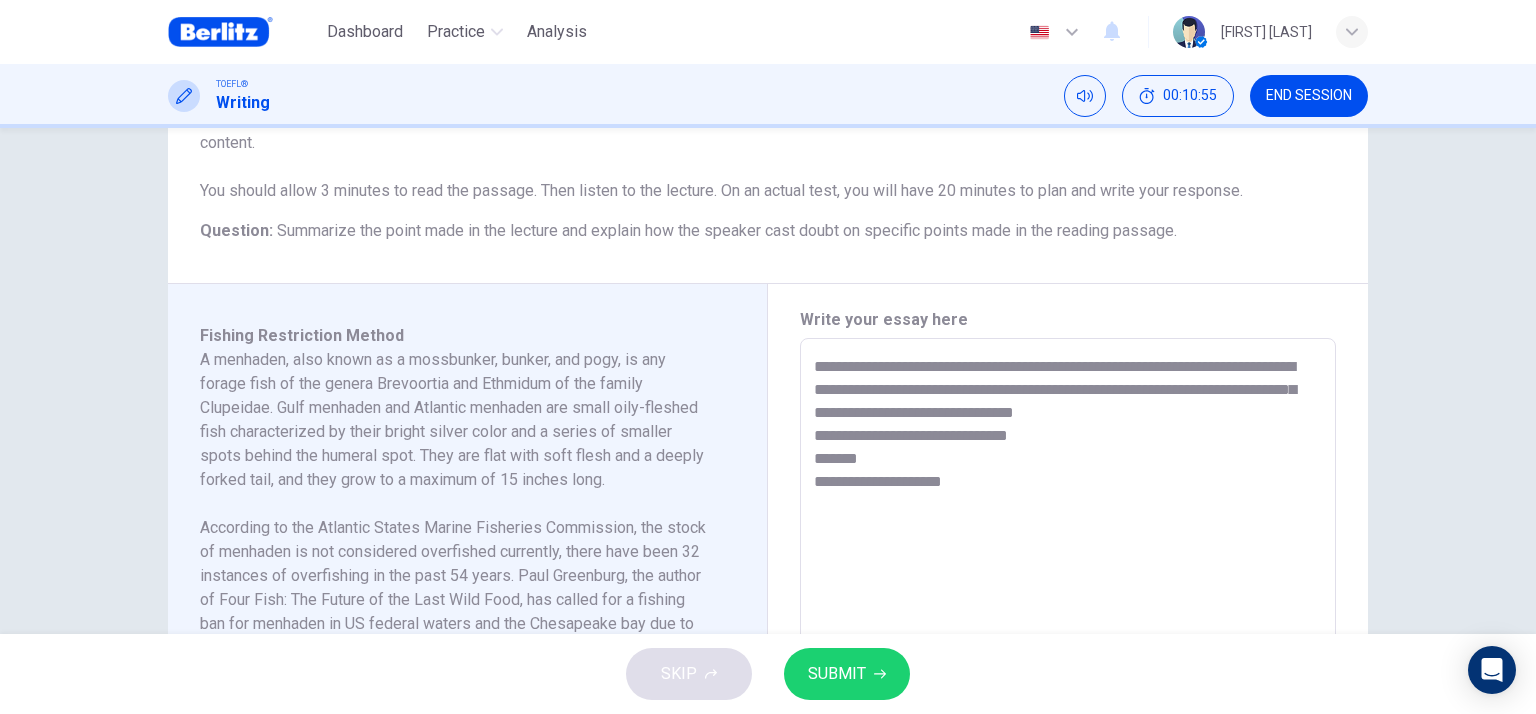 click on "**********" at bounding box center [1068, 623] 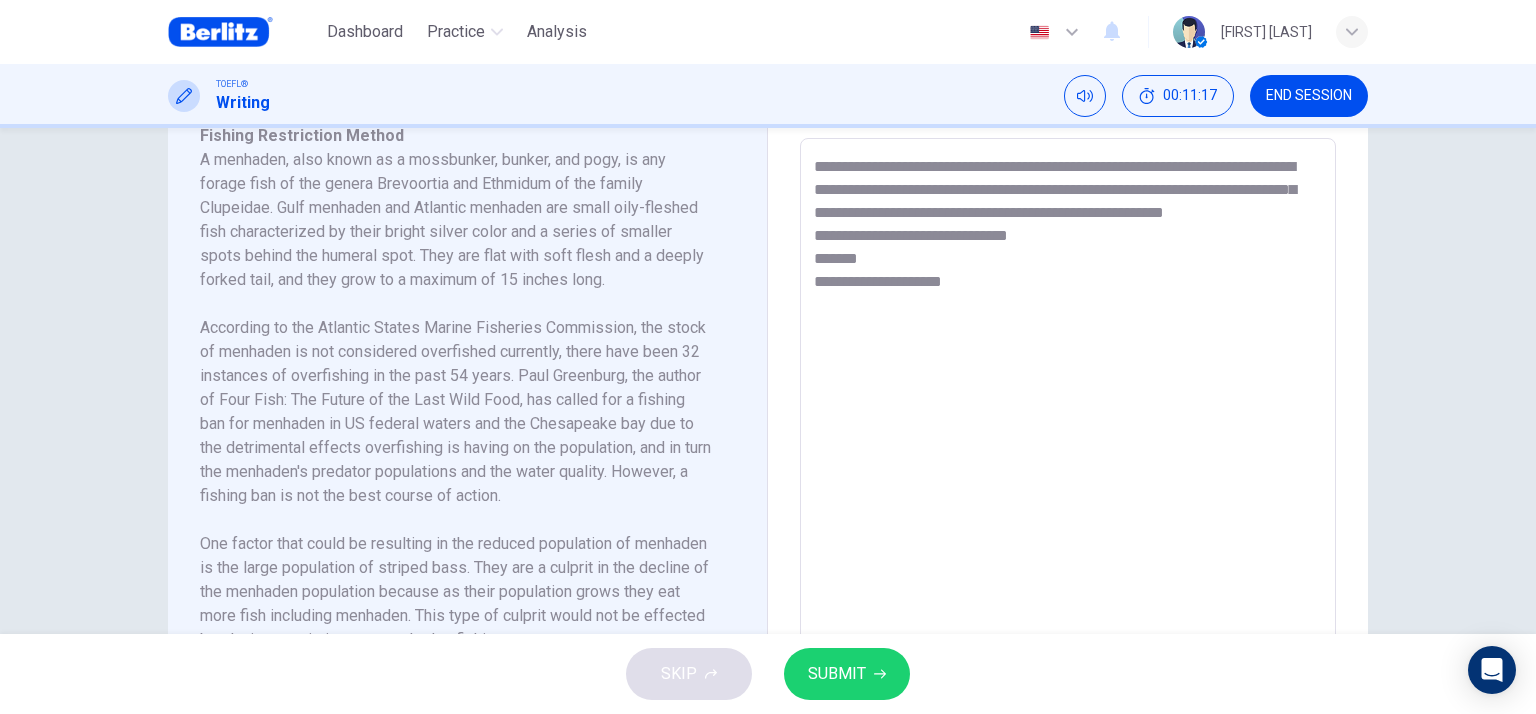 scroll, scrollTop: 369, scrollLeft: 0, axis: vertical 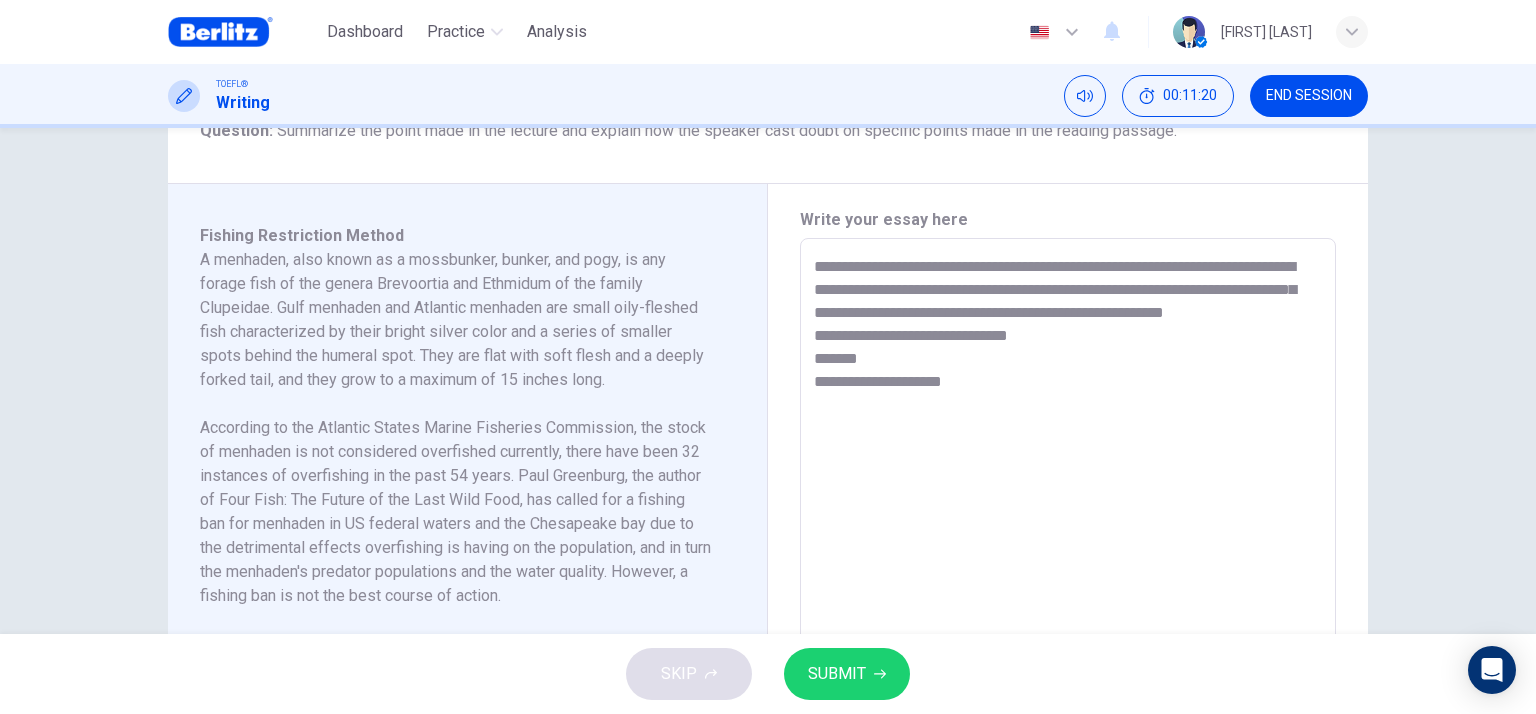 click on "**********" at bounding box center [1068, 523] 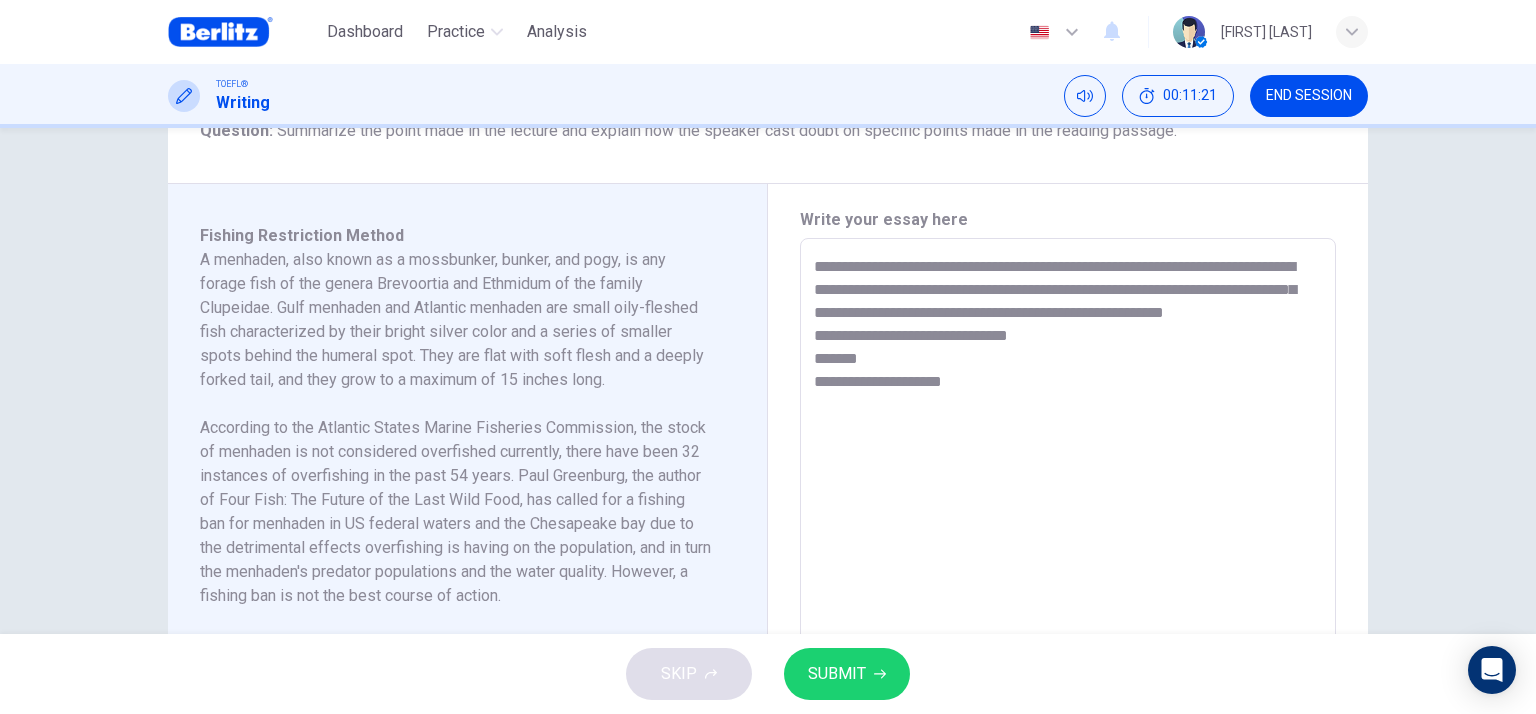 click on "**********" at bounding box center (1068, 523) 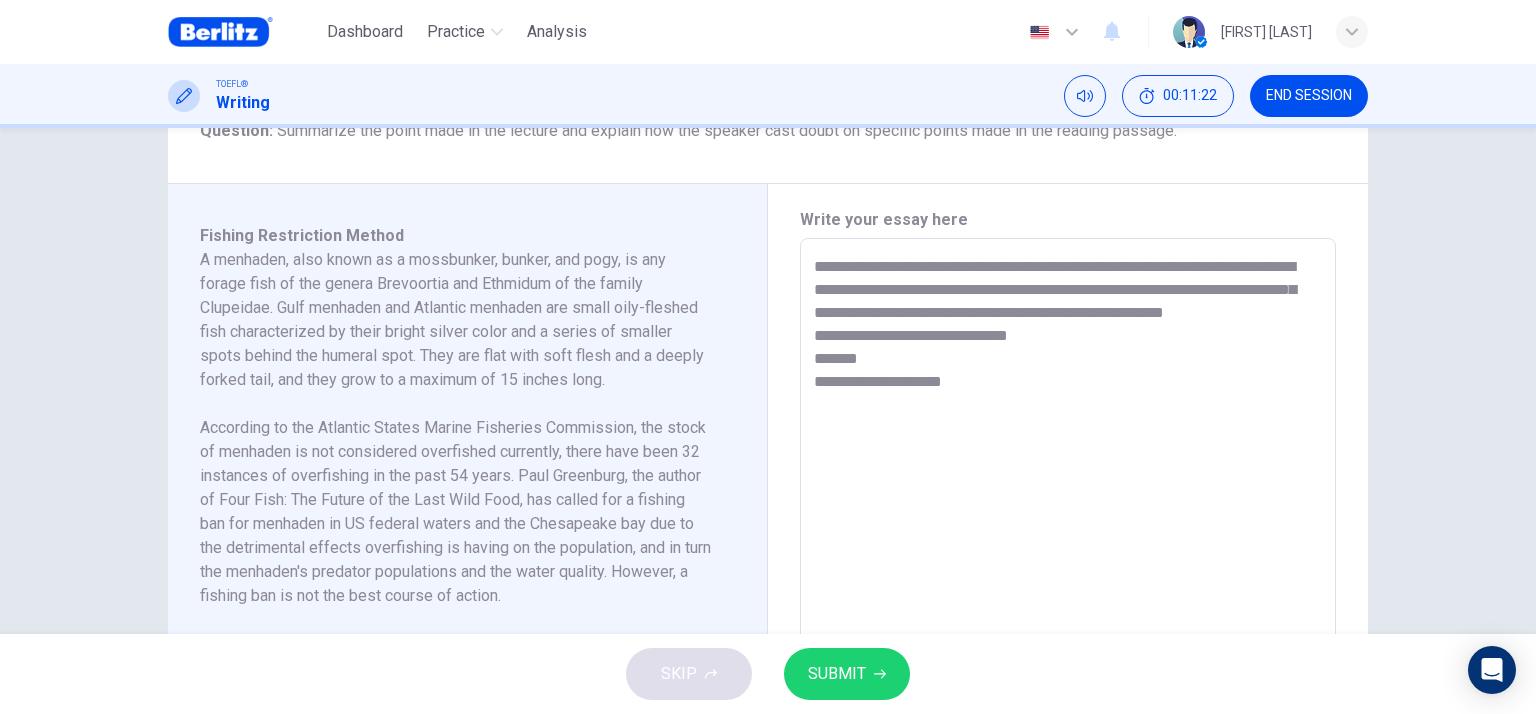 click on "**********" at bounding box center [1068, 523] 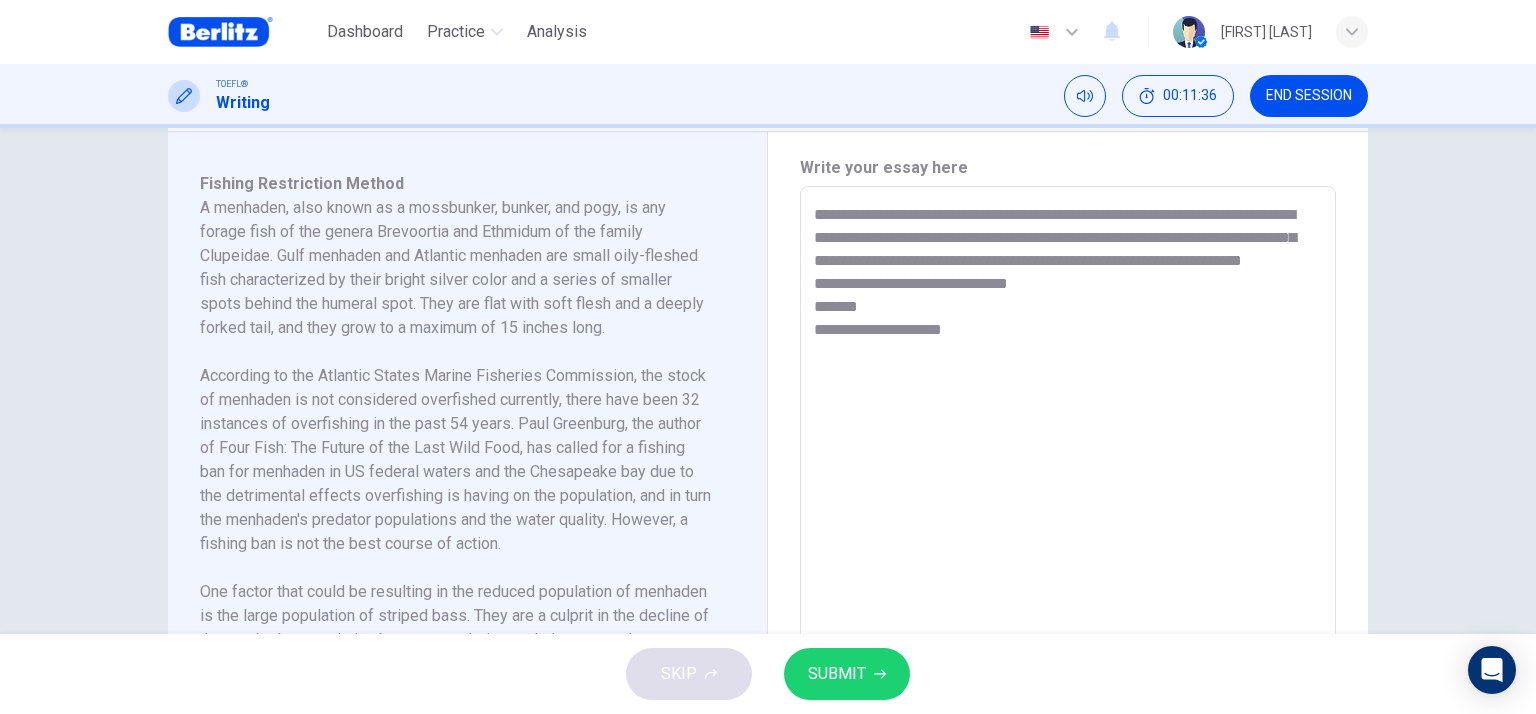 scroll, scrollTop: 469, scrollLeft: 0, axis: vertical 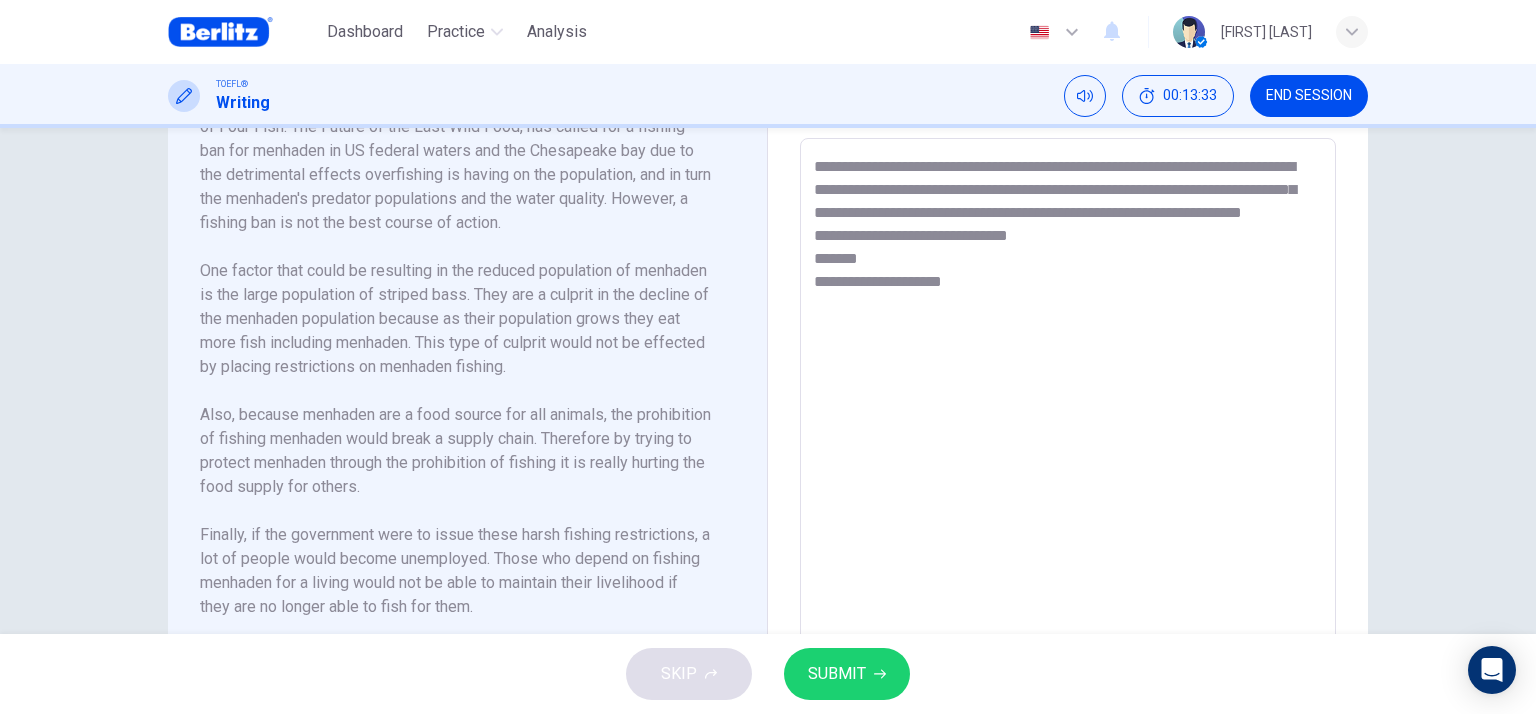 click on "**********" at bounding box center [1068, 423] 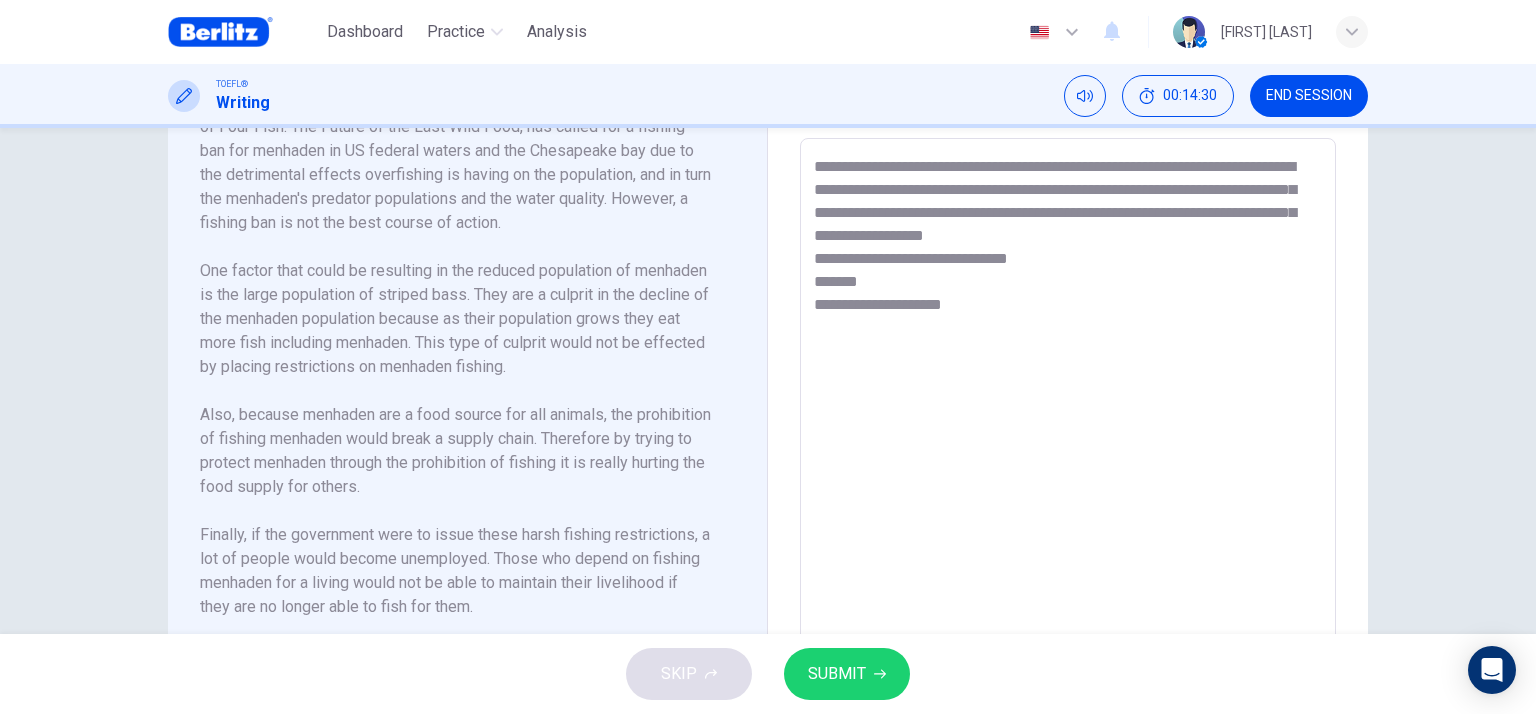 click on "**********" at bounding box center (1068, 423) 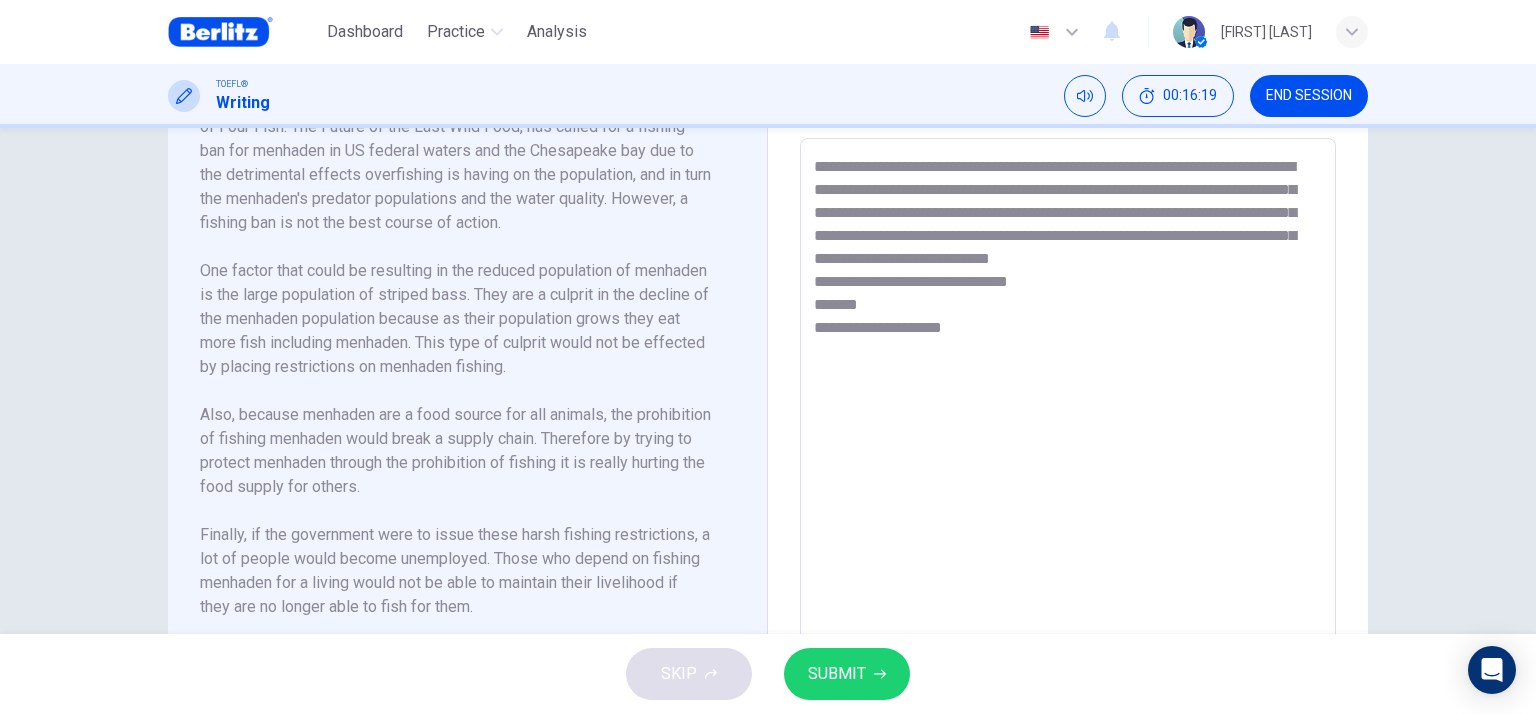 click on "**********" at bounding box center [1068, 423] 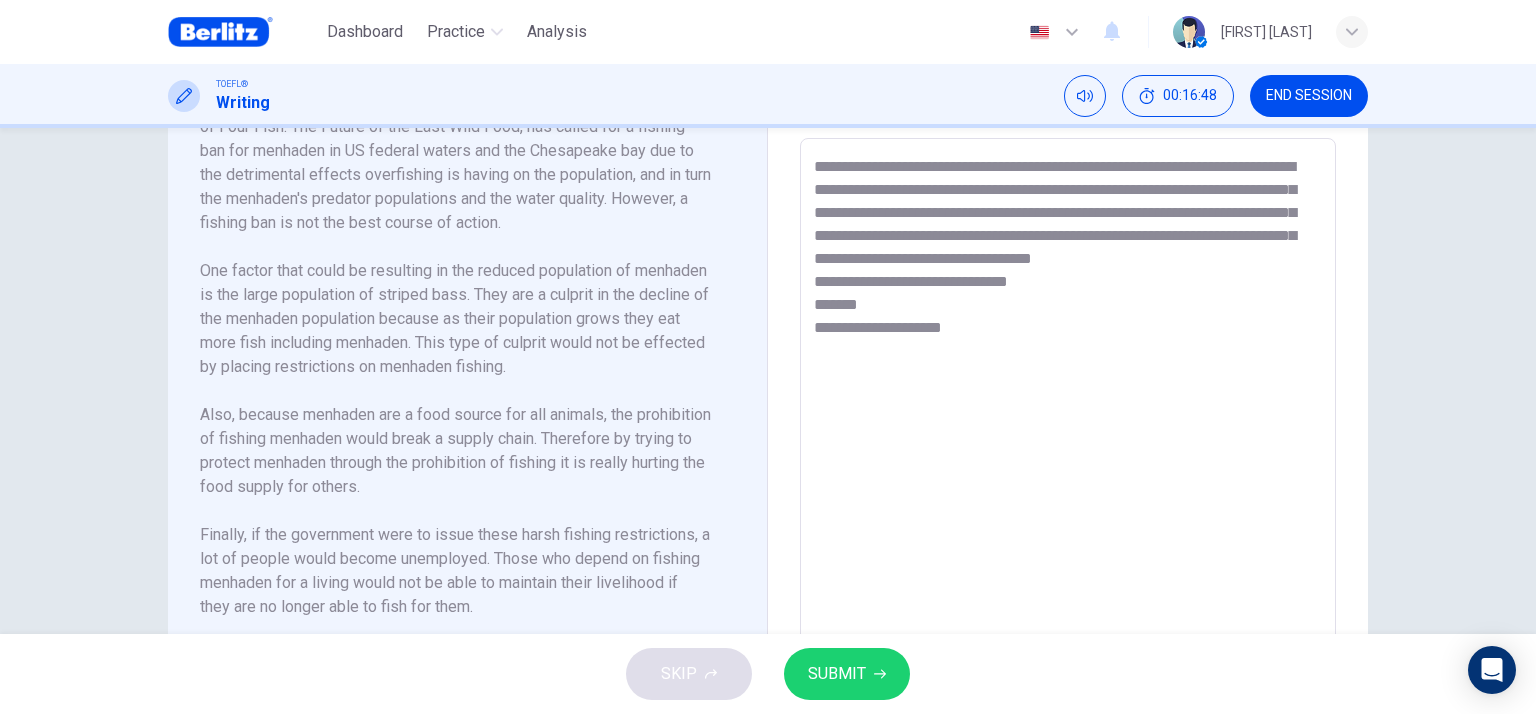 click on "**********" at bounding box center [1068, 423] 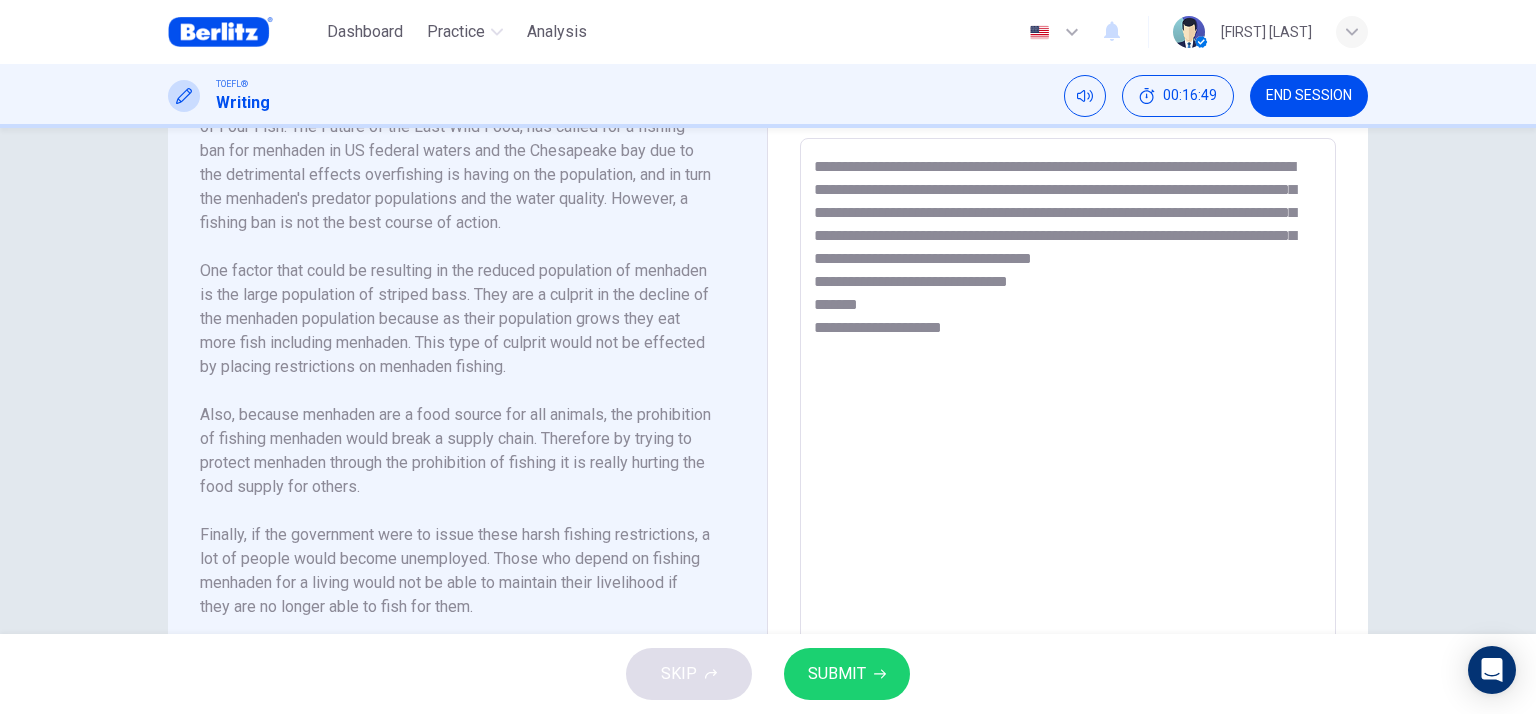 click on "**********" at bounding box center (1068, 423) 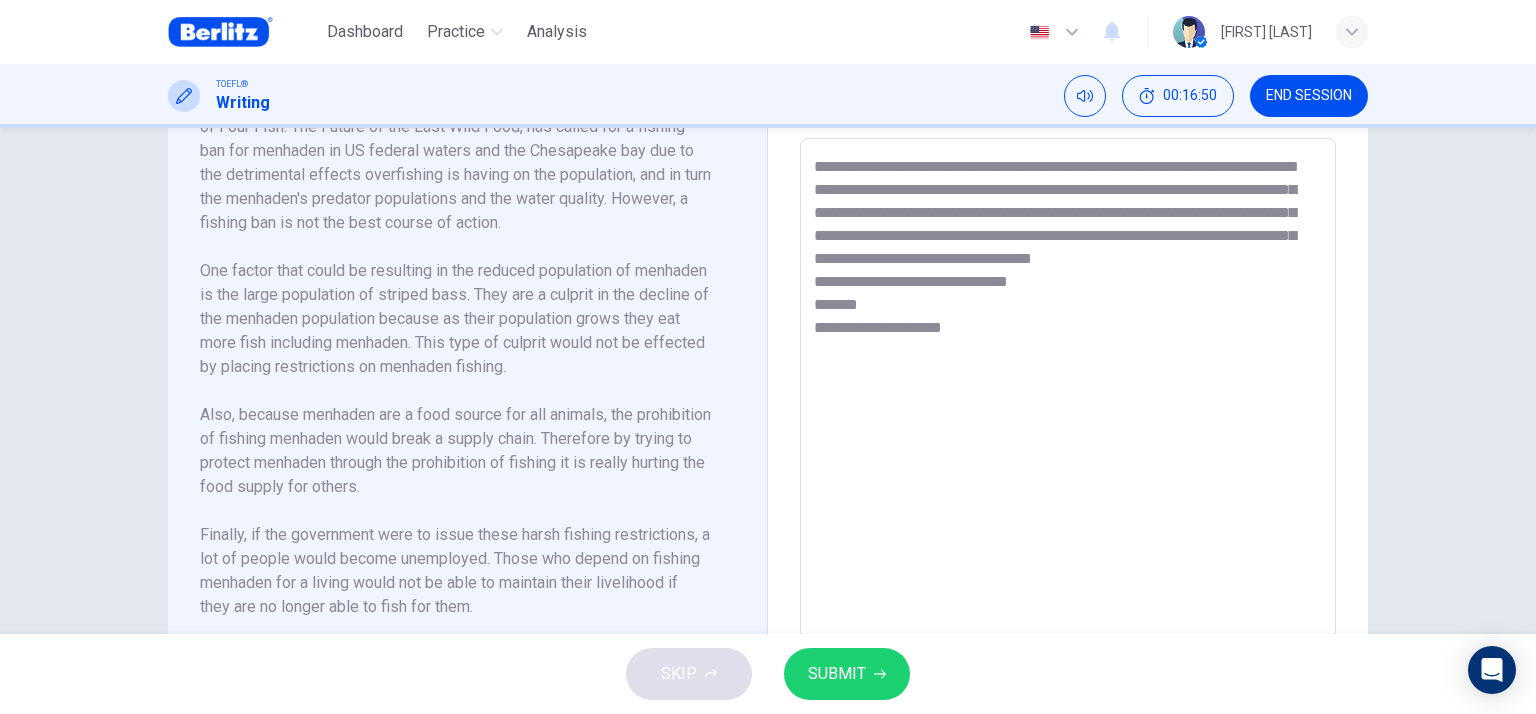 click on "**********" at bounding box center (1068, 423) 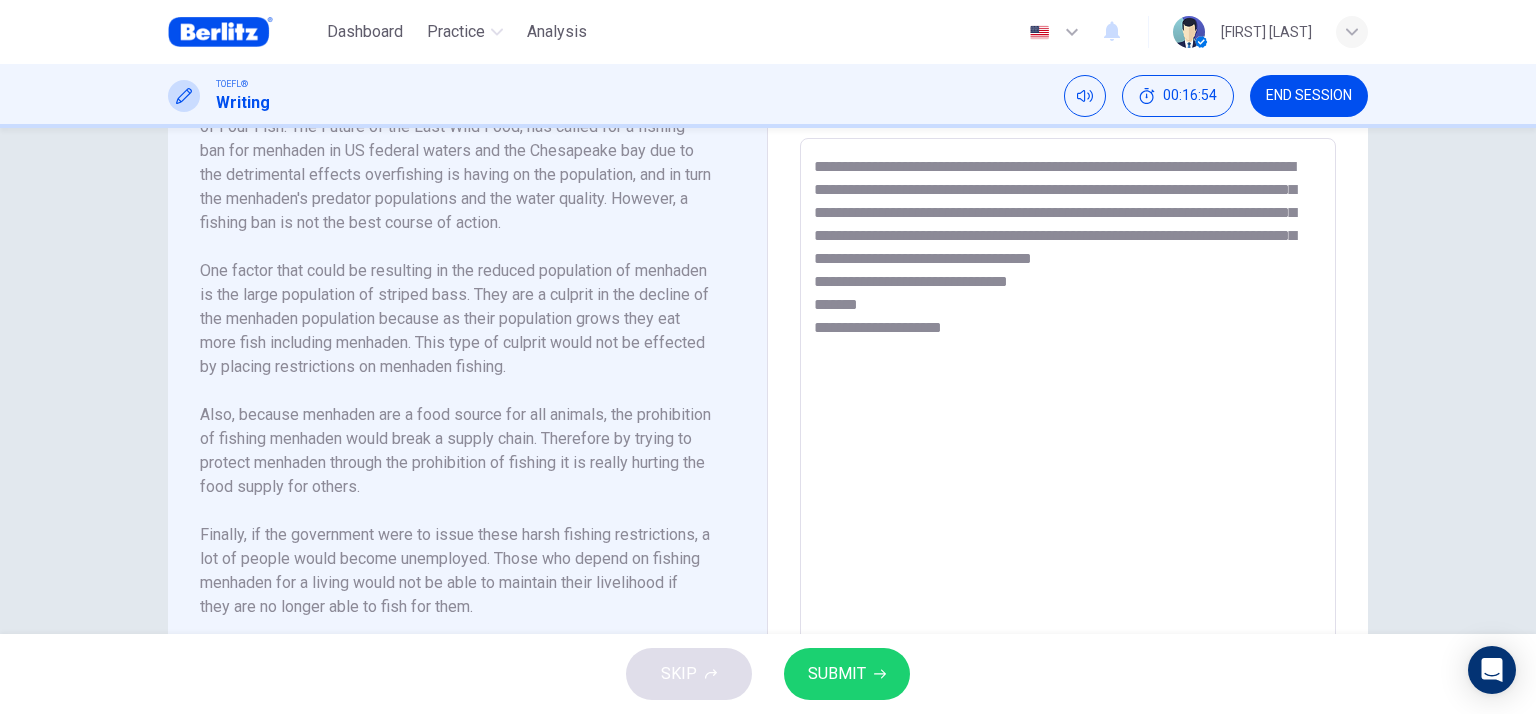 drag, startPoint x: 1053, startPoint y: 298, endPoint x: 889, endPoint y: 292, distance: 164.10973 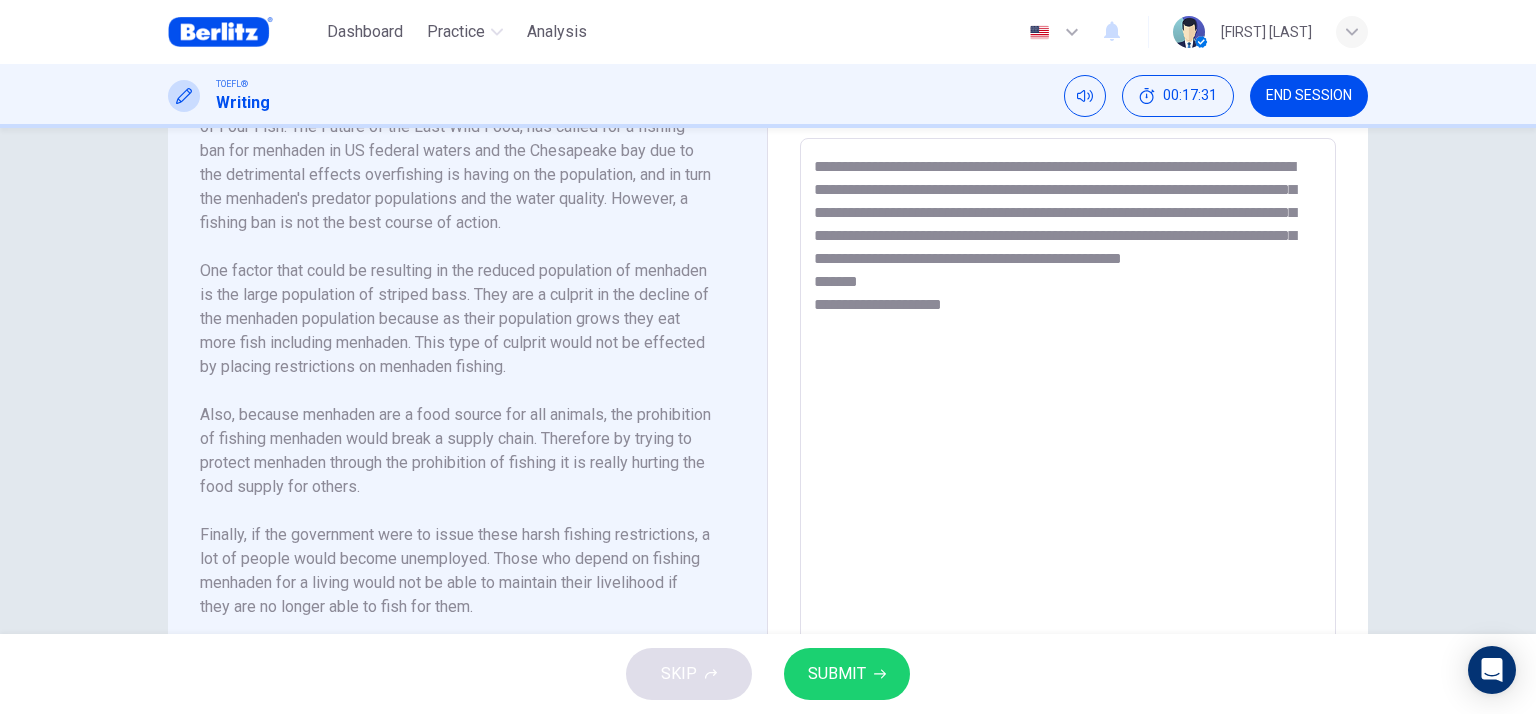 click on "**********" at bounding box center (1068, 423) 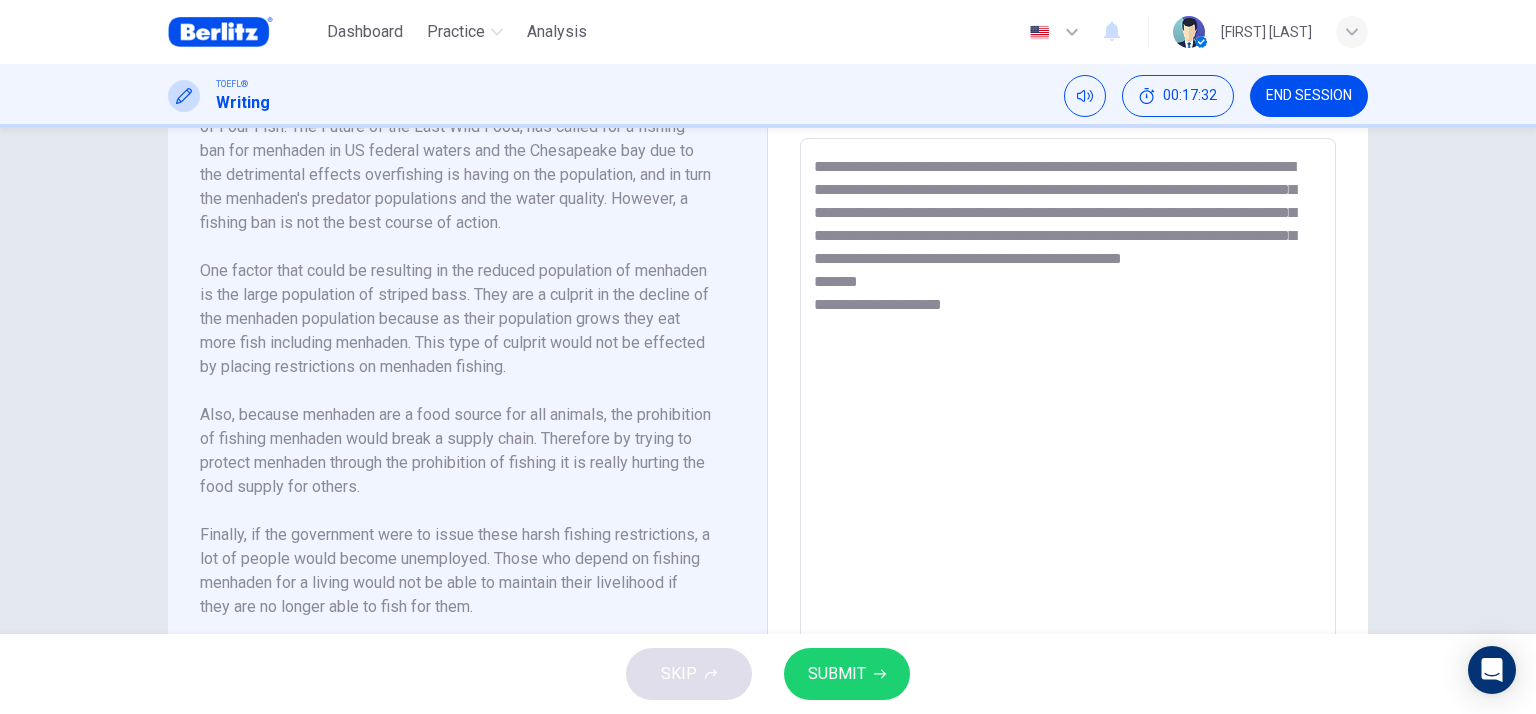 click on "**********" at bounding box center (1068, 423) 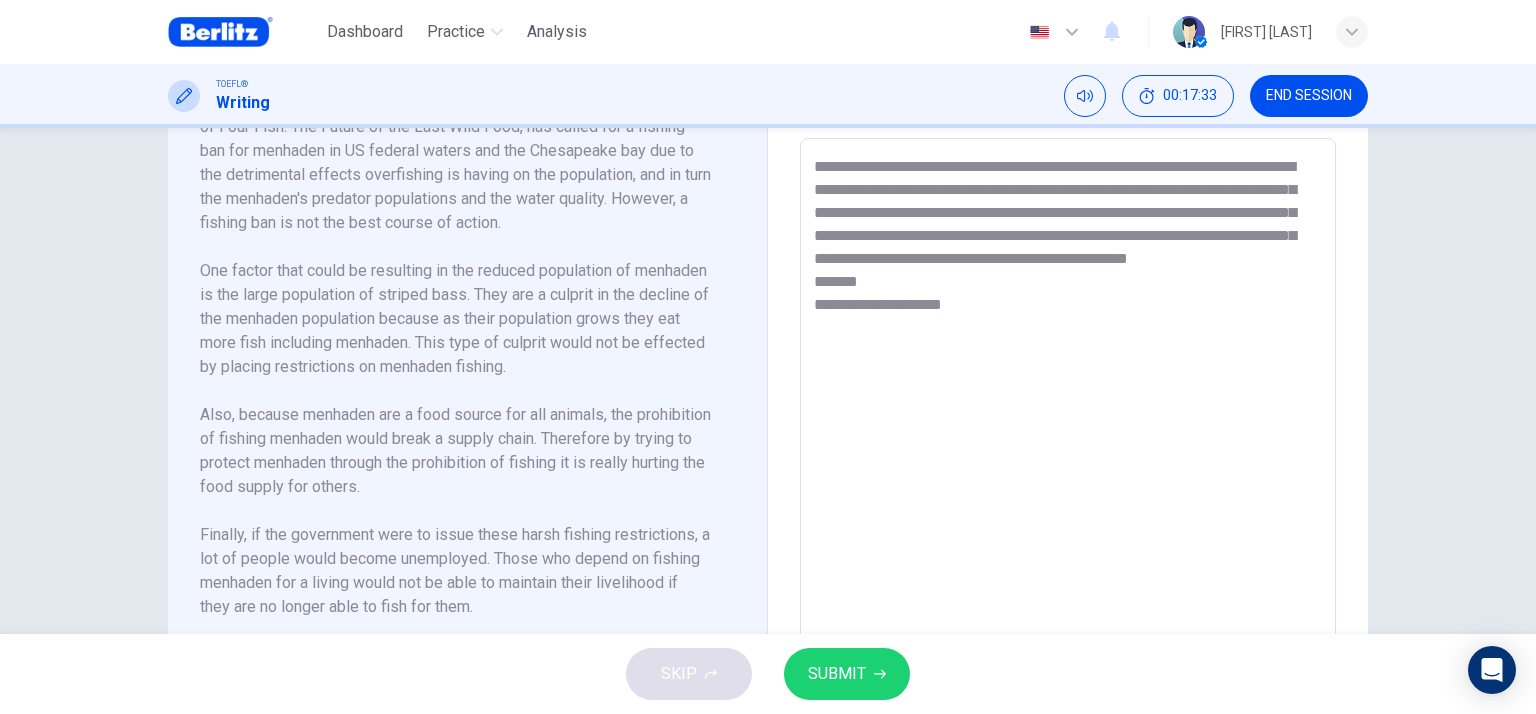 click on "**********" at bounding box center [1068, 423] 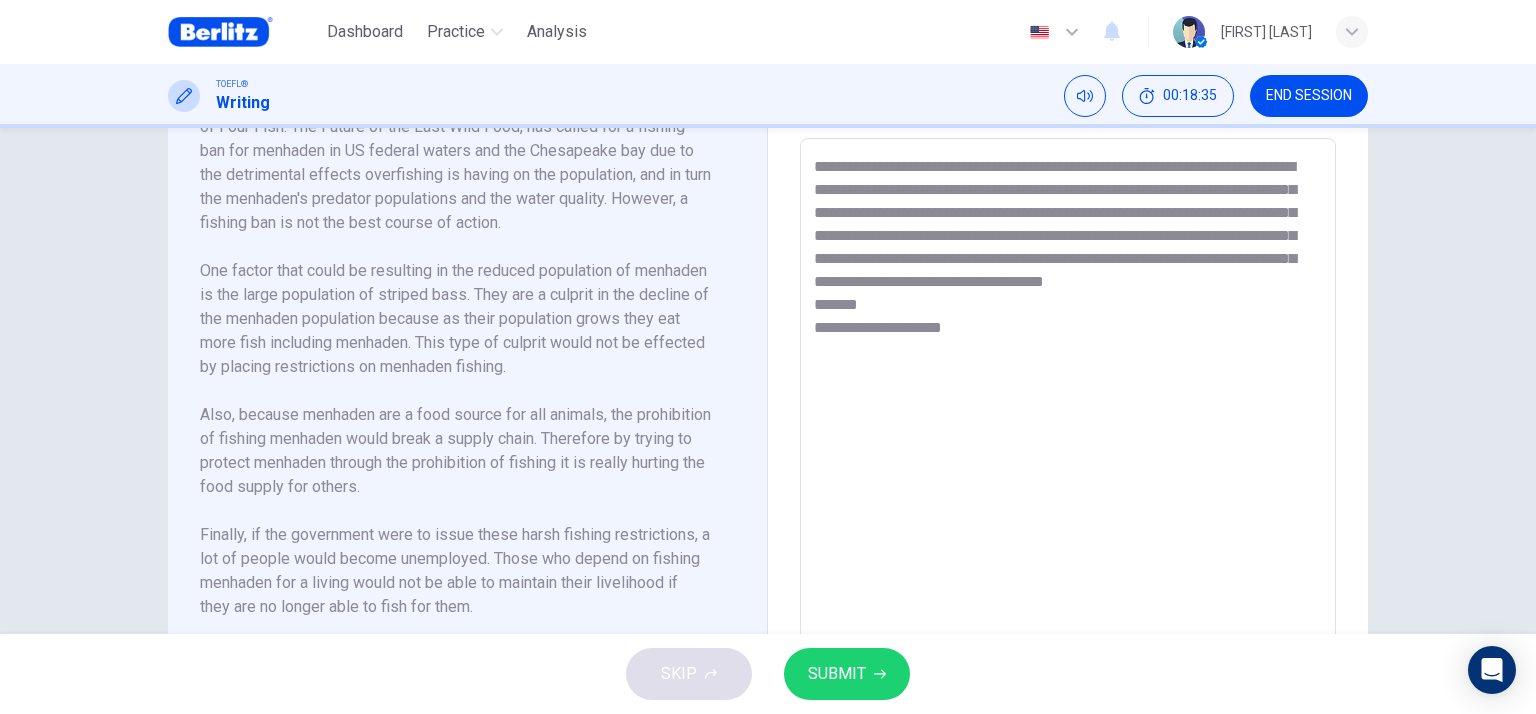 click on "**********" at bounding box center (1068, 423) 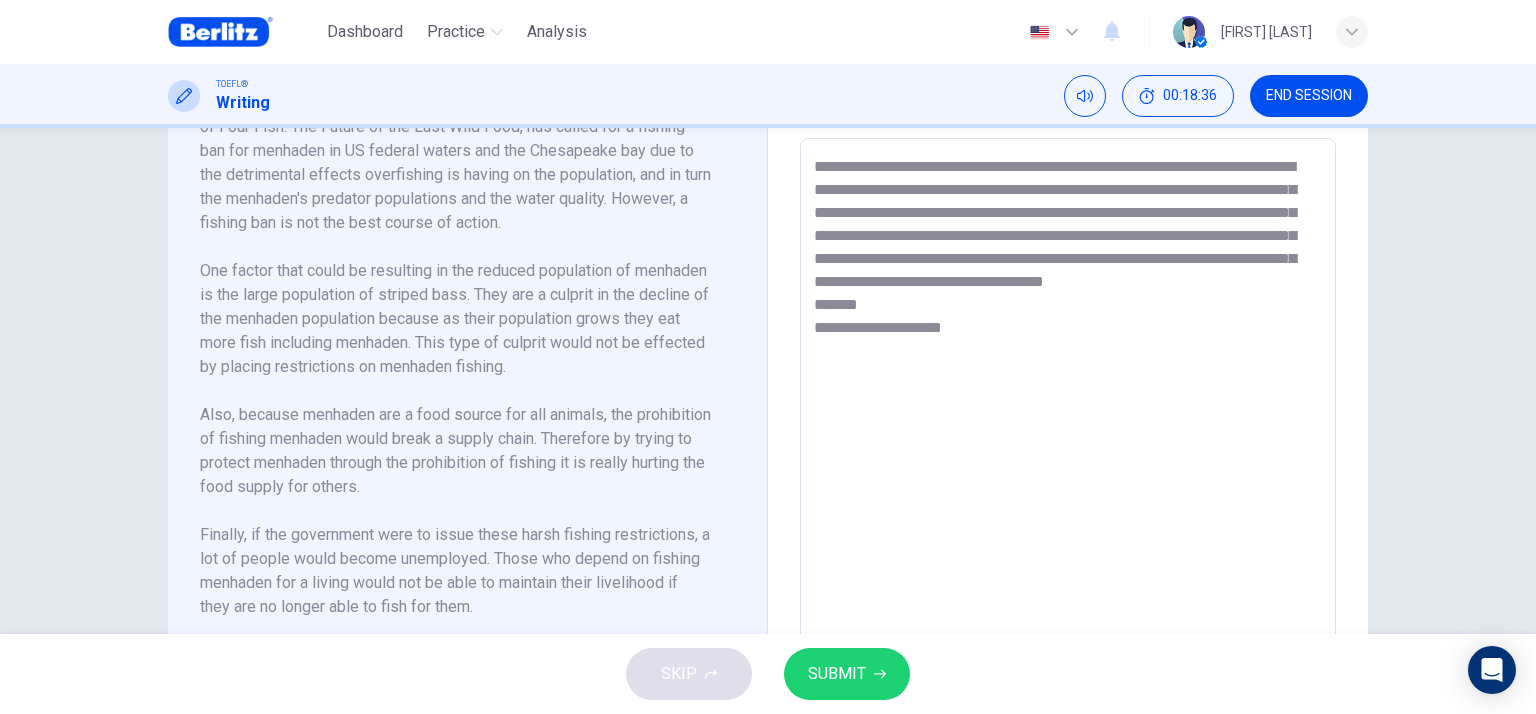 click on "**********" at bounding box center [1068, 423] 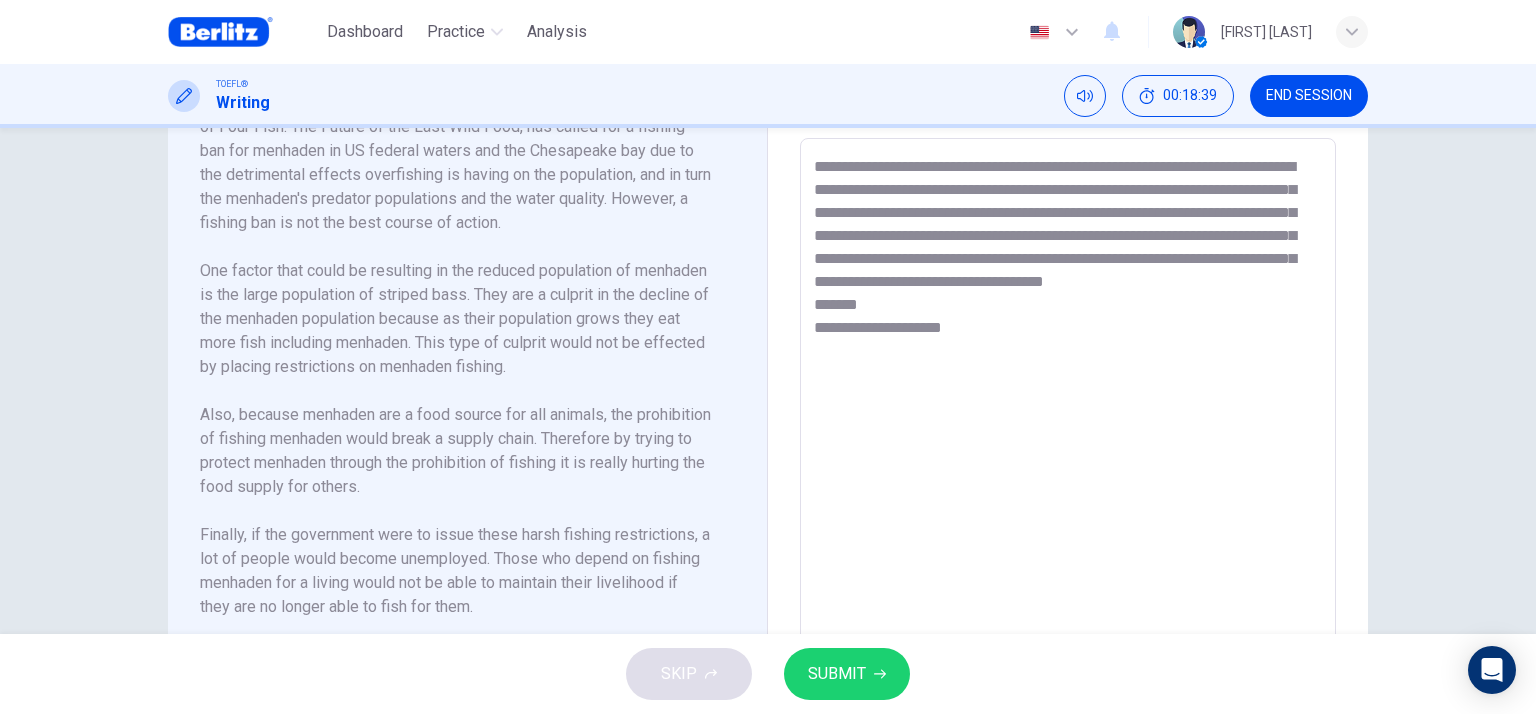 click on "**********" at bounding box center [1068, 423] 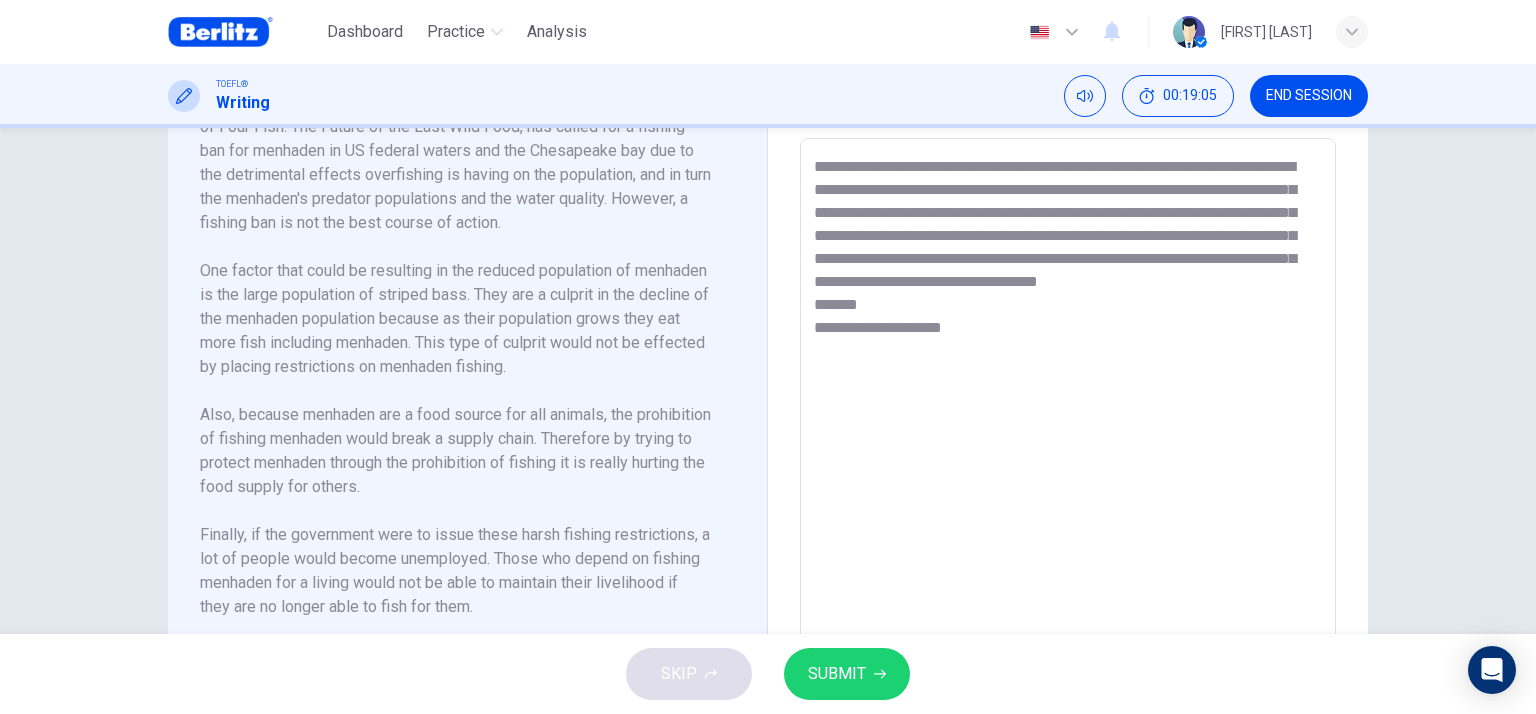 click on "**********" at bounding box center [1068, 423] 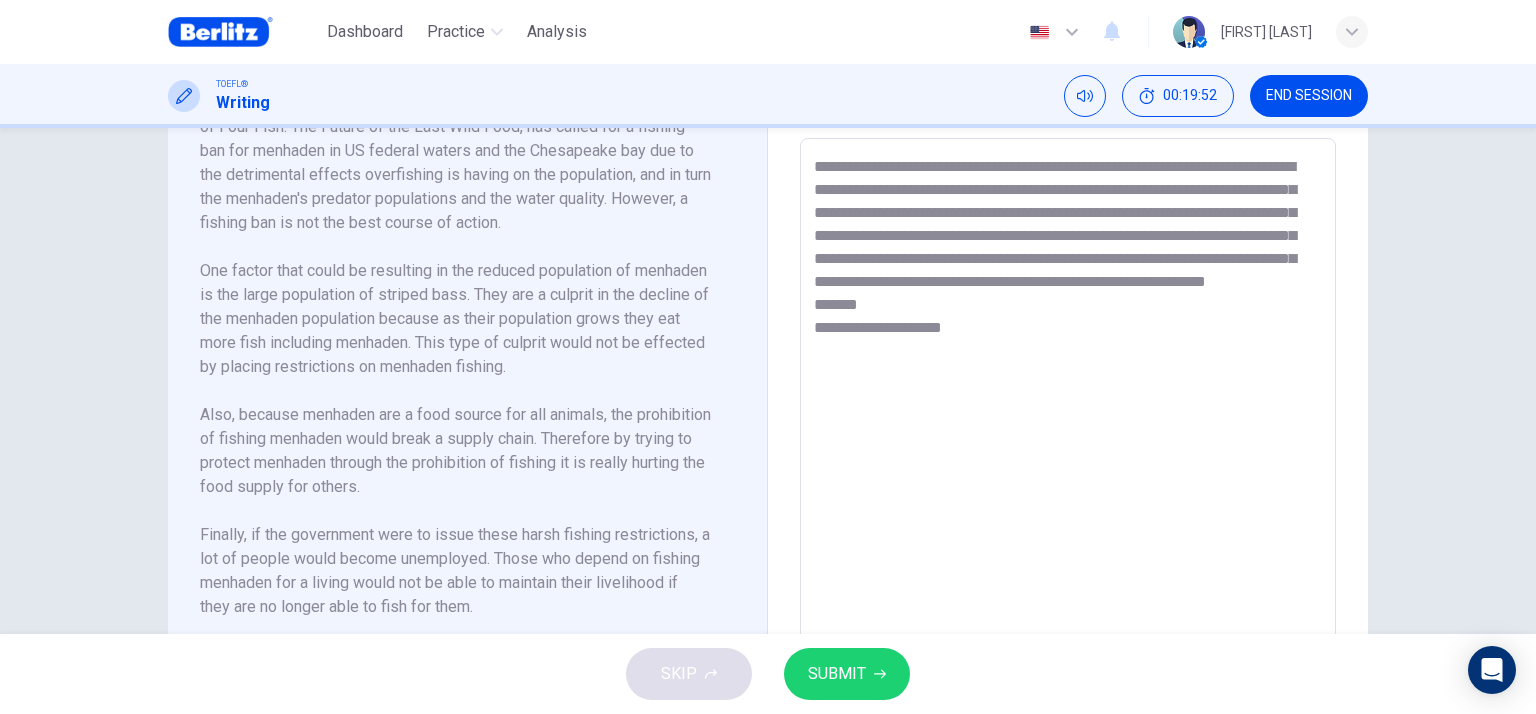 click on "**********" at bounding box center (1068, 423) 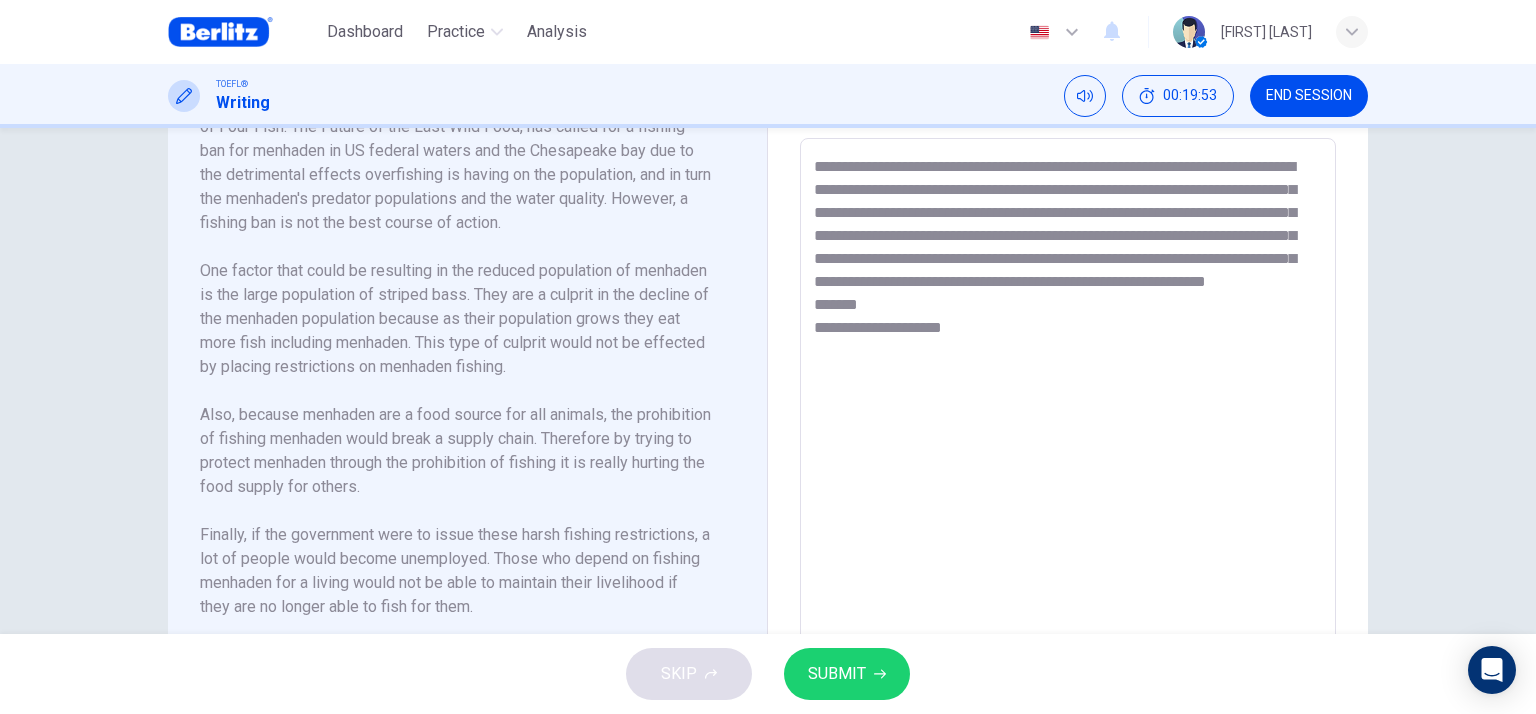 click on "**********" at bounding box center (1068, 423) 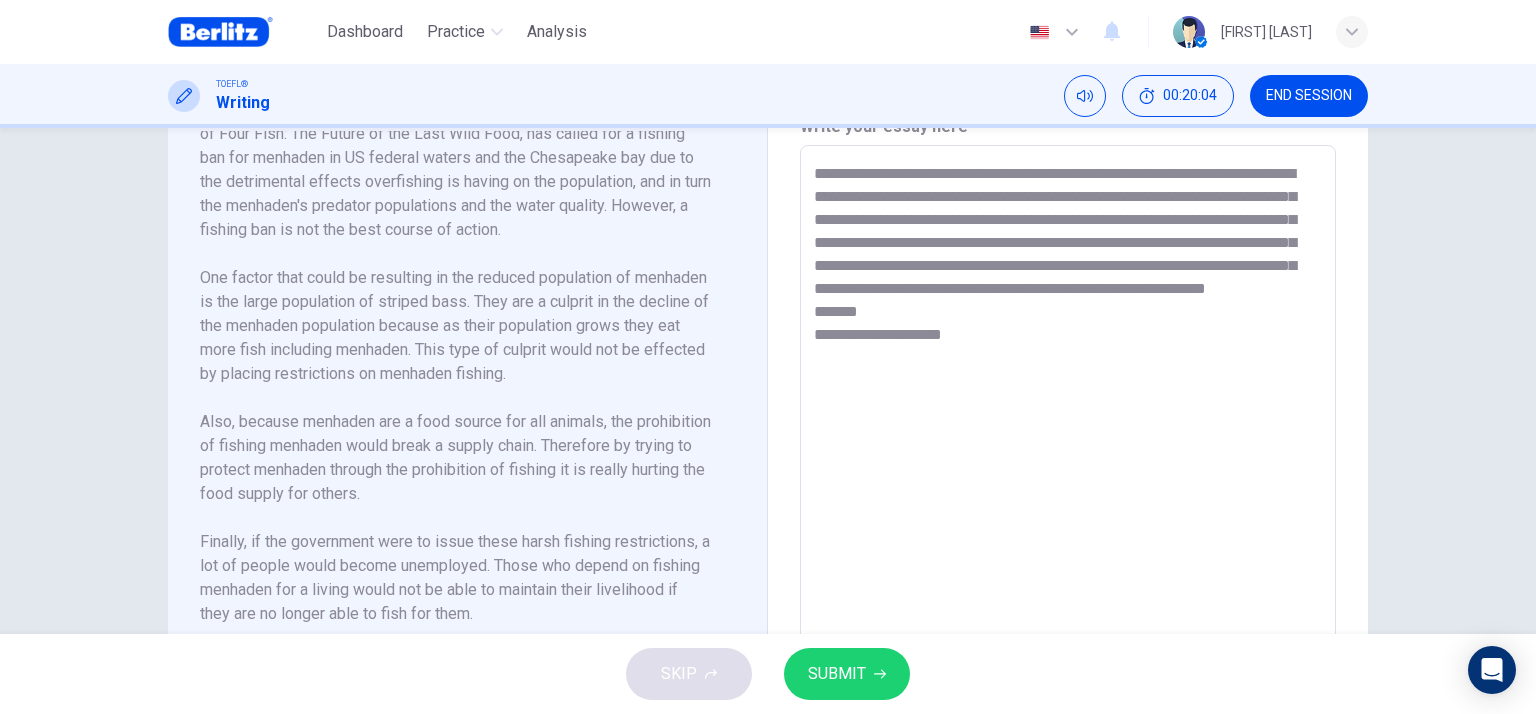 scroll, scrollTop: 439, scrollLeft: 0, axis: vertical 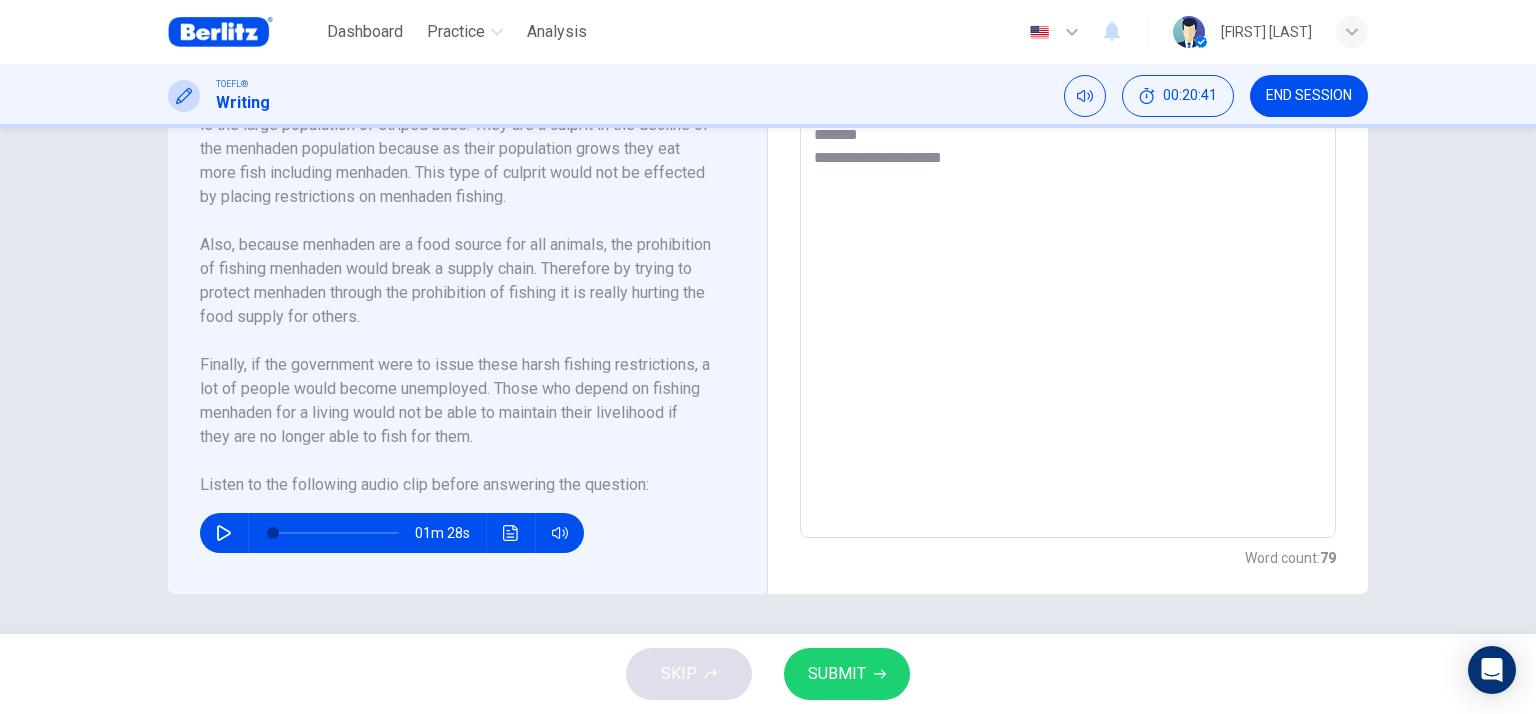 click on "Fishing Restriction Method A menhaden, also known as a mossbunker, bunker, and pogy, is any forage fish of the genera Brevoortia and Ethmidum of the family Clupeidae. Gulf menhaden and Atlantic menhaden are small oily-fleshed fish characterized by their bright silver color and a series of smaller spots behind the humeral spot. They are flat with soft flesh and a deeply forked tail, and they grow to a maximum of 15 inches long. According to the Atlantic States Marine Fisheries Commission, the stock of menhaden is not considered overfished currently, there have been 32 instances of overfishing in the past 54 years. Paul Greenburg, the author of Four Fish: The Future of the Last Wild Food, has called for a fishing ban for menhaden in US federal waters and the Chesapeake bay due to the detrimental effects overfishing is having on the population, and in turn the menhaden's predator populations and the water quality. However, a fishing ban is not the best course of action. : 01m 28s" at bounding box center [468, 254] 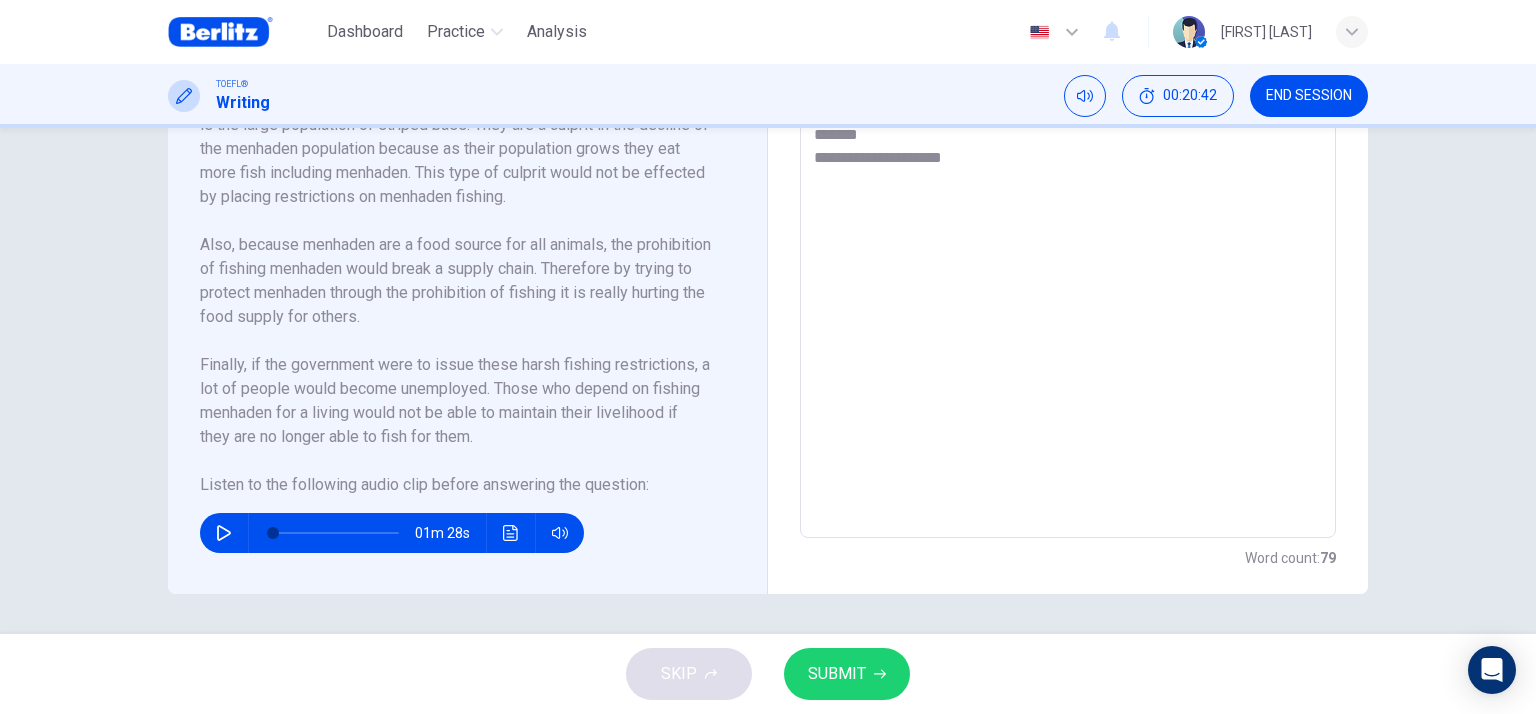 click at bounding box center (224, 533) 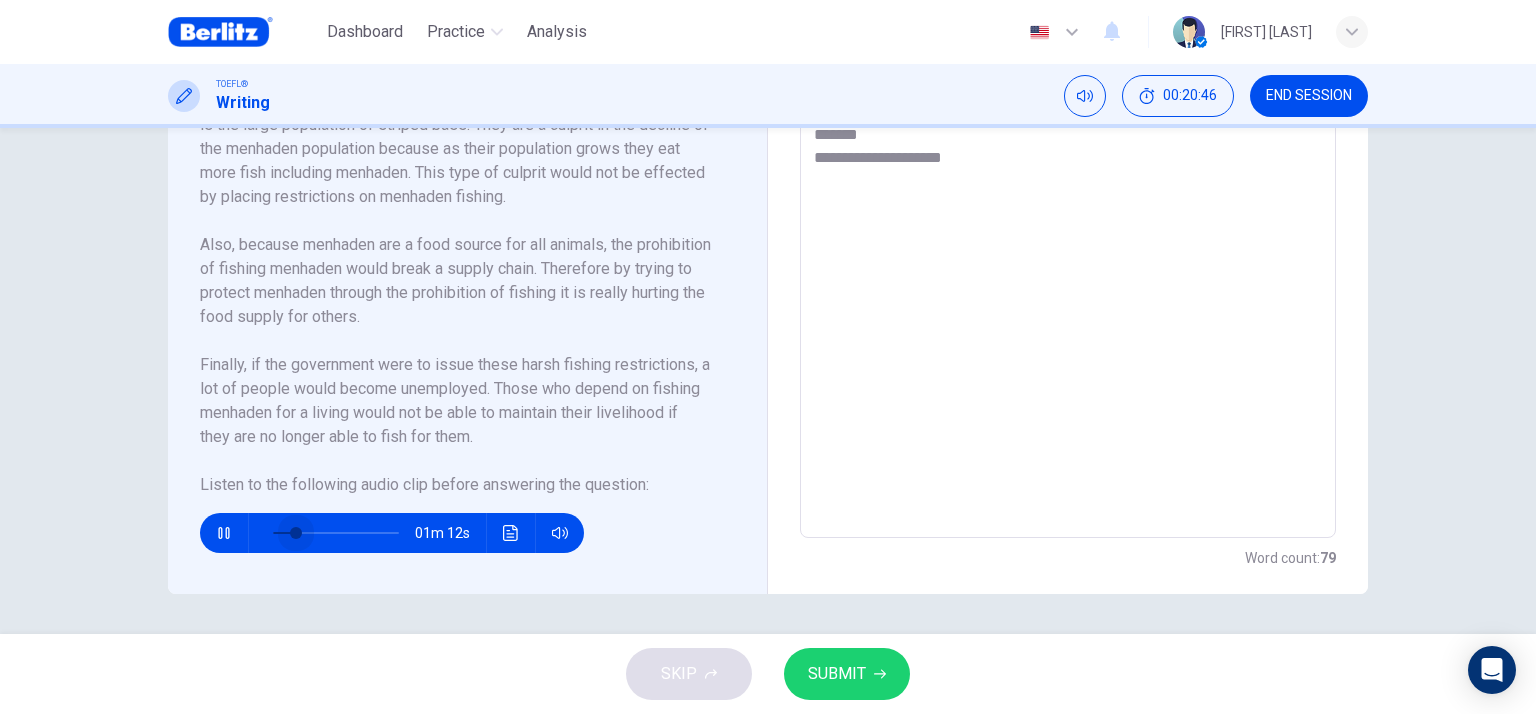 click at bounding box center (296, 533) 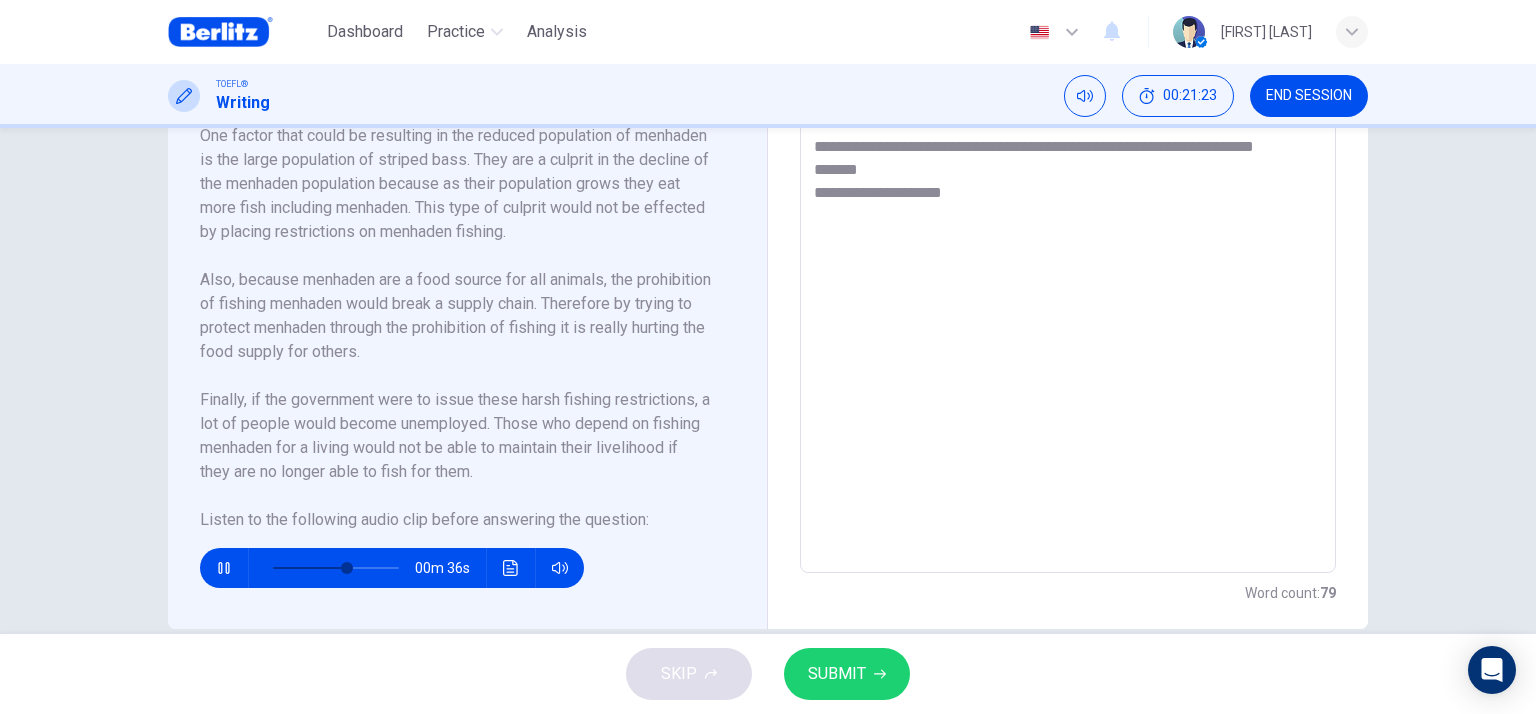scroll, scrollTop: 639, scrollLeft: 0, axis: vertical 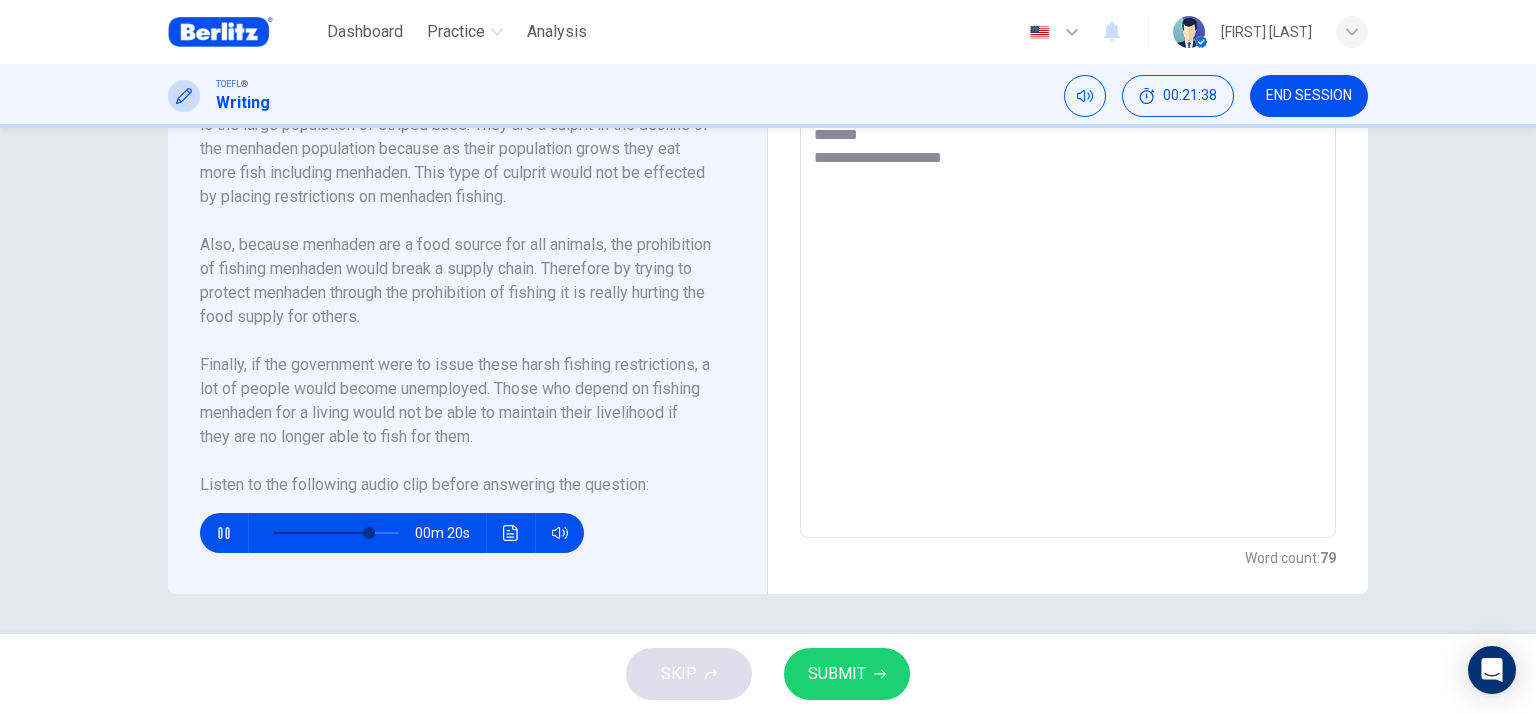 click at bounding box center (223, 533) 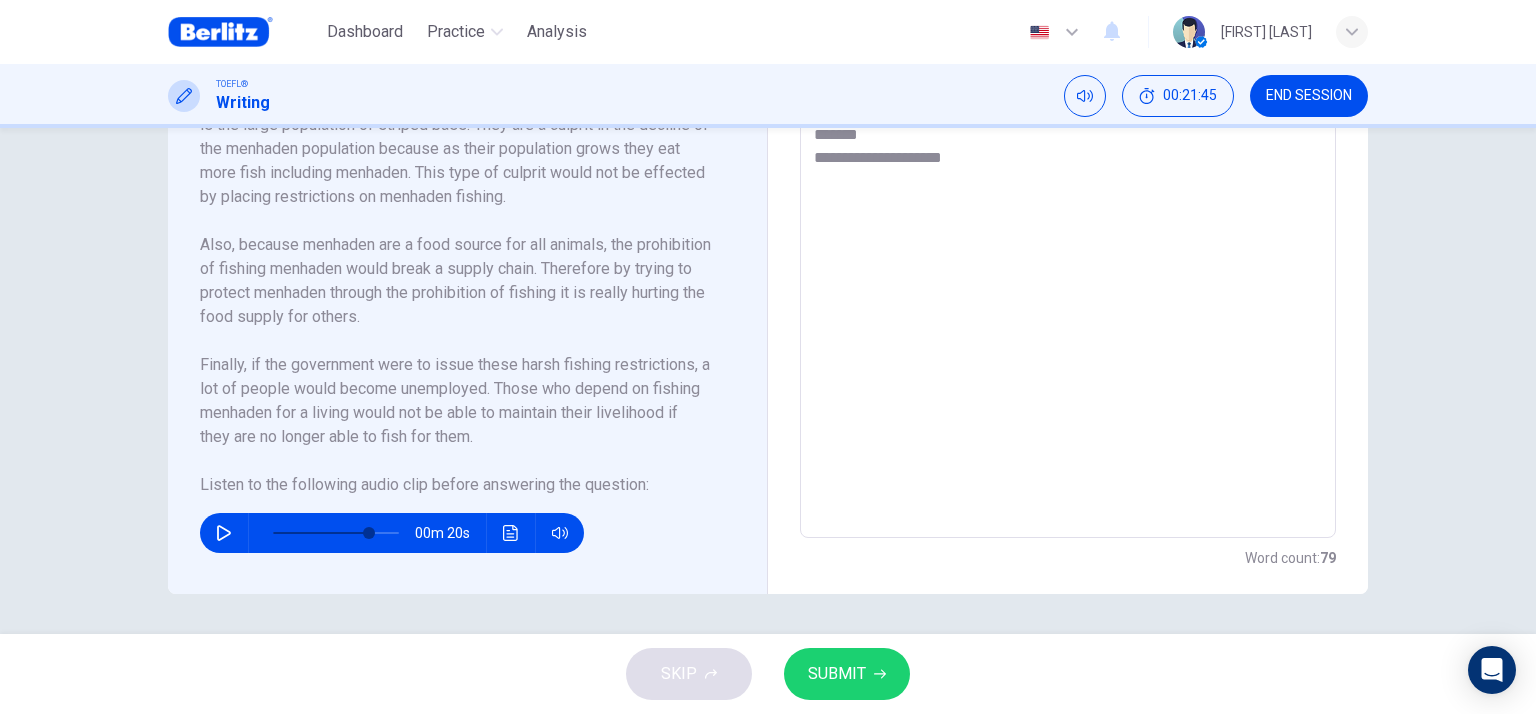 click on "**********" at bounding box center (1068, 253) 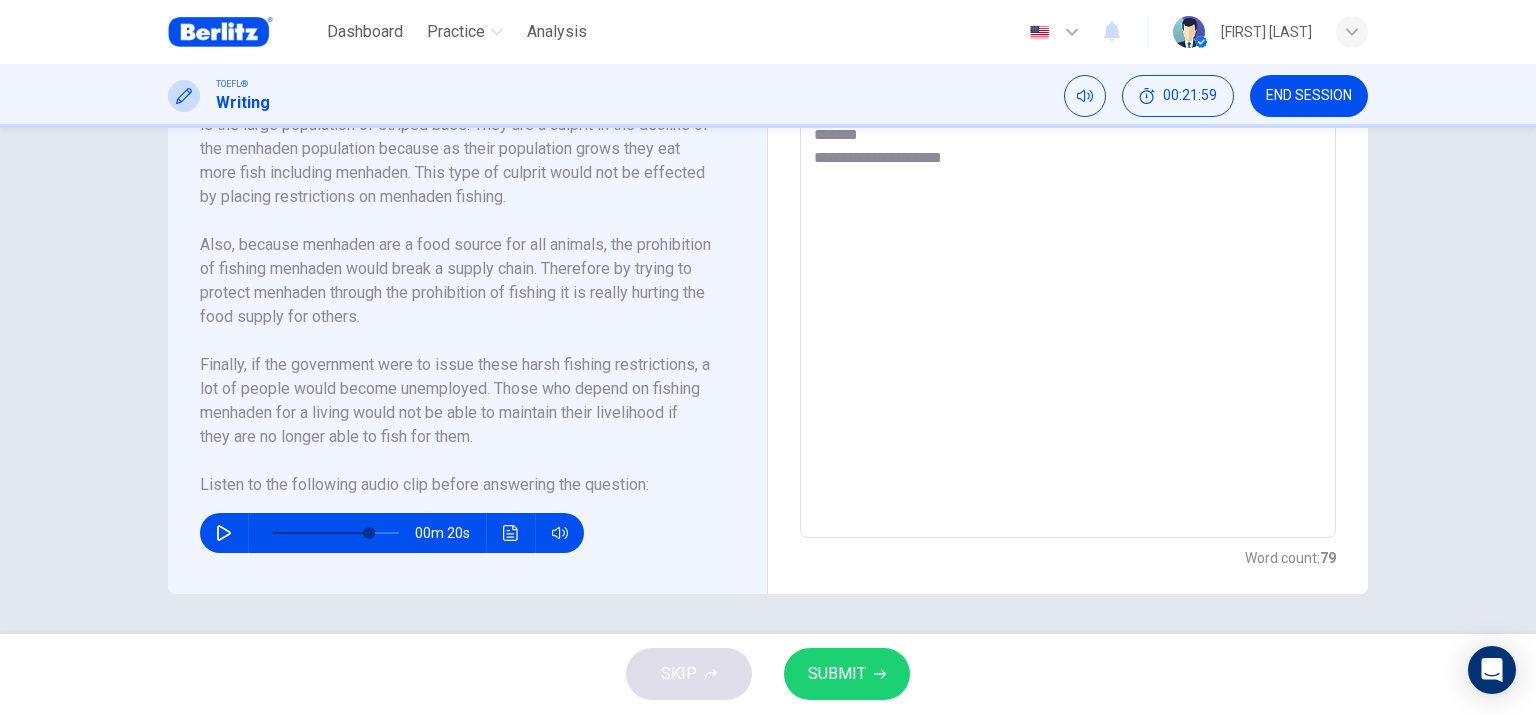 click on "**********" at bounding box center [1068, 253] 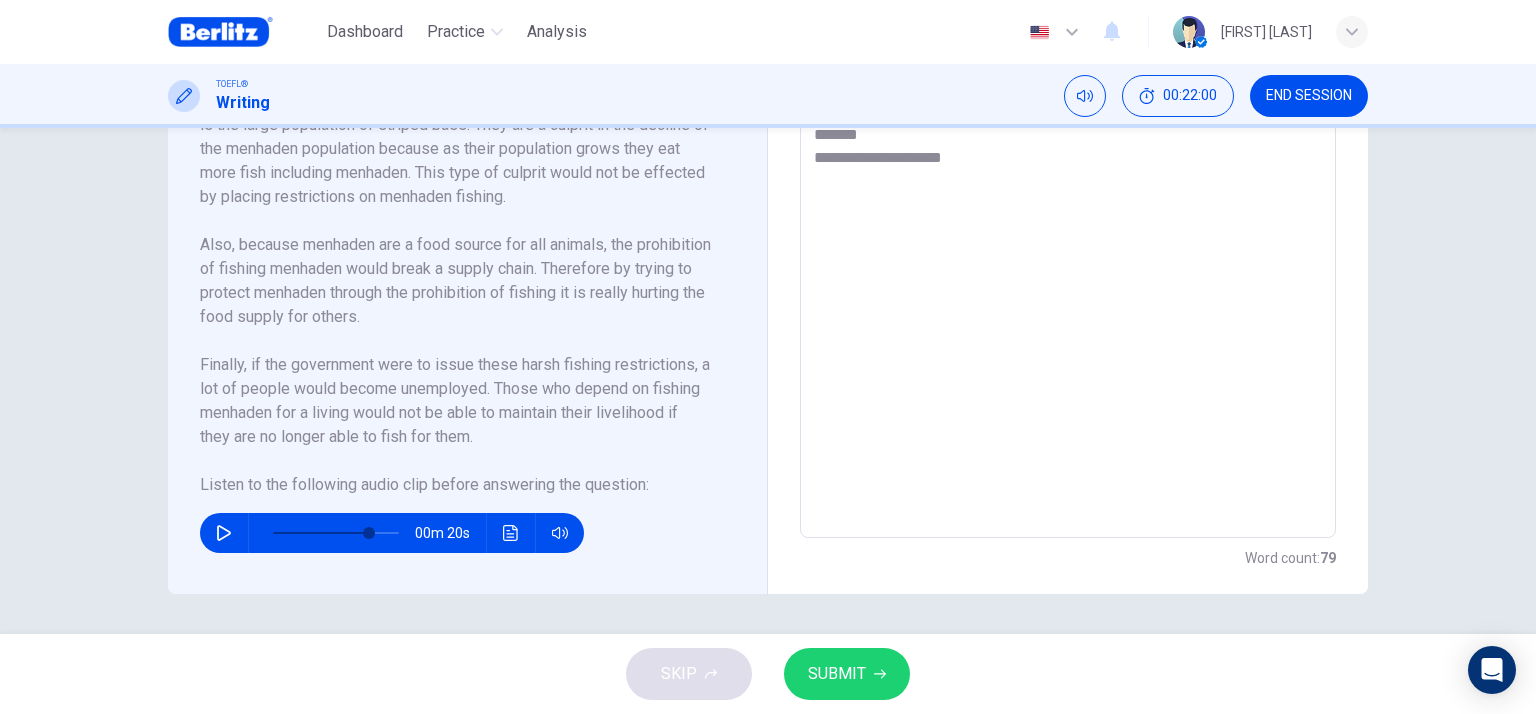 click on "**********" at bounding box center (1068, 253) 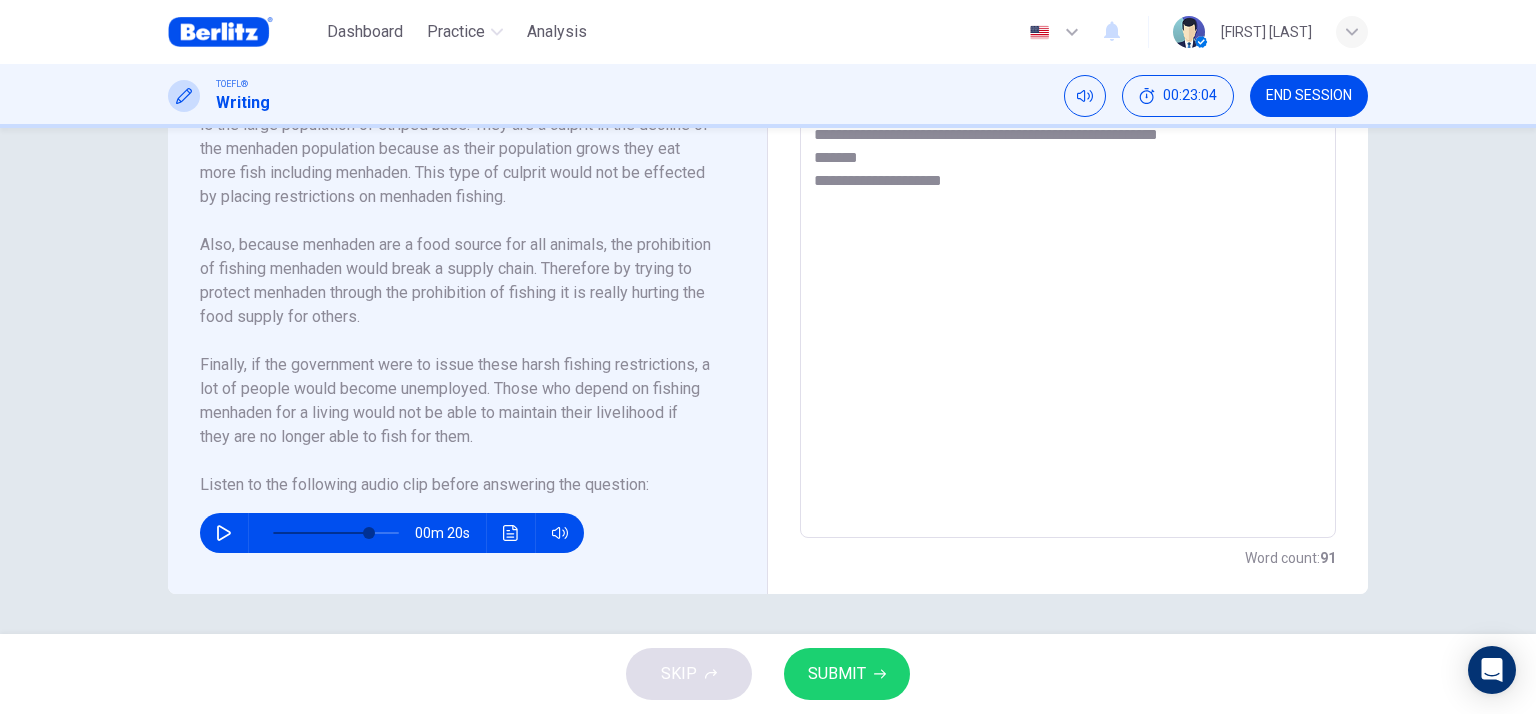 drag, startPoint x: 1195, startPoint y: 159, endPoint x: 1152, endPoint y: 159, distance: 43 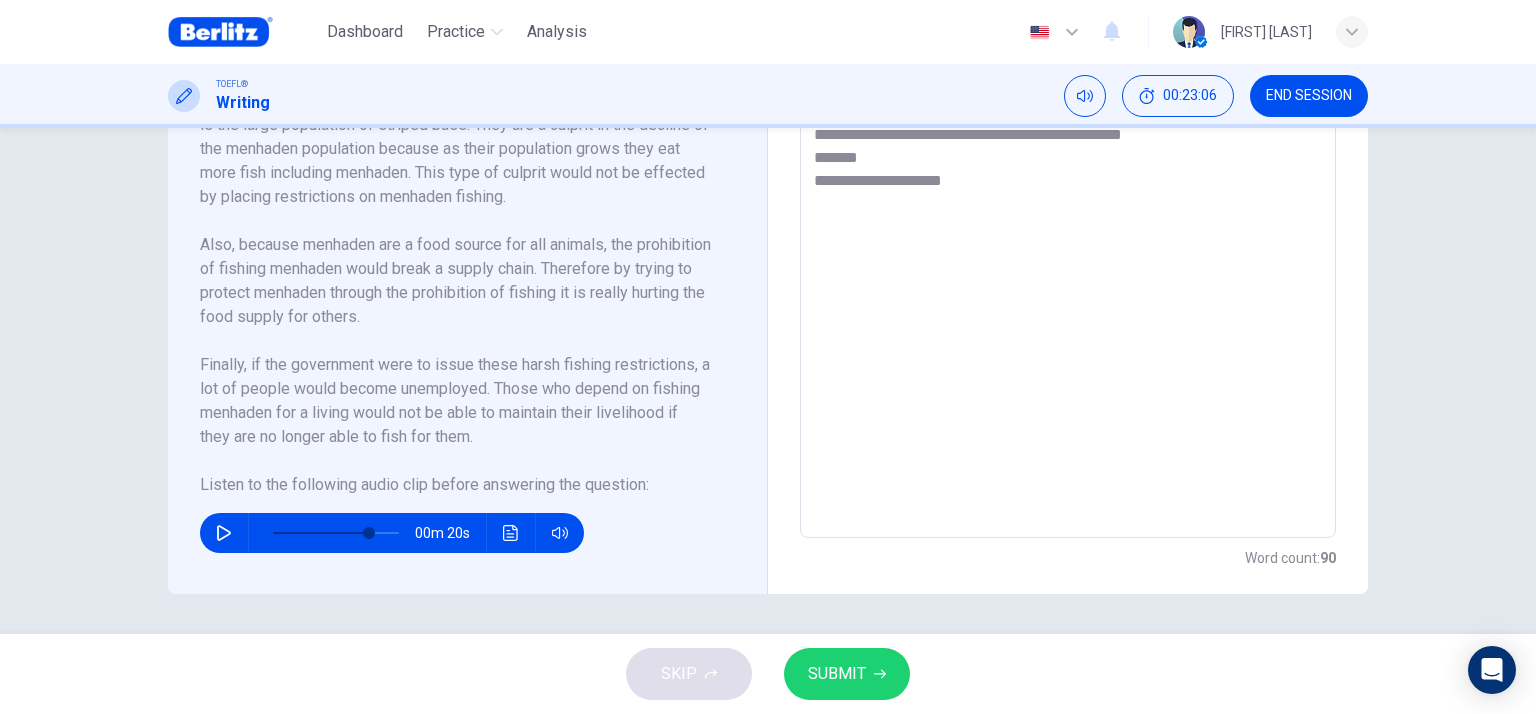 click on "**********" at bounding box center (1068, 253) 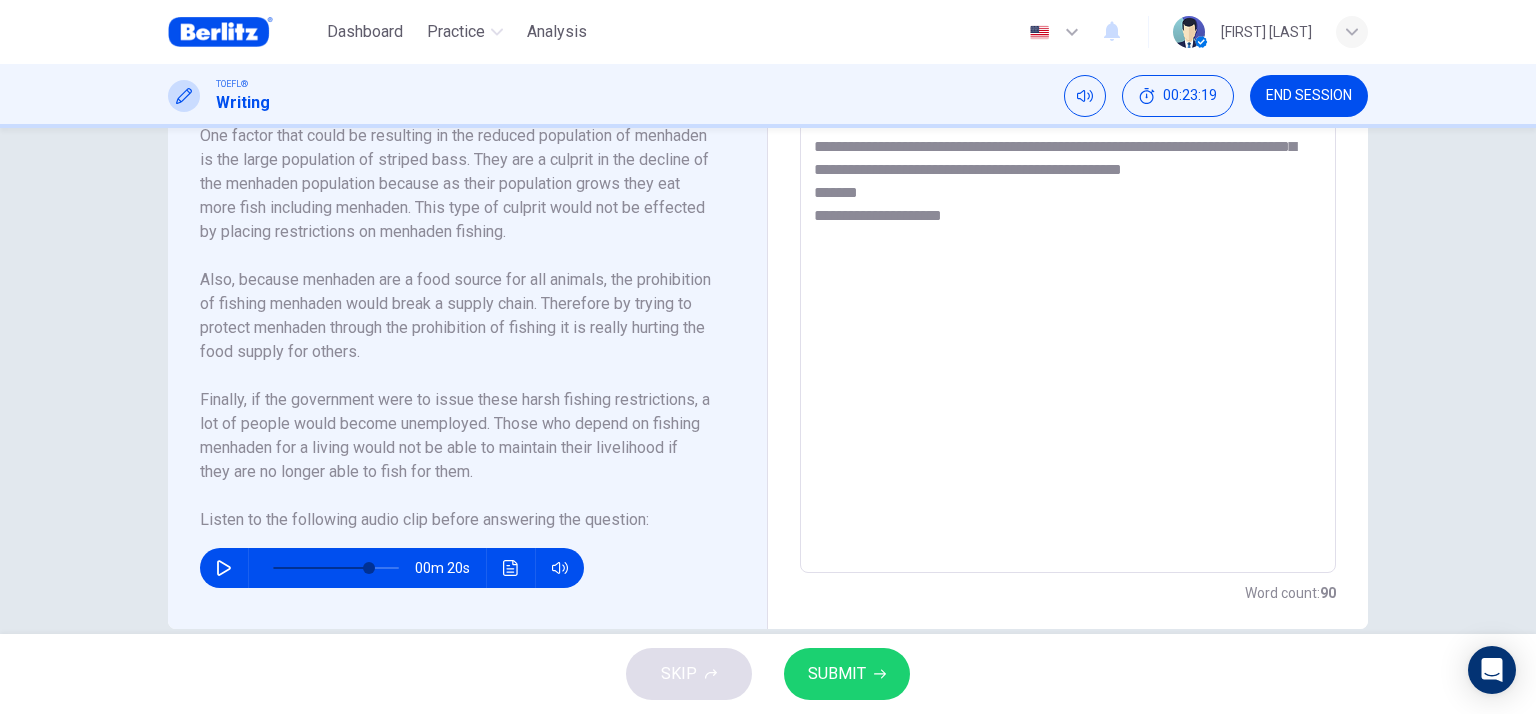 scroll, scrollTop: 639, scrollLeft: 0, axis: vertical 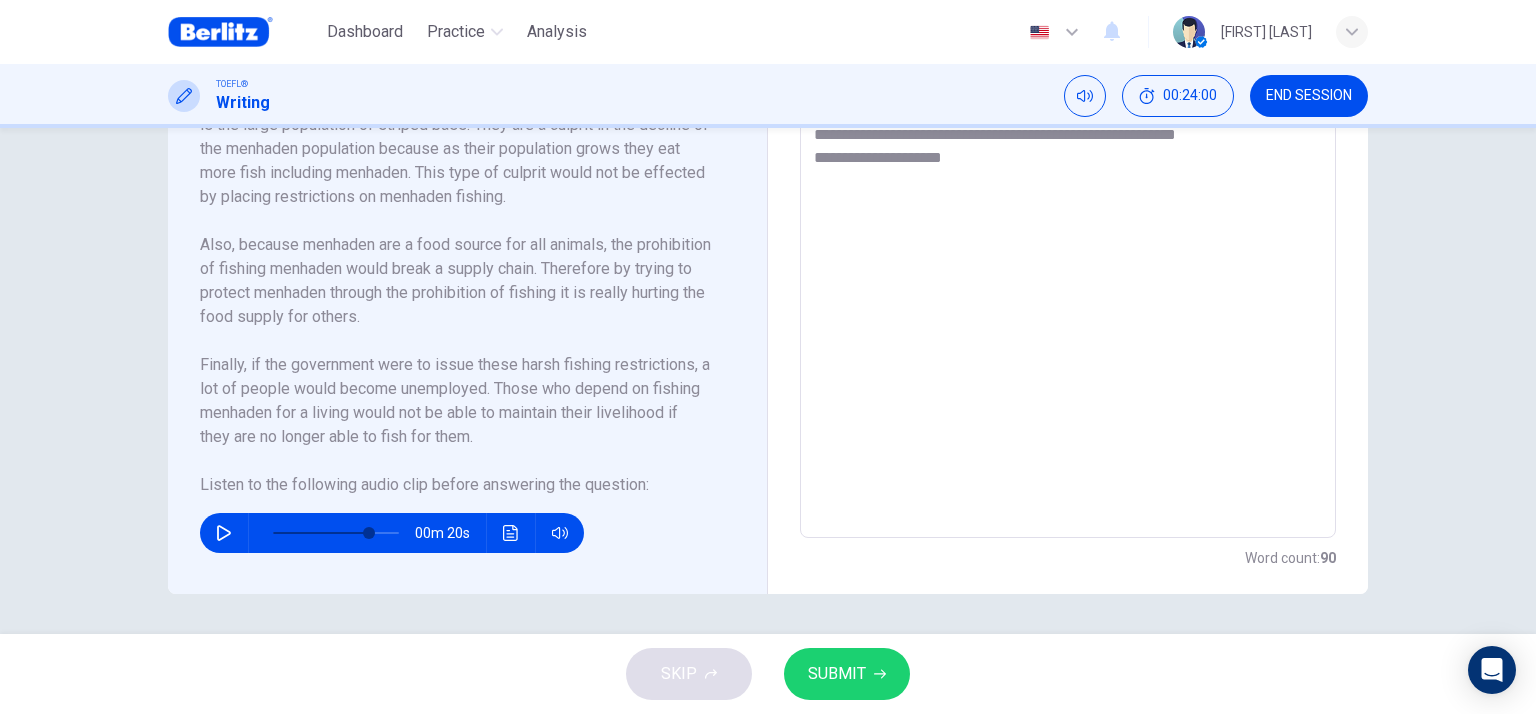 click on "**********" at bounding box center (1068, 253) 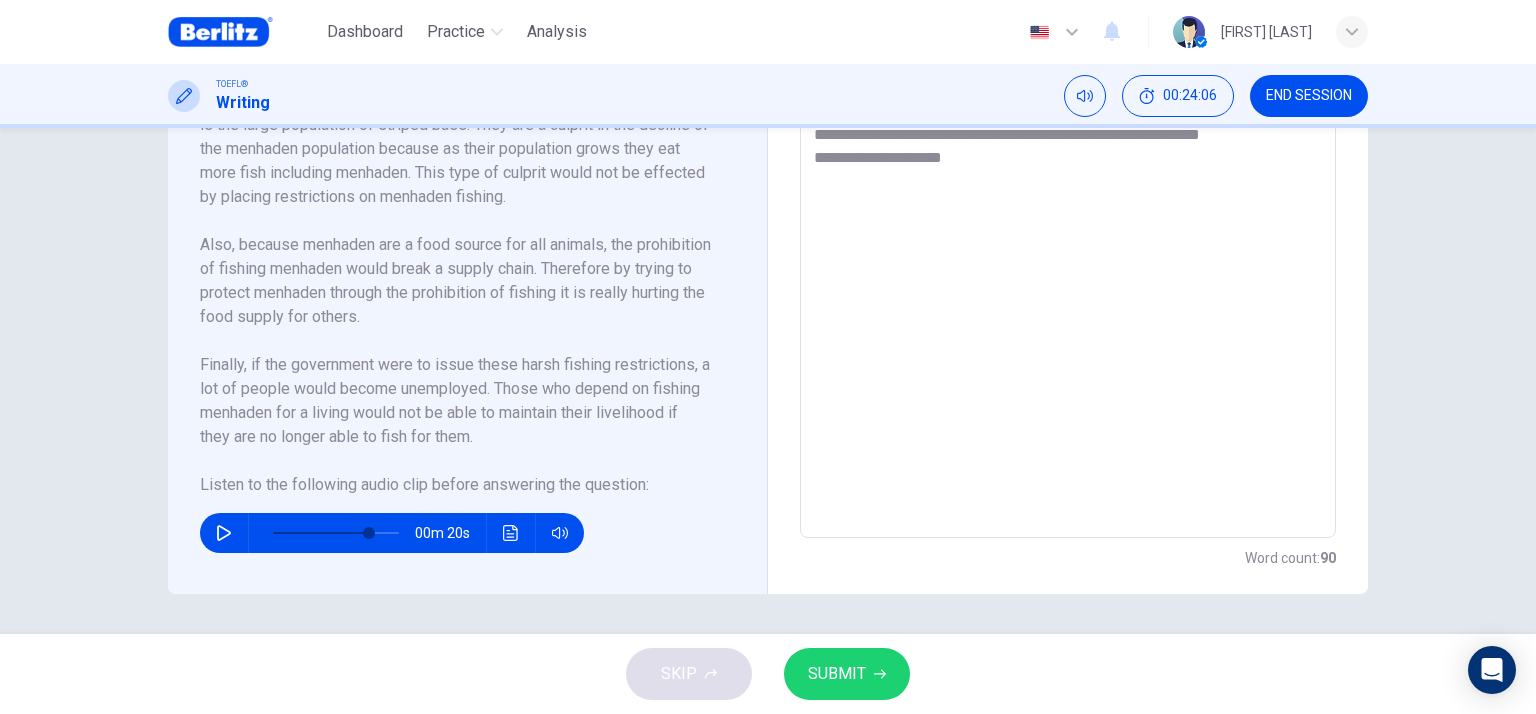 click on "**********" at bounding box center (1068, 253) 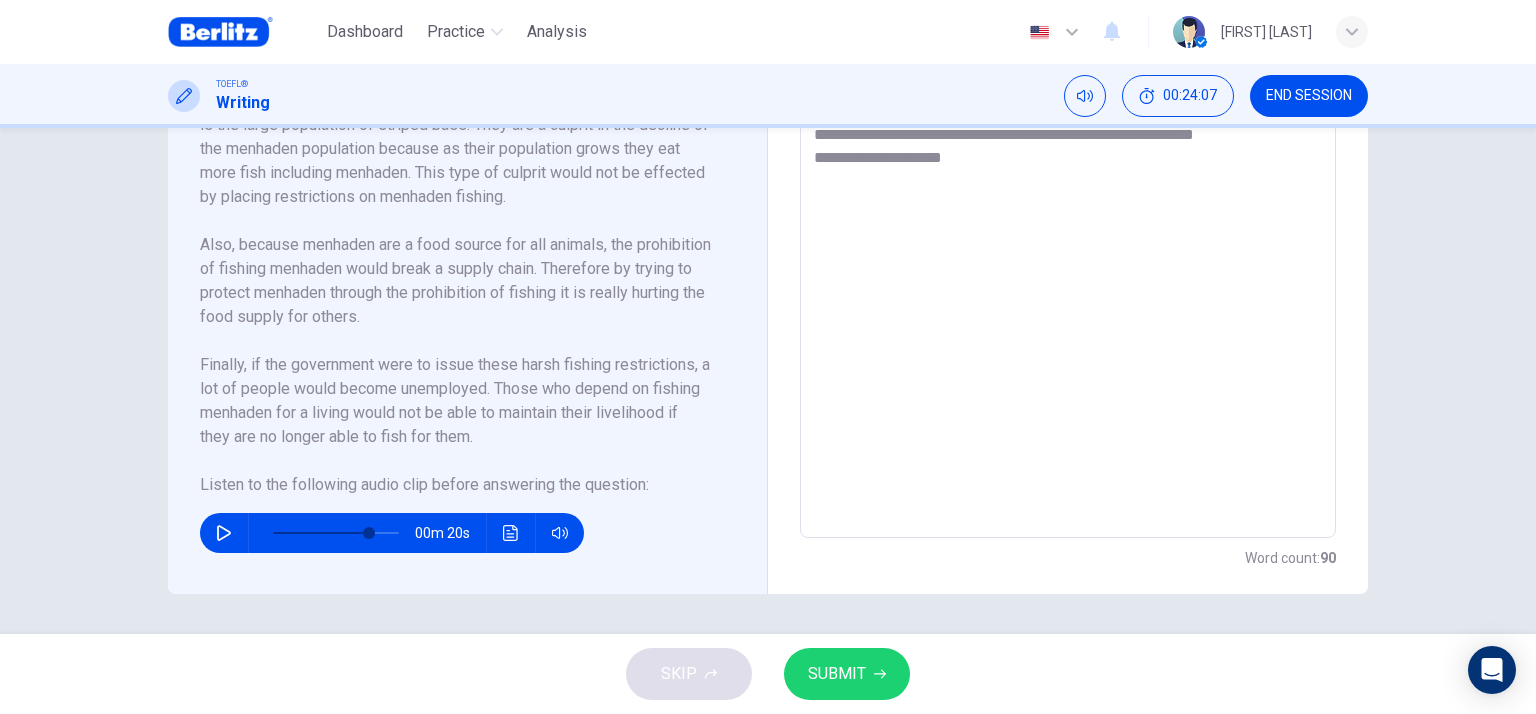 click on "**********" at bounding box center (1068, 253) 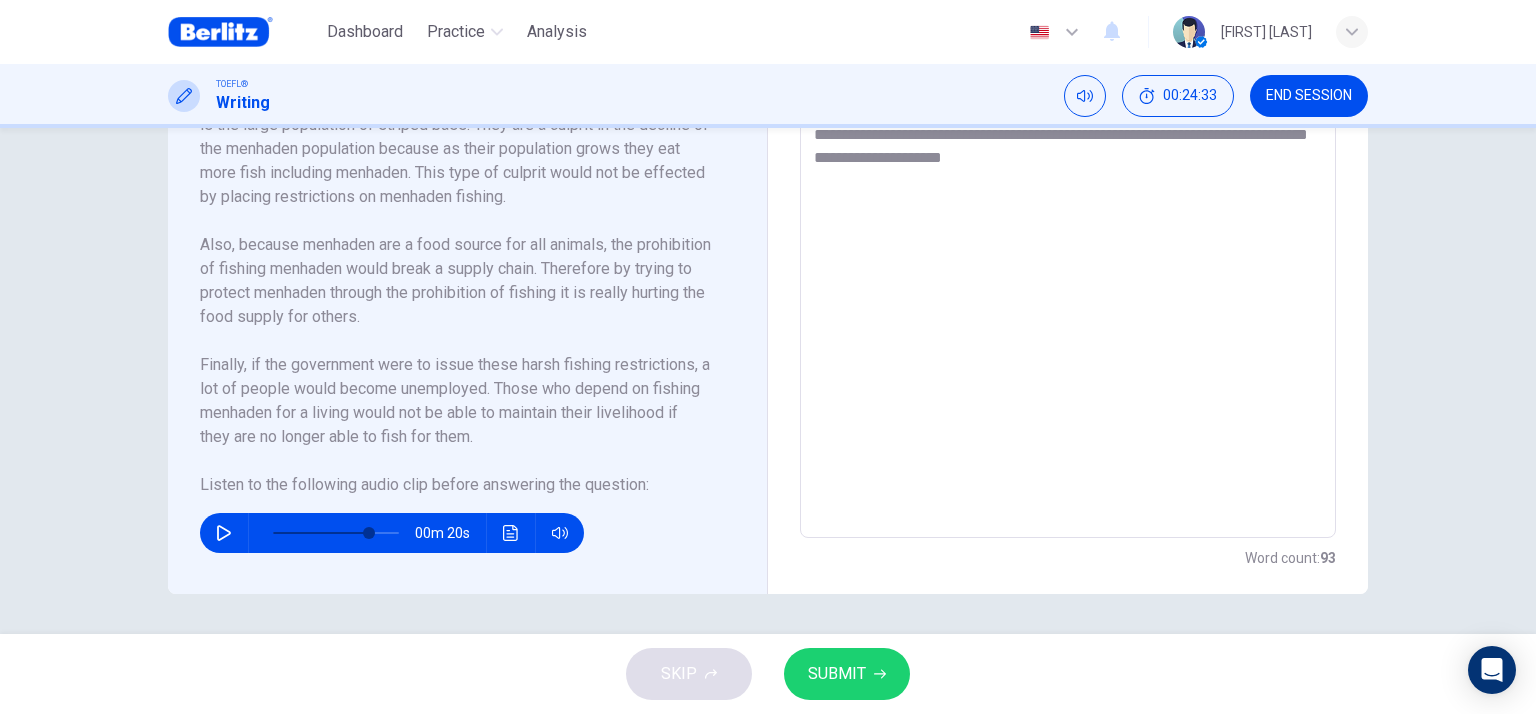 click on "**********" at bounding box center (1068, 253) 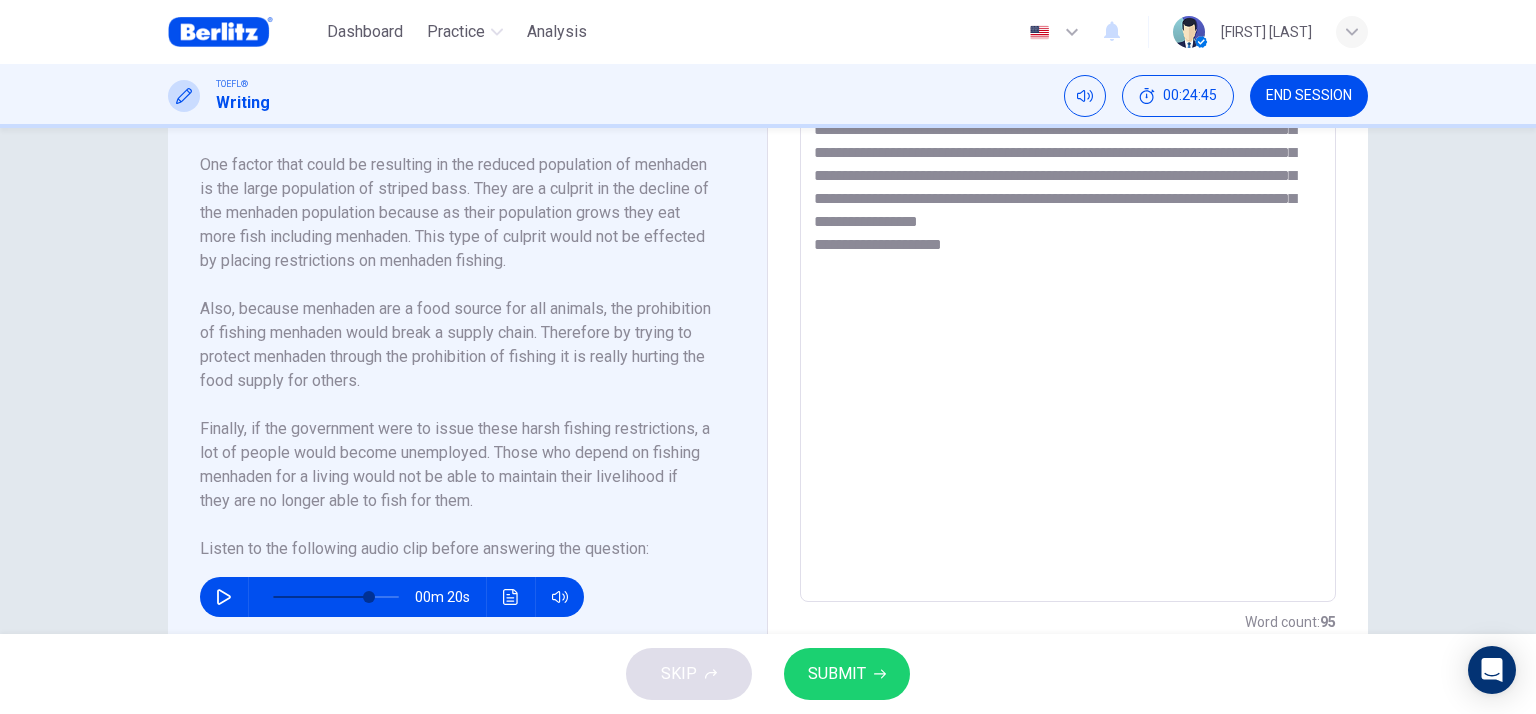 scroll, scrollTop: 539, scrollLeft: 0, axis: vertical 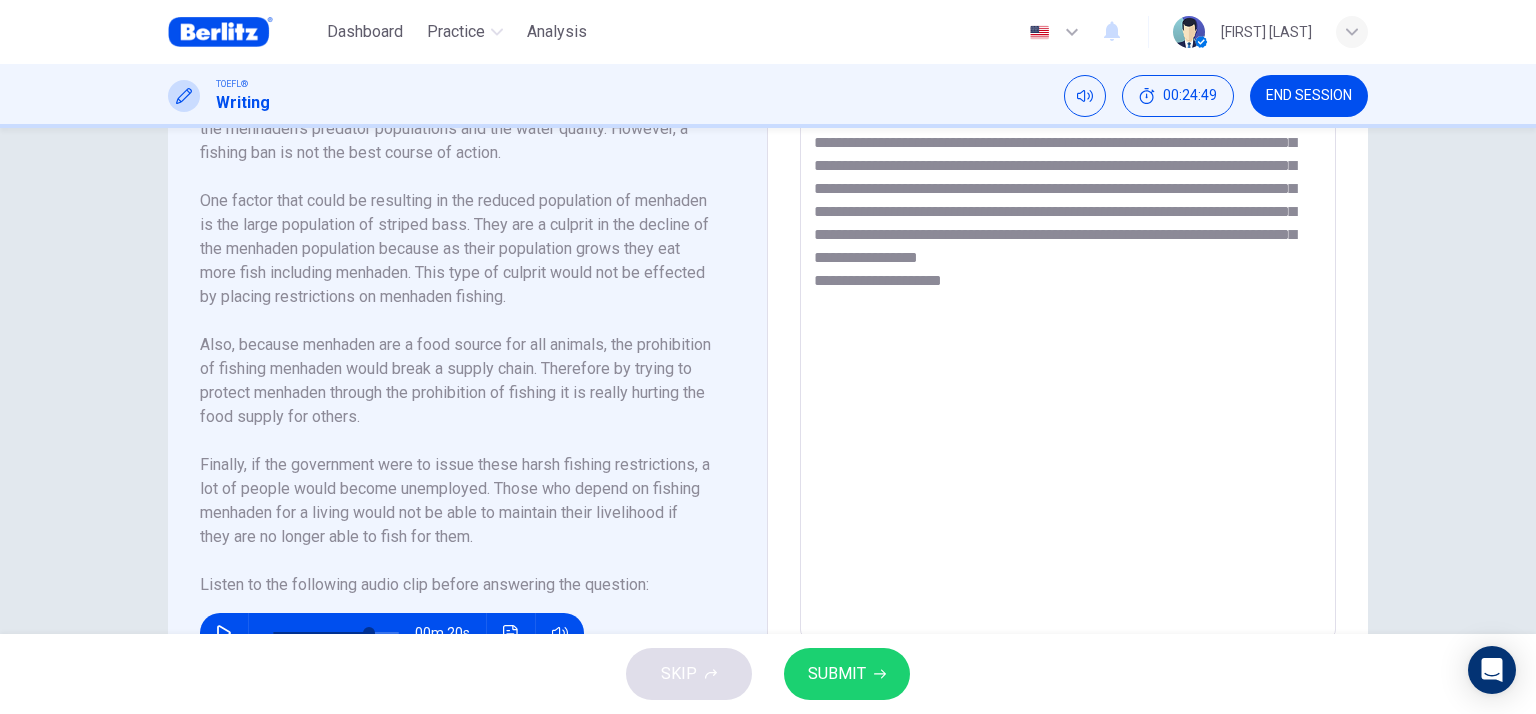 click on "**********" at bounding box center (1068, 353) 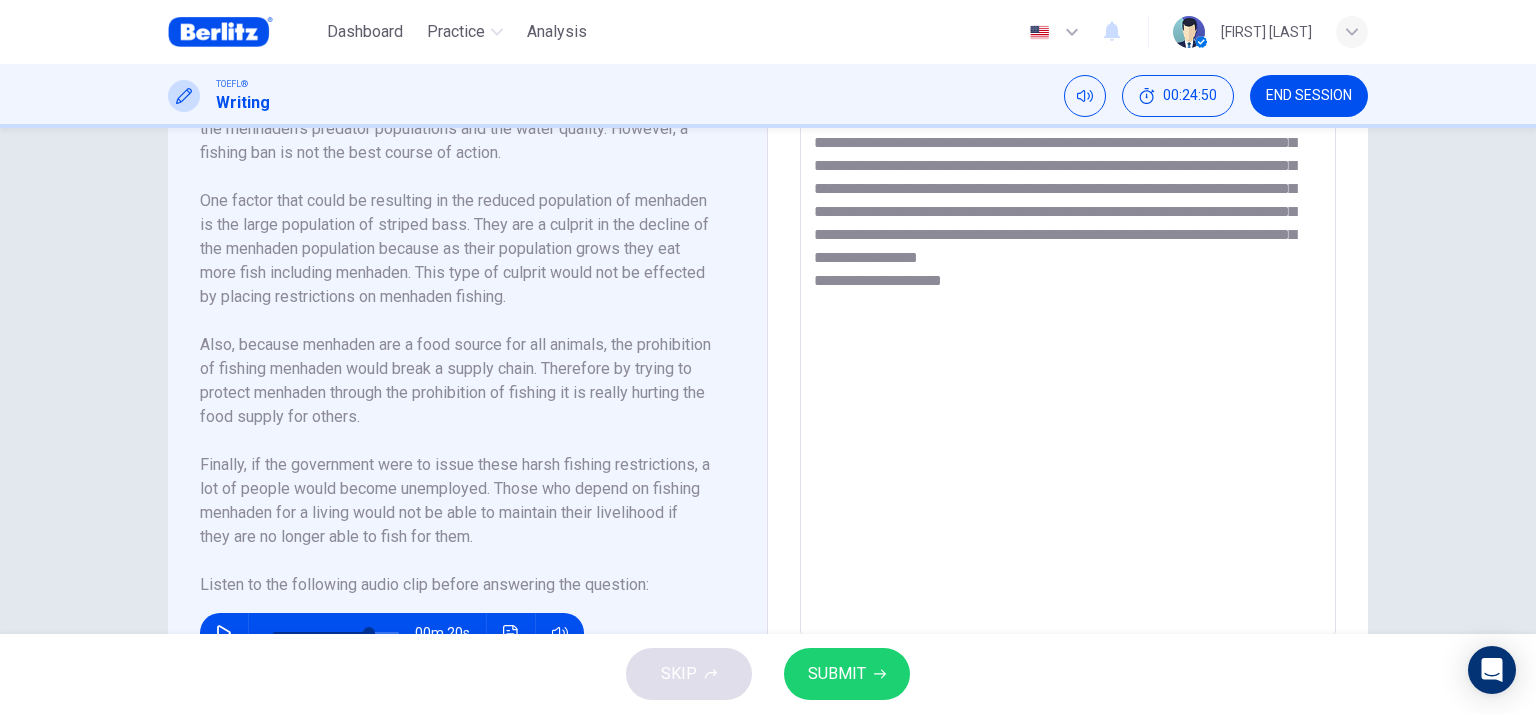 click on "**********" at bounding box center (1068, 353) 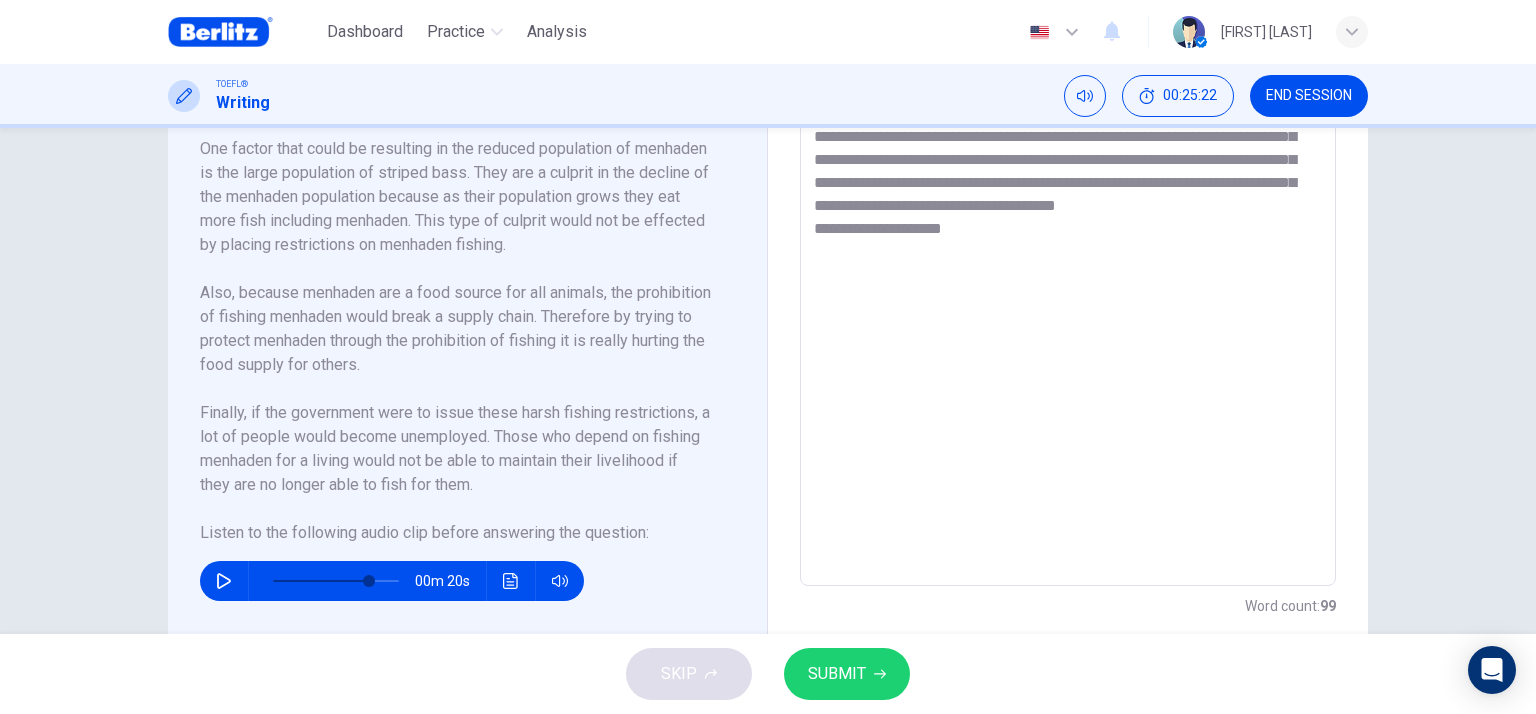 scroll, scrollTop: 639, scrollLeft: 0, axis: vertical 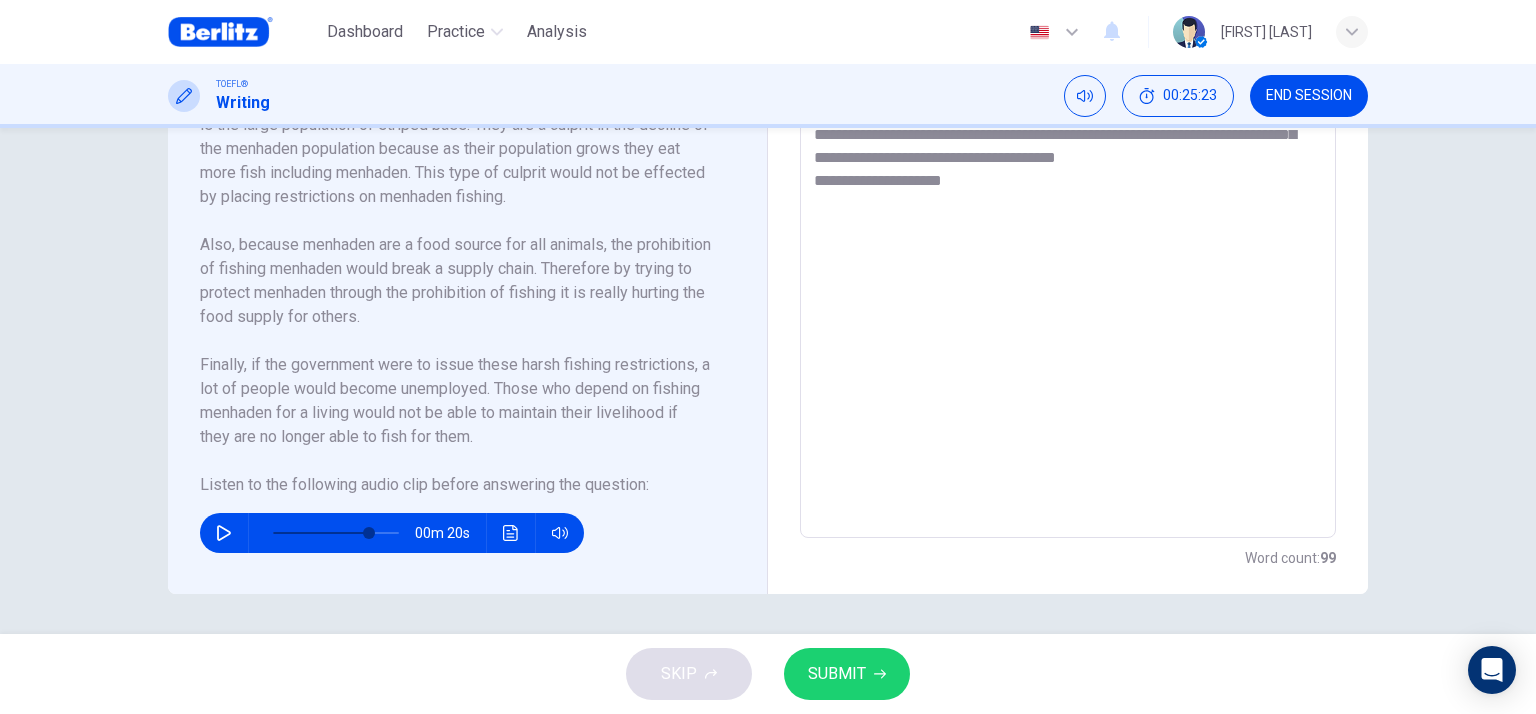 click on "**********" at bounding box center (1068, 253) 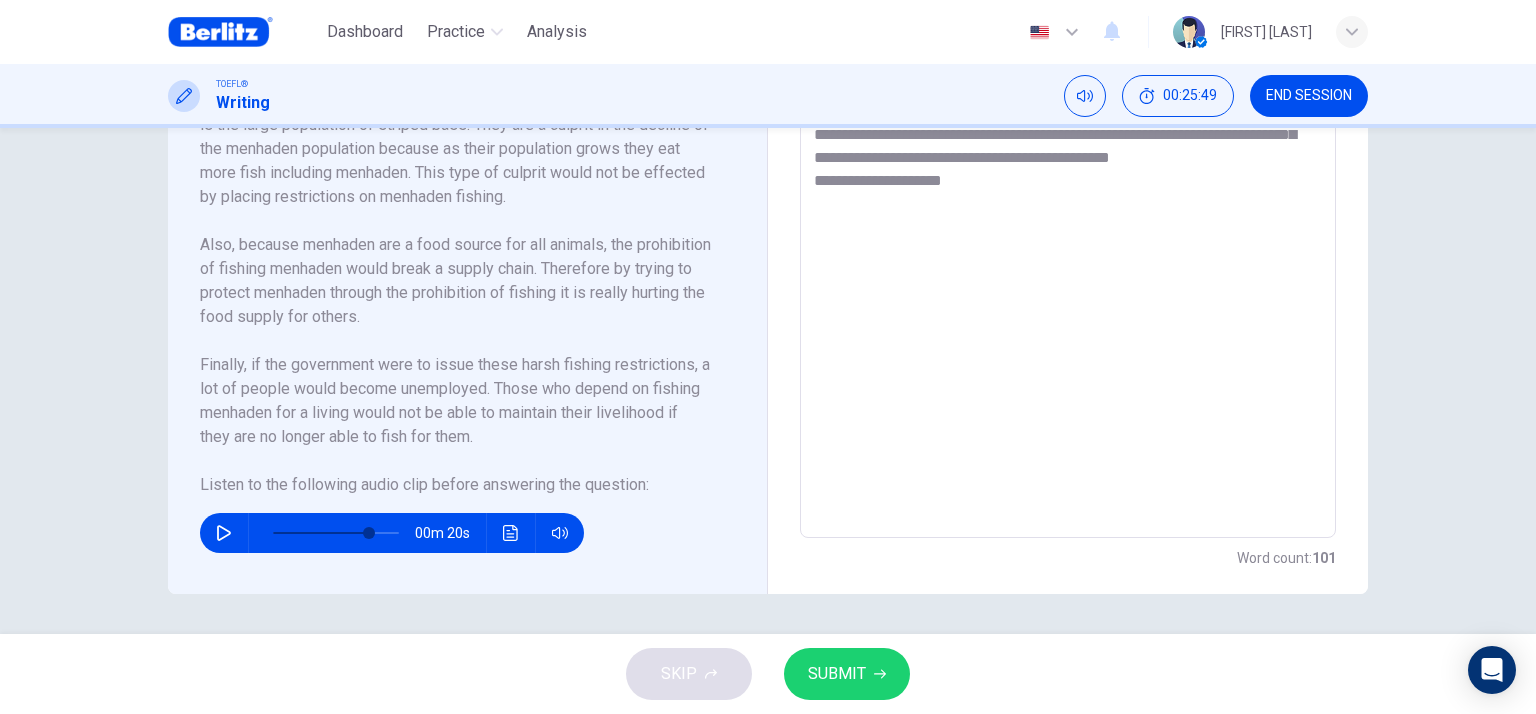 click on "**********" at bounding box center [1068, 253] 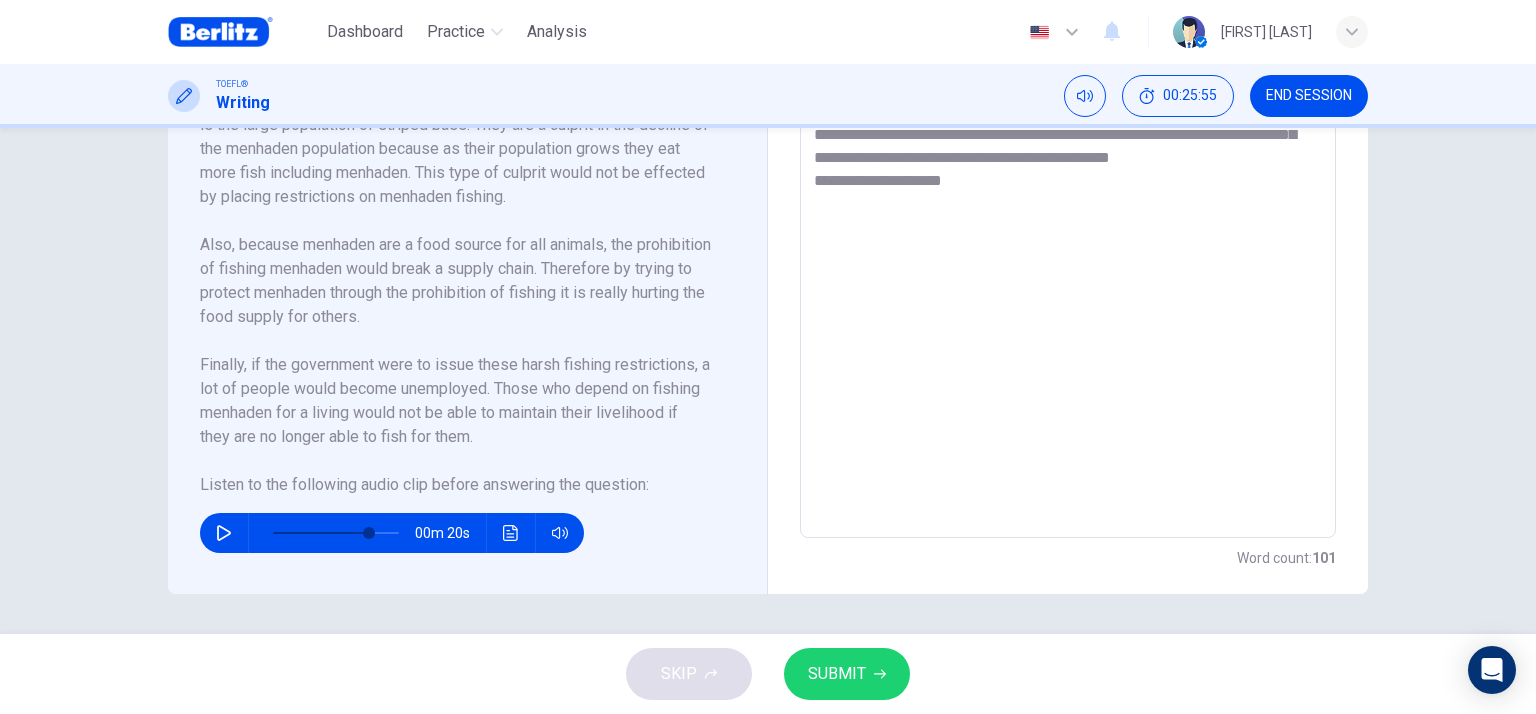 click on "**********" at bounding box center (1068, 253) 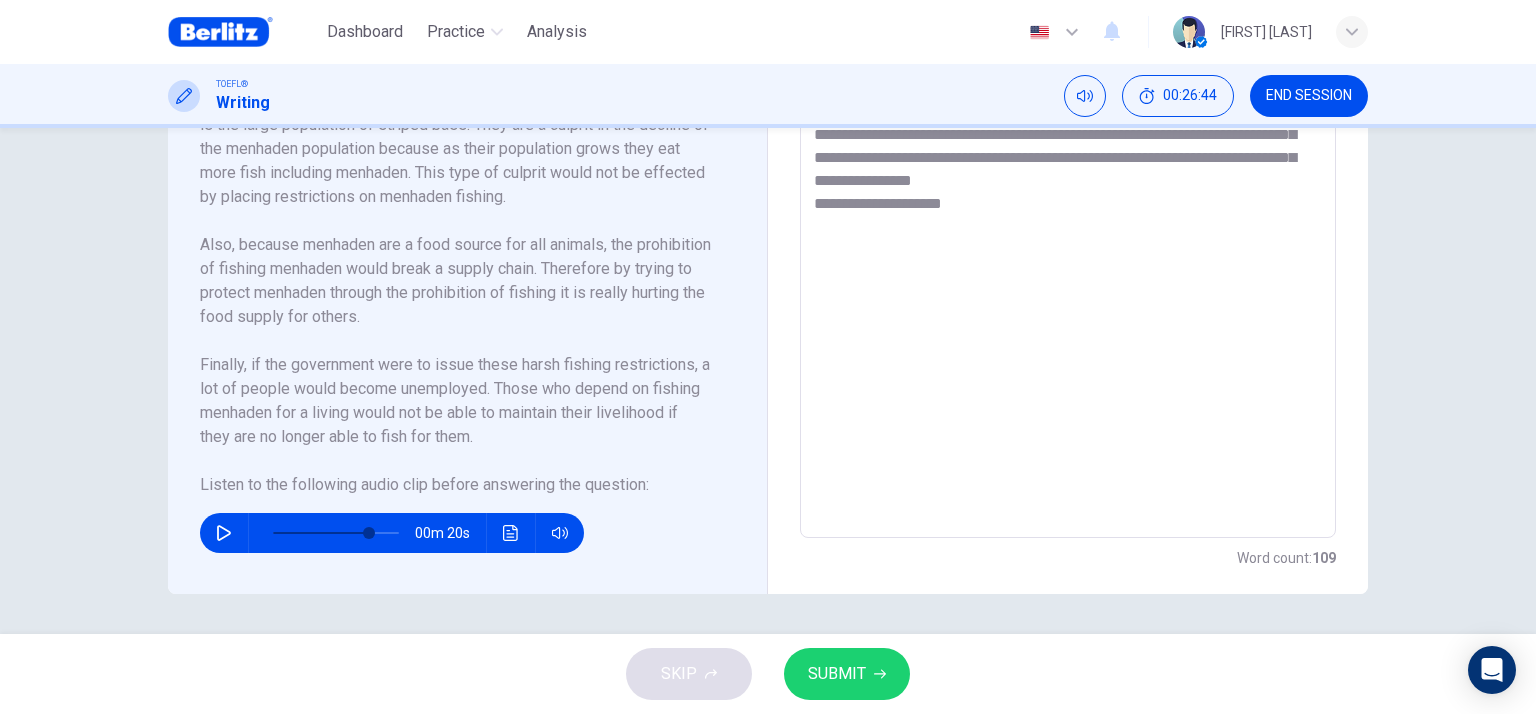 click on "**********" at bounding box center [1068, 253] 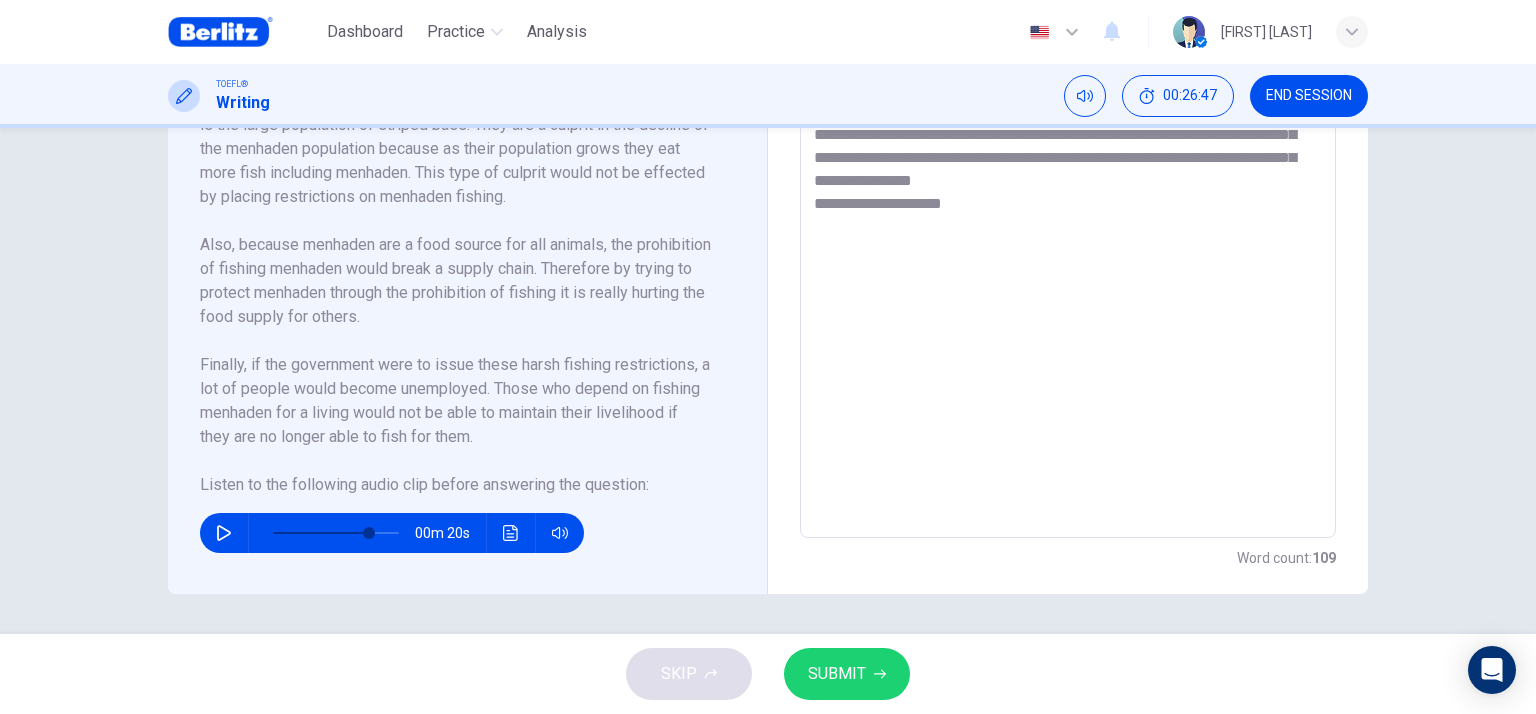click on "**********" at bounding box center (1068, 253) 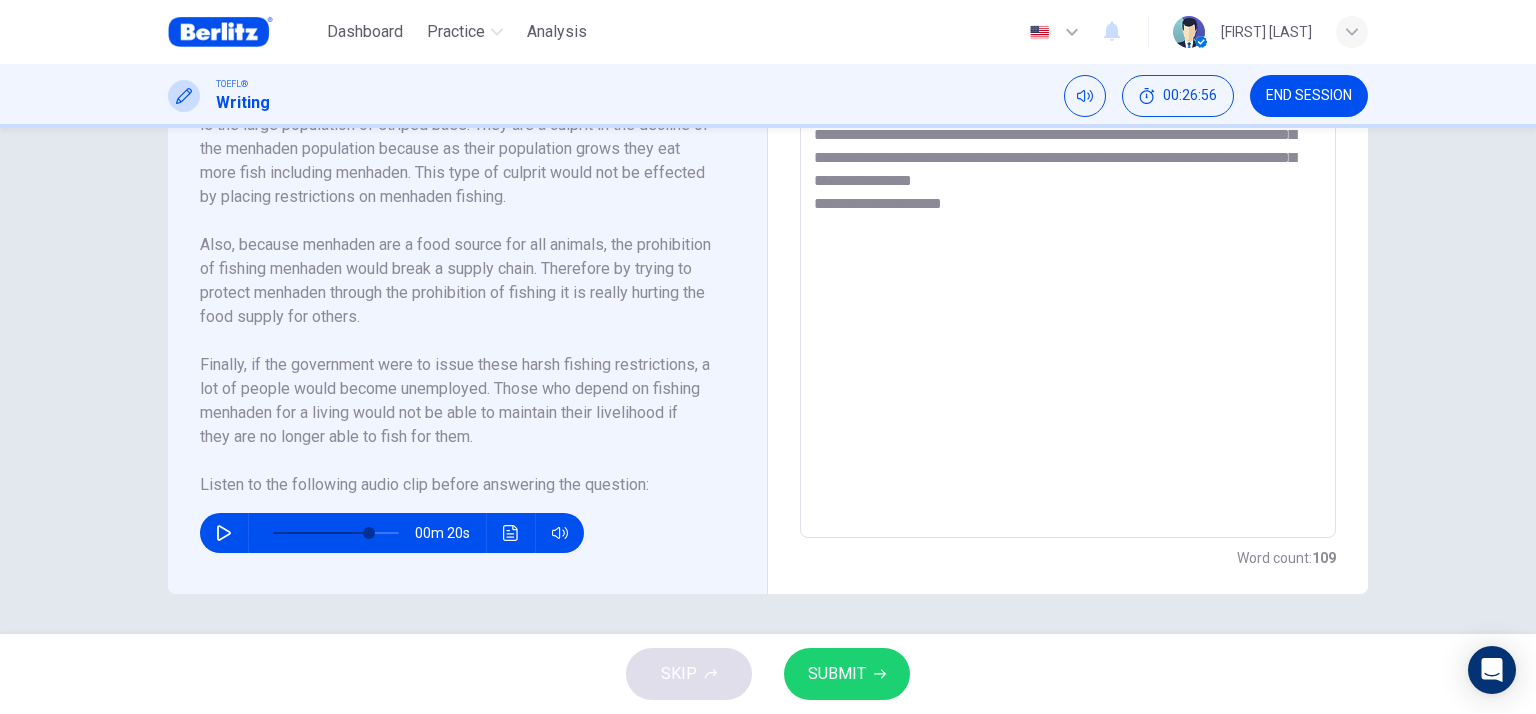 click on "00m 20s" at bounding box center [455, 525] 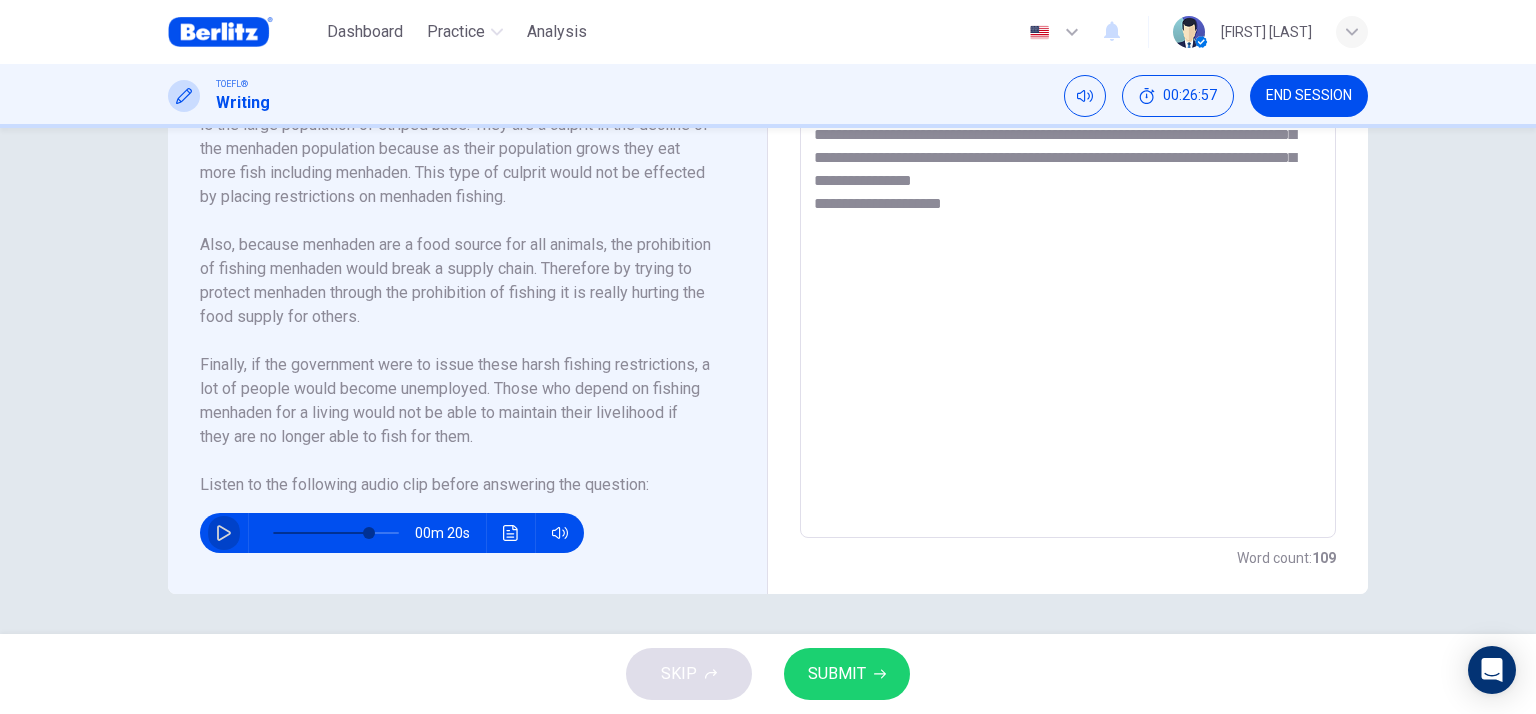 click at bounding box center [224, 533] 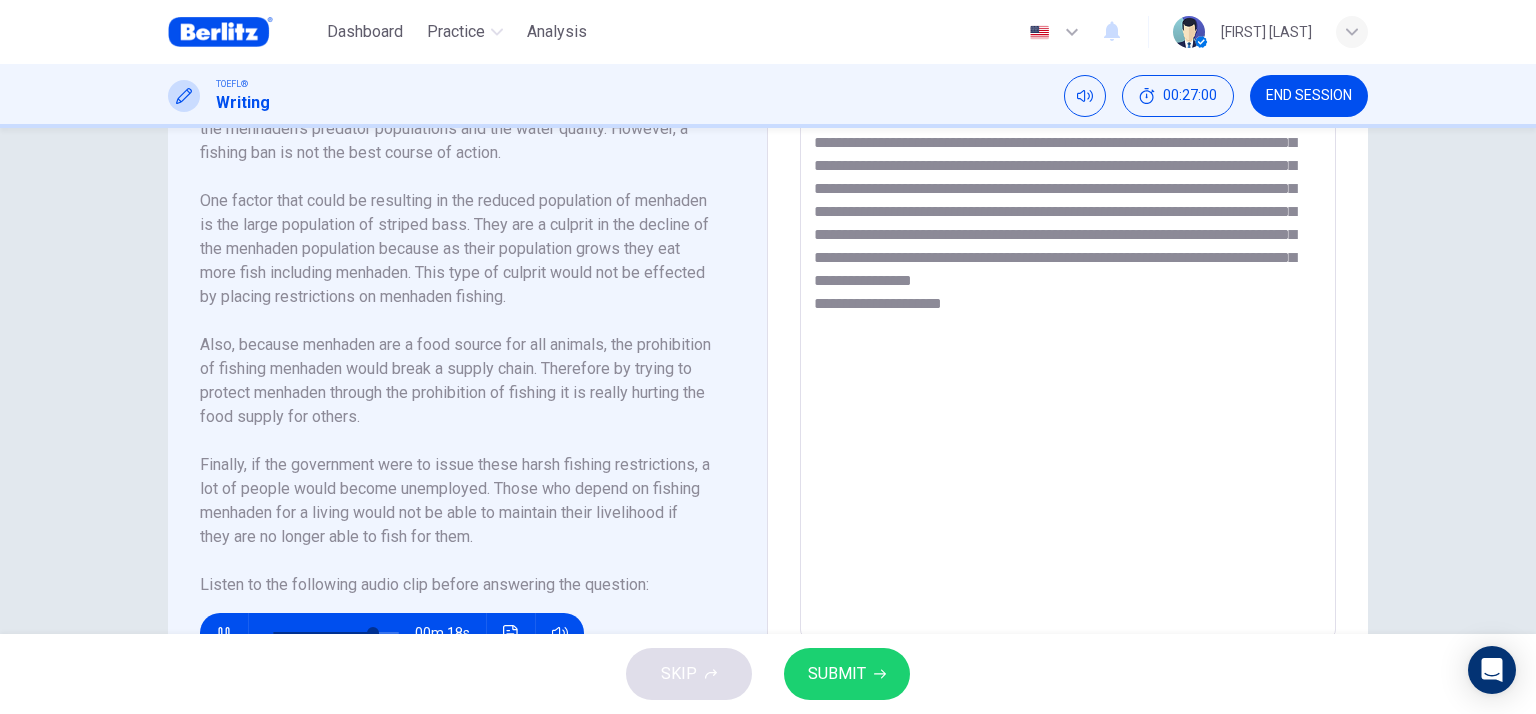 scroll, scrollTop: 639, scrollLeft: 0, axis: vertical 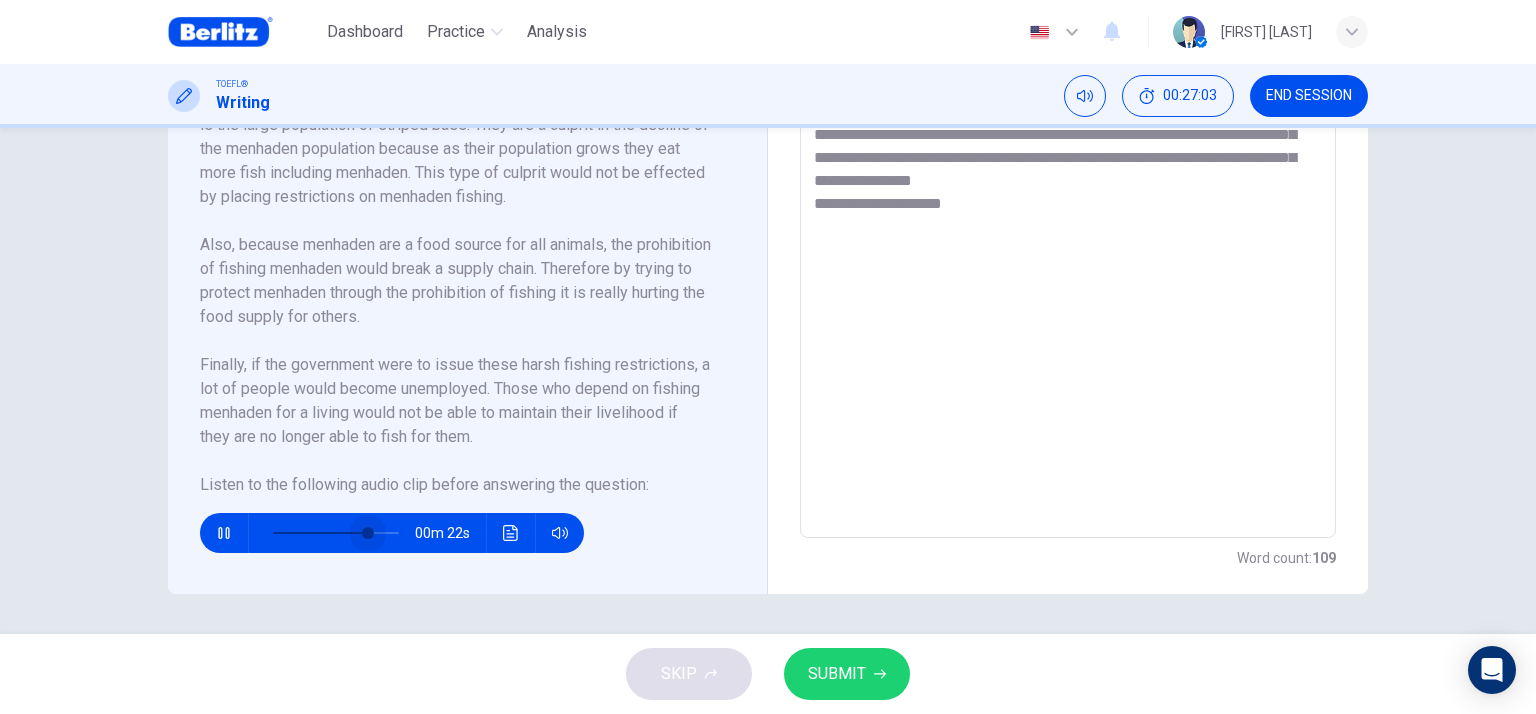 click at bounding box center (368, 533) 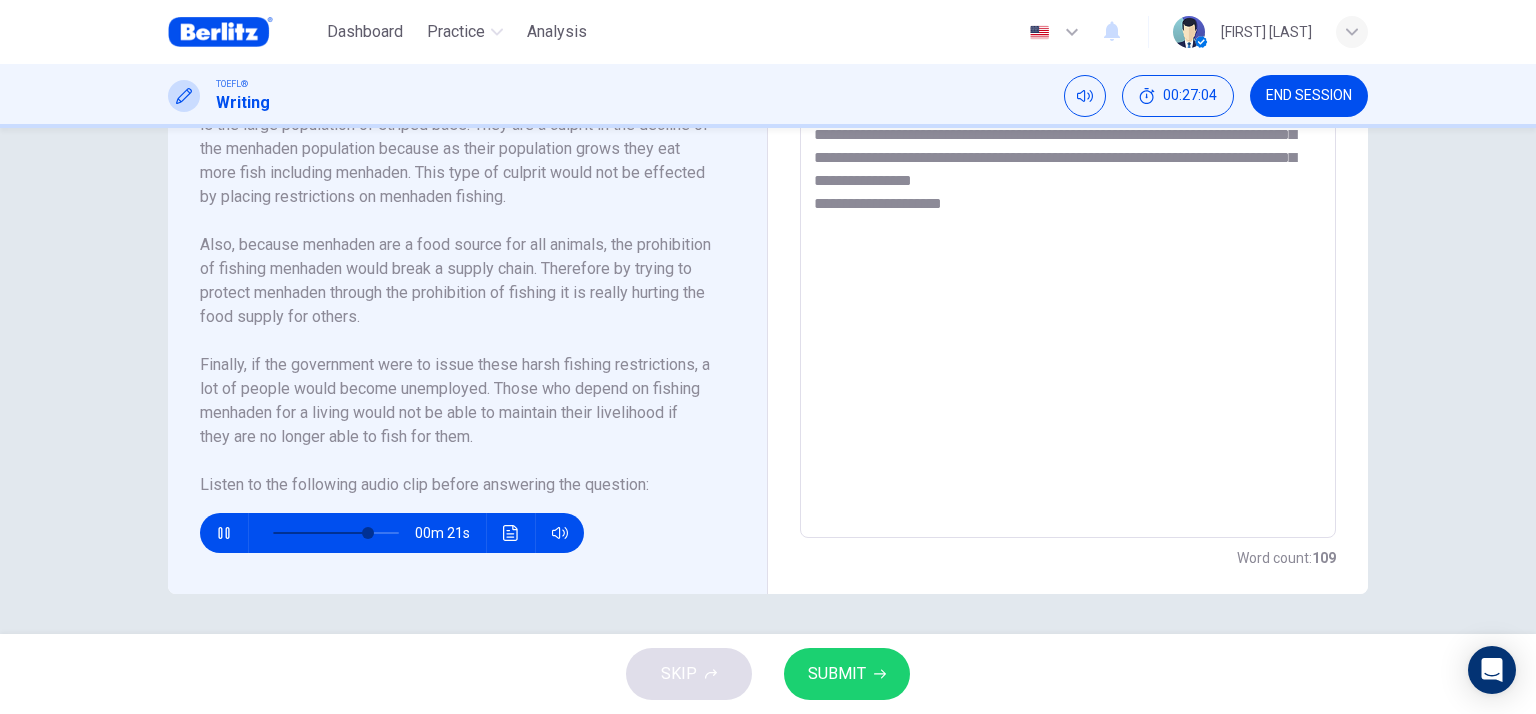 click at bounding box center (223, 533) 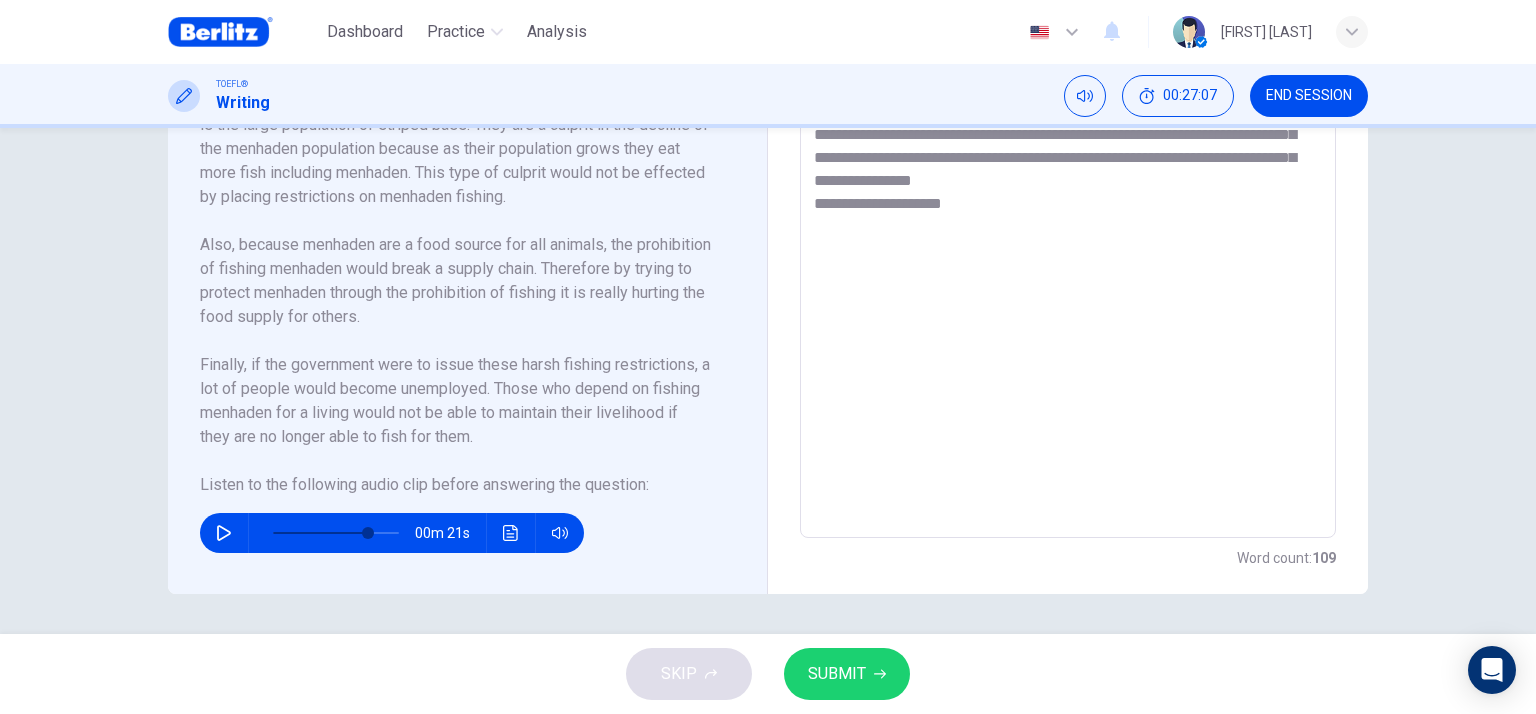 click on "**********" at bounding box center [1068, 253] 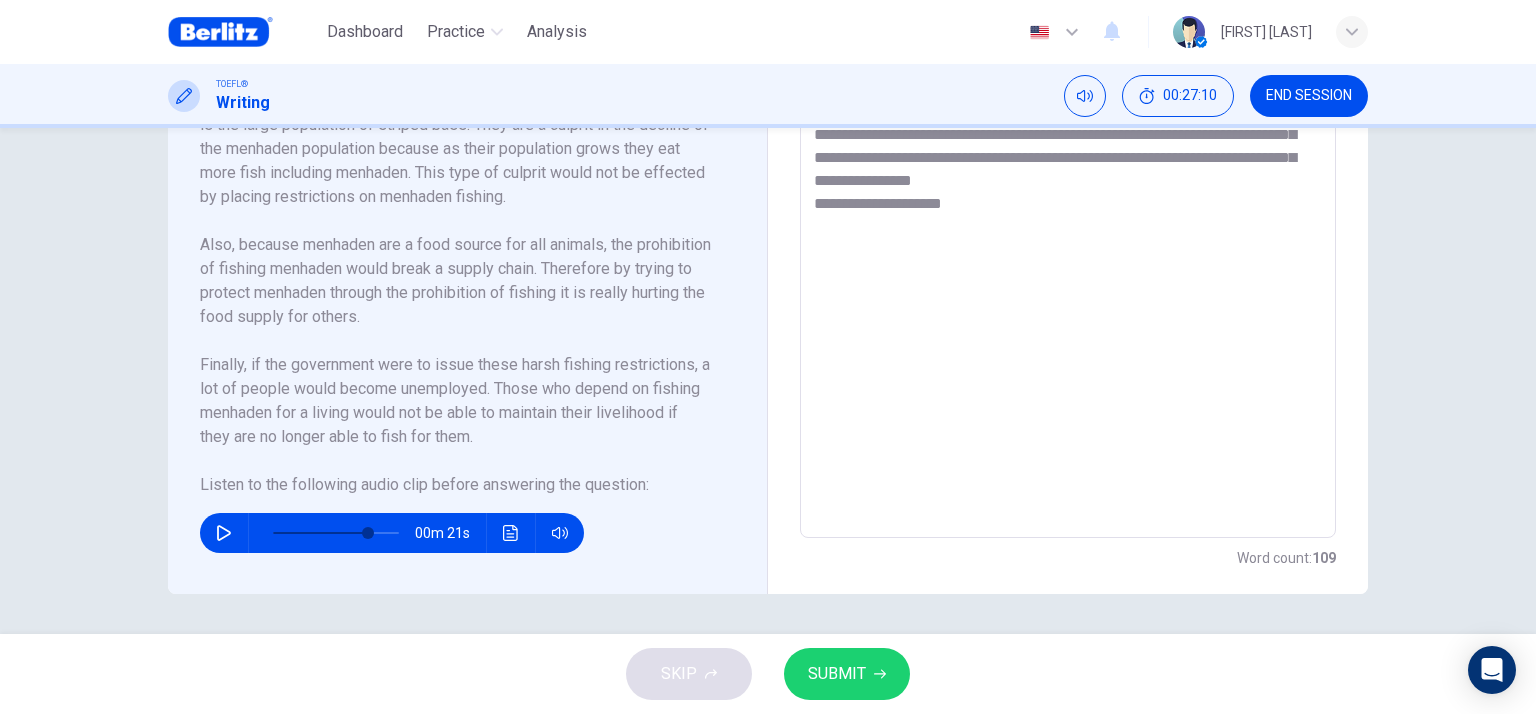 click on "**********" at bounding box center [1068, 253] 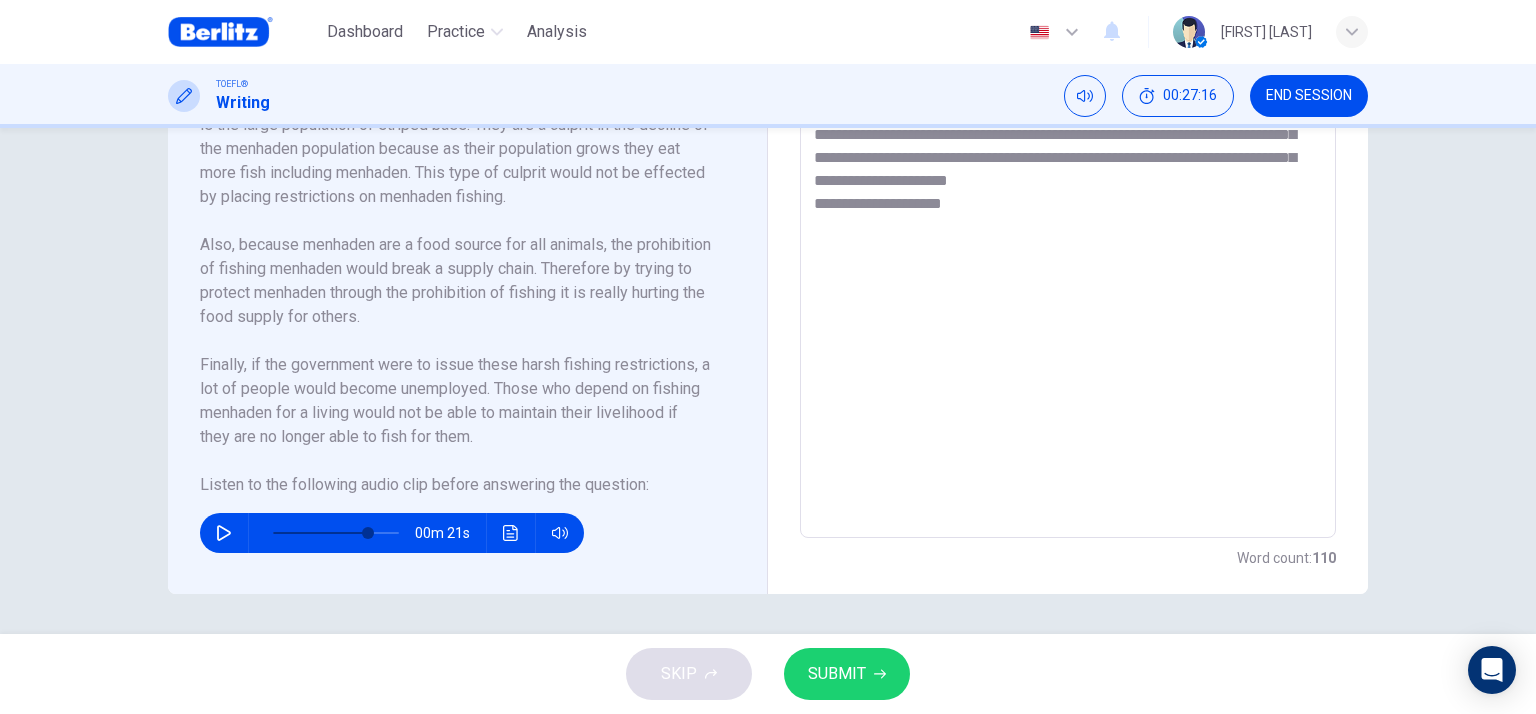 click on "00m 21s" at bounding box center [392, 533] 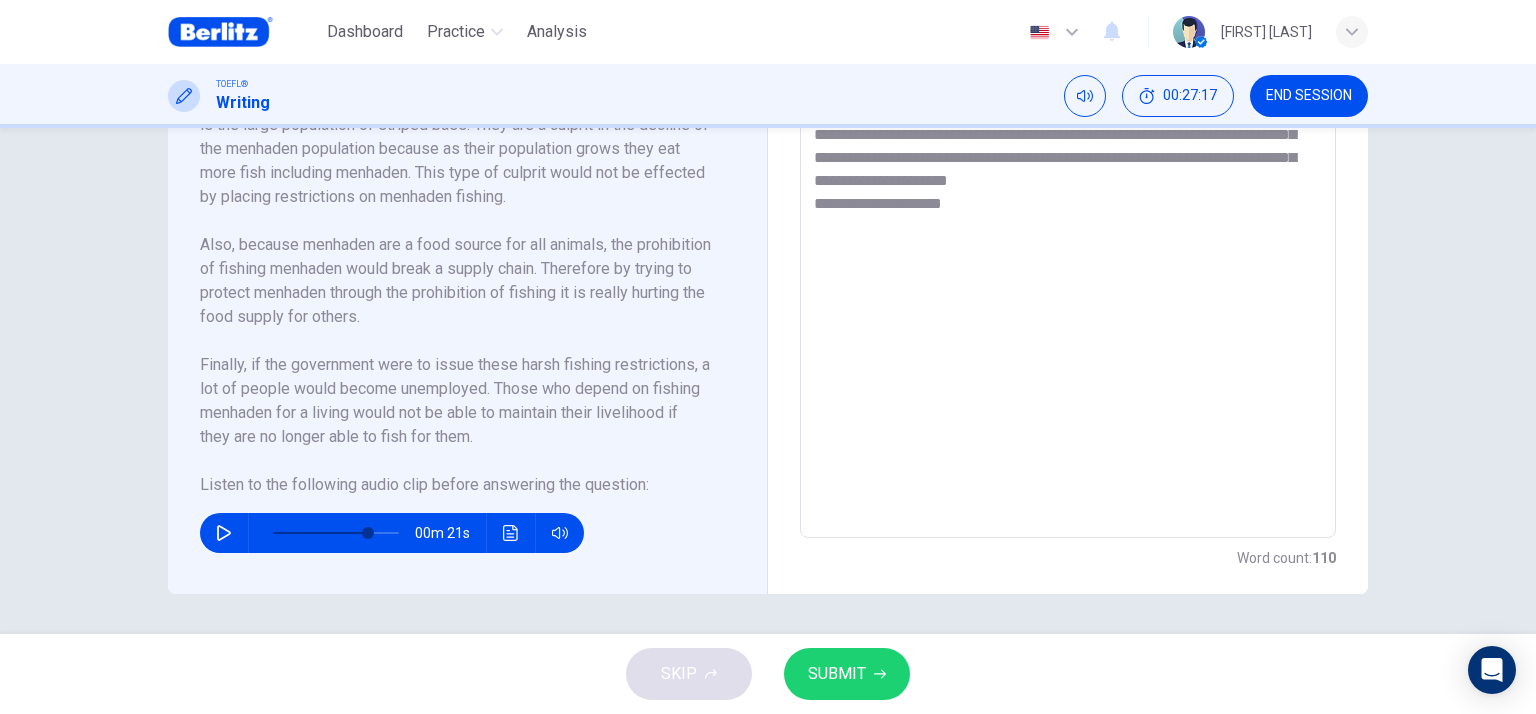 click at bounding box center [224, 533] 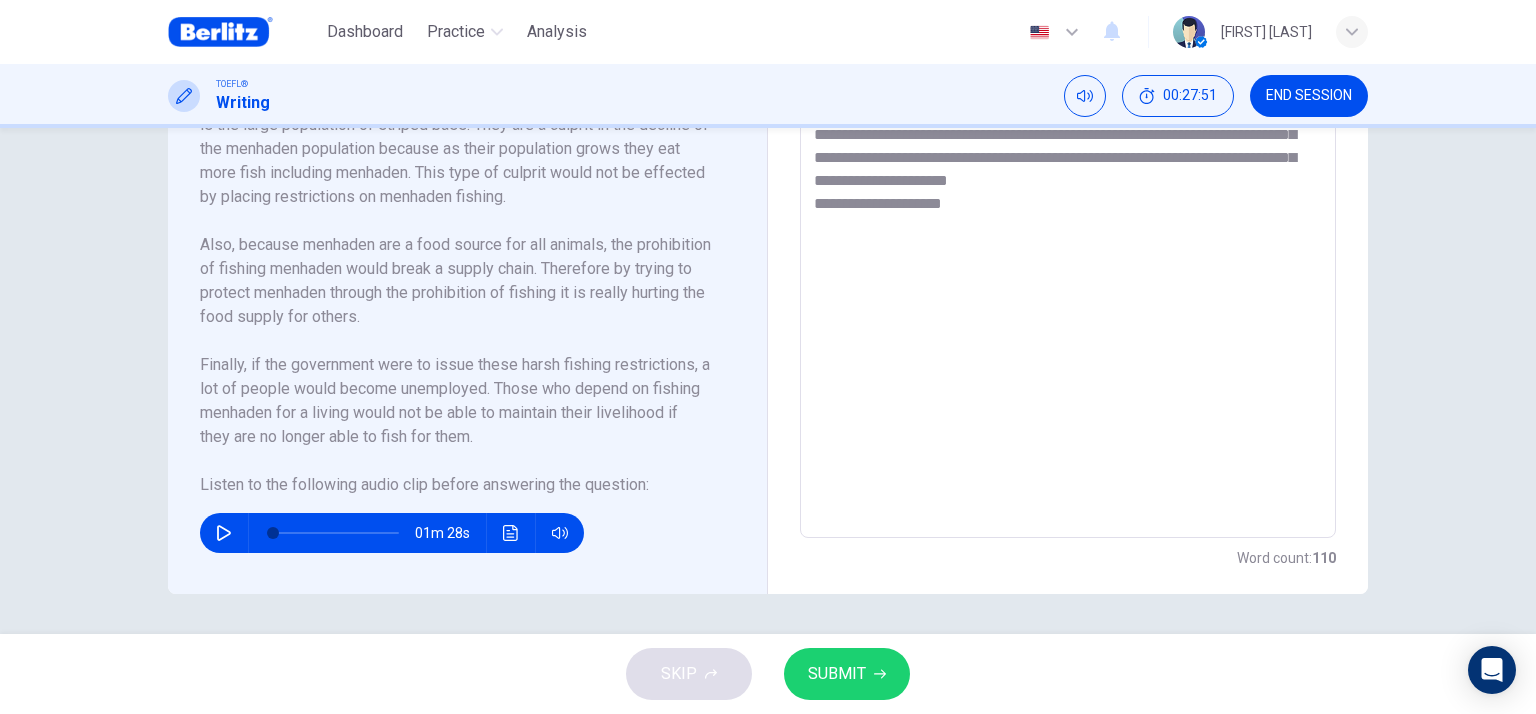 click on "**********" at bounding box center [1068, 253] 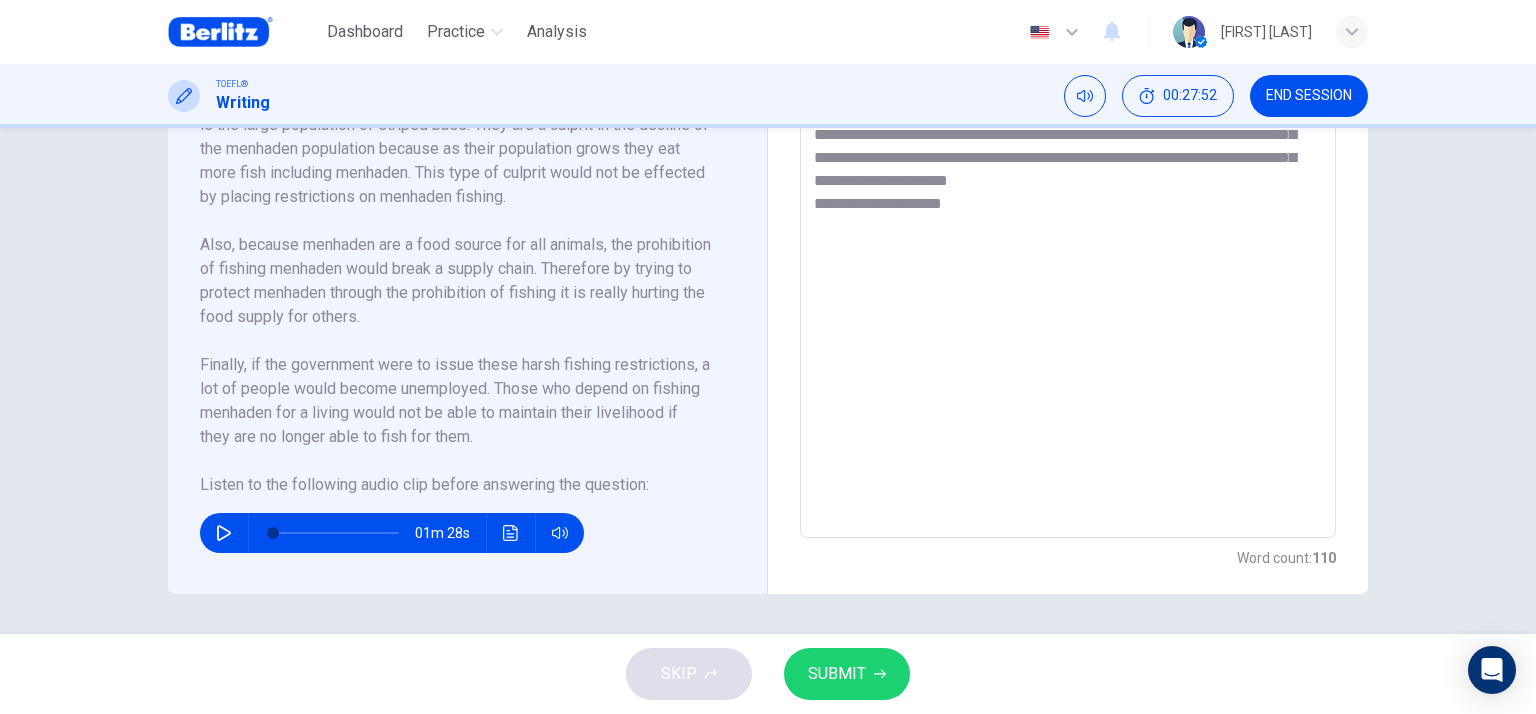 click on "**********" at bounding box center [1068, 253] 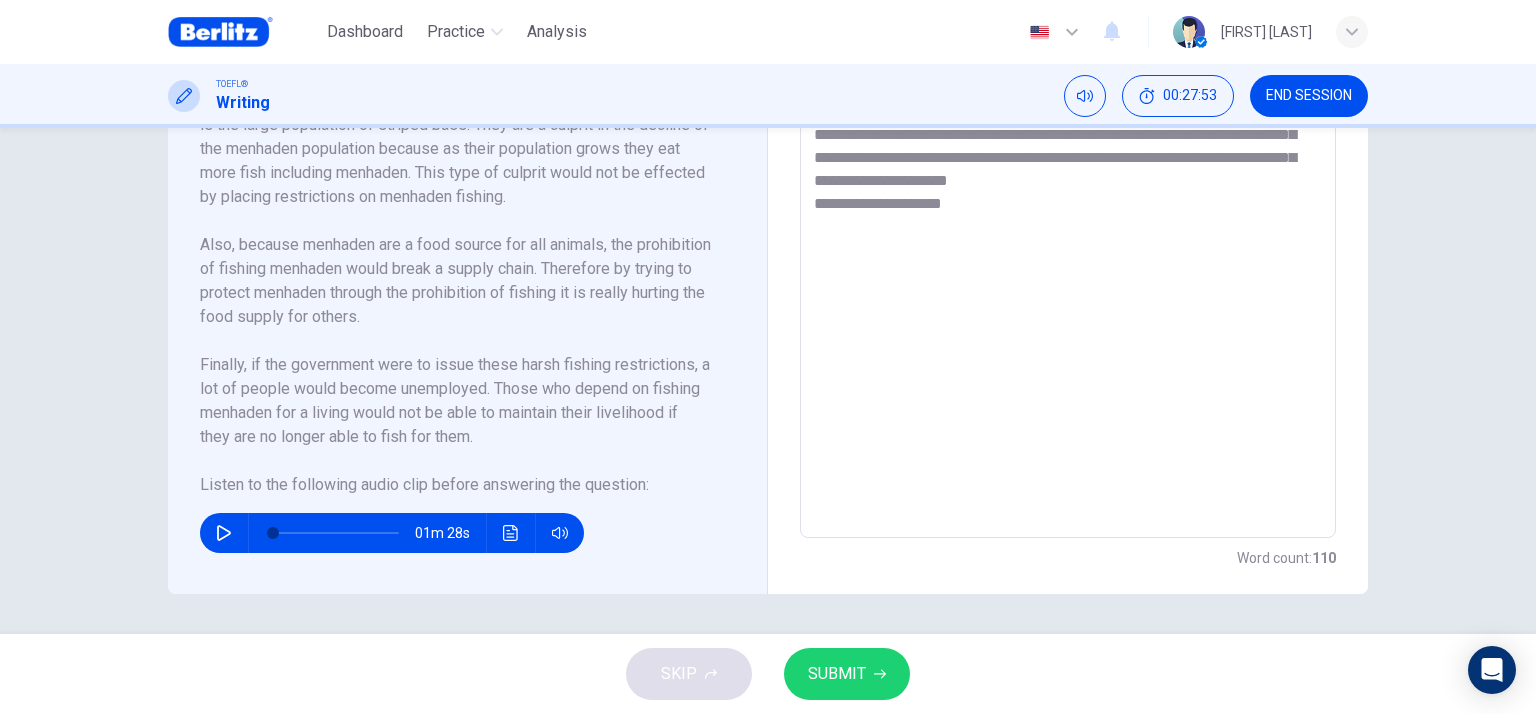 click on "**********" at bounding box center (1068, 253) 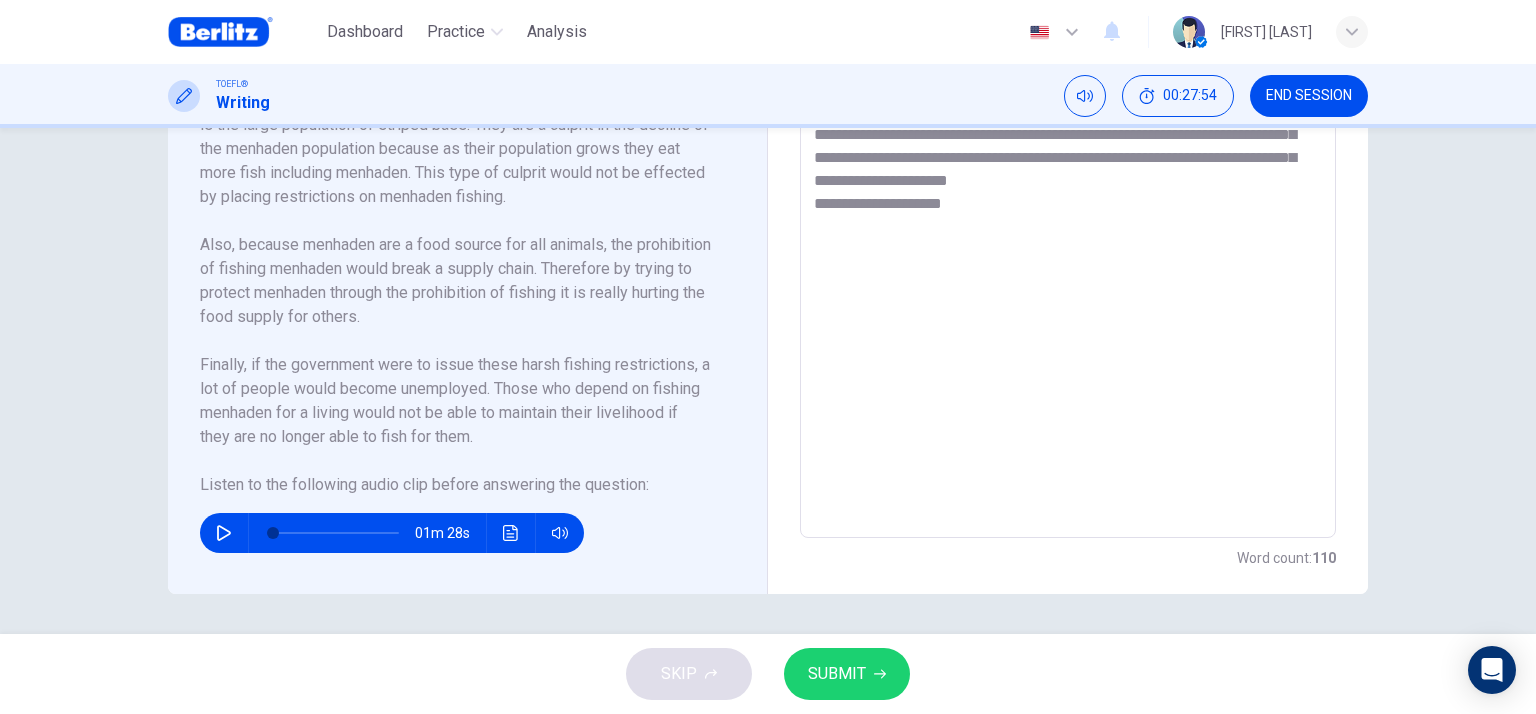 click on "**********" at bounding box center (1068, 253) 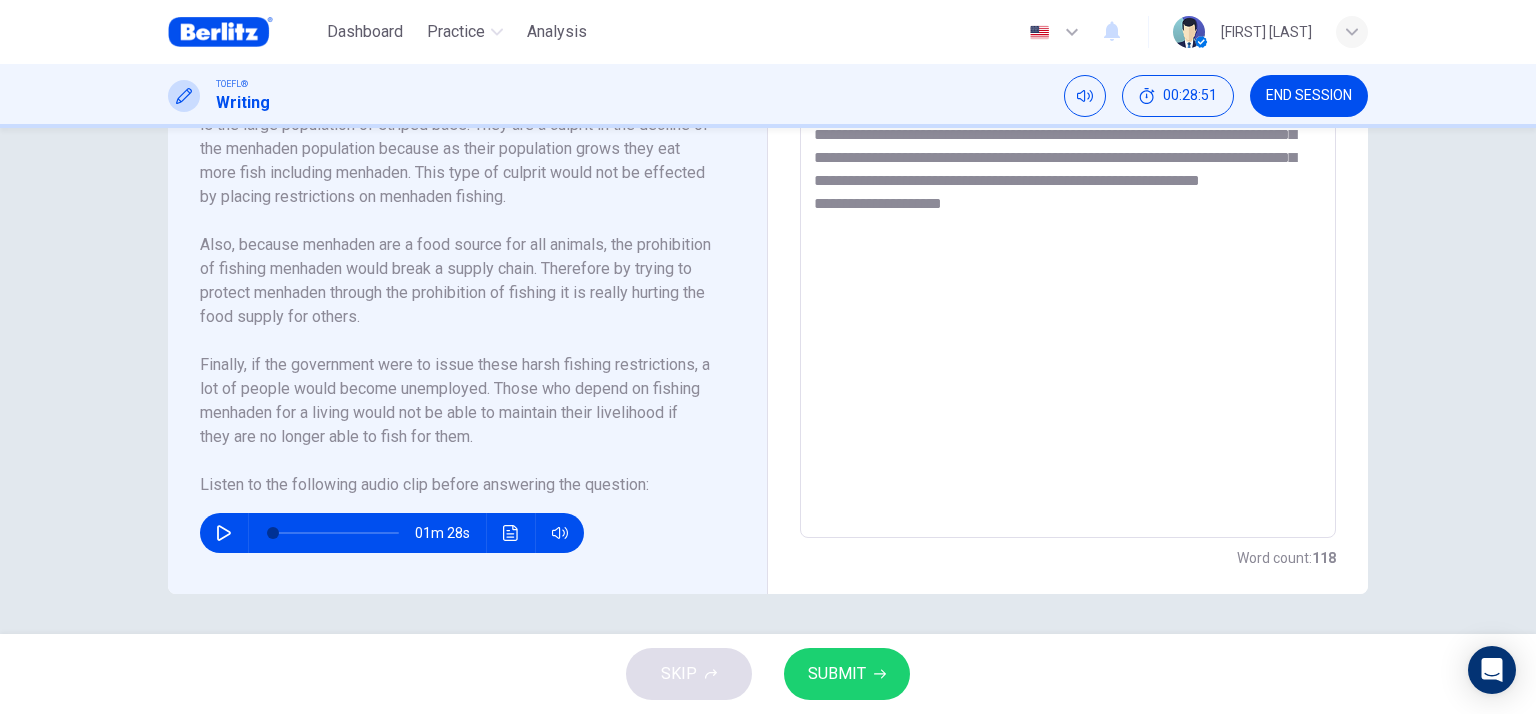 click on "**********" at bounding box center [1068, 253] 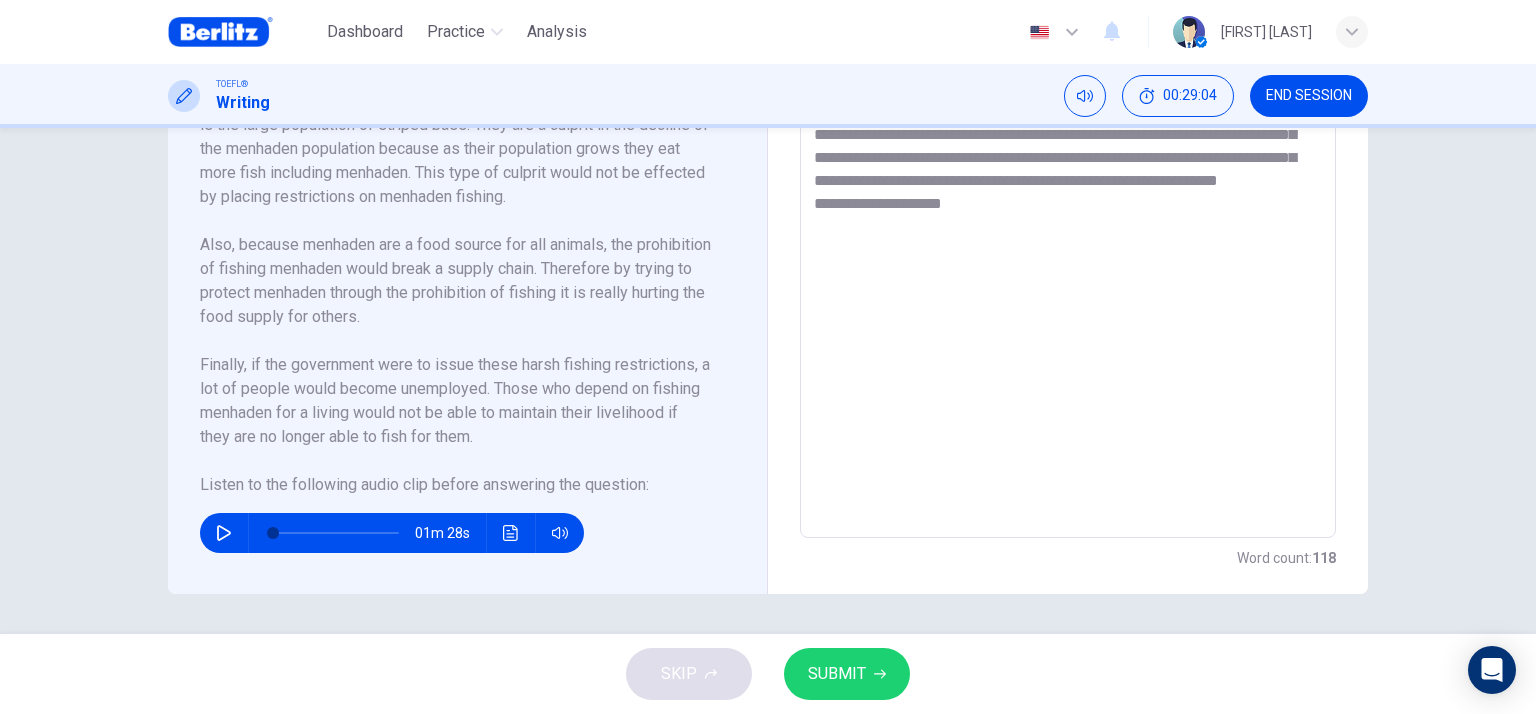 click on "**********" at bounding box center [1068, 253] 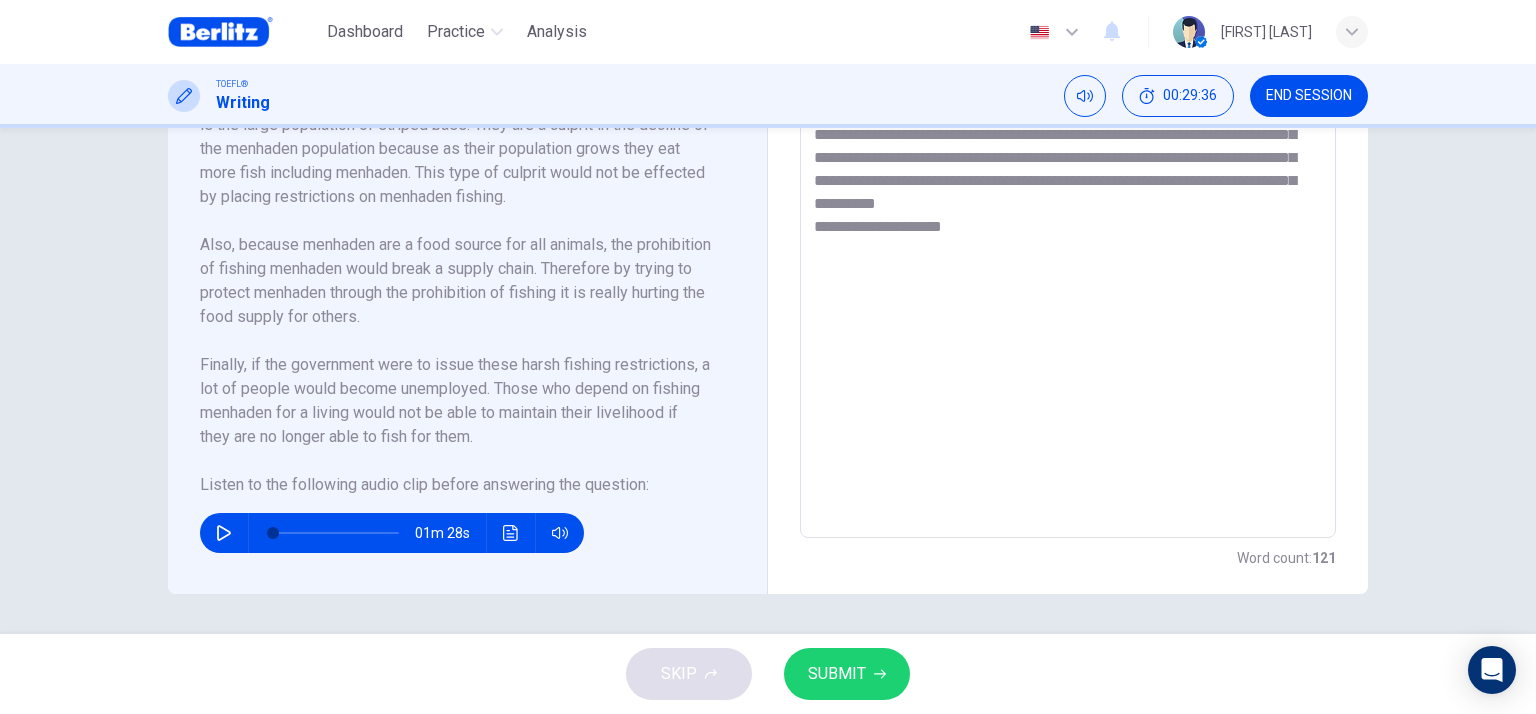 click on "**********" at bounding box center (1068, 253) 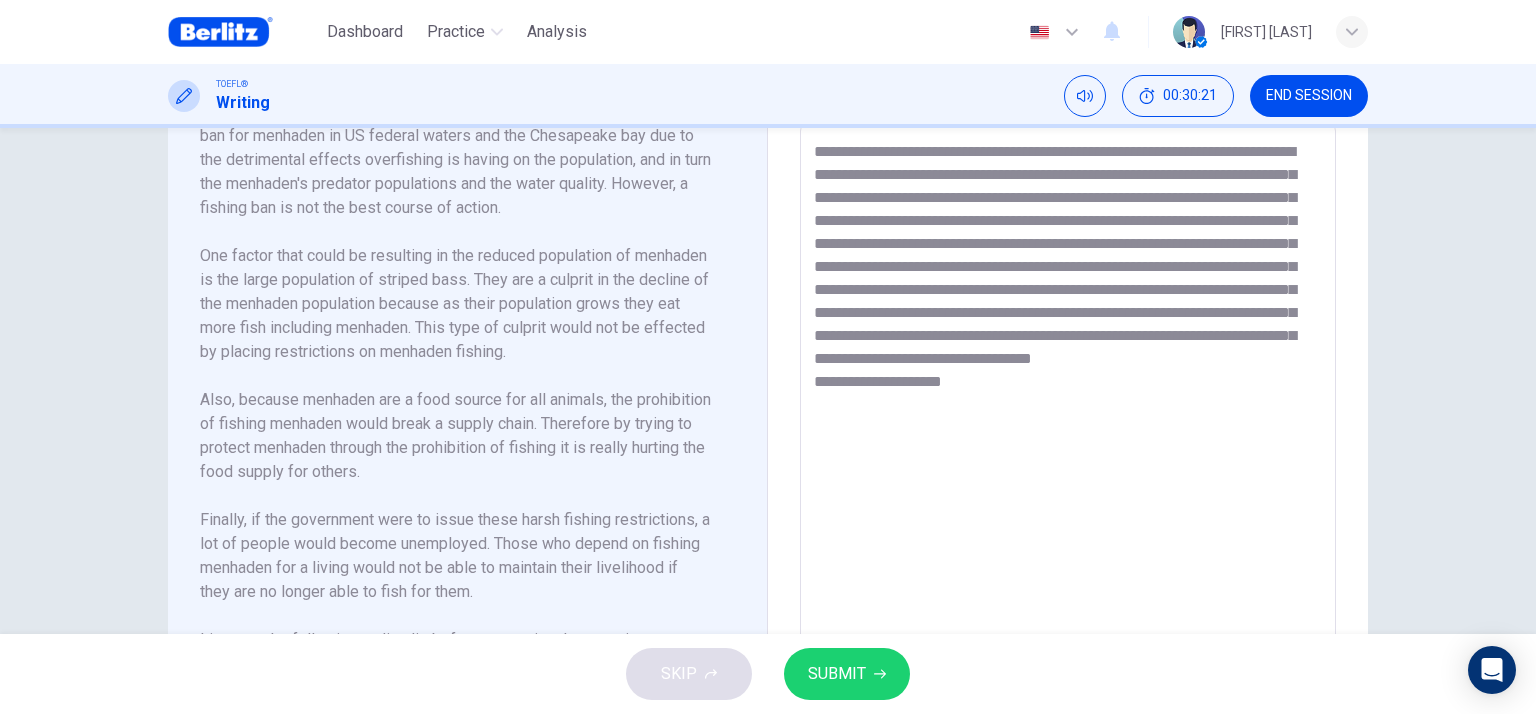scroll, scrollTop: 439, scrollLeft: 0, axis: vertical 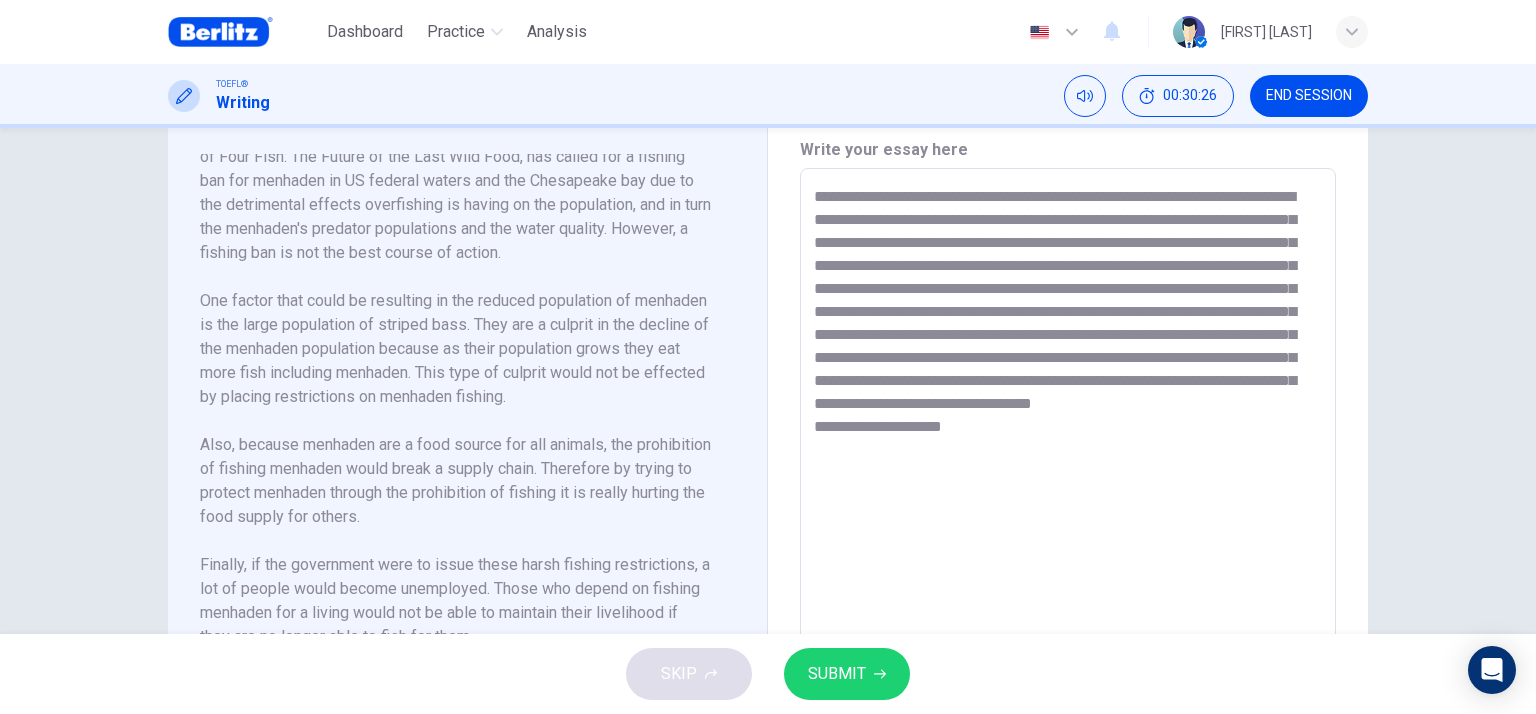 click on "**********" at bounding box center (1068, 453) 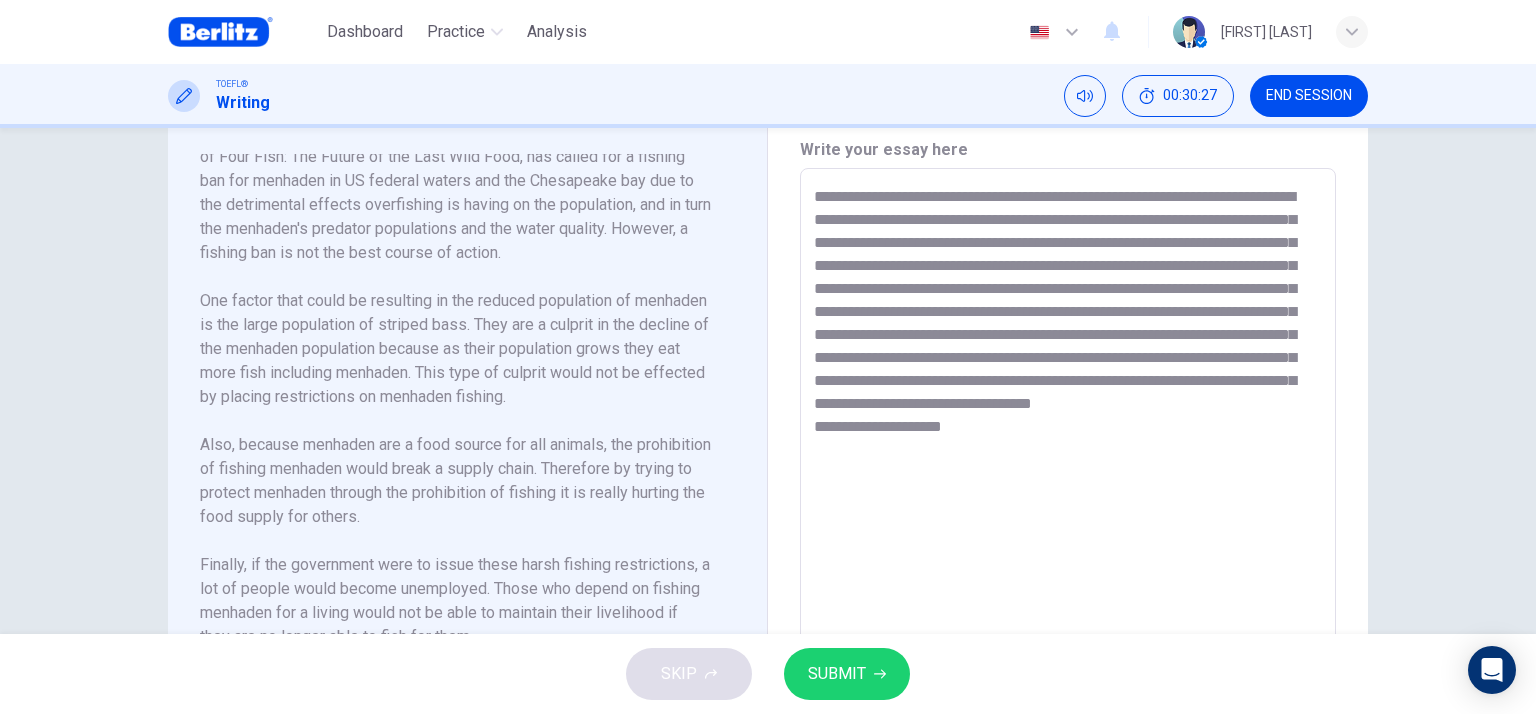 click on "**********" at bounding box center [1068, 453] 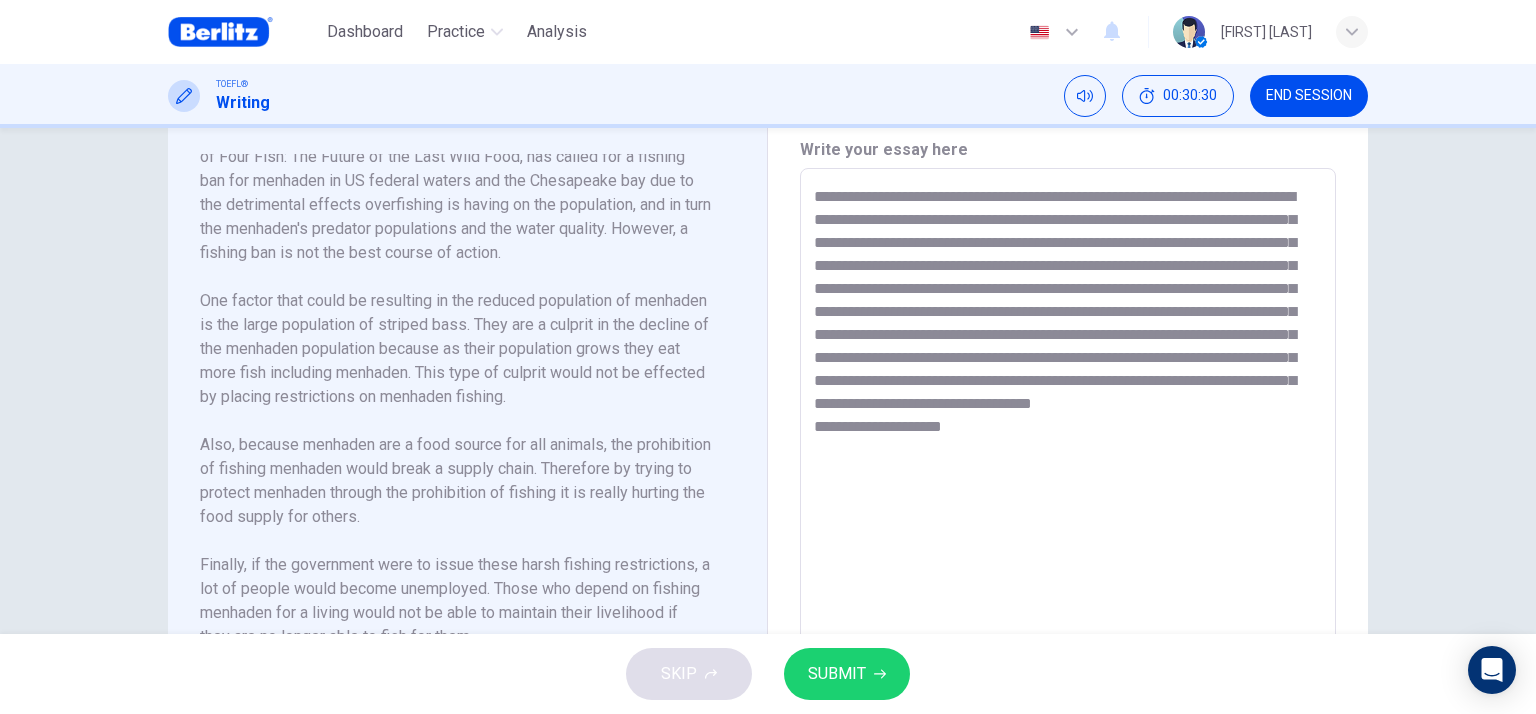 click on "**********" at bounding box center (1068, 453) 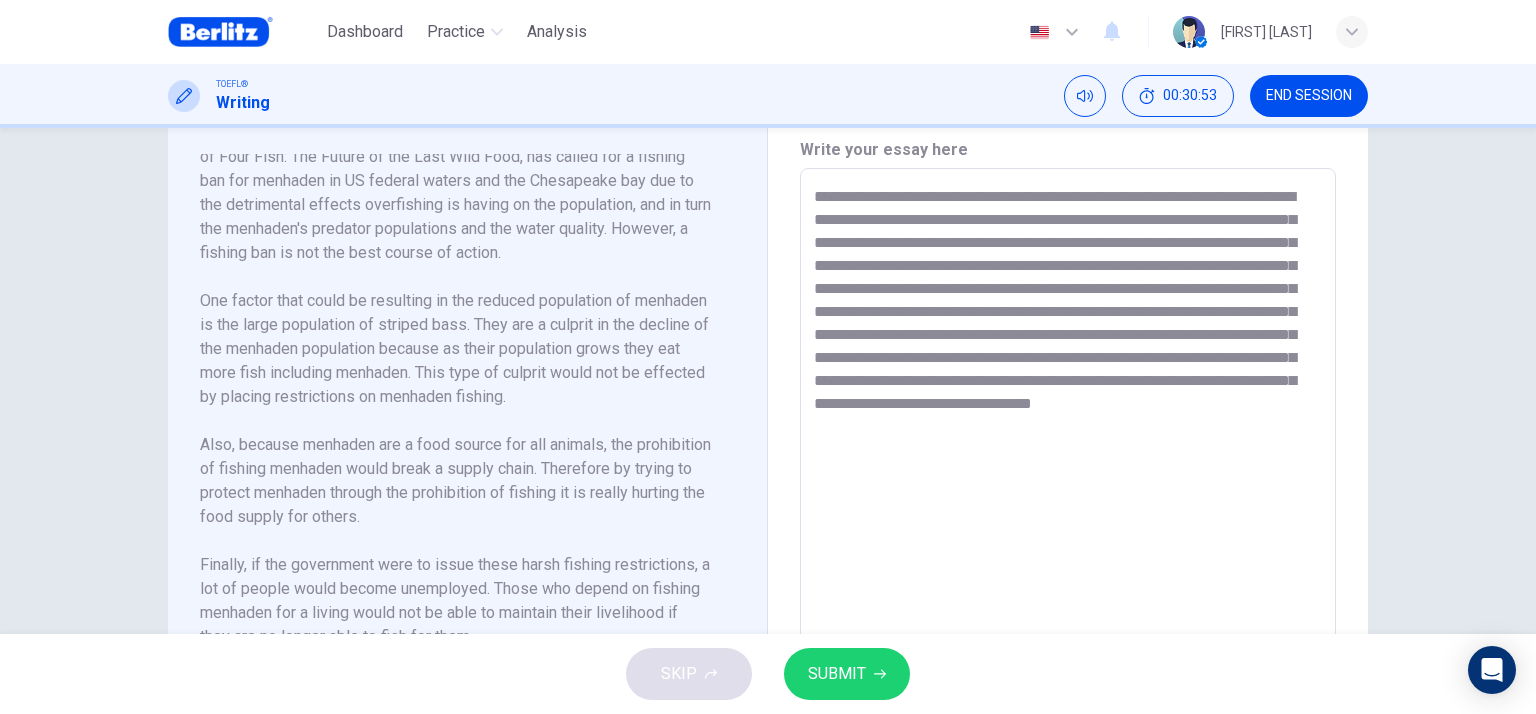 click on "**********" at bounding box center [1068, 453] 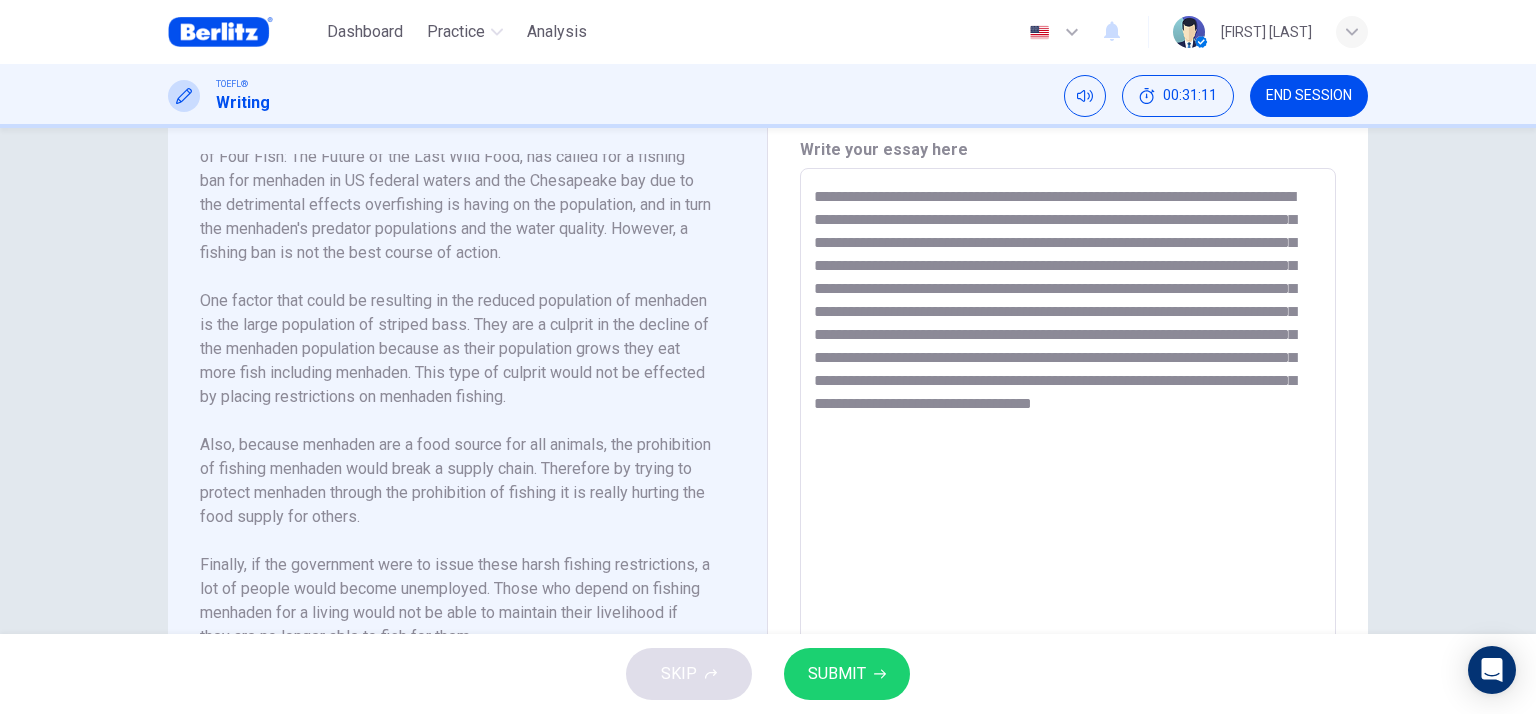 click on "**********" at bounding box center (1068, 453) 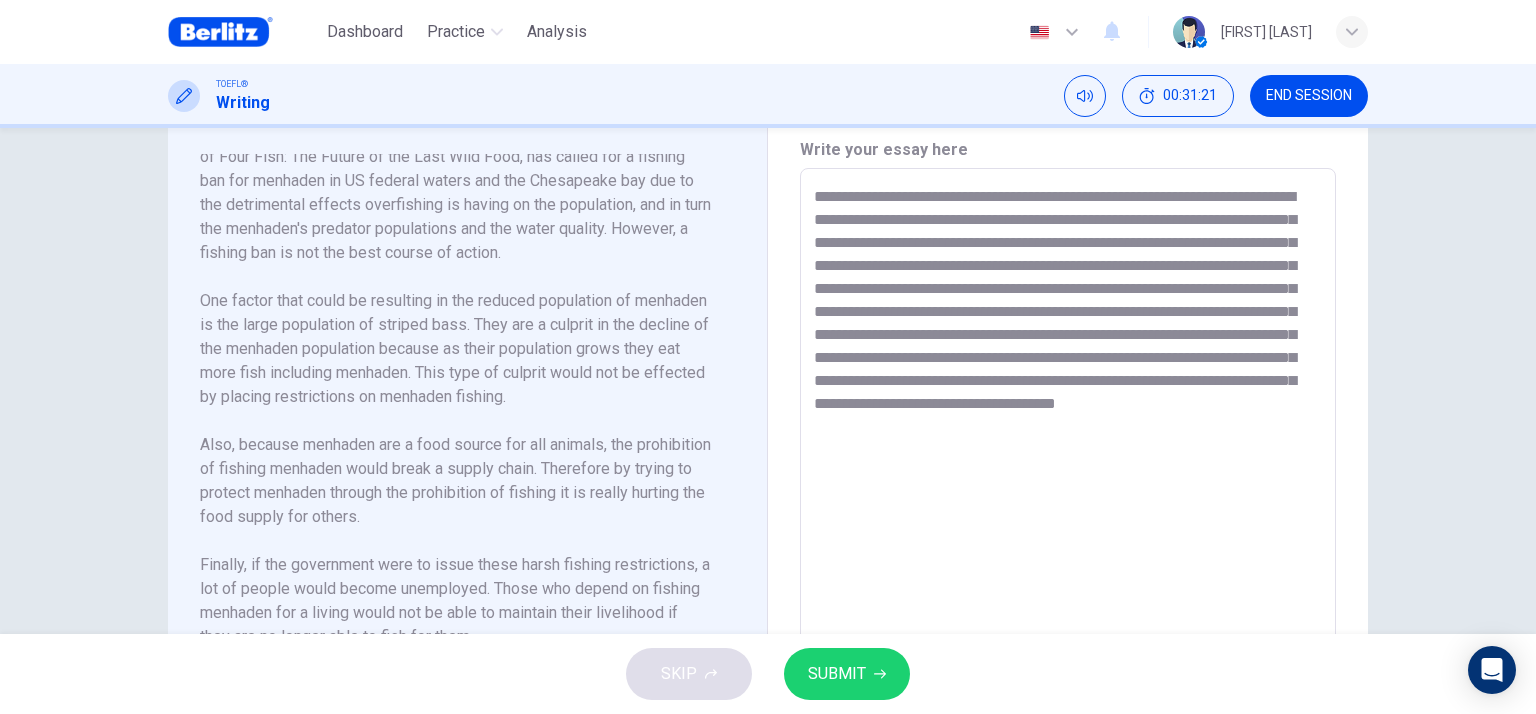 click on "**********" at bounding box center (1068, 453) 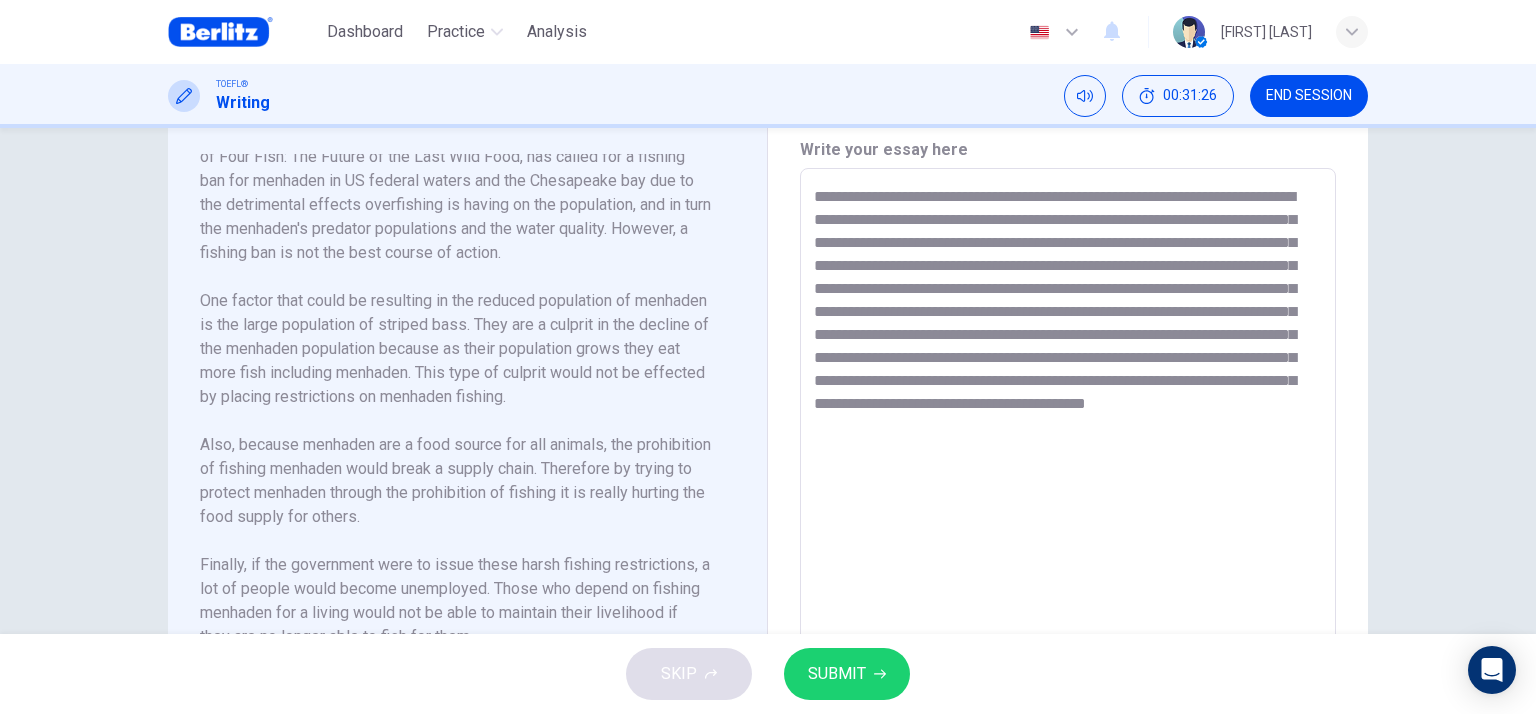 click on "**********" at bounding box center [1068, 453] 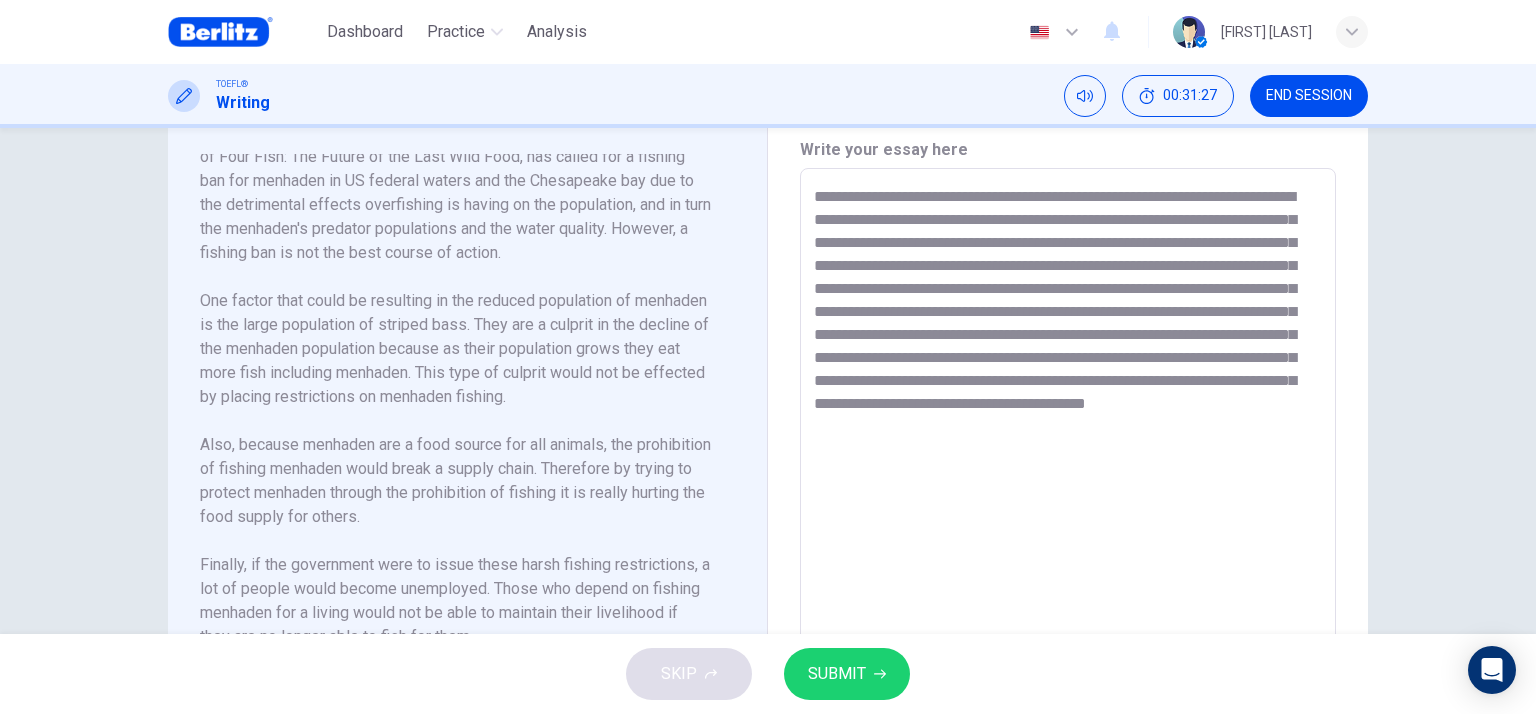click on "**********" at bounding box center [1068, 453] 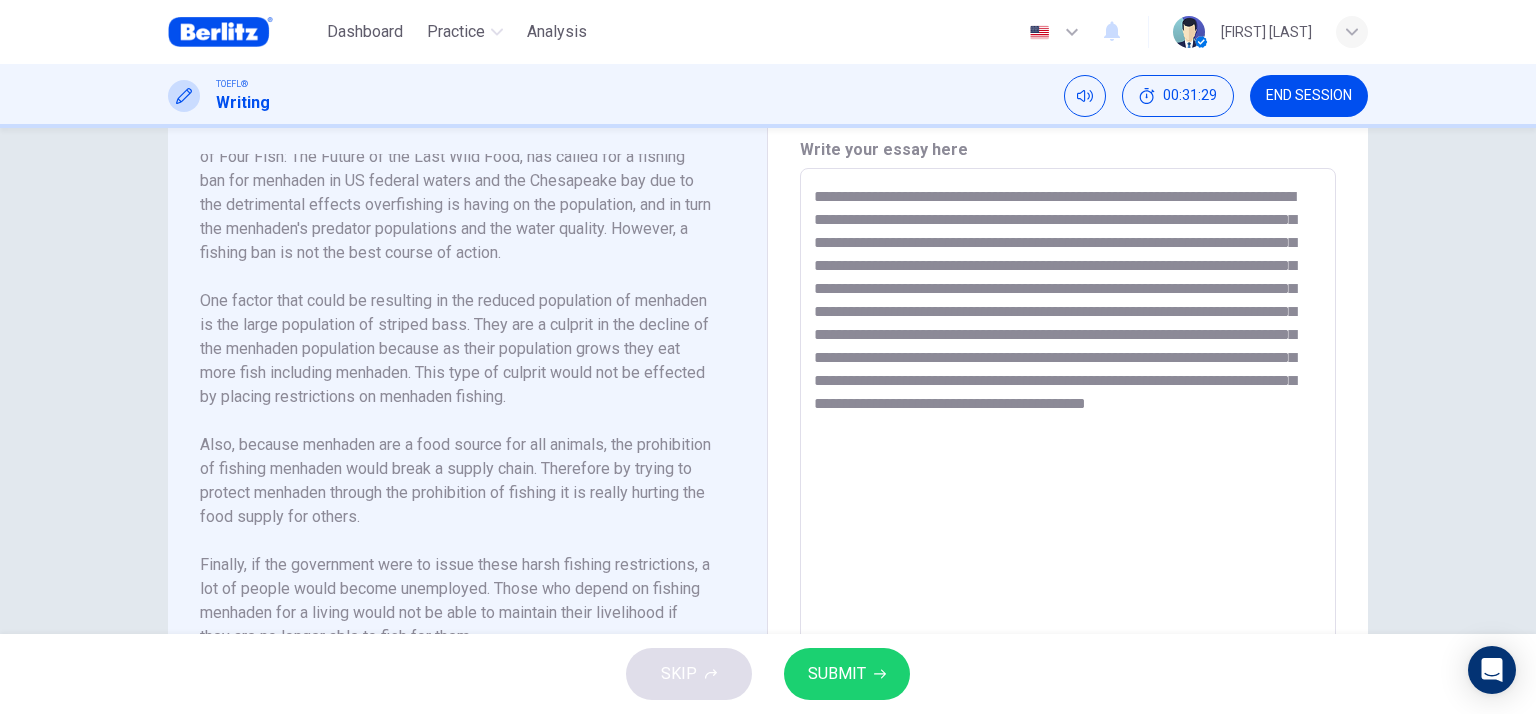 click on "**********" at bounding box center (1068, 453) 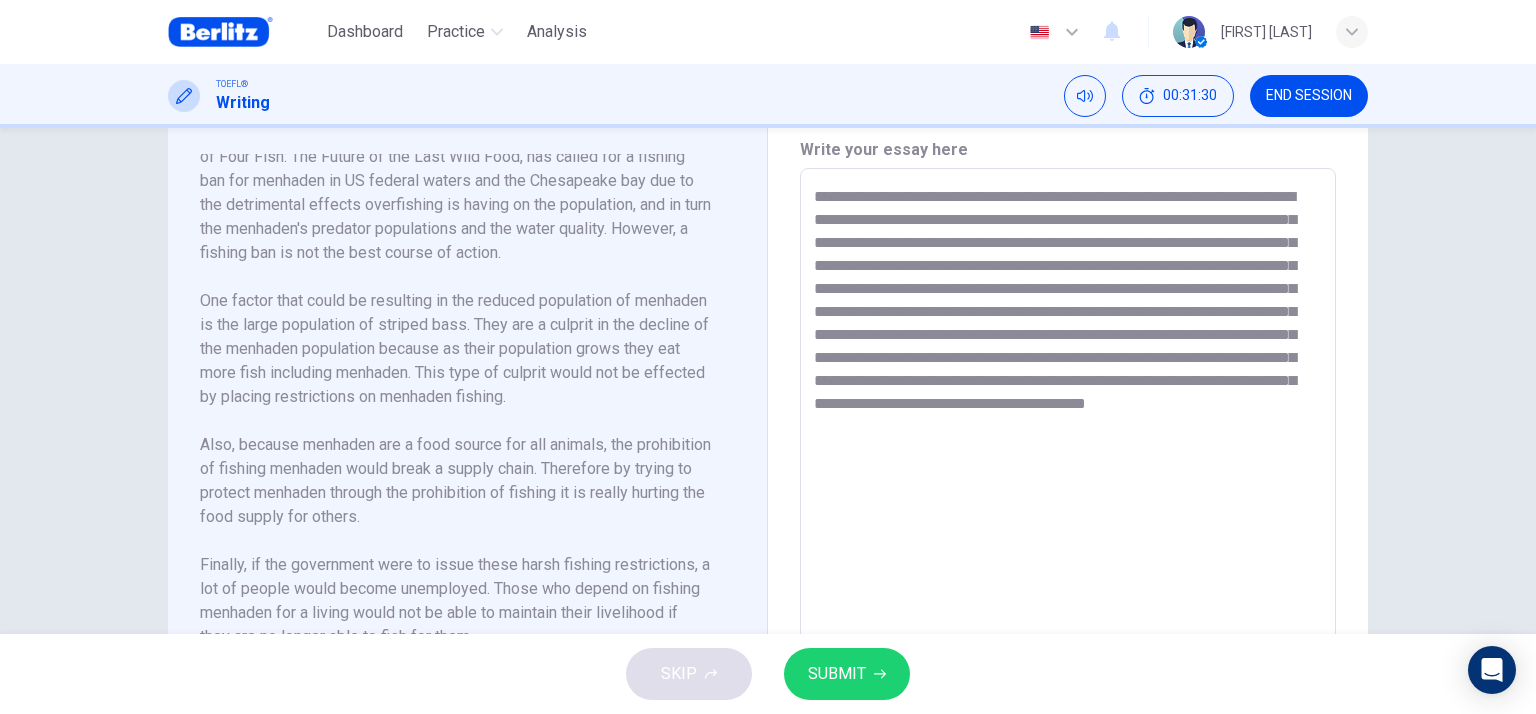 click on "**********" at bounding box center (1068, 453) 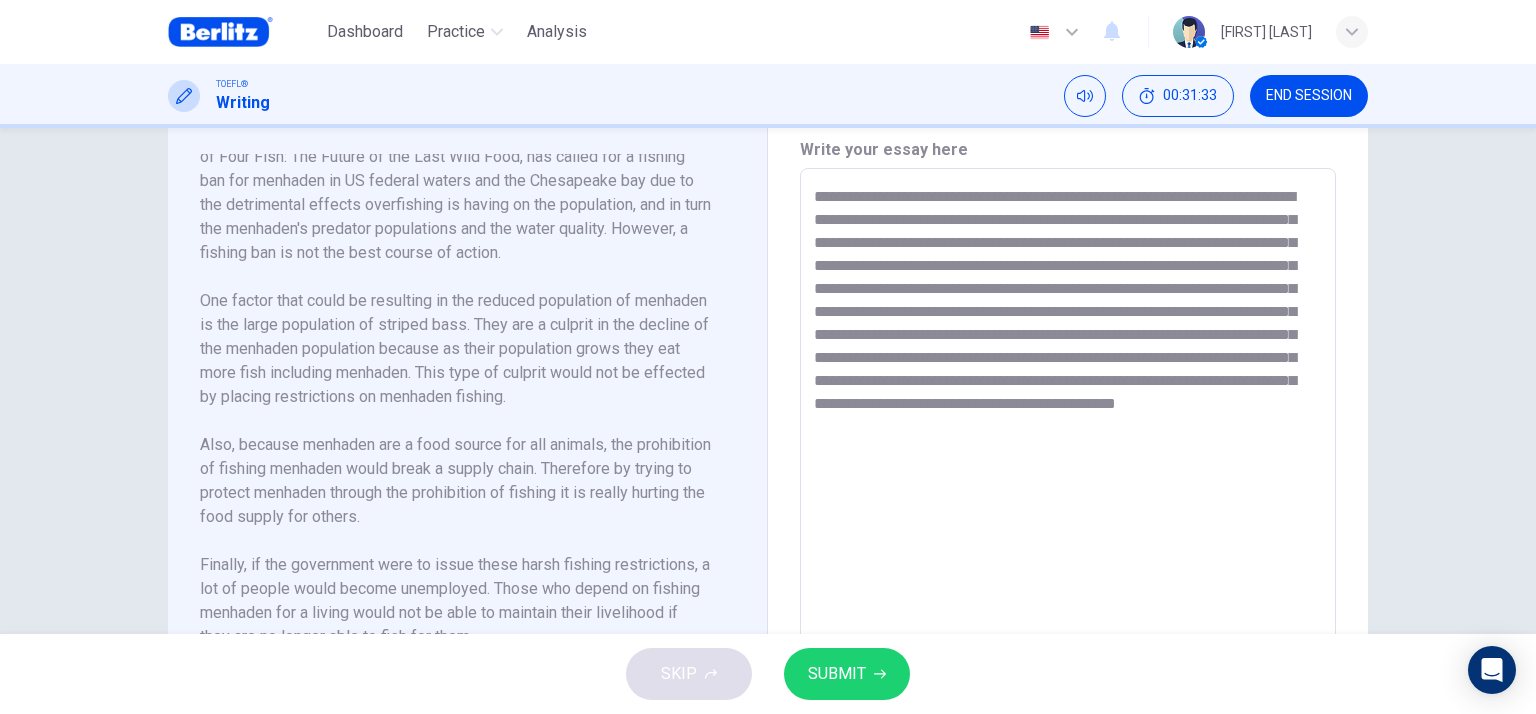 click on "**********" at bounding box center [1068, 453] 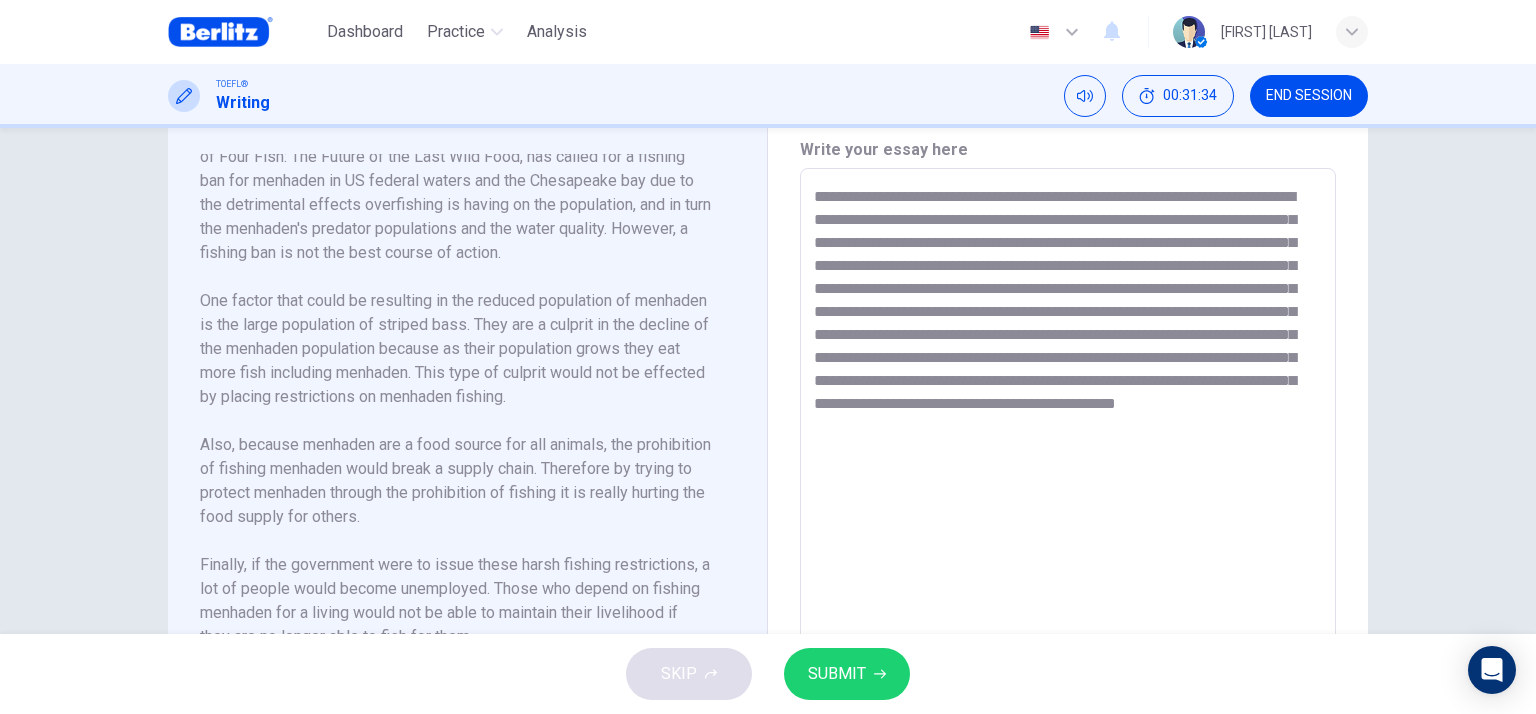 click on "**********" at bounding box center (1068, 453) 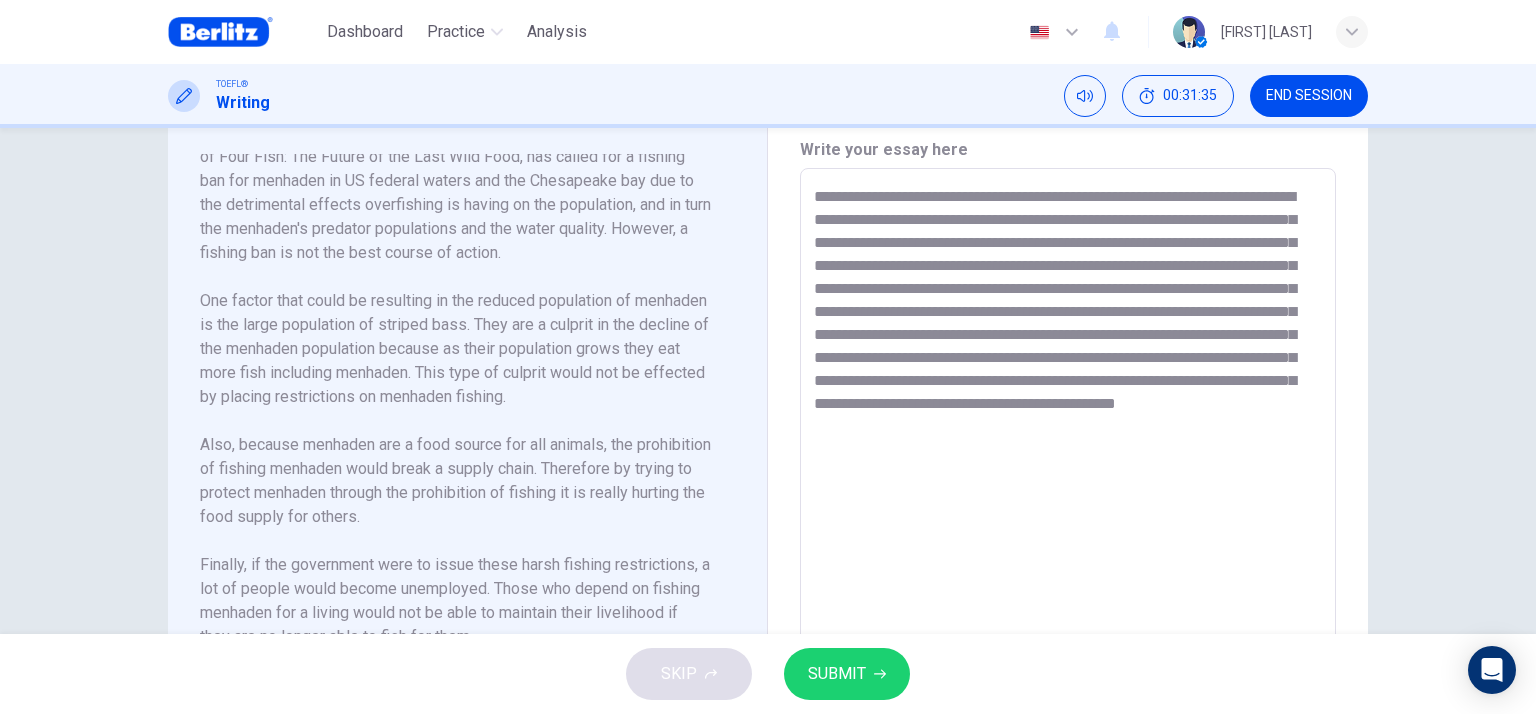 click on "**********" at bounding box center [1068, 453] 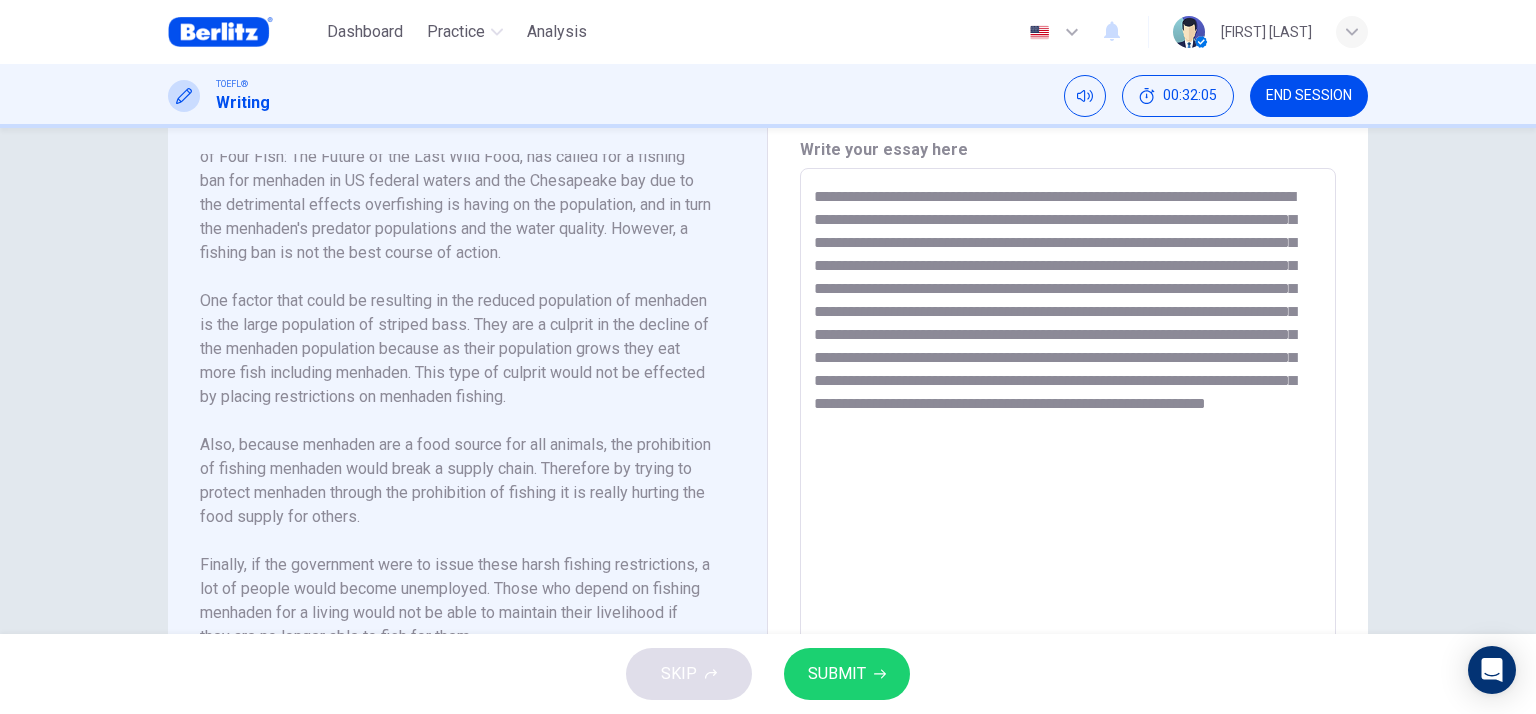 click on "**********" at bounding box center [1068, 453] 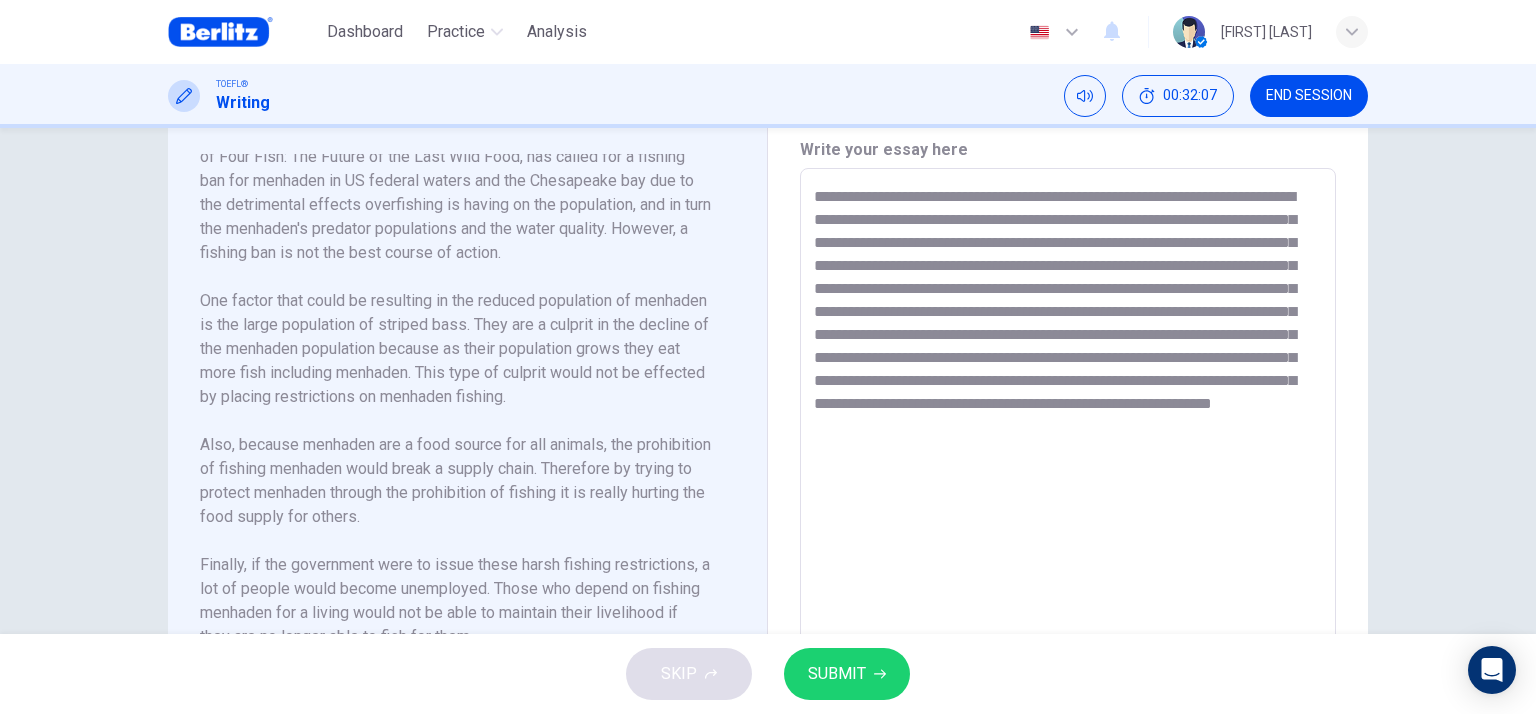click on "**********" at bounding box center (1068, 453) 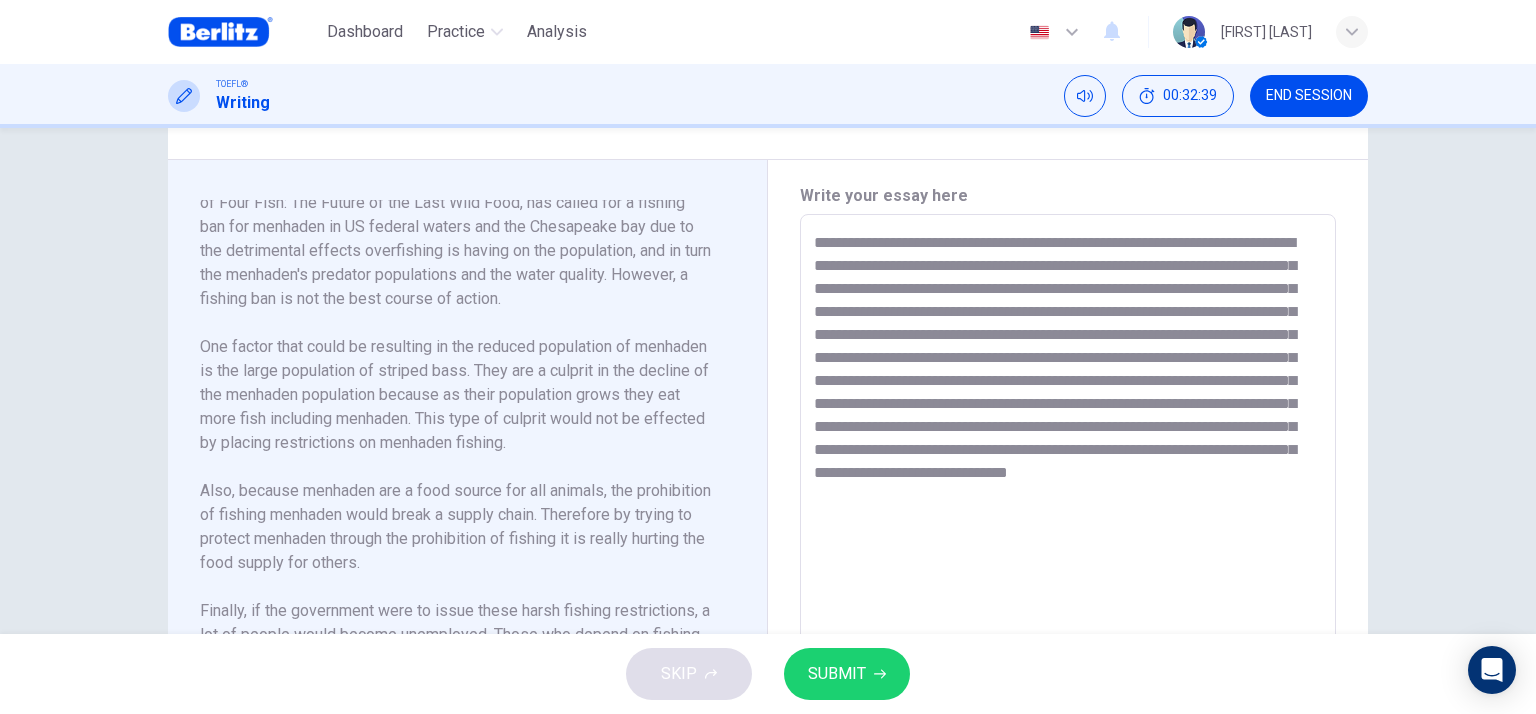 scroll, scrollTop: 439, scrollLeft: 0, axis: vertical 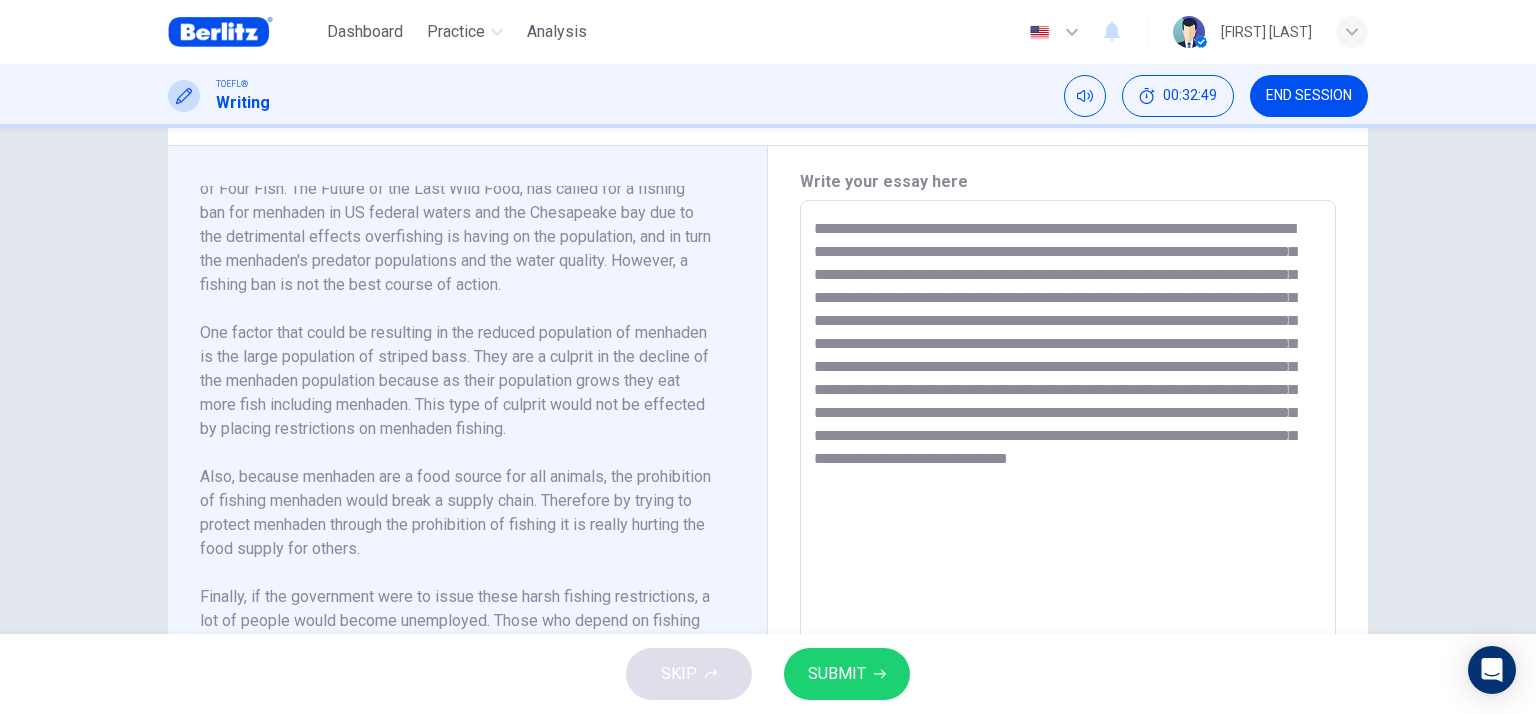 drag, startPoint x: 1064, startPoint y: 468, endPoint x: 763, endPoint y: 223, distance: 388.10565 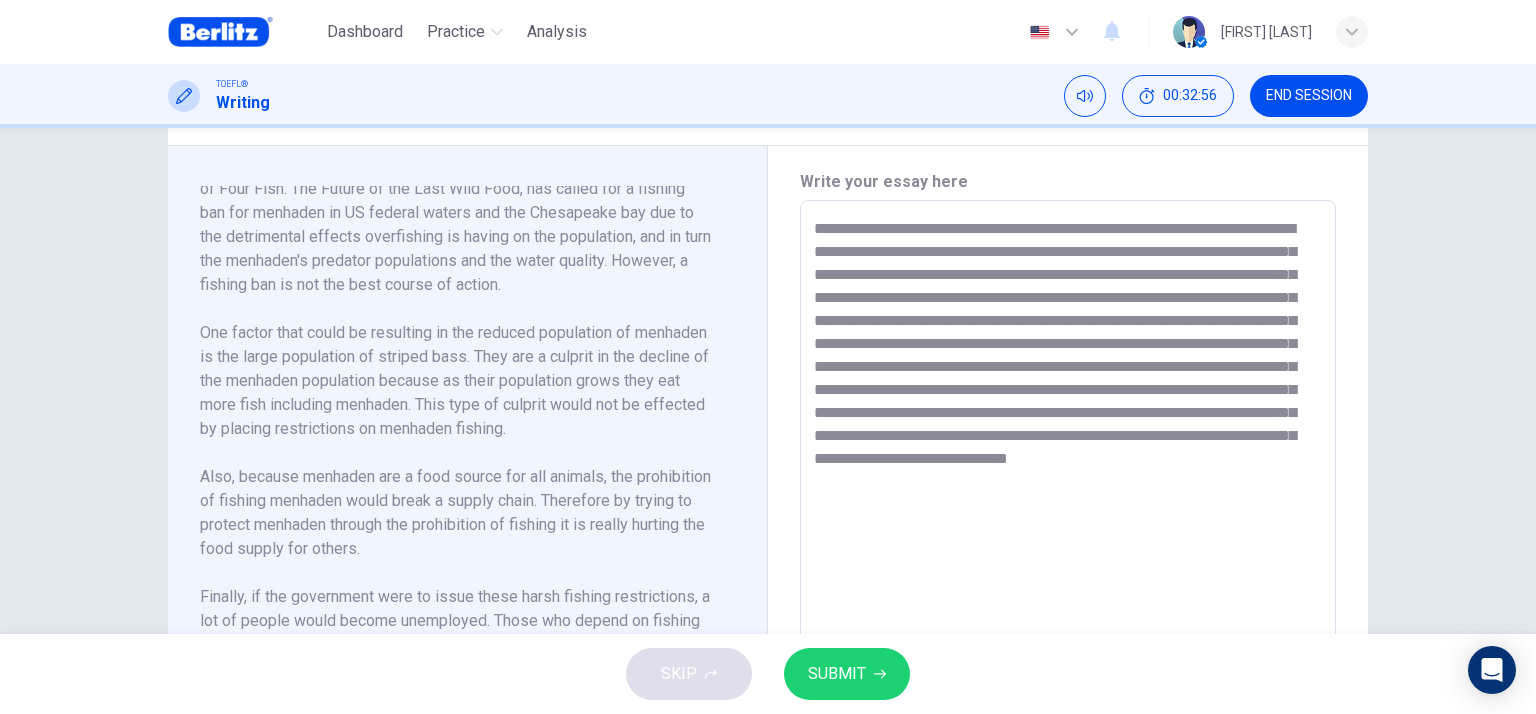 click on "**********" at bounding box center (1068, 485) 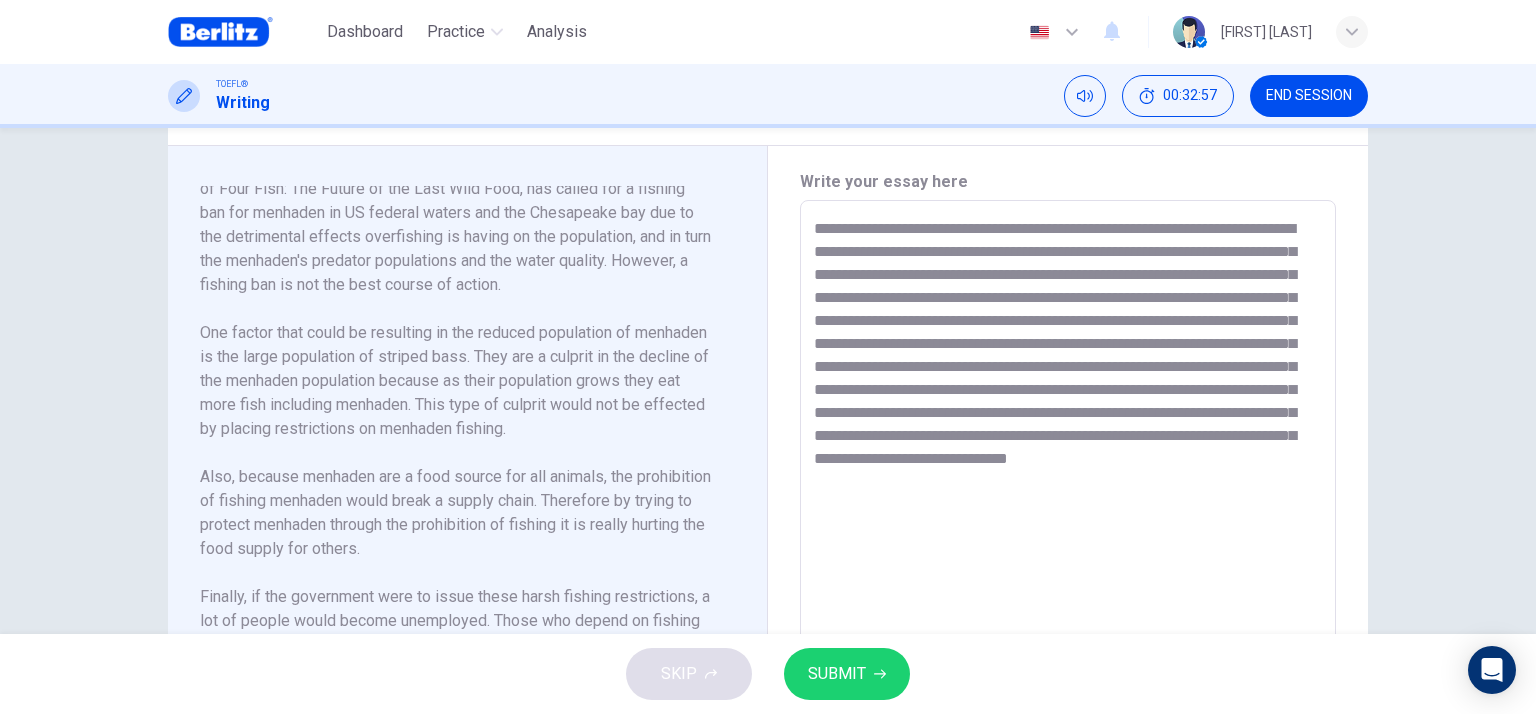 click on "**********" at bounding box center [1068, 485] 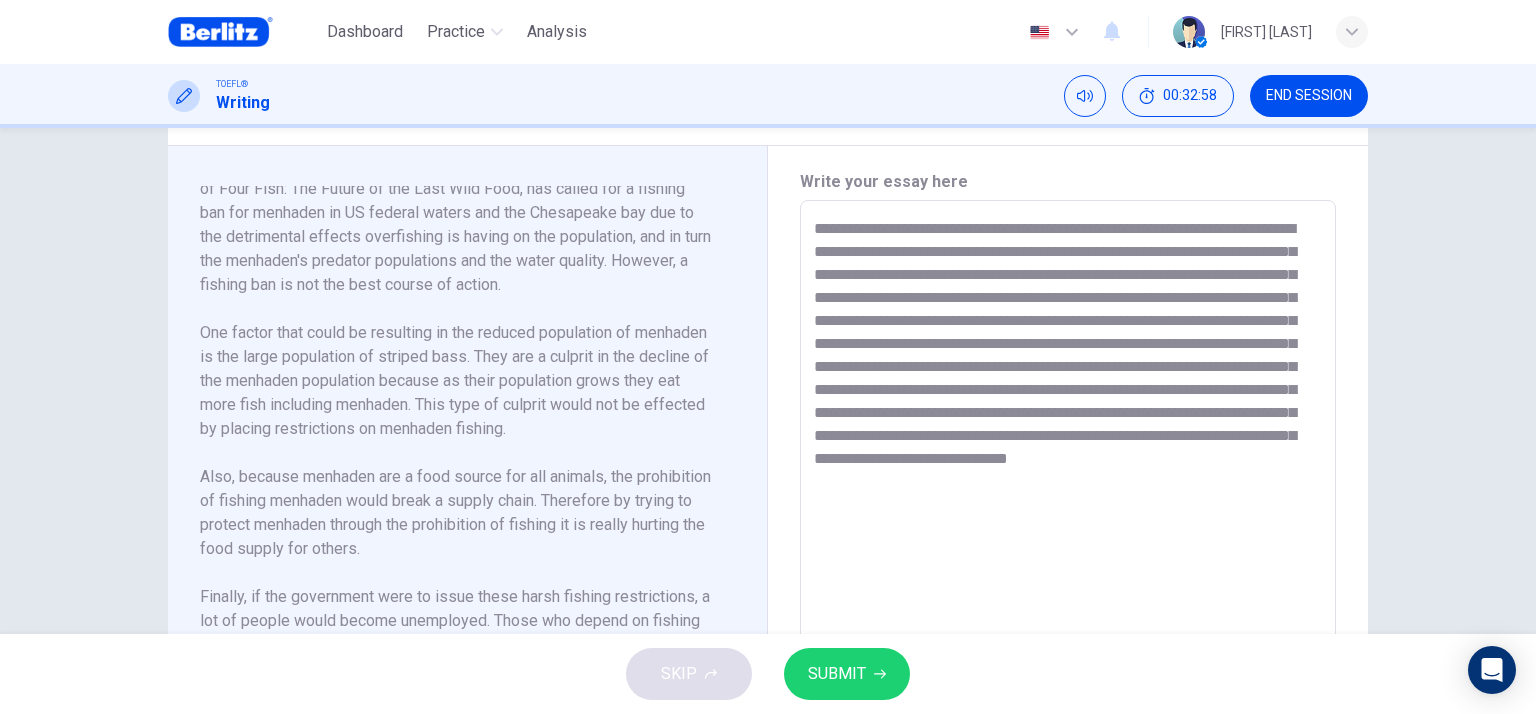click on "**********" at bounding box center (1068, 485) 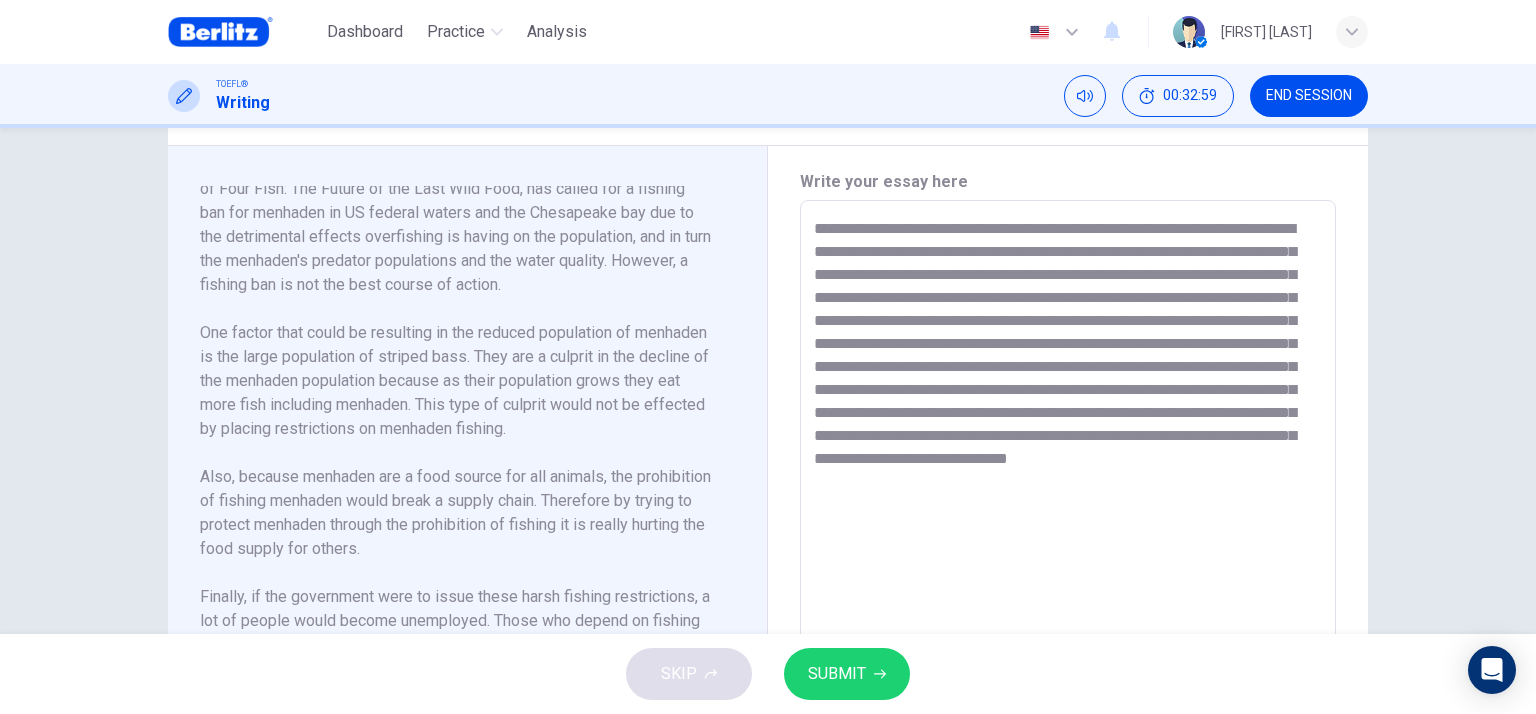 click on "**********" at bounding box center (1068, 485) 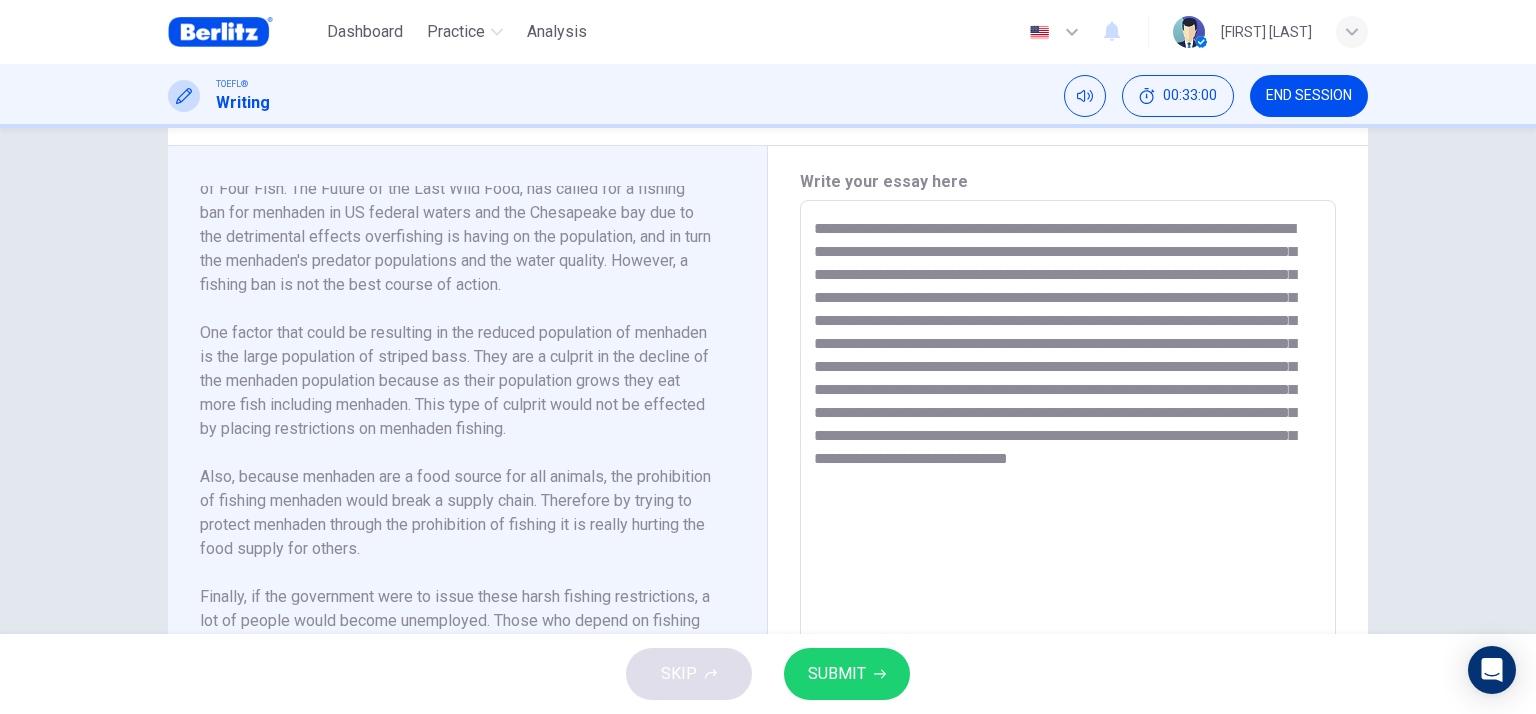 click on "**********" at bounding box center [1068, 485] 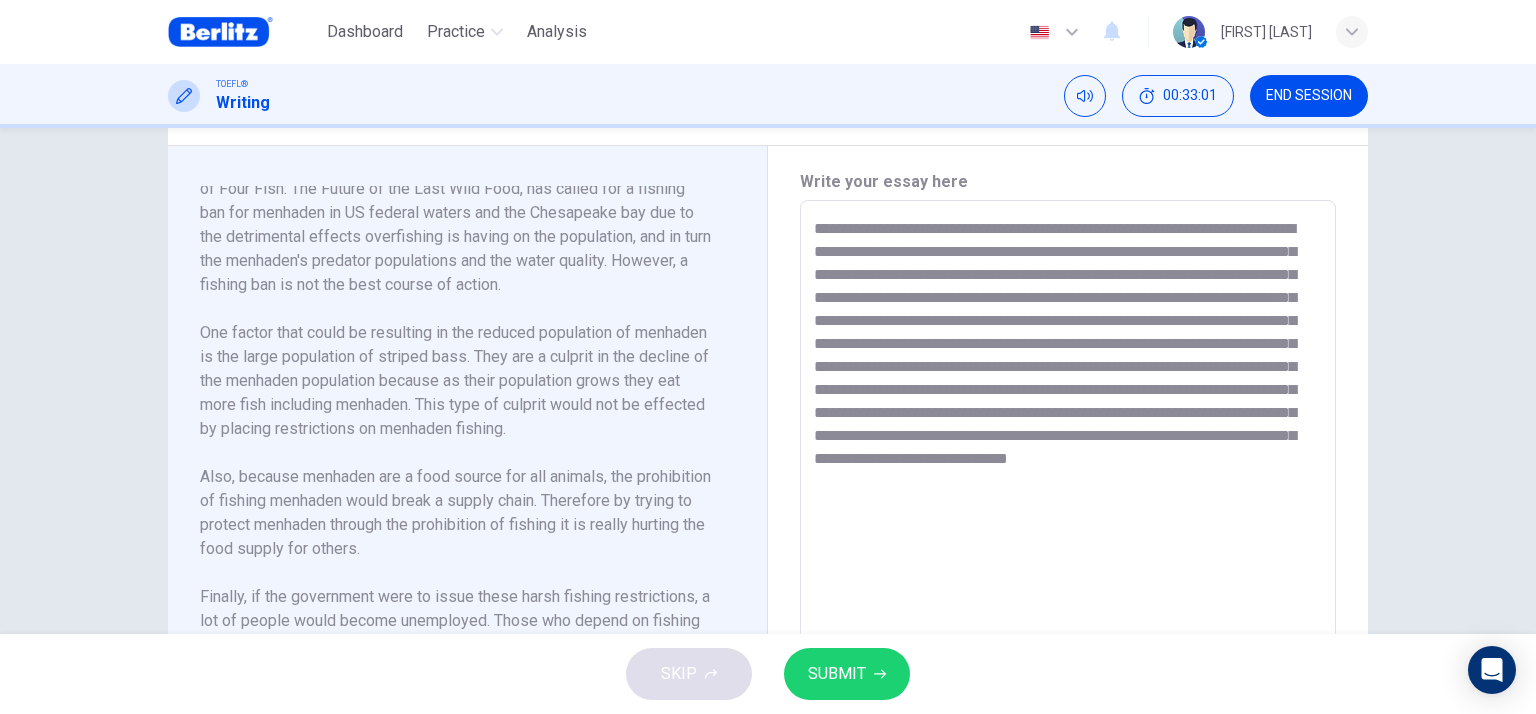 click on "**********" at bounding box center (1068, 485) 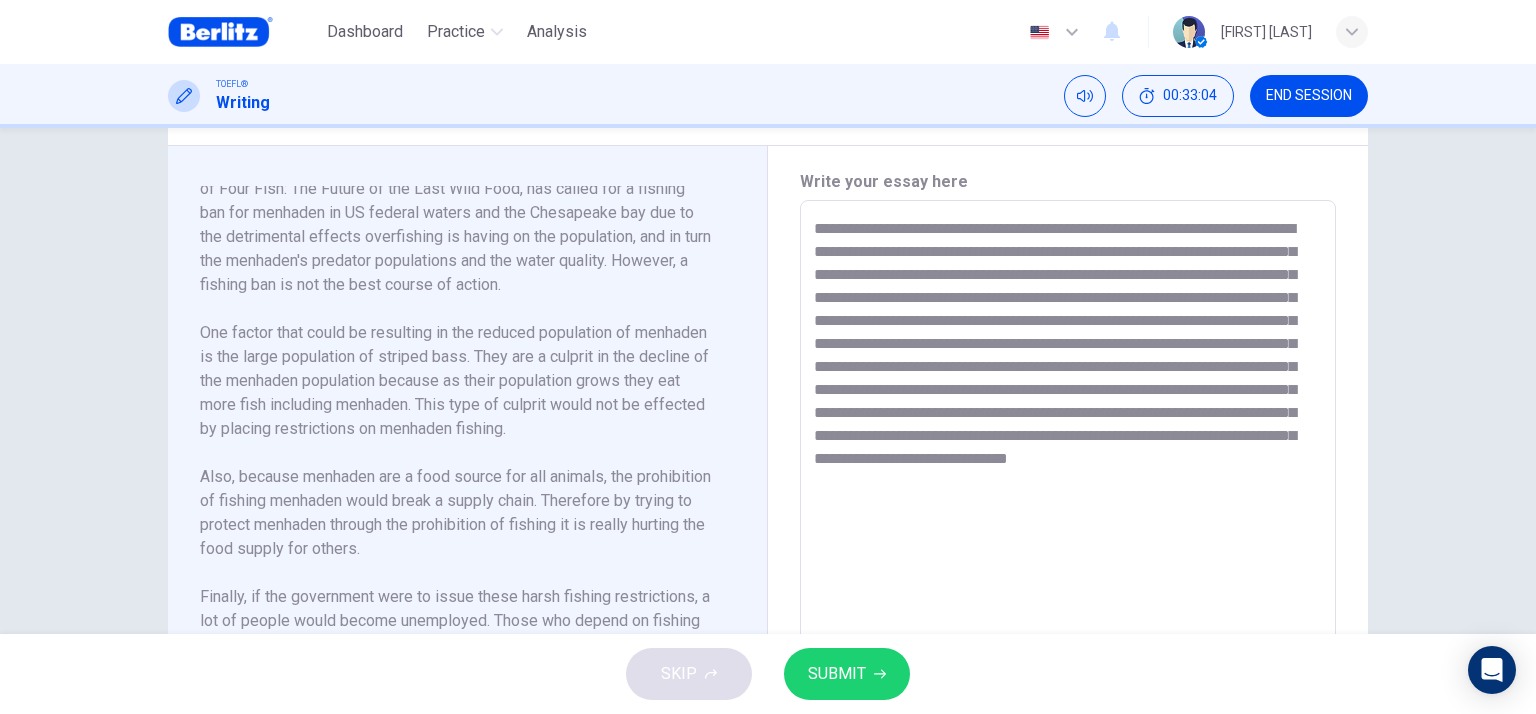 click on "**********" at bounding box center (1068, 485) 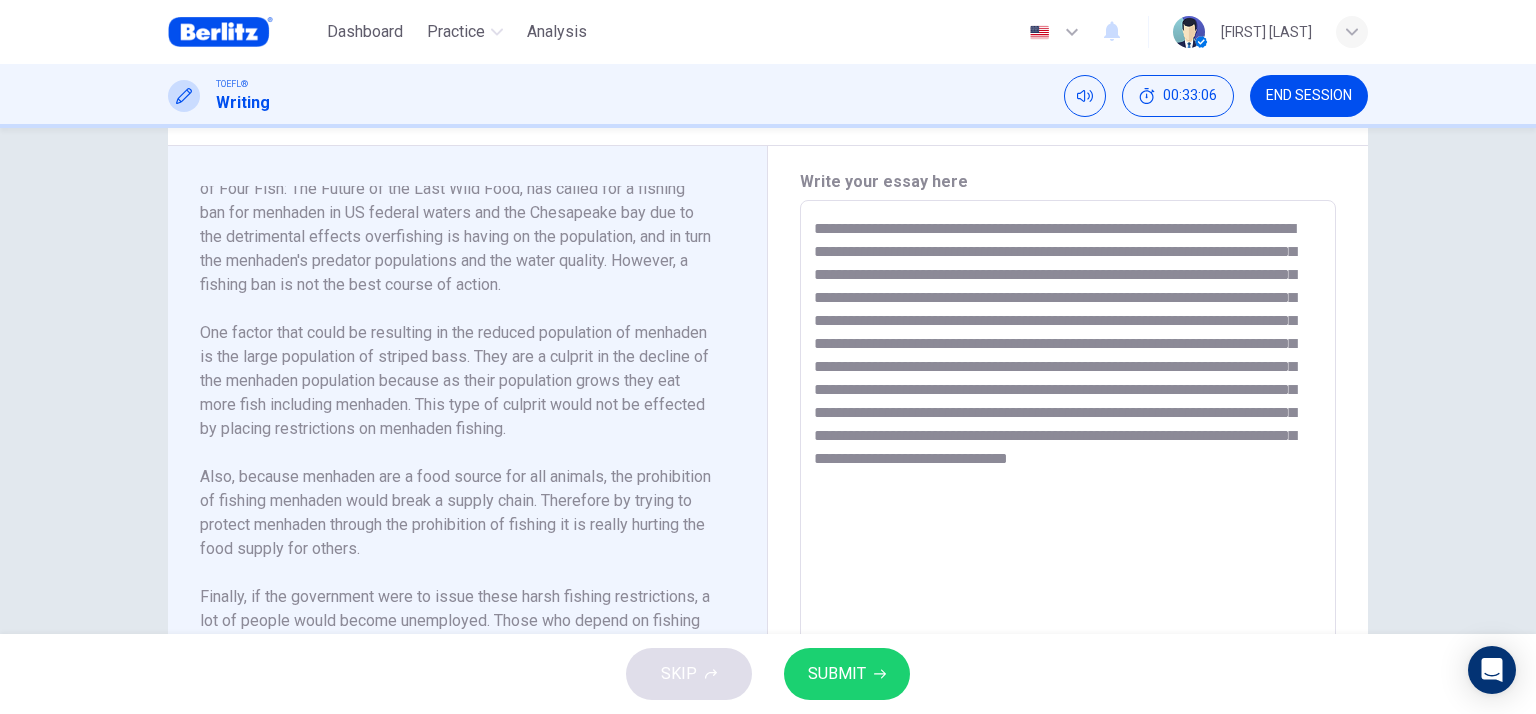 click on "**********" at bounding box center [1068, 485] 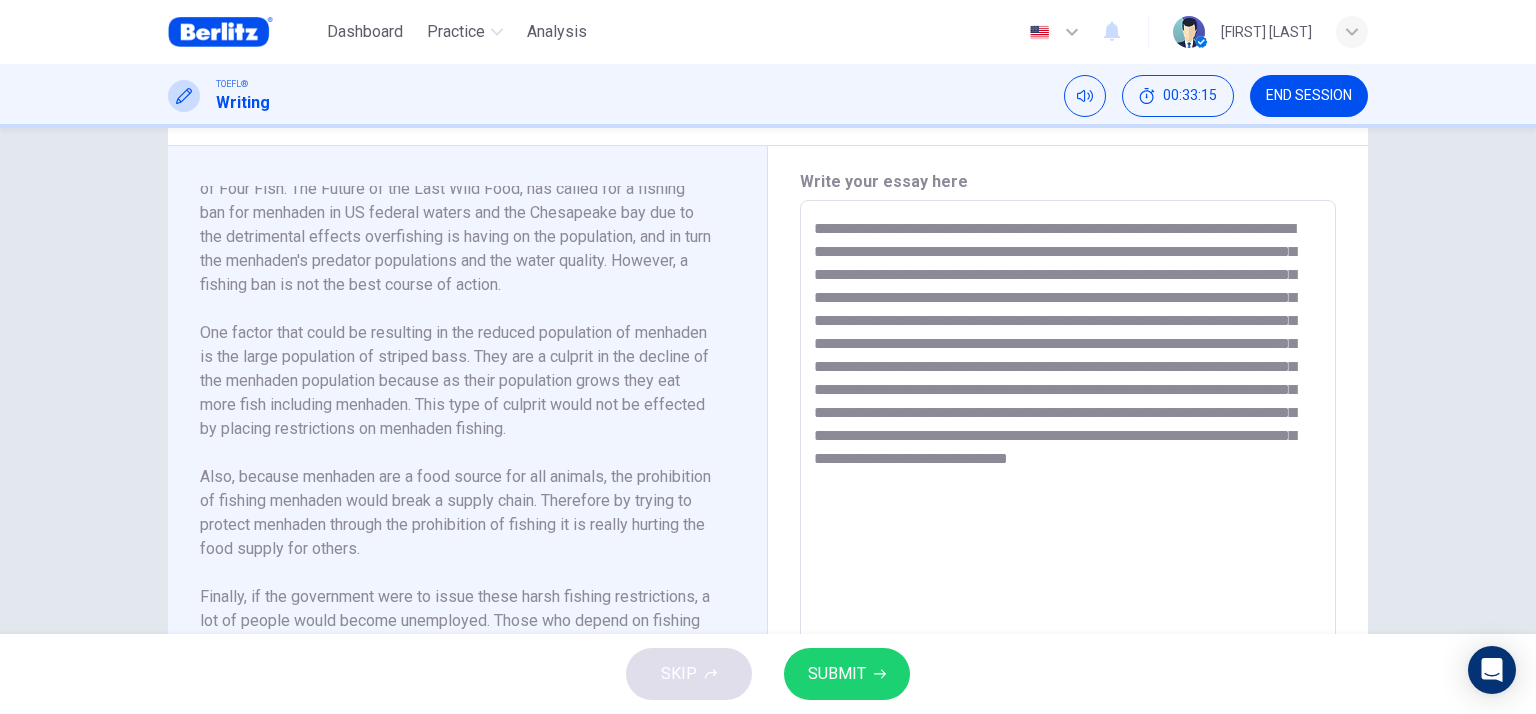 click on "**********" at bounding box center (1068, 485) 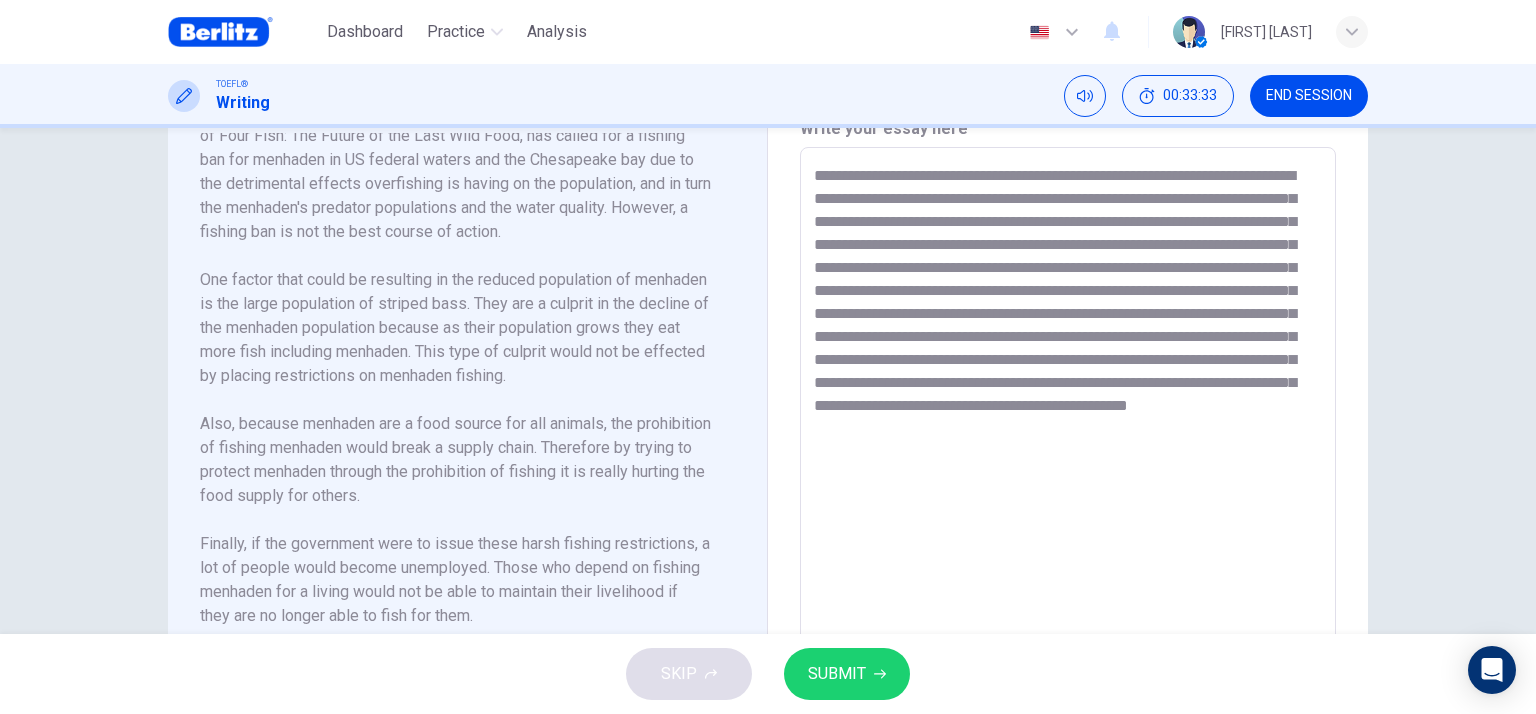 scroll, scrollTop: 507, scrollLeft: 0, axis: vertical 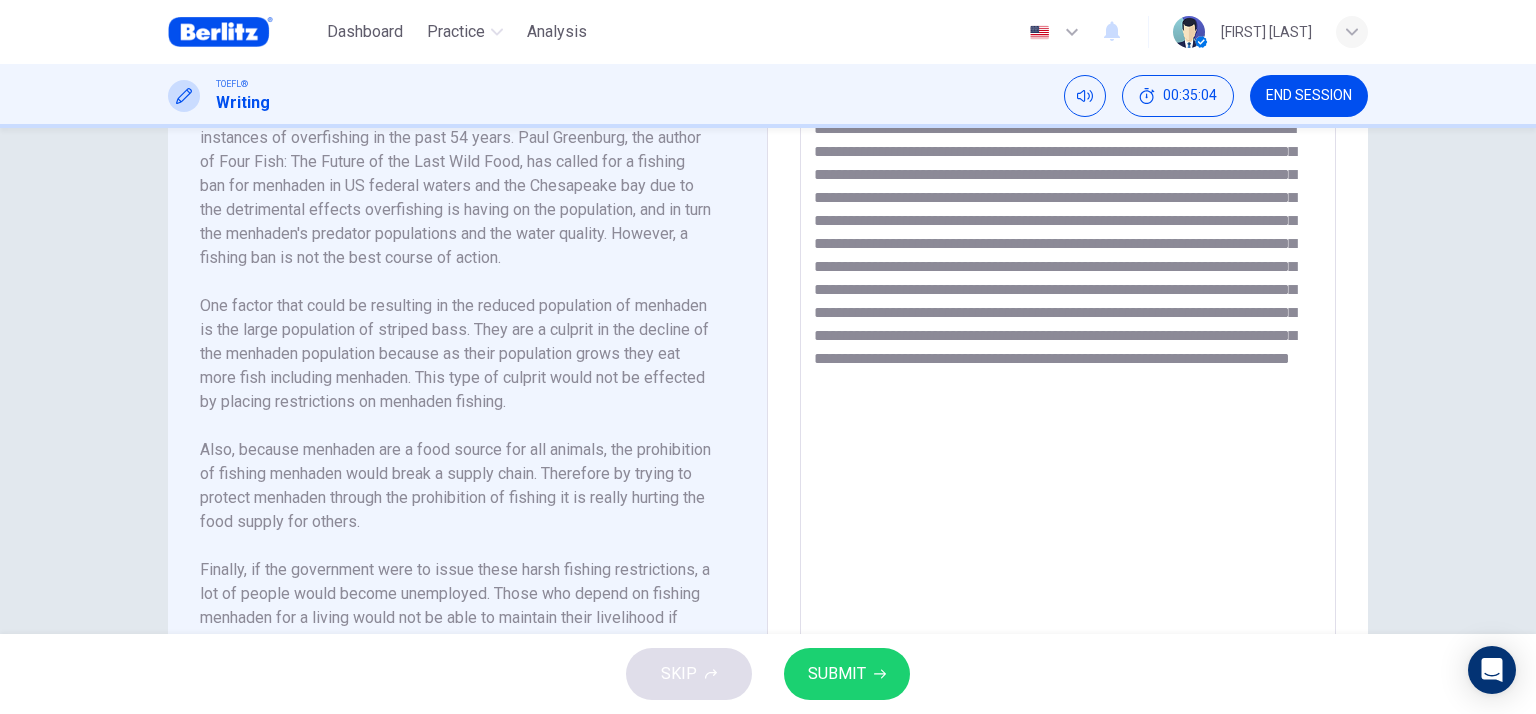 click on "**********" at bounding box center (1068, 385) 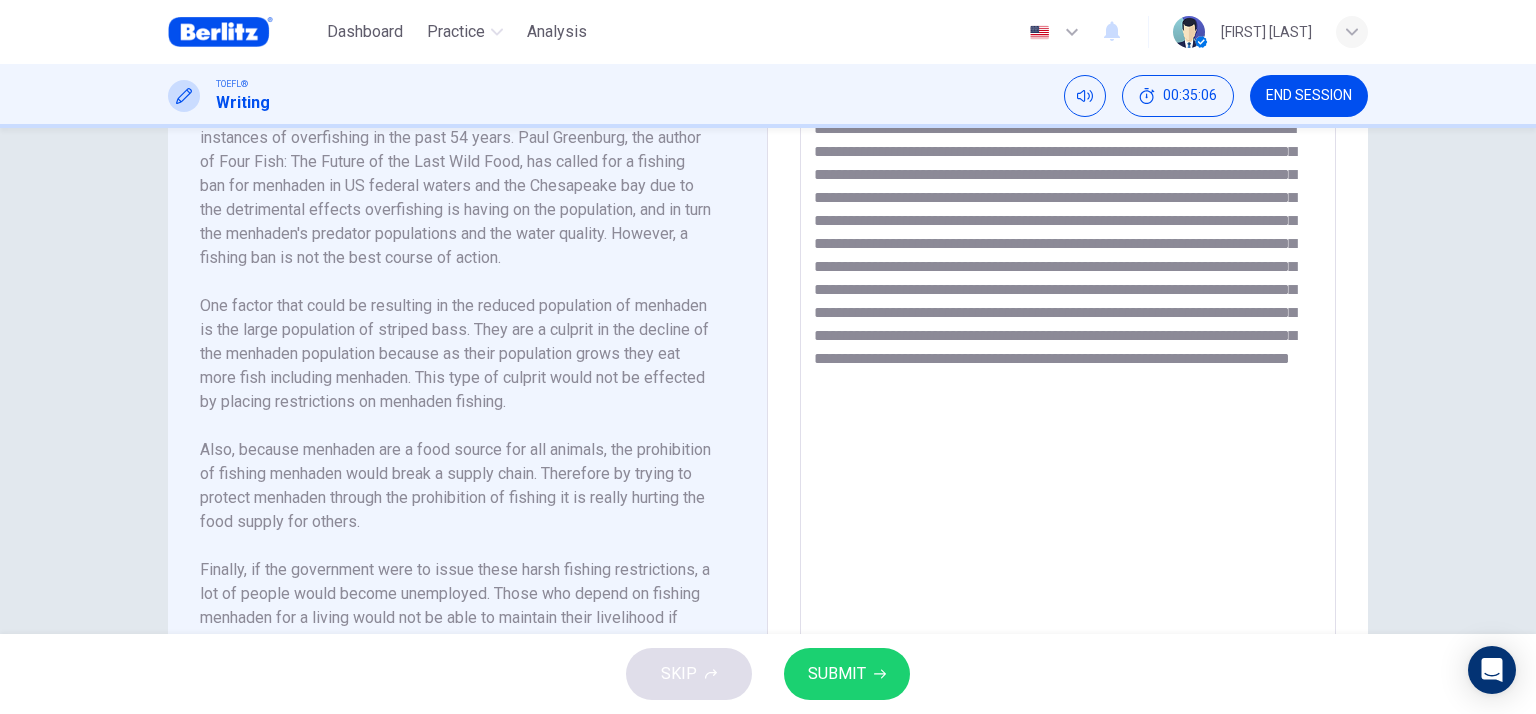 click on "**********" at bounding box center [1068, 385] 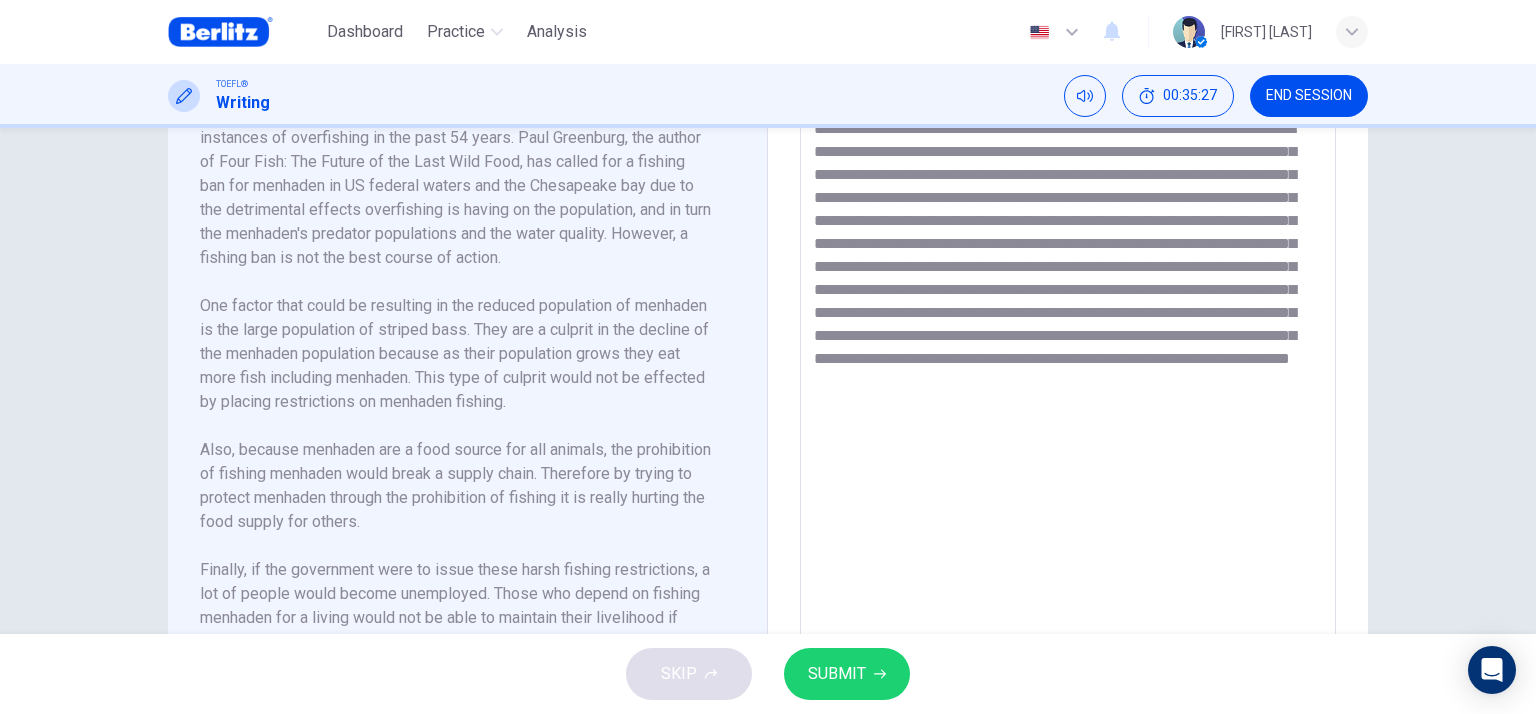 click on "**********" at bounding box center [1068, 385] 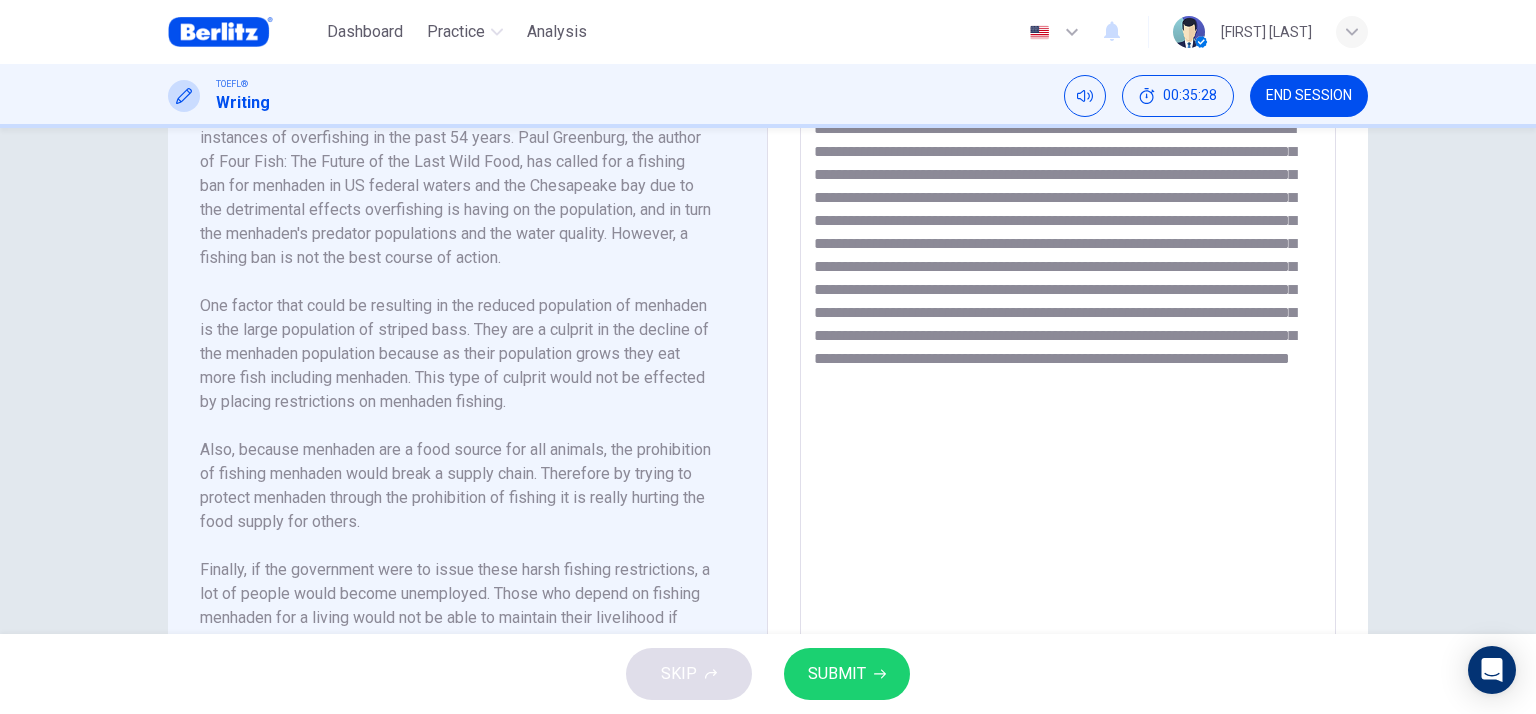 click on "**********" at bounding box center [1068, 385] 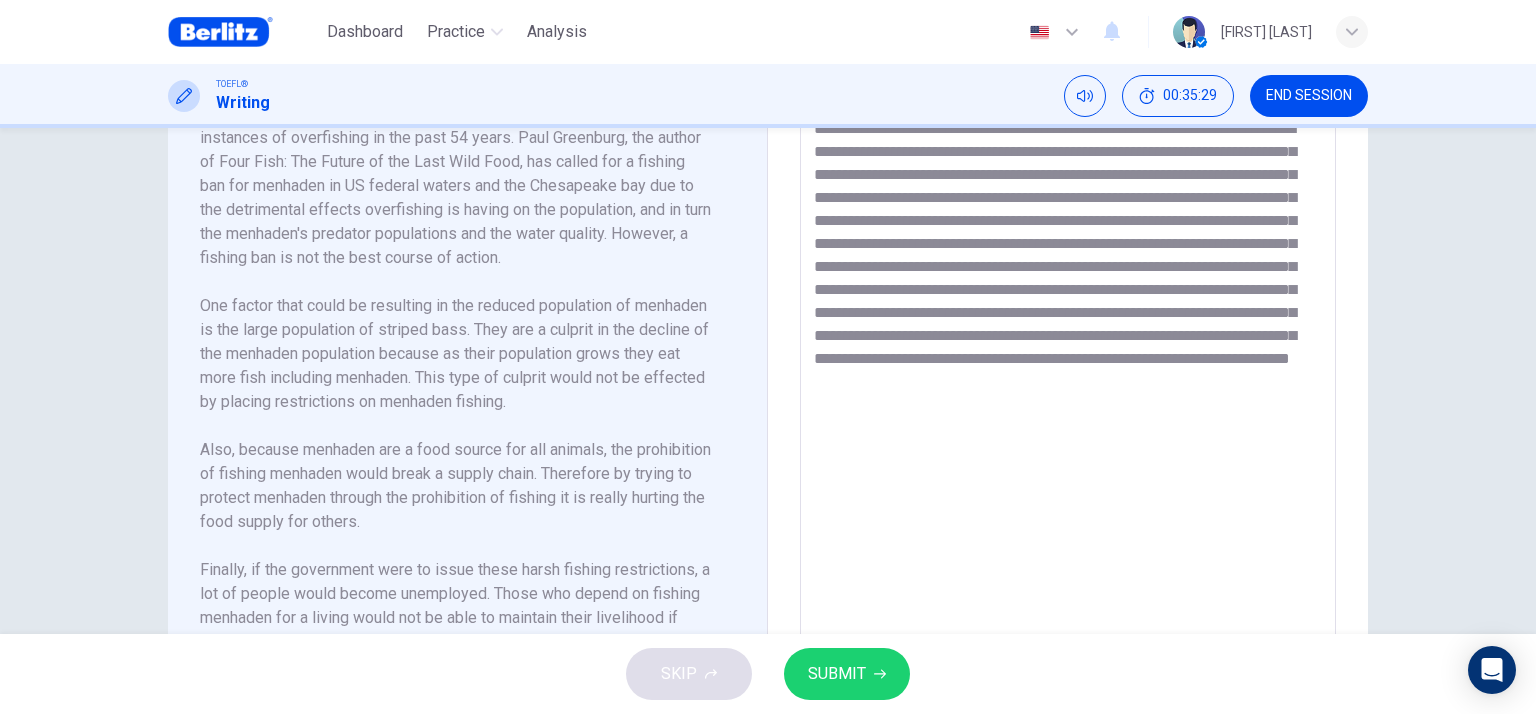click on "**********" at bounding box center [1068, 385] 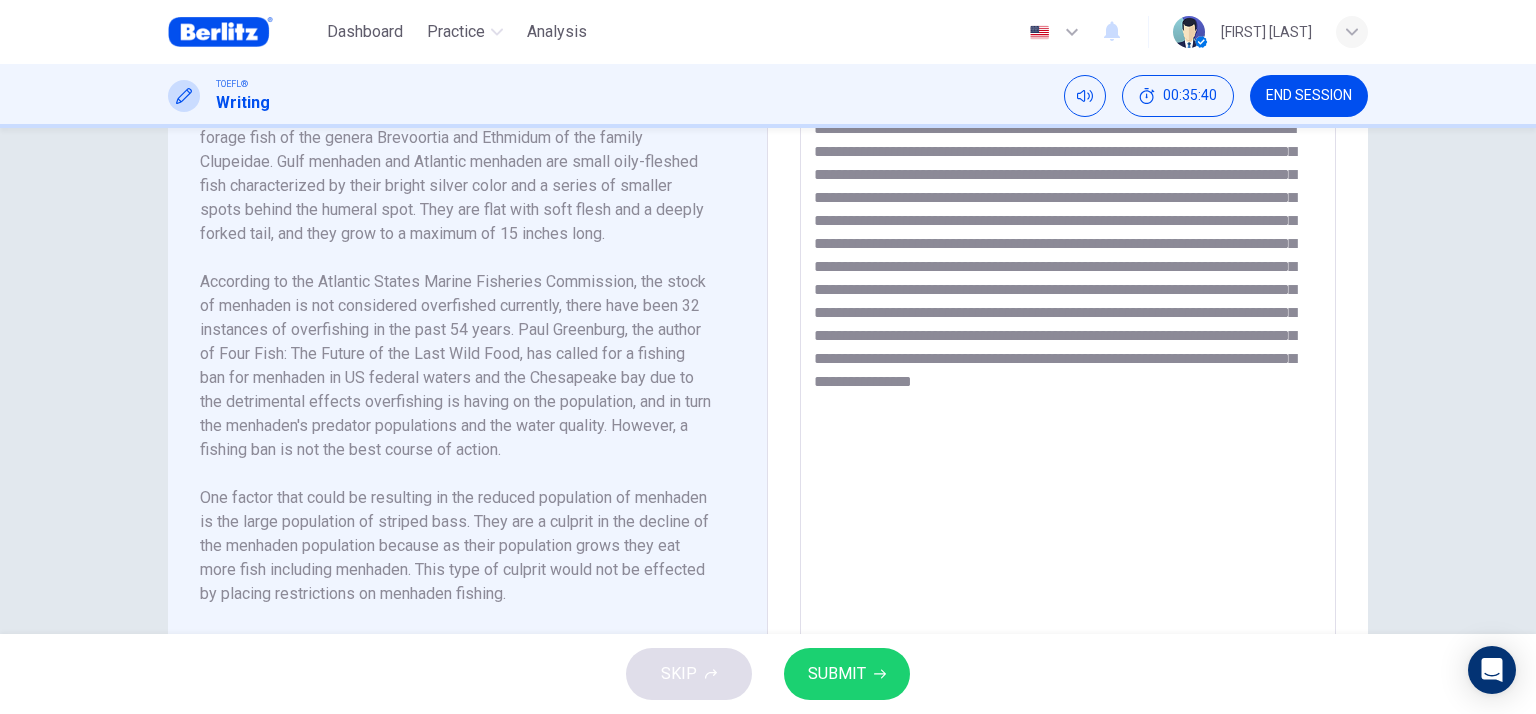 scroll, scrollTop: 0, scrollLeft: 0, axis: both 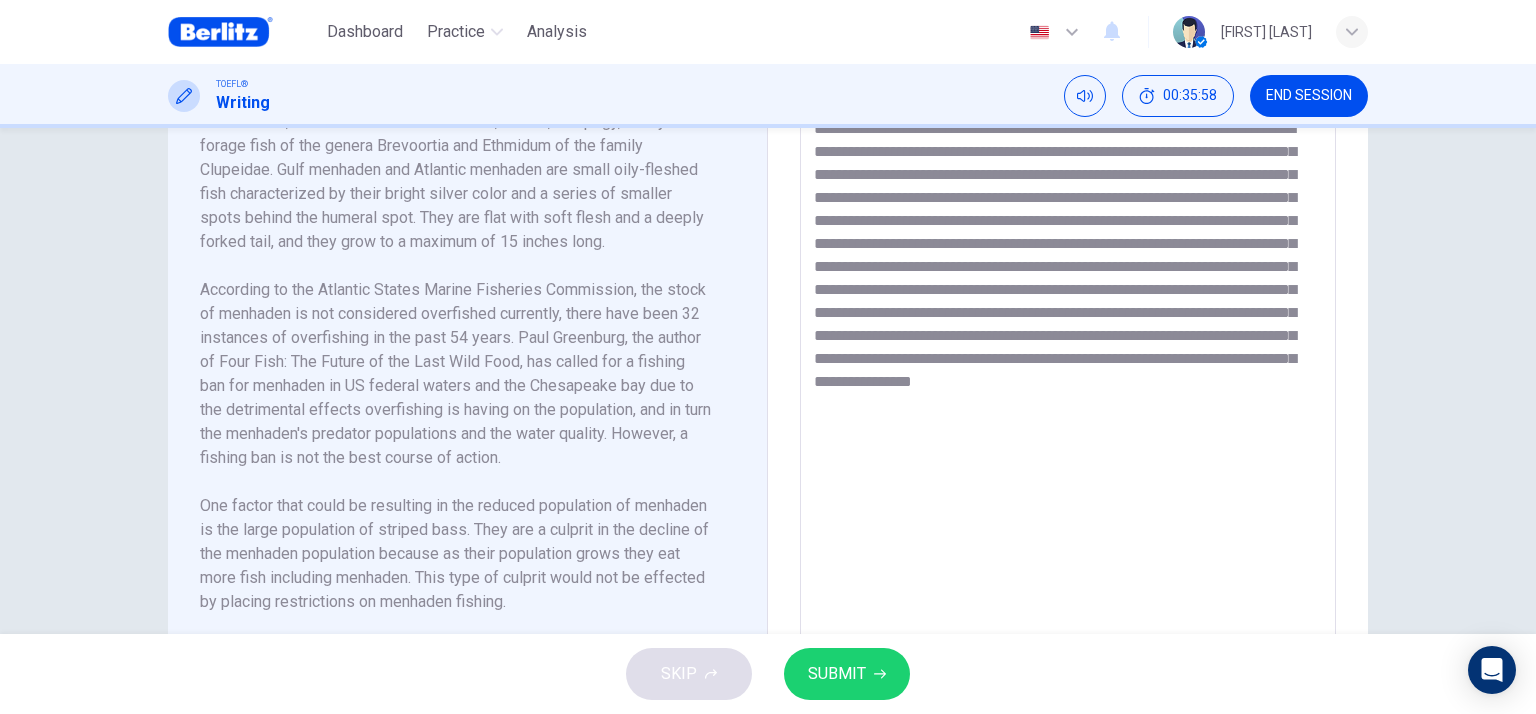 type on "**********" 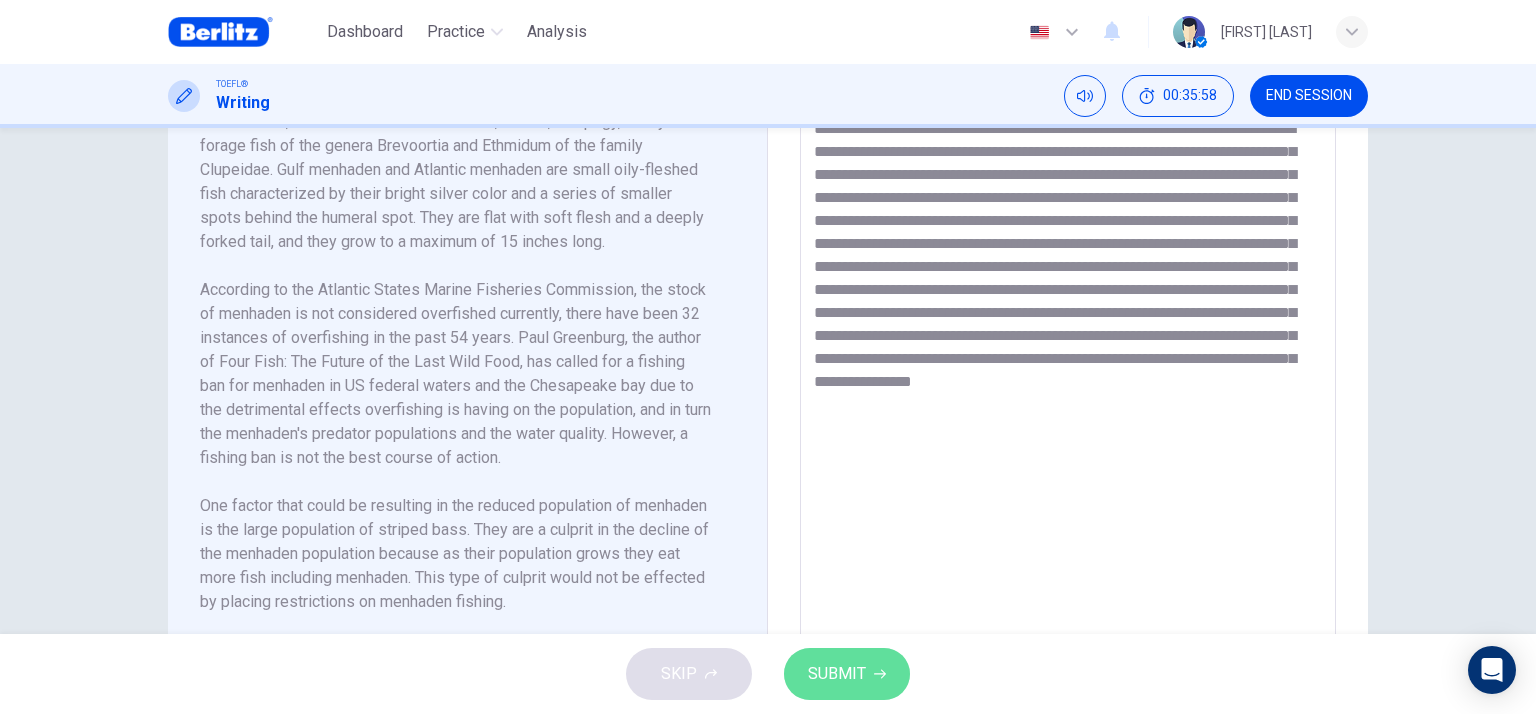 click on "SUBMIT" at bounding box center (847, 674) 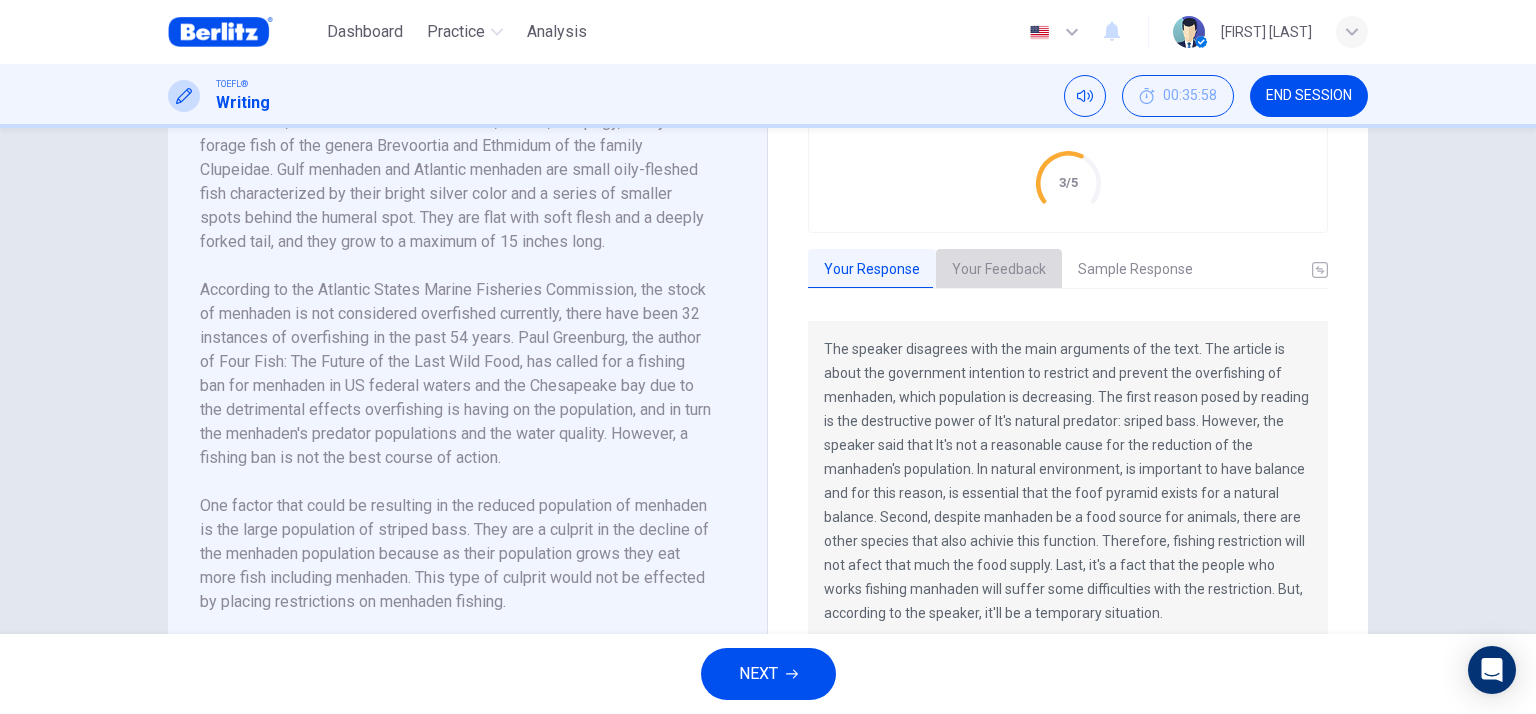 click on "Your Feedback" at bounding box center (999, 270) 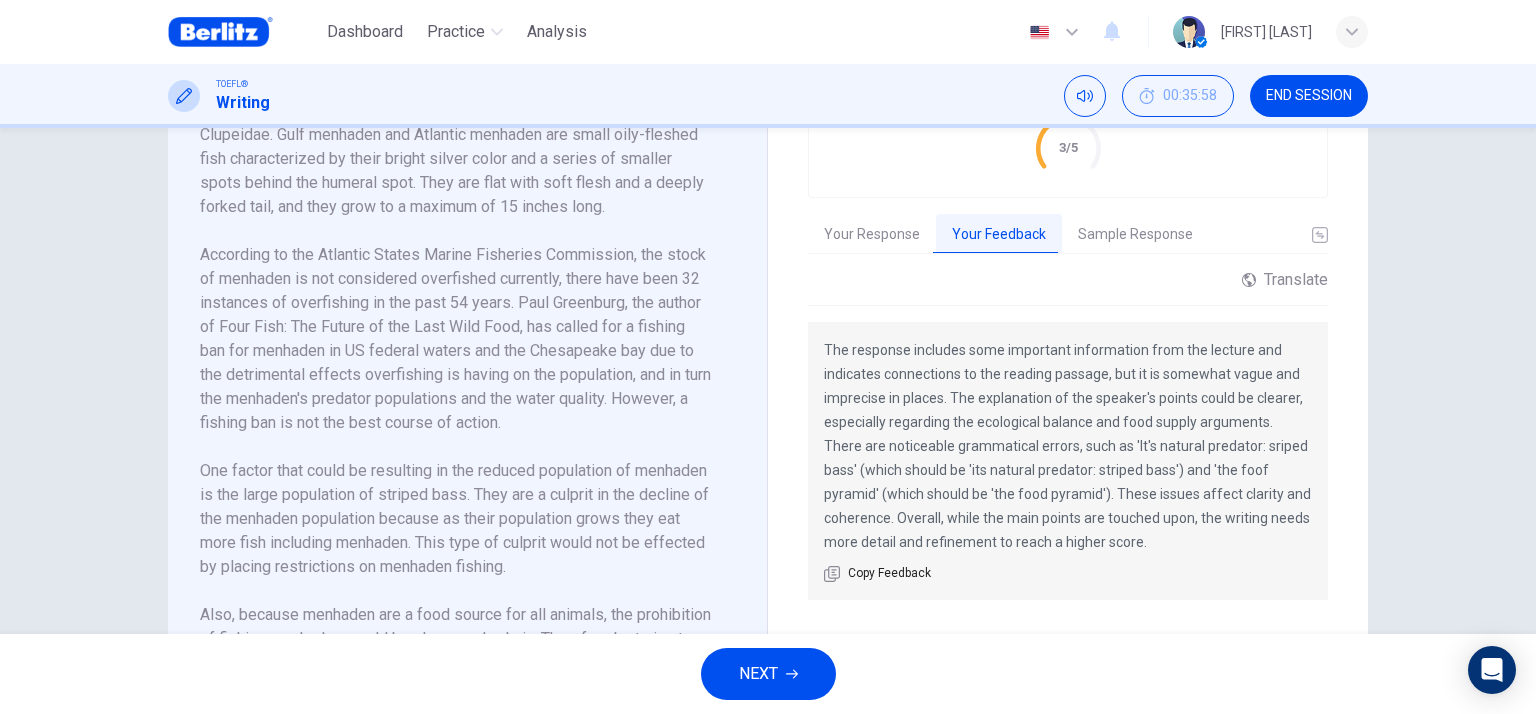 scroll, scrollTop: 507, scrollLeft: 0, axis: vertical 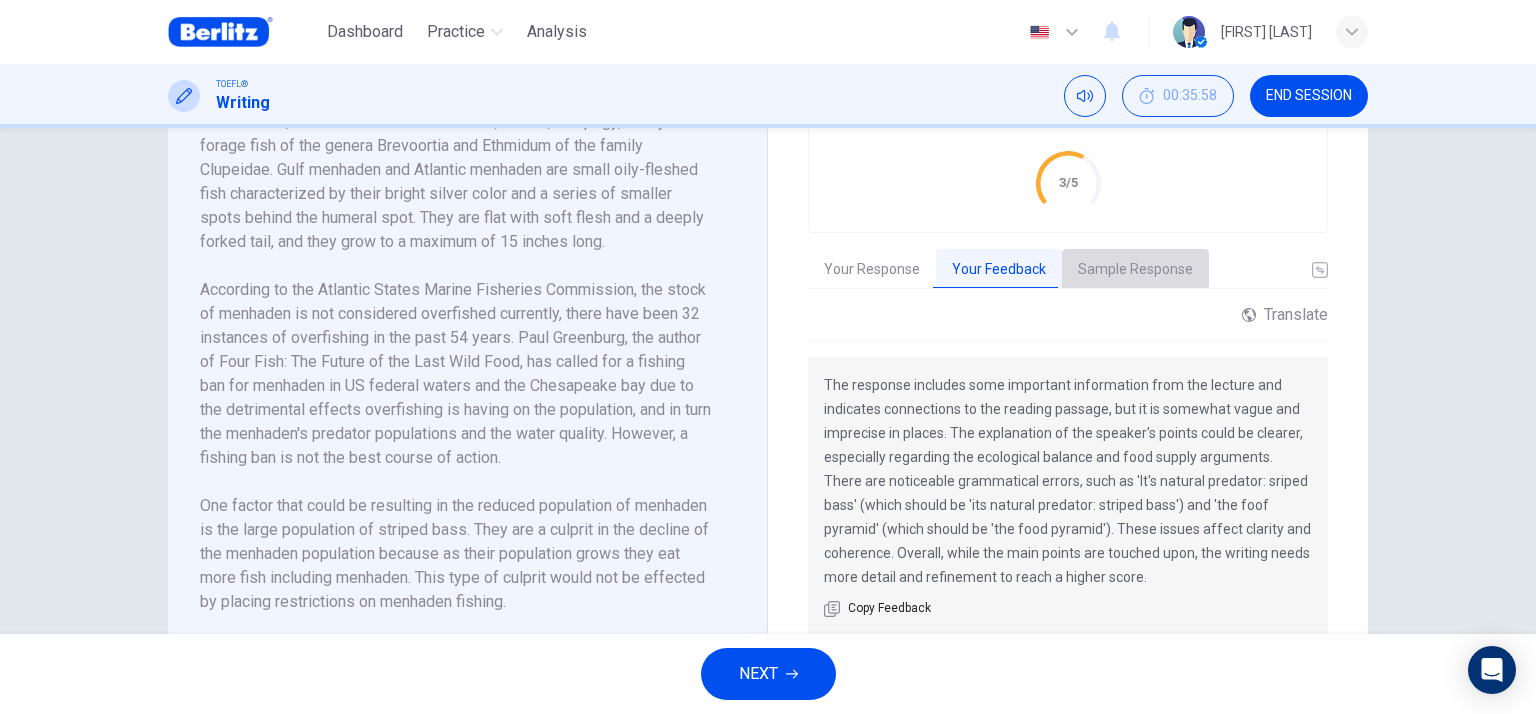 click on "Sample Response" at bounding box center [1135, 270] 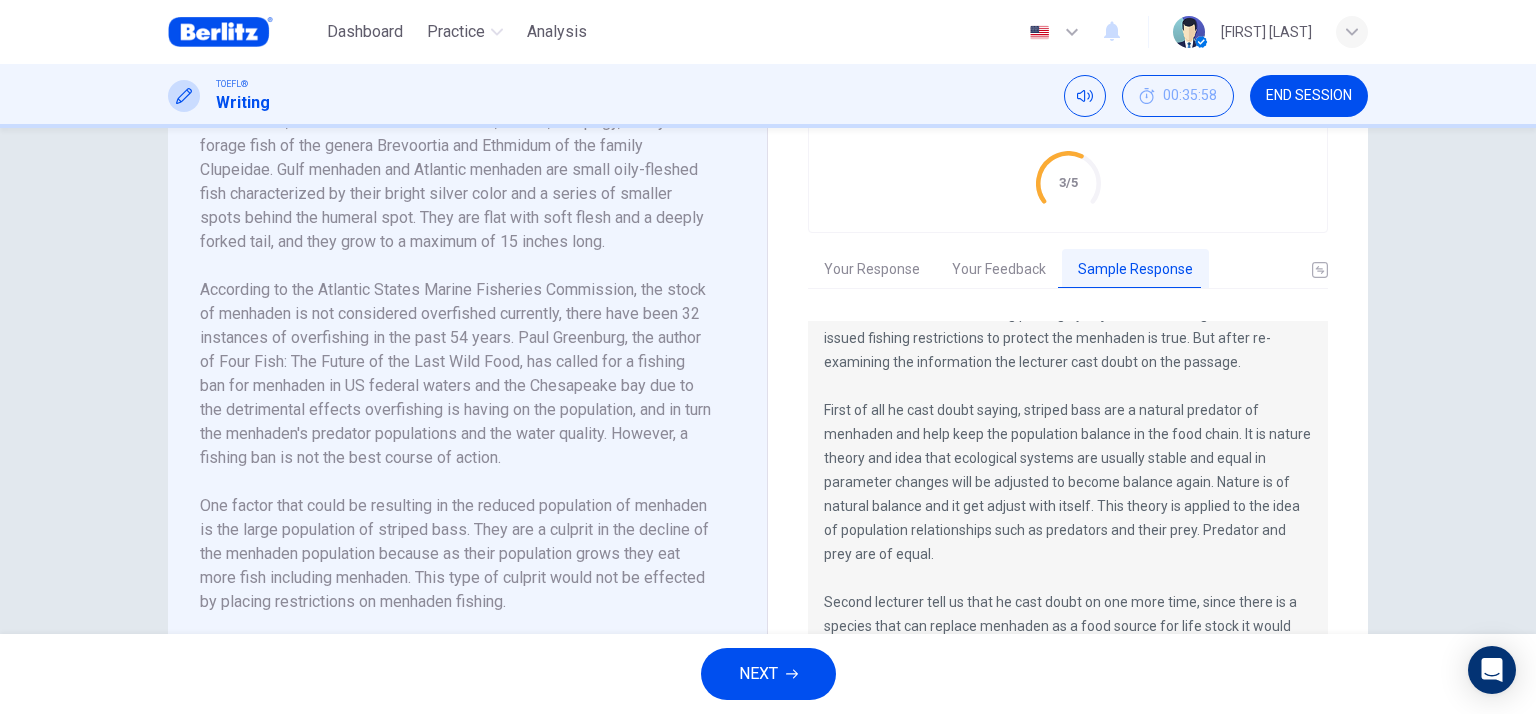 scroll, scrollTop: 0, scrollLeft: 0, axis: both 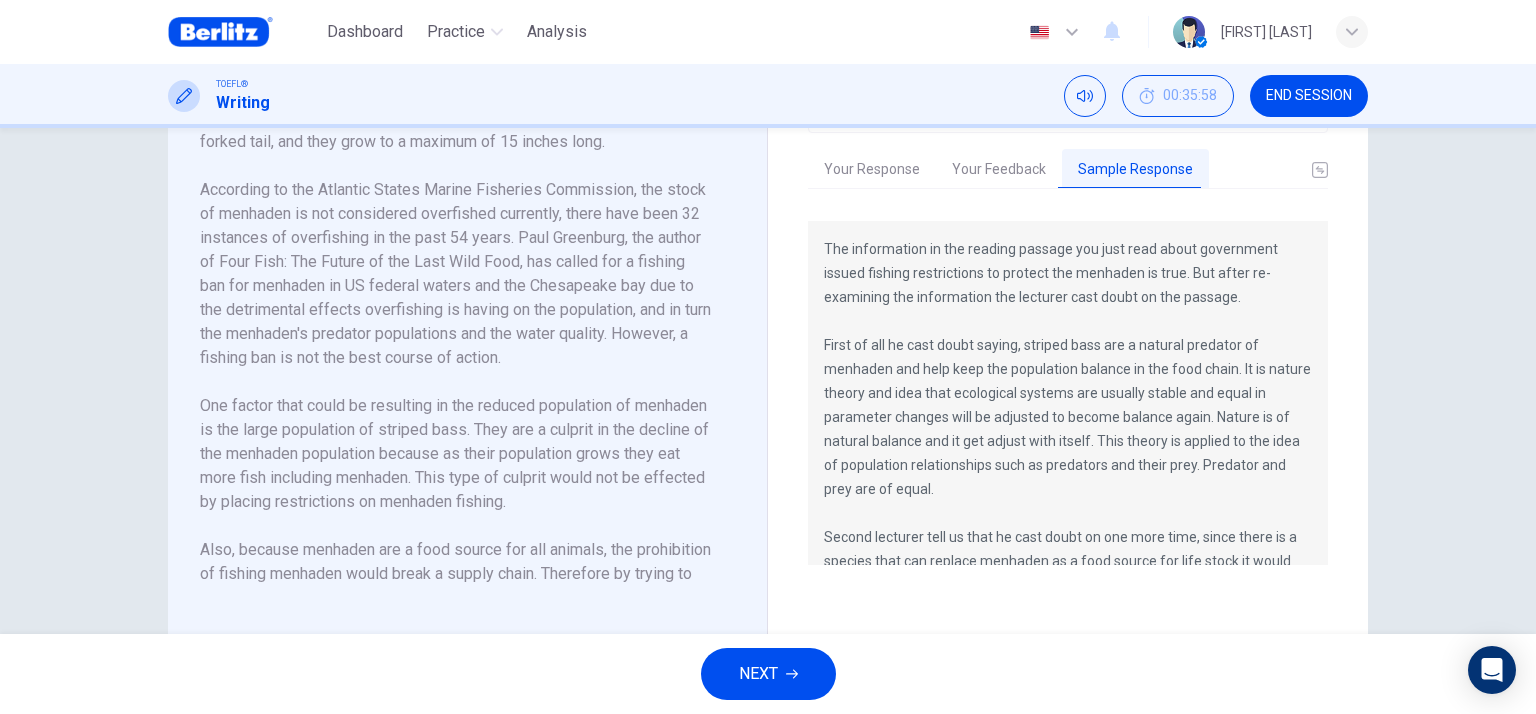 drag, startPoint x: 1294, startPoint y: 101, endPoint x: 914, endPoint y: 514, distance: 561.221 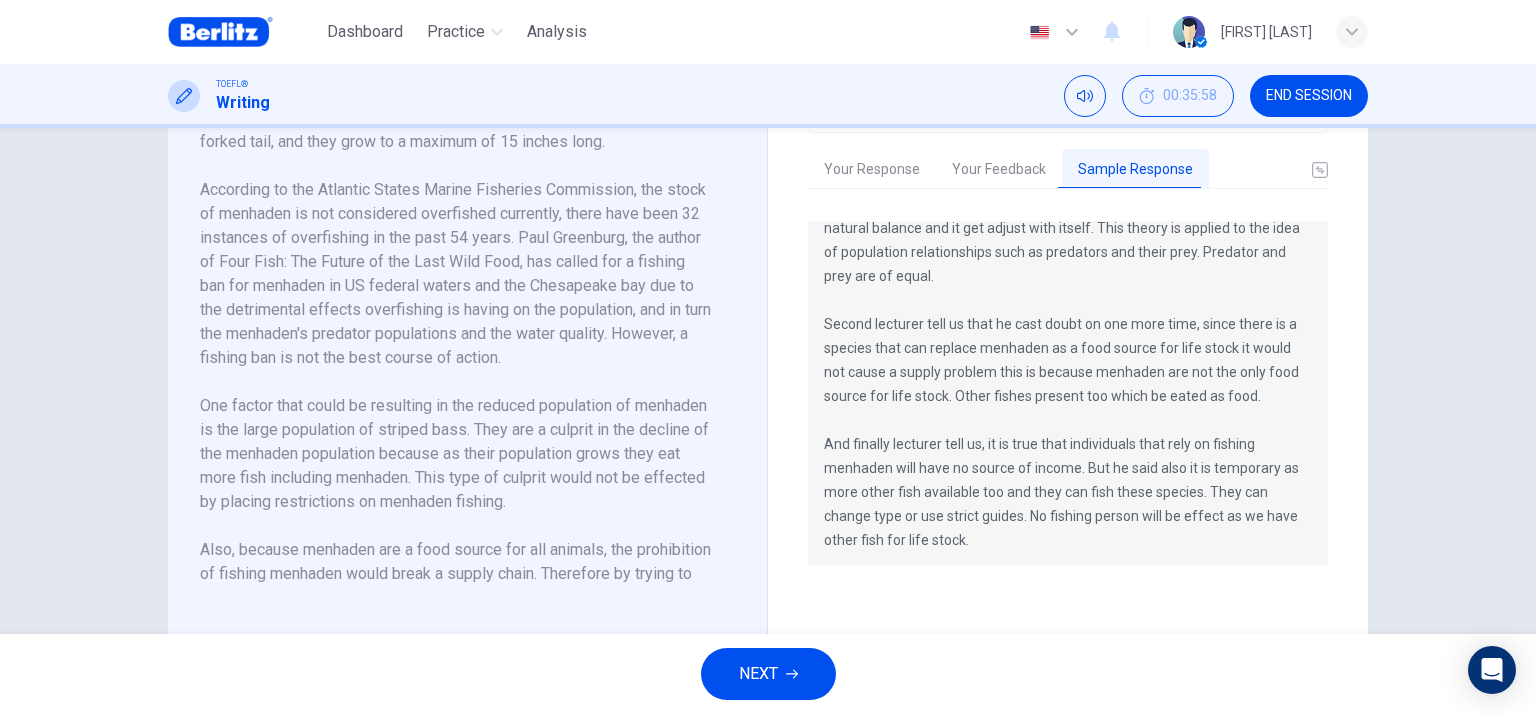 scroll, scrollTop: 216, scrollLeft: 0, axis: vertical 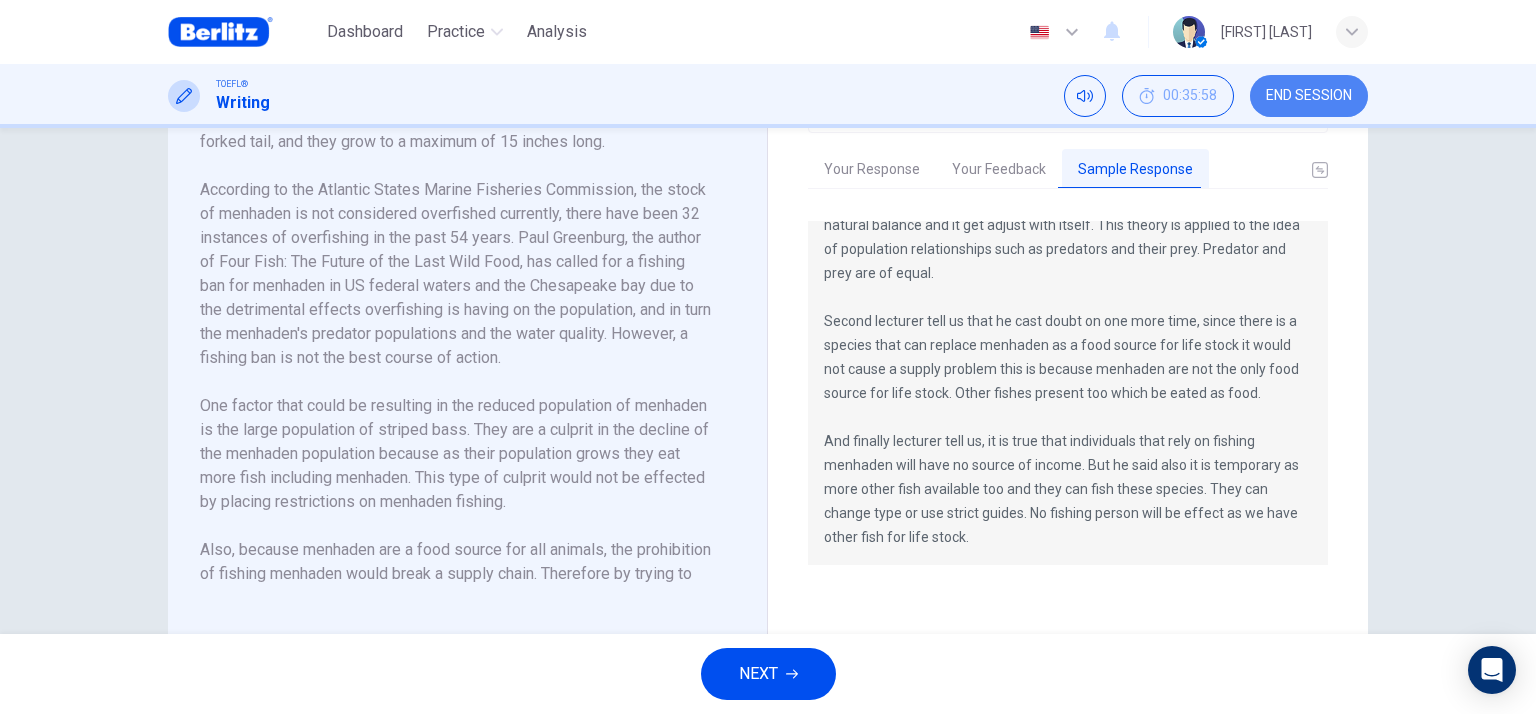drag, startPoint x: 1323, startPoint y: 103, endPoint x: 848, endPoint y: 101, distance: 475.0042 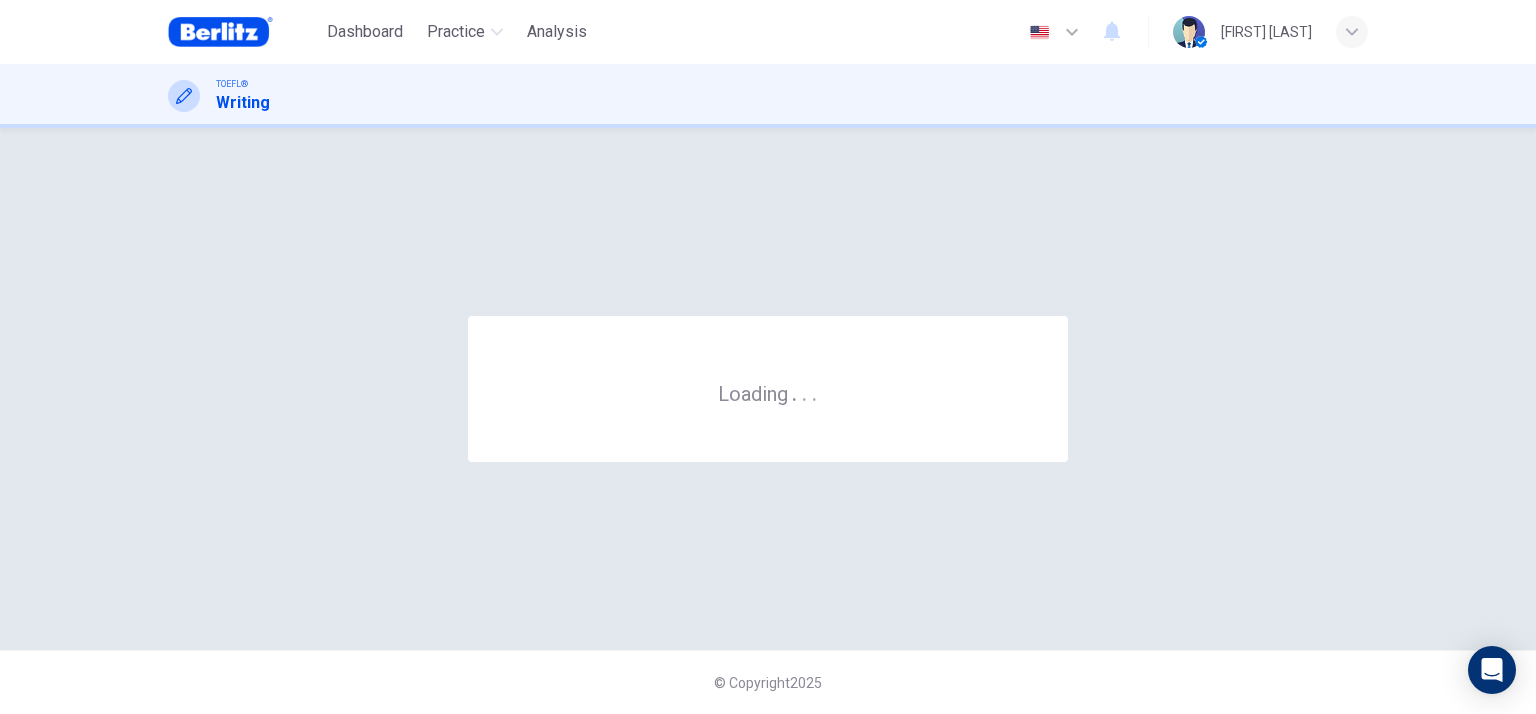 scroll, scrollTop: 0, scrollLeft: 0, axis: both 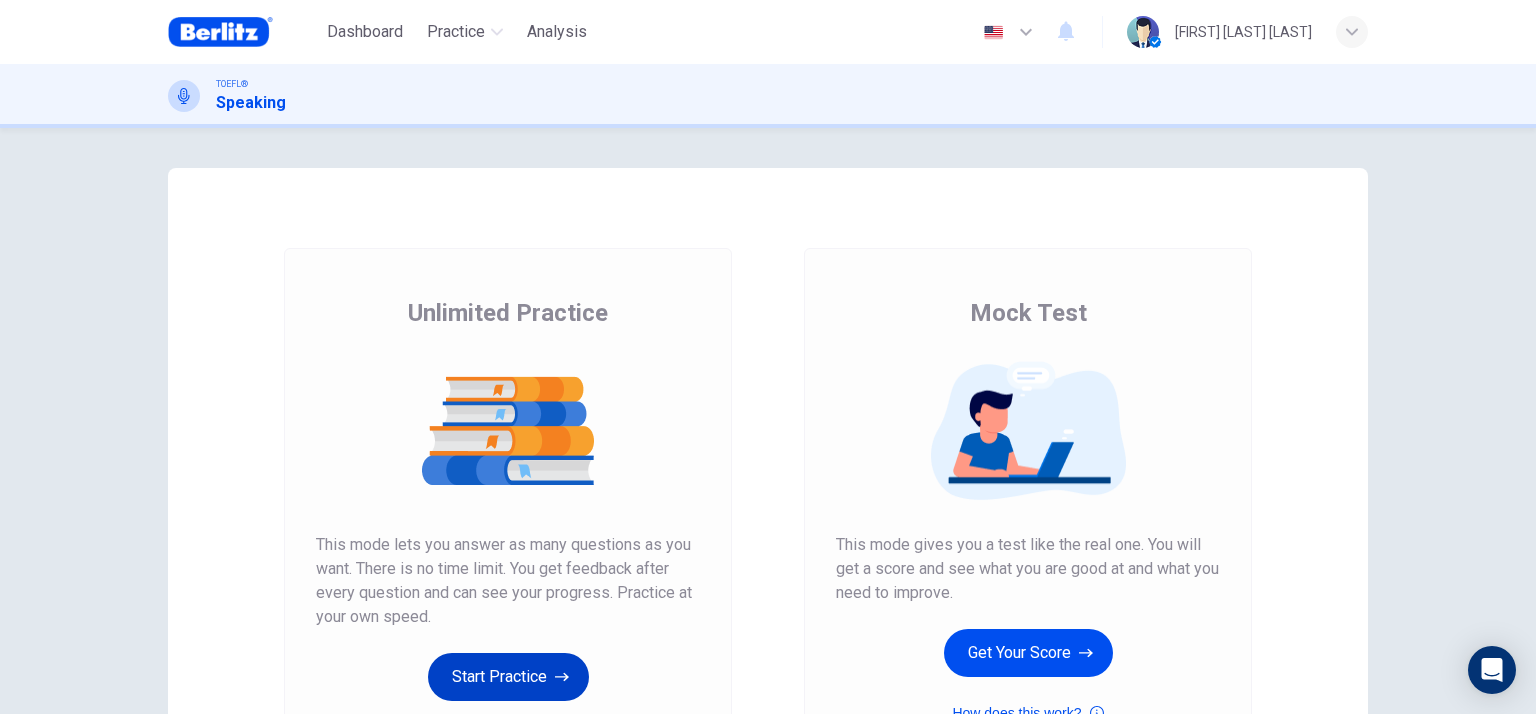 click on "Start Practice" at bounding box center (508, 677) 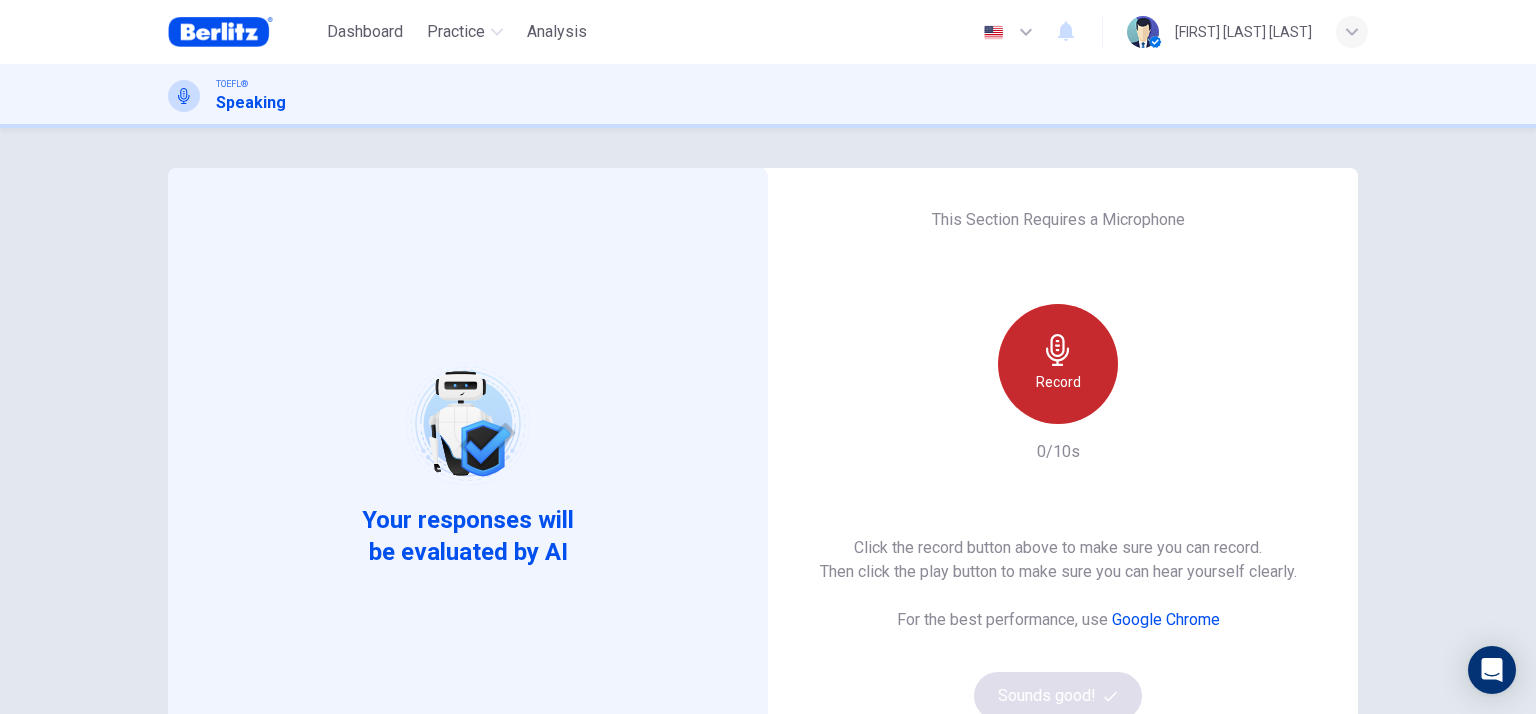 click on "Record" at bounding box center [1058, 382] 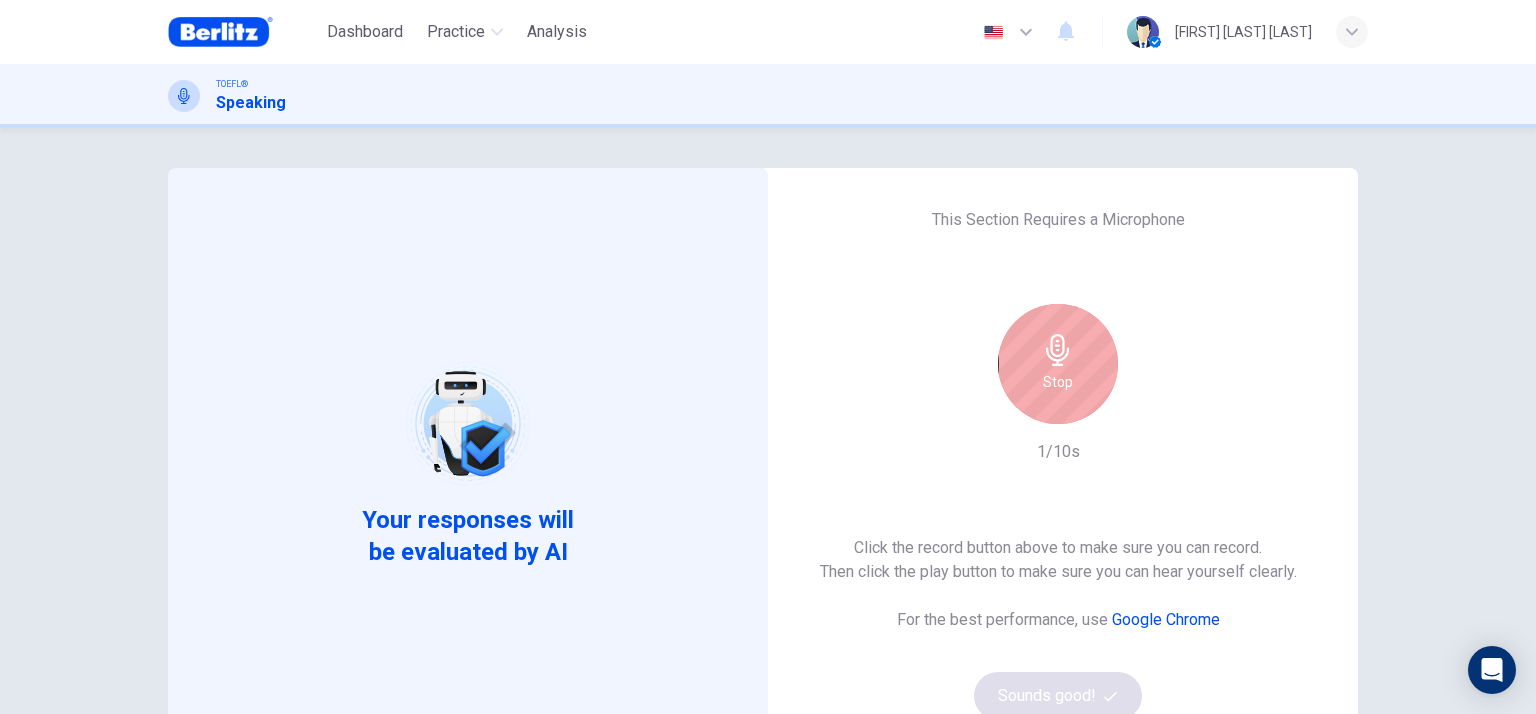 click on "Stop" at bounding box center [1058, 382] 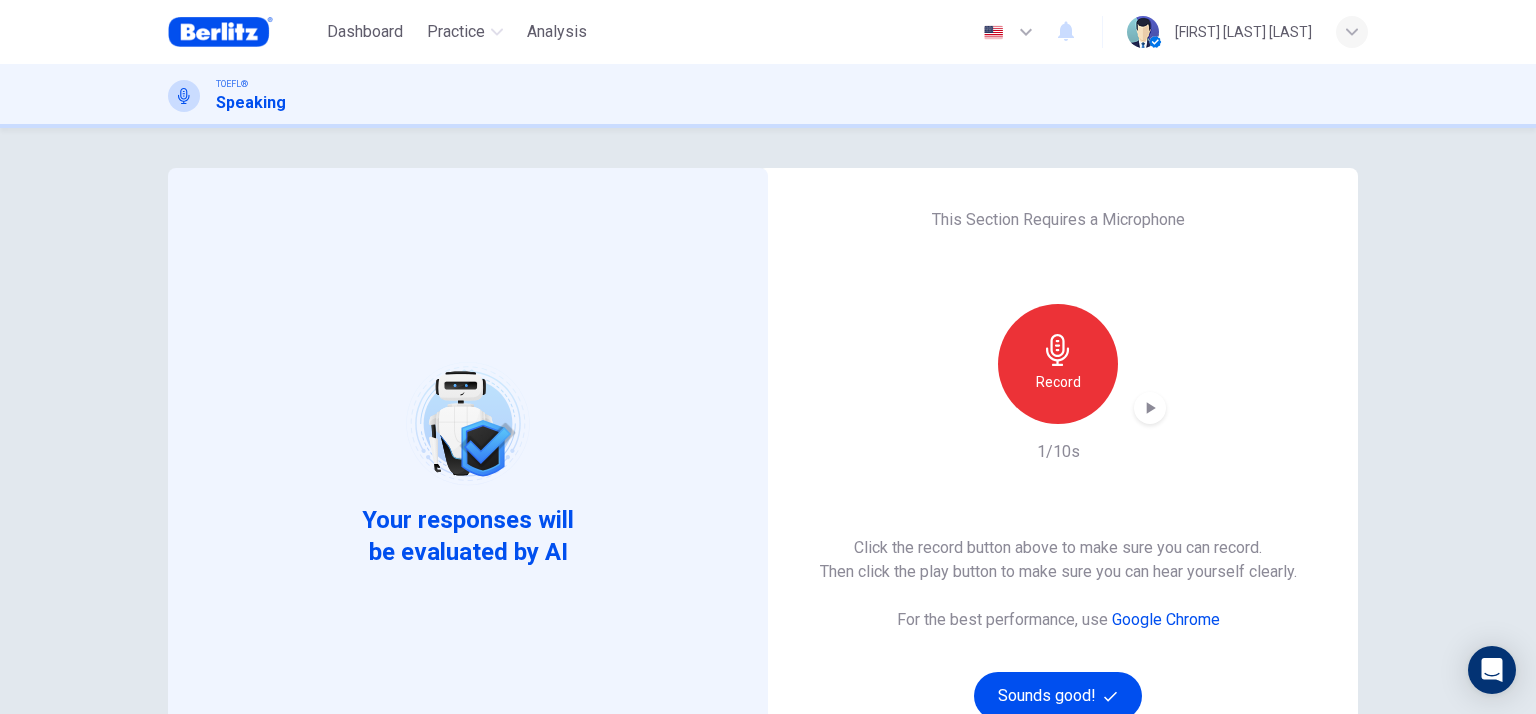 click at bounding box center [1150, 408] 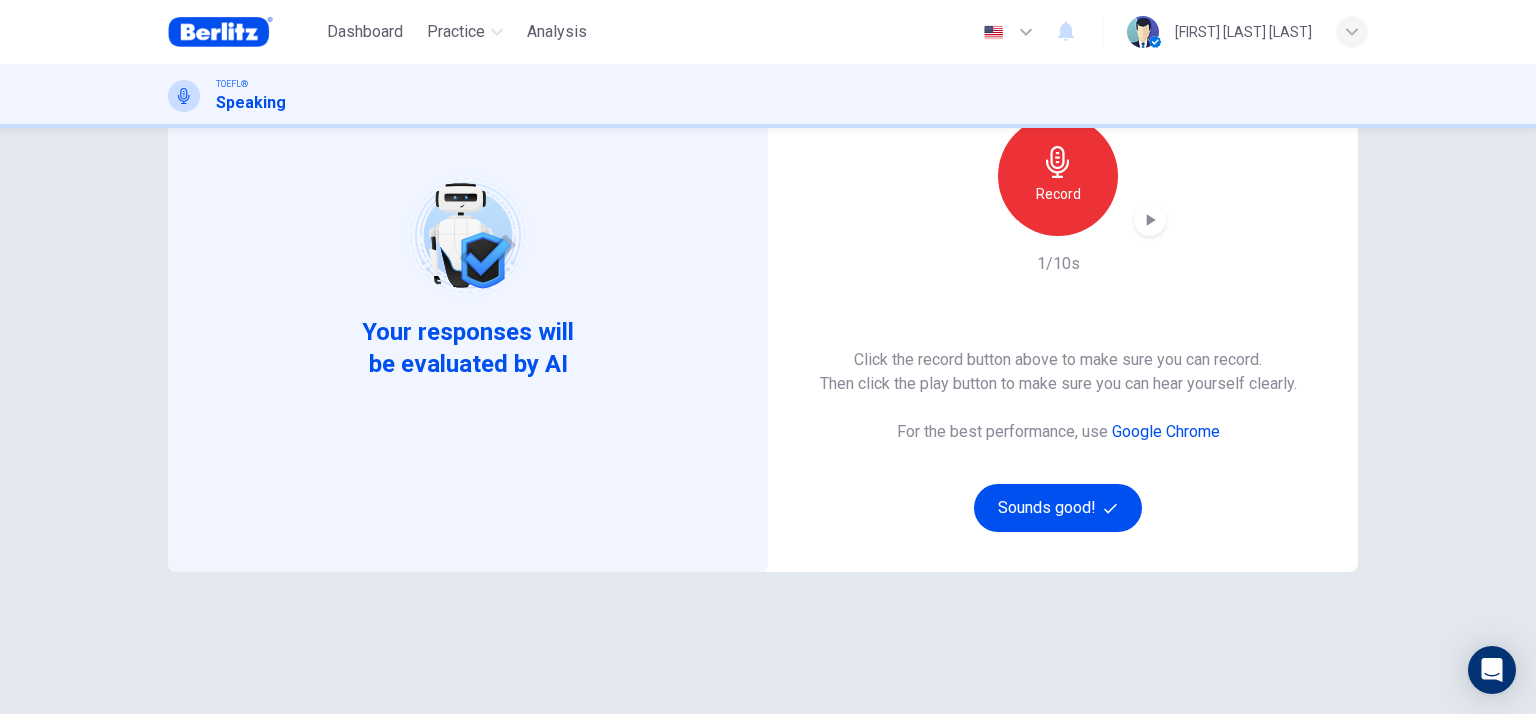 scroll, scrollTop: 200, scrollLeft: 0, axis: vertical 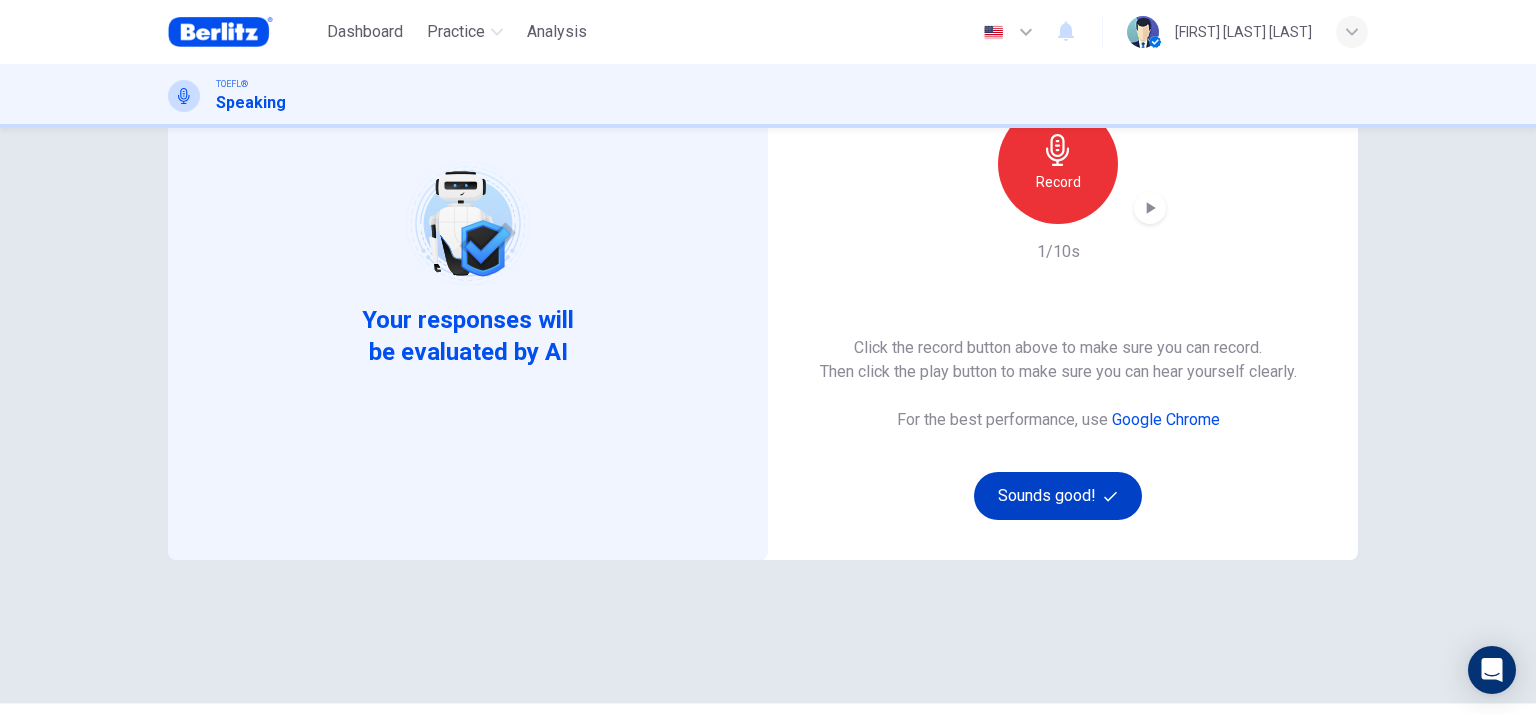 click on "Sounds good!" at bounding box center [1058, 496] 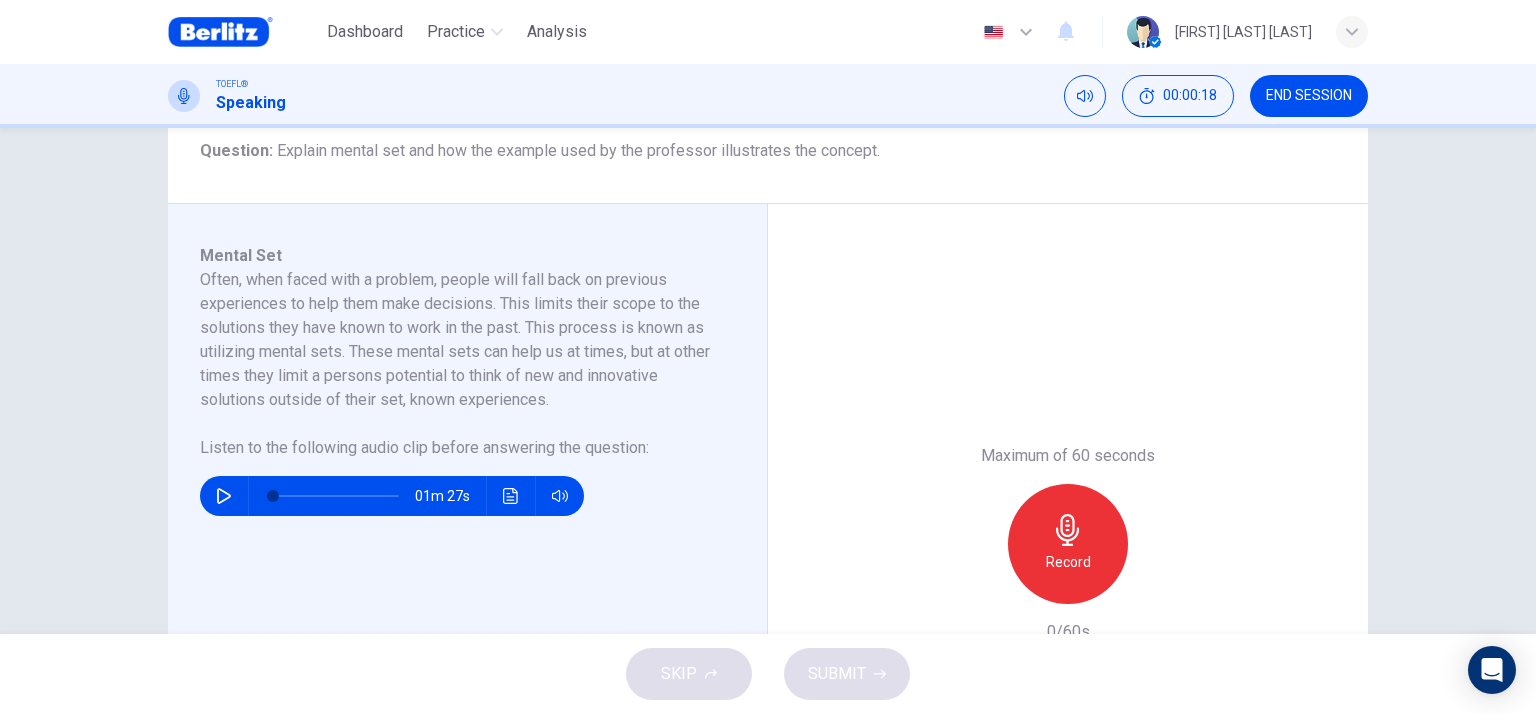 scroll, scrollTop: 300, scrollLeft: 0, axis: vertical 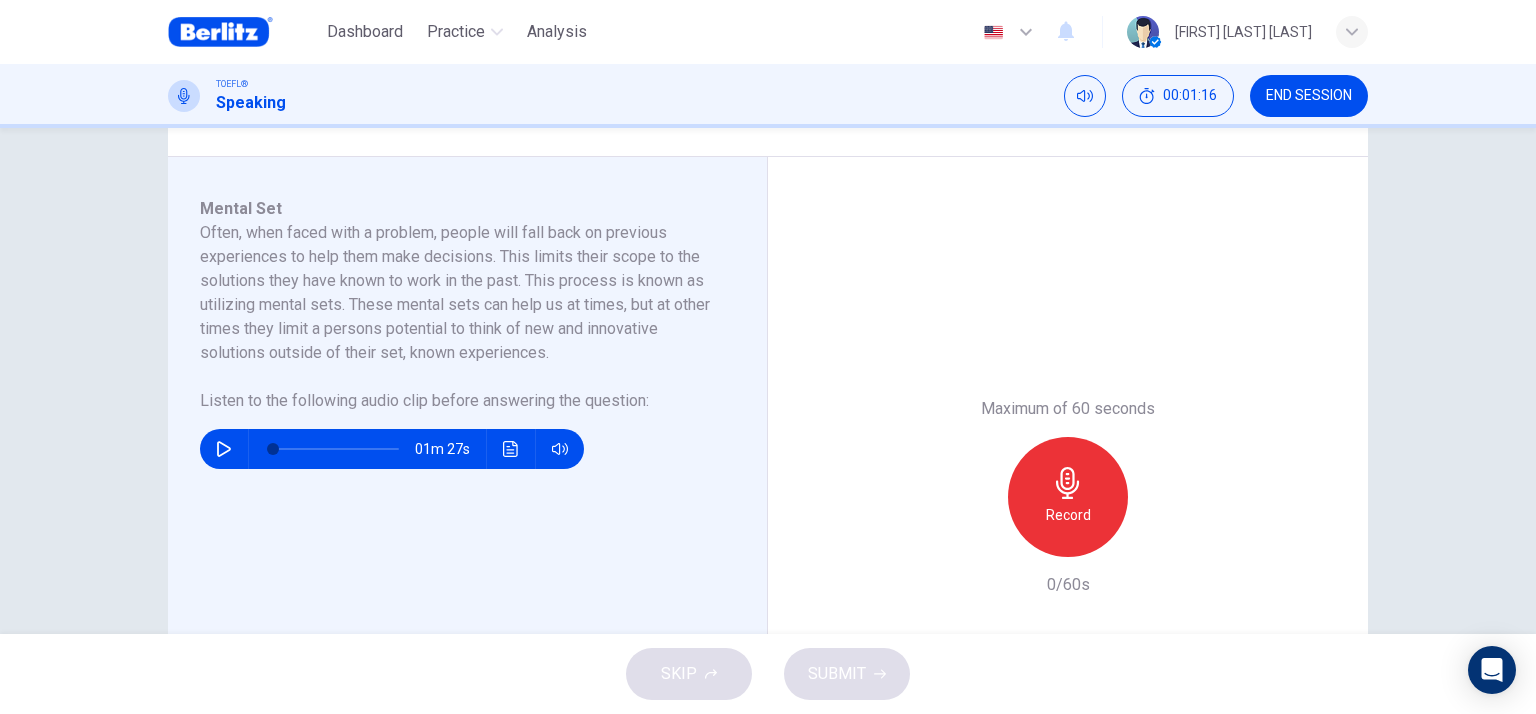 click on "01m 27s" at bounding box center (392, 449) 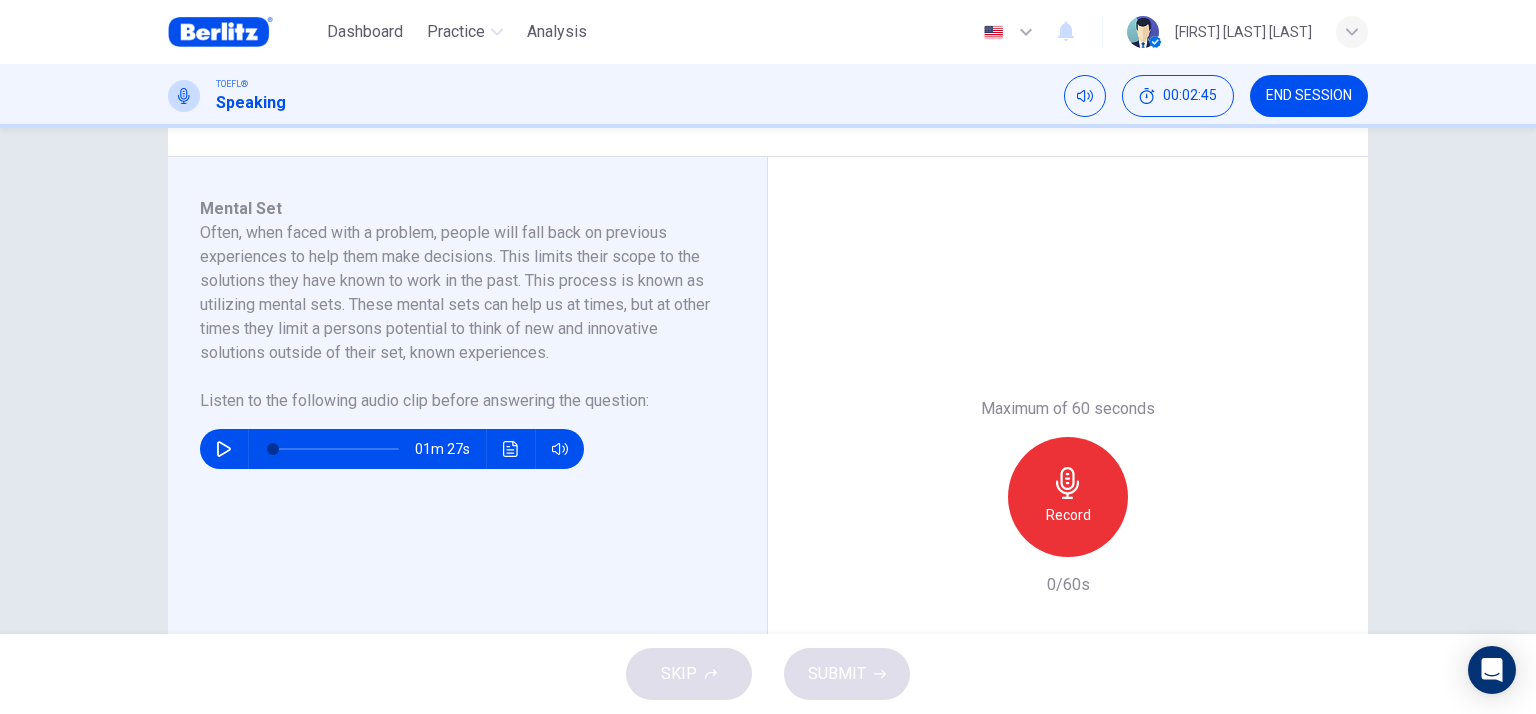 type 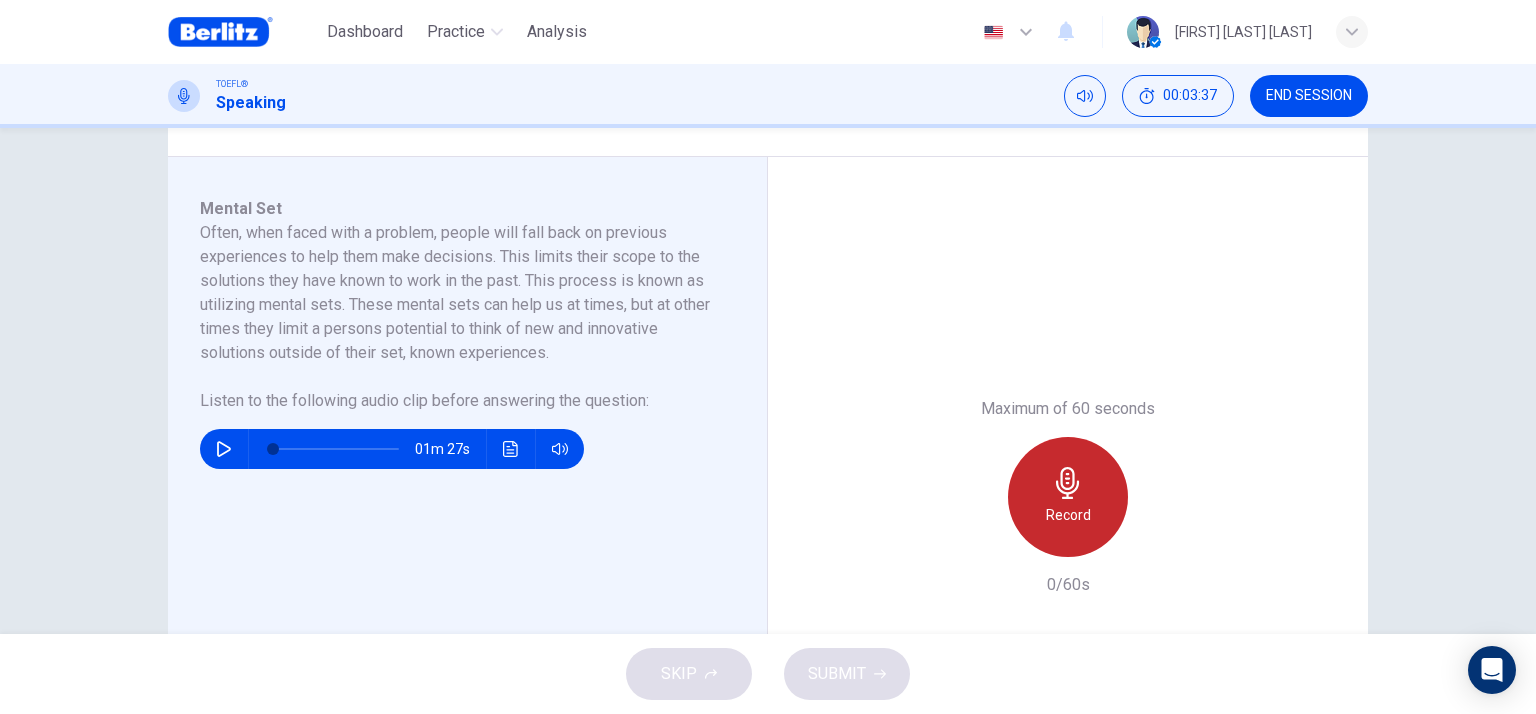 click on "Record" at bounding box center [1068, 497] 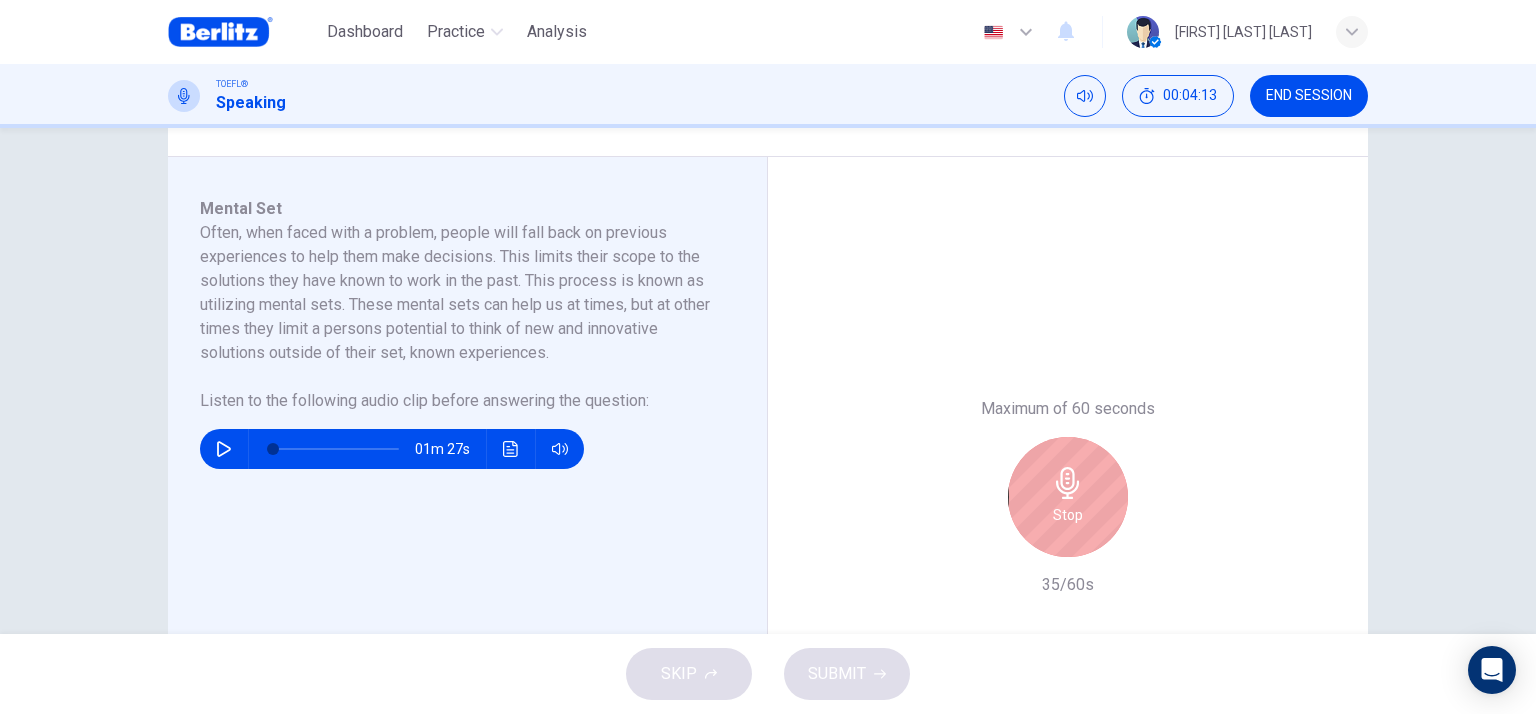 click on "Stop" at bounding box center [1068, 497] 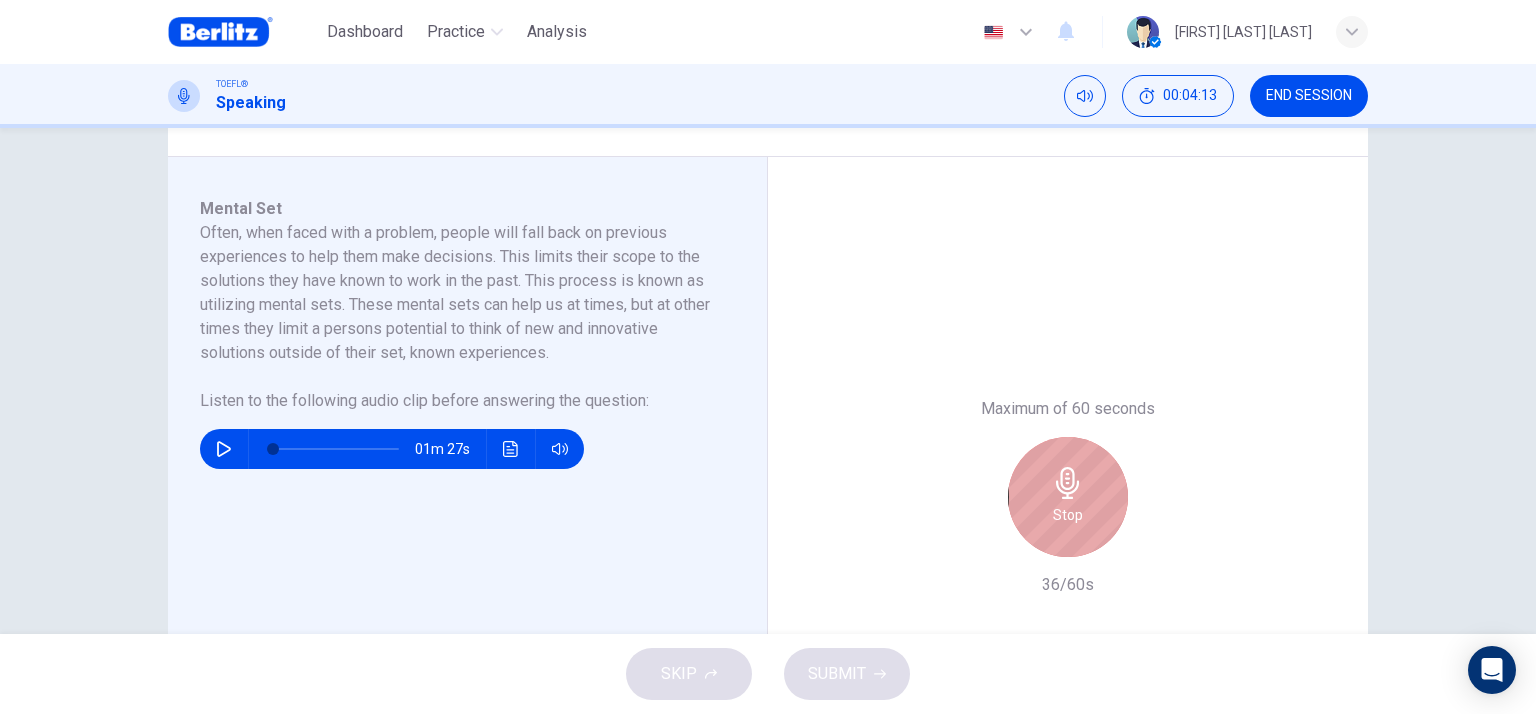 click on "Stop" at bounding box center [1068, 497] 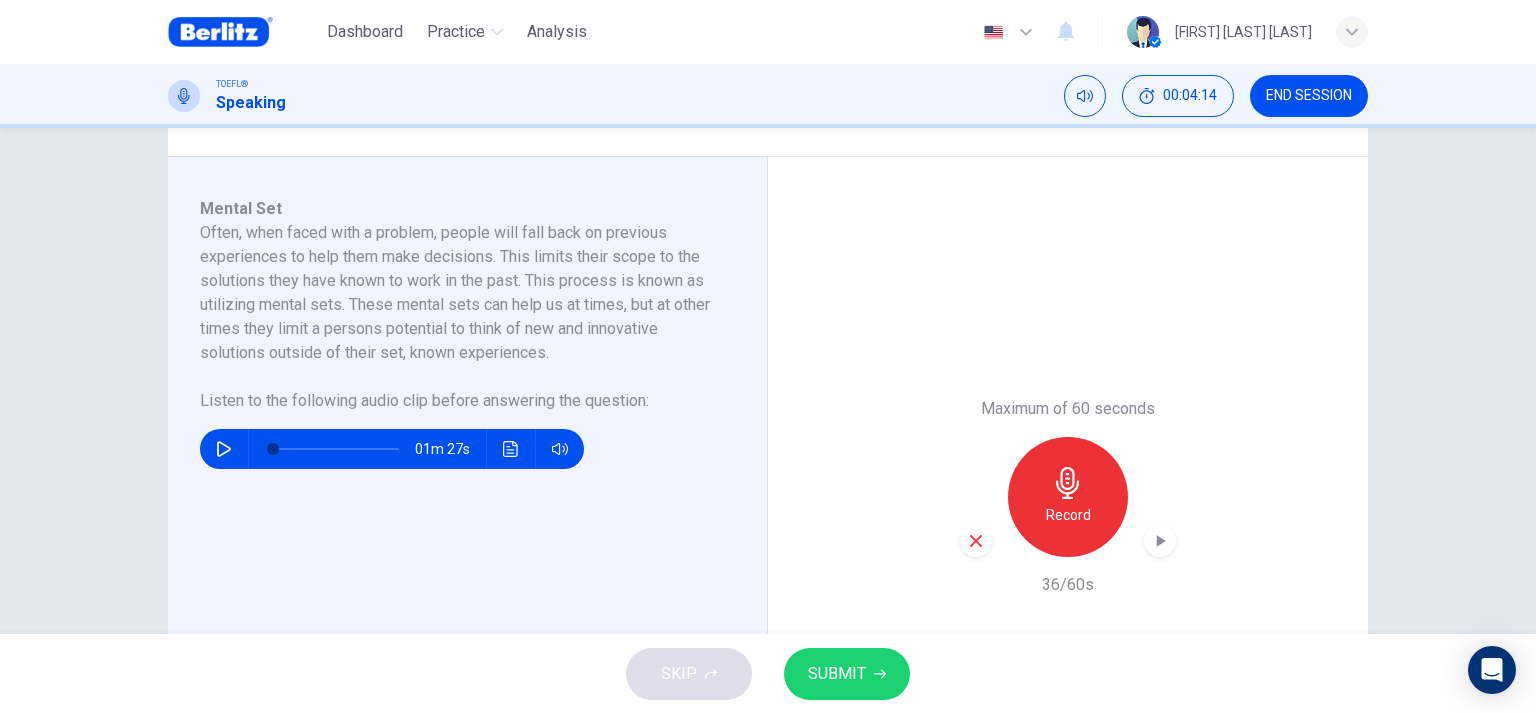 click at bounding box center [976, 541] 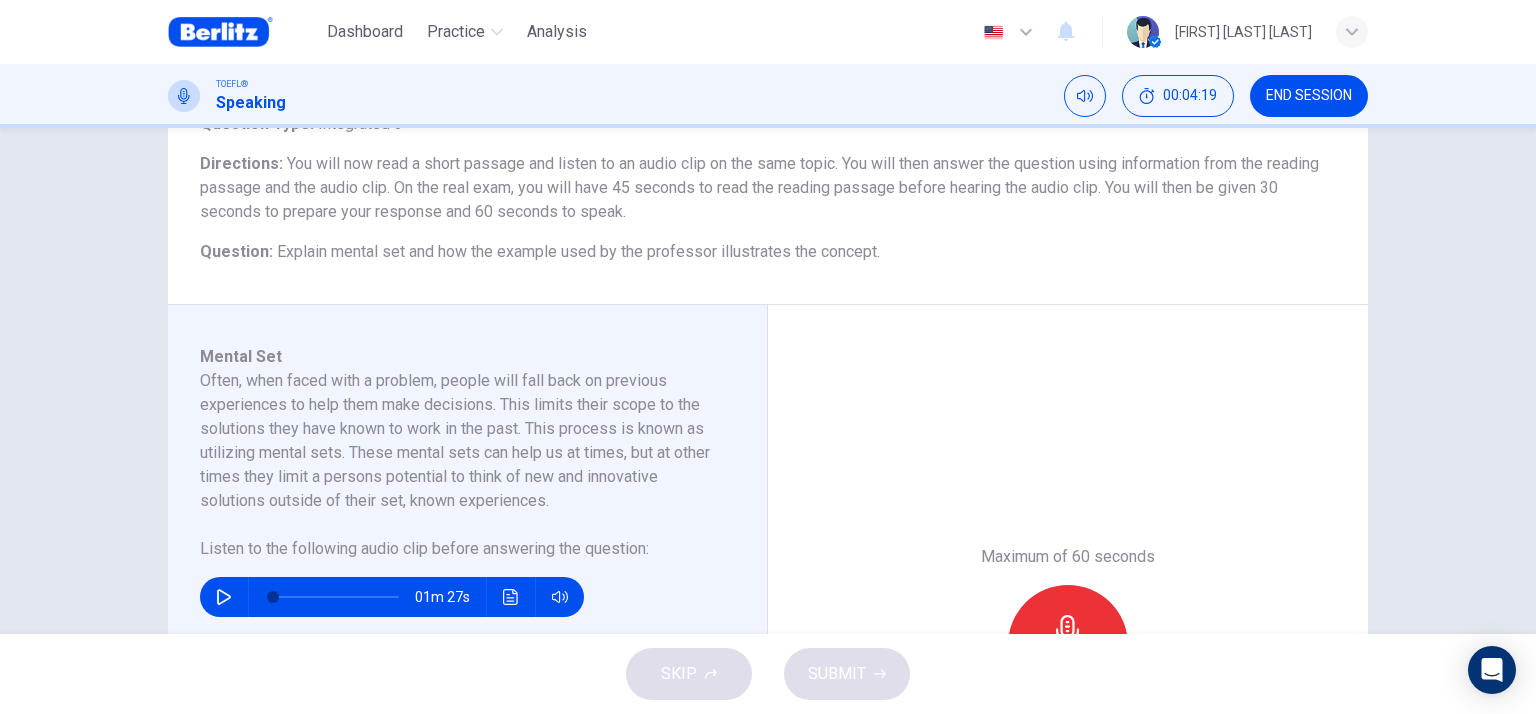 scroll, scrollTop: 200, scrollLeft: 0, axis: vertical 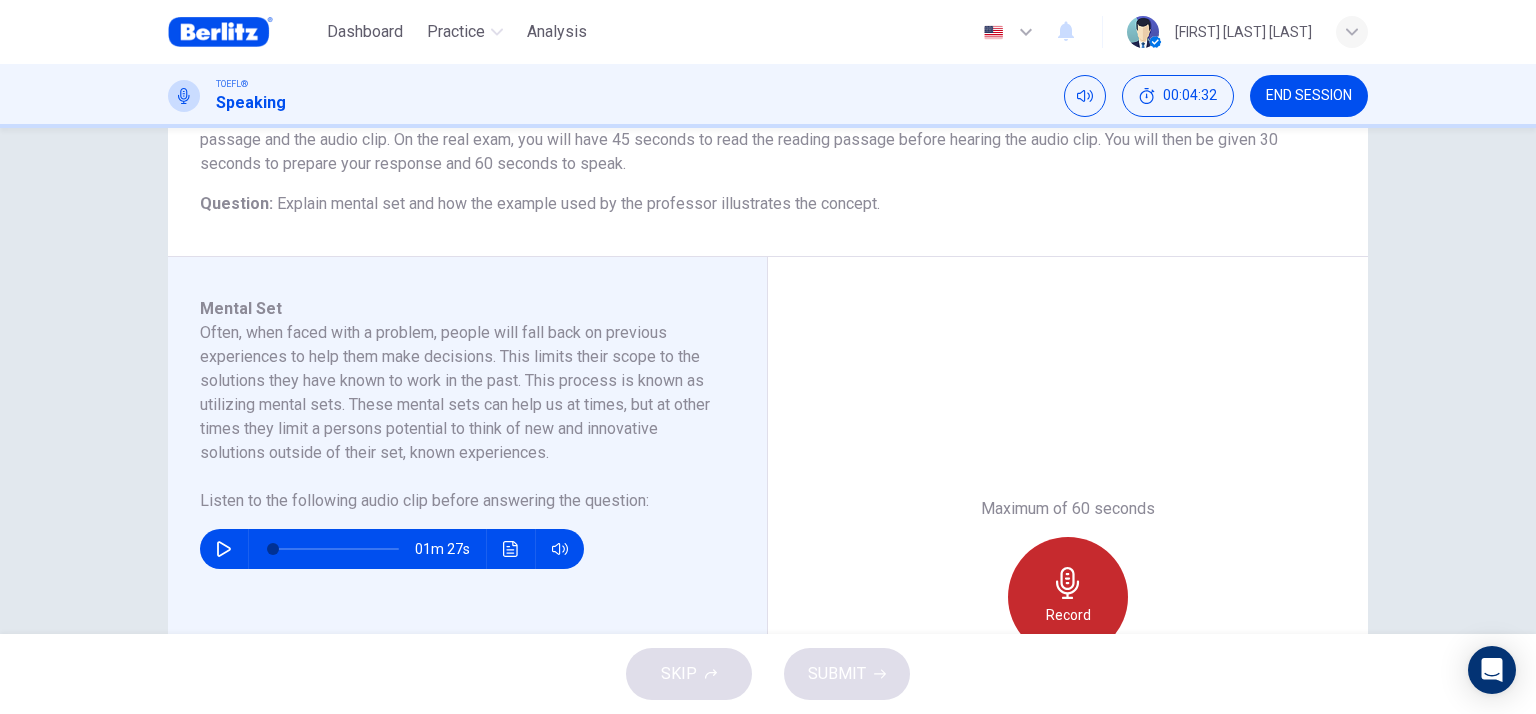 click on "Record" at bounding box center (1068, 597) 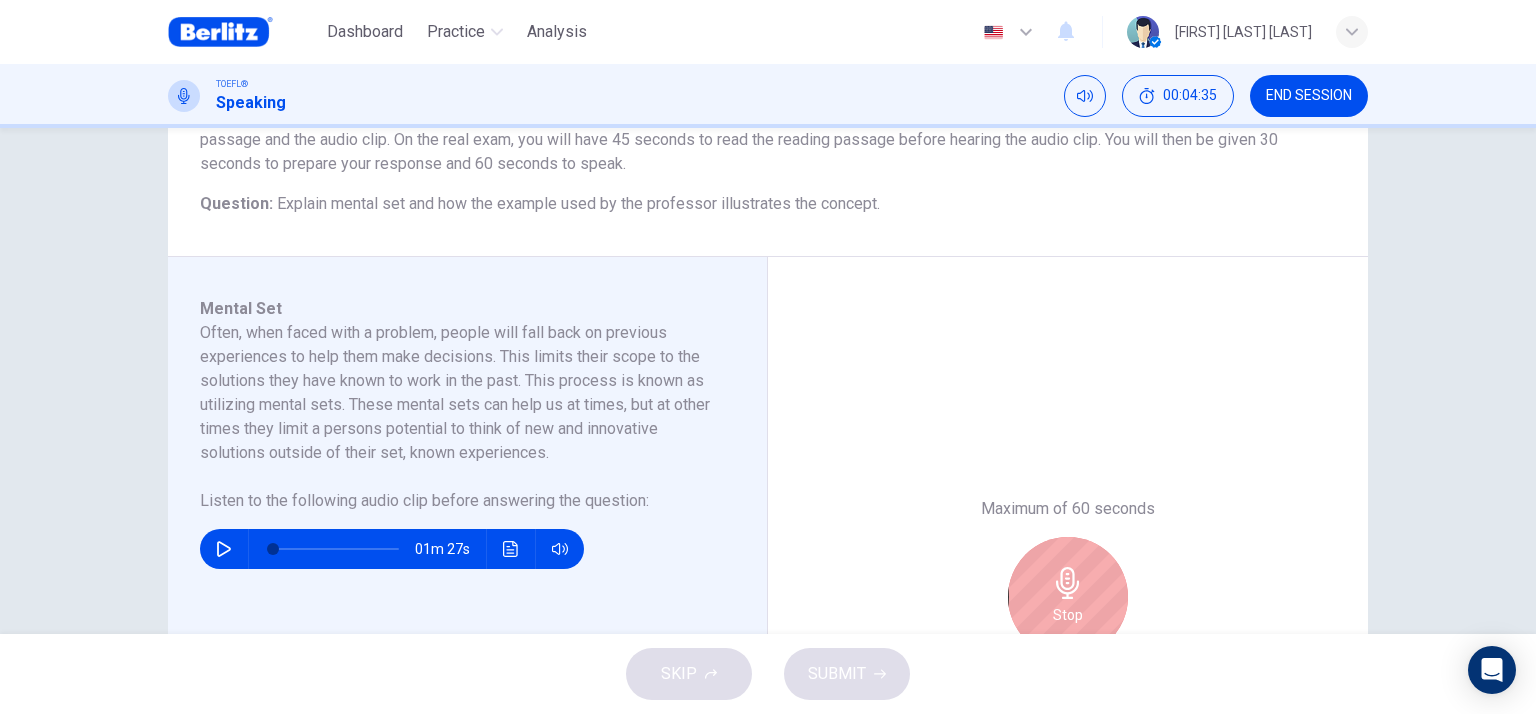 click at bounding box center [1068, 583] 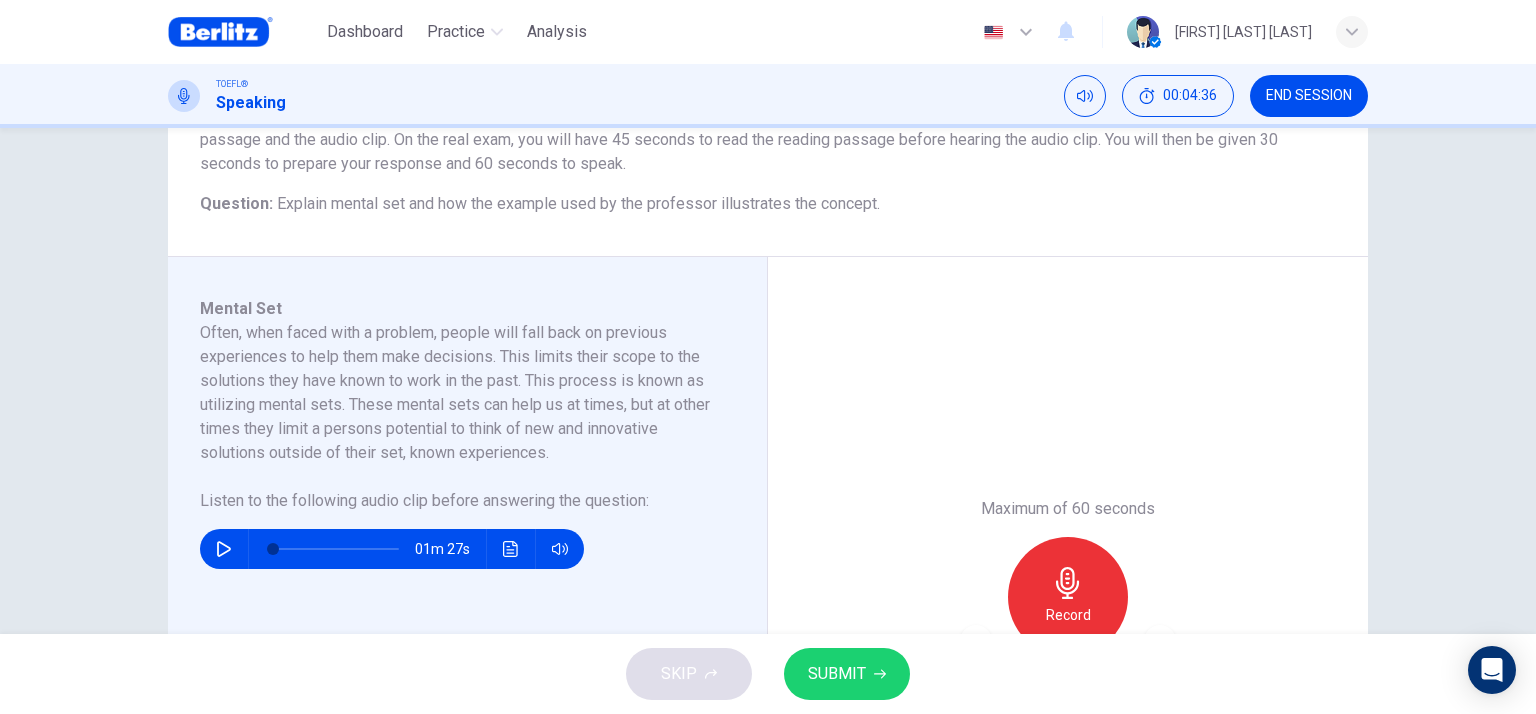 scroll, scrollTop: 300, scrollLeft: 0, axis: vertical 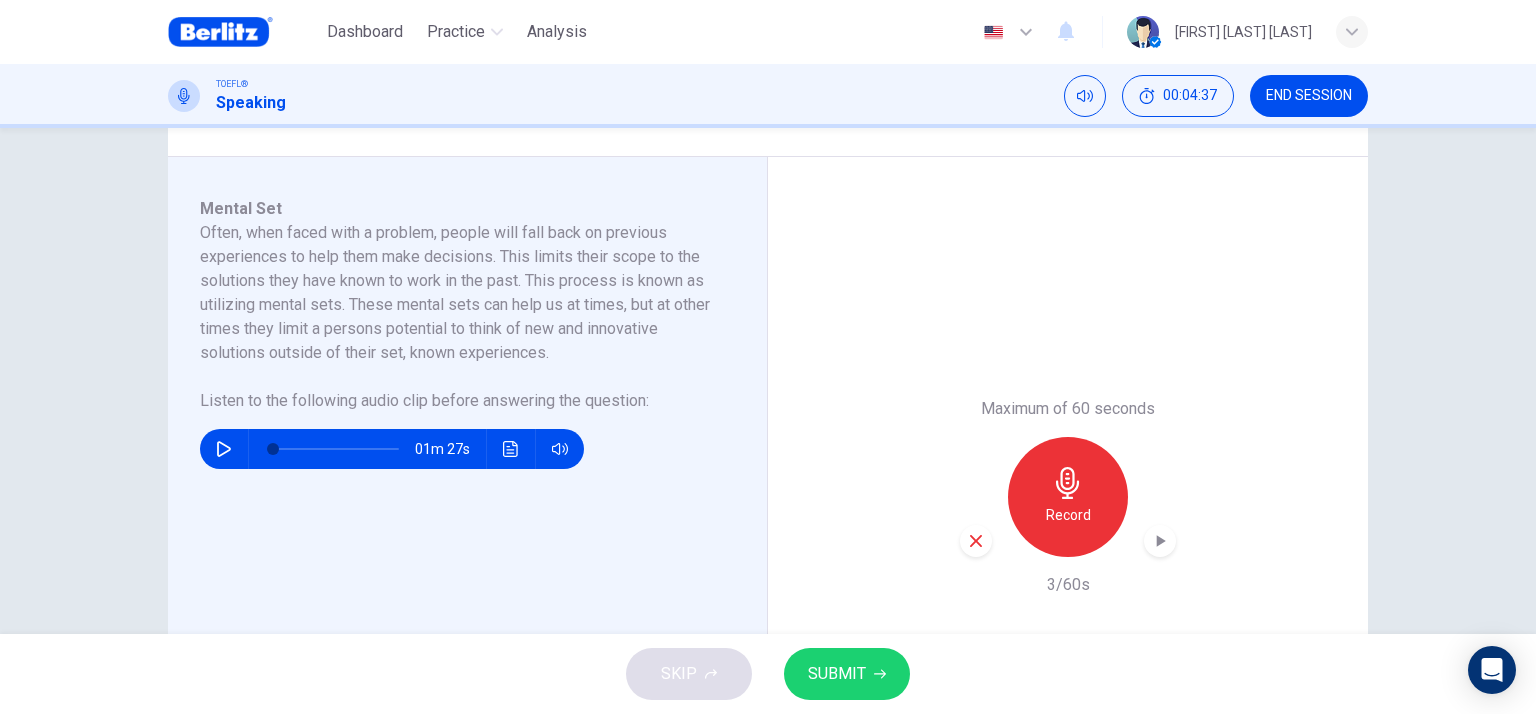 click on "Maximum of 60 seconds Record 3/60s" at bounding box center (1068, 497) 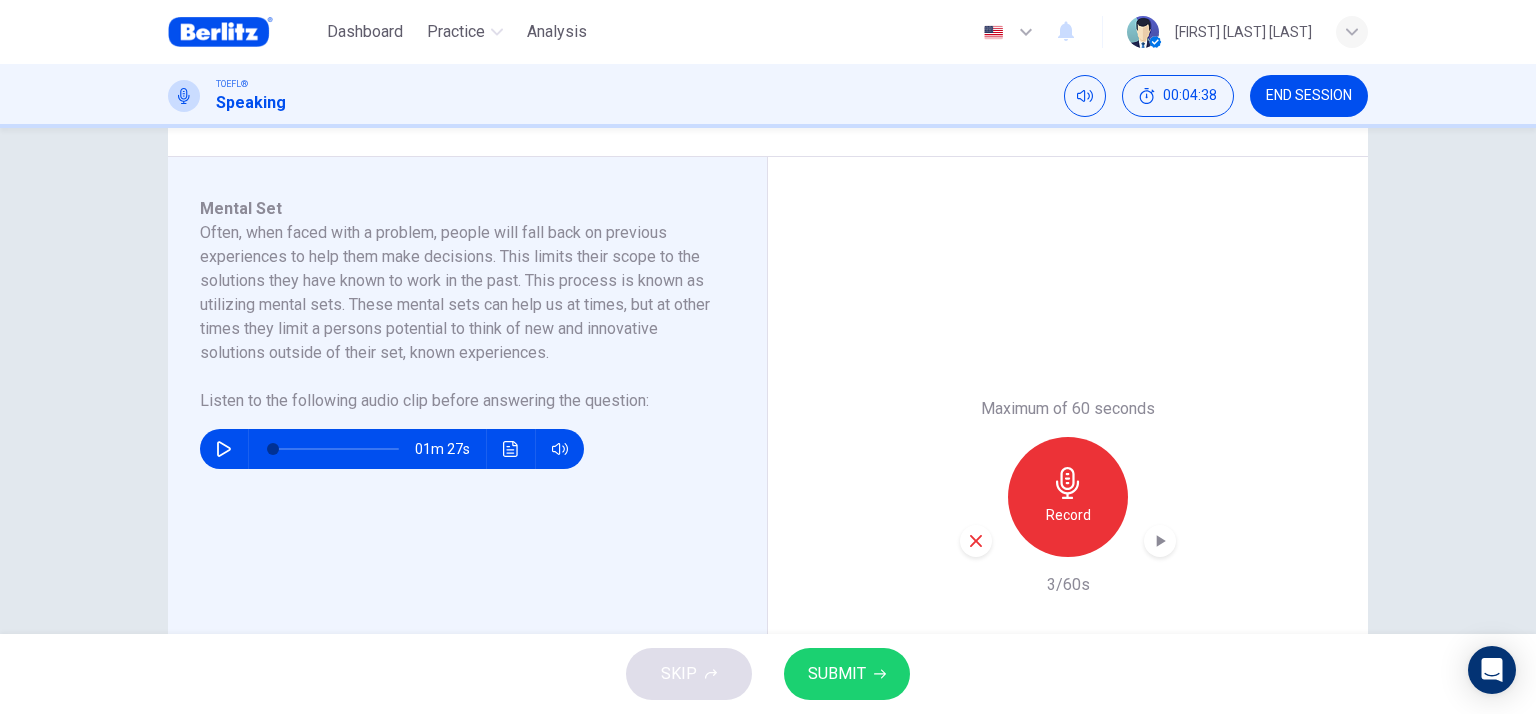 click on "Record" at bounding box center [1068, 497] 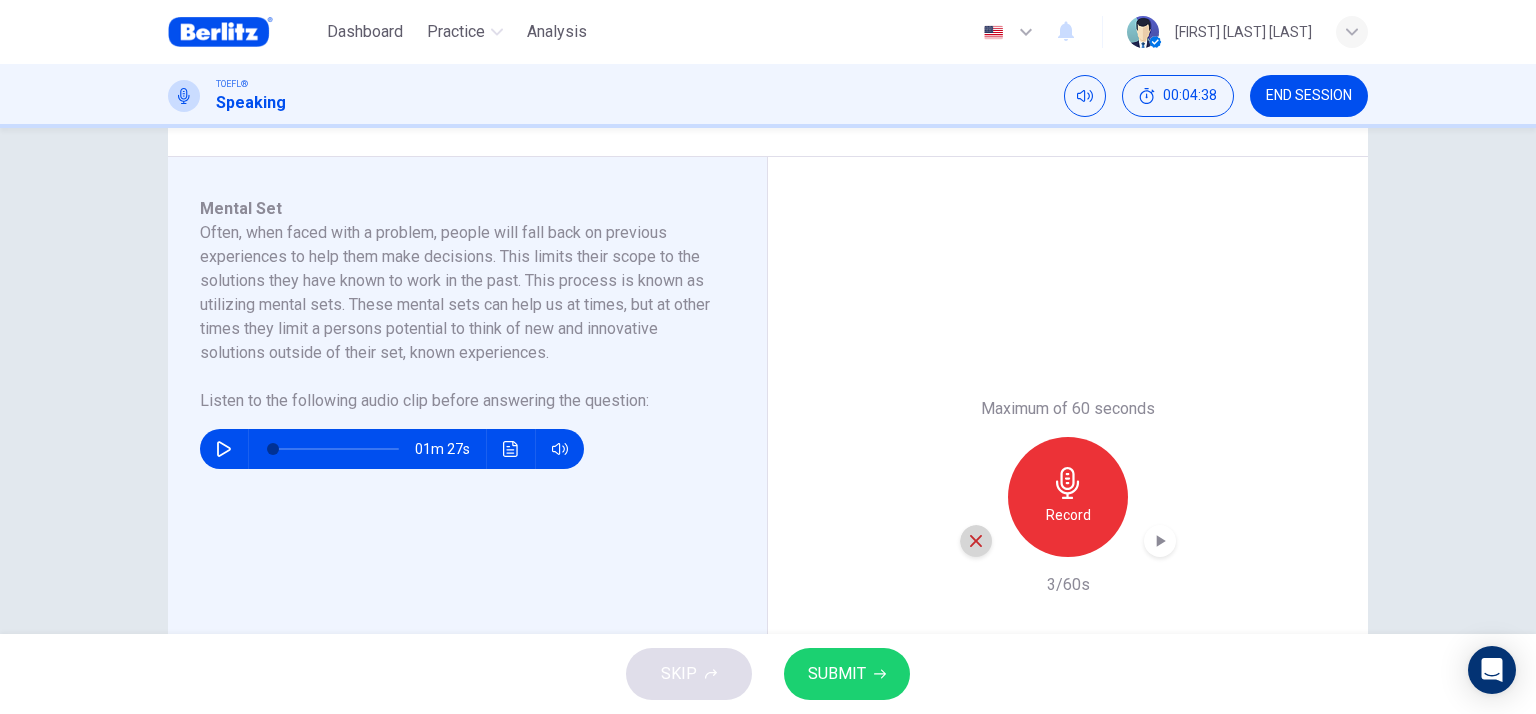click at bounding box center (976, 541) 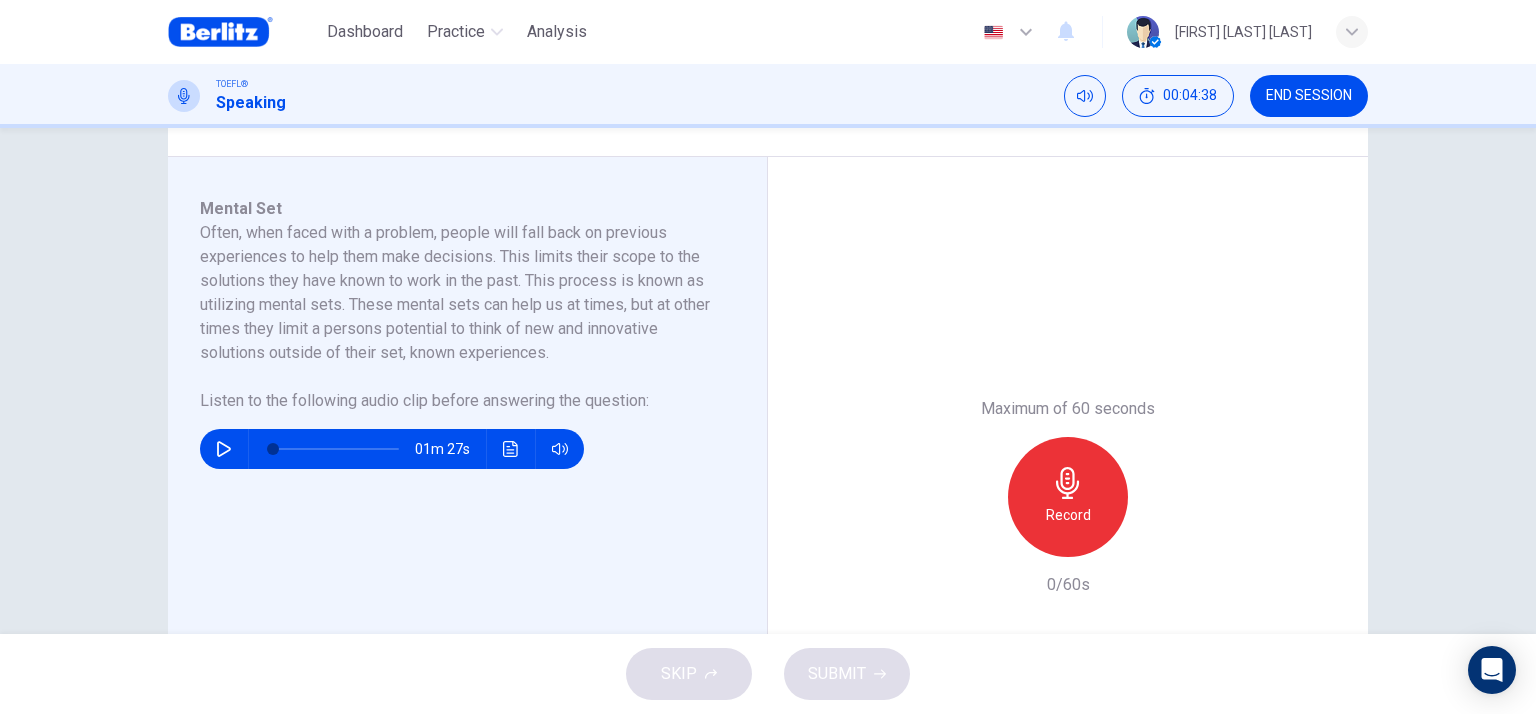 click on "Record" at bounding box center (1068, 497) 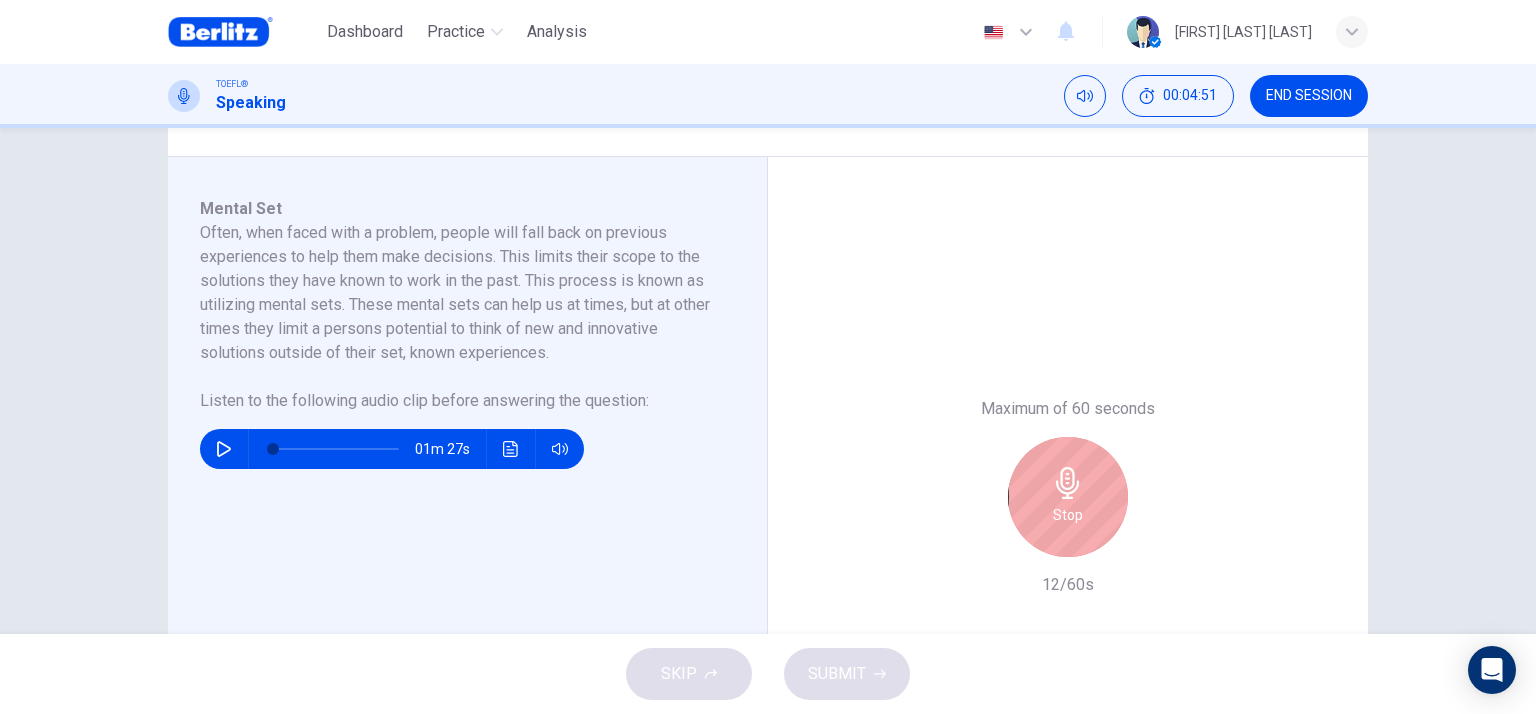 click on "Stop" at bounding box center (1068, 497) 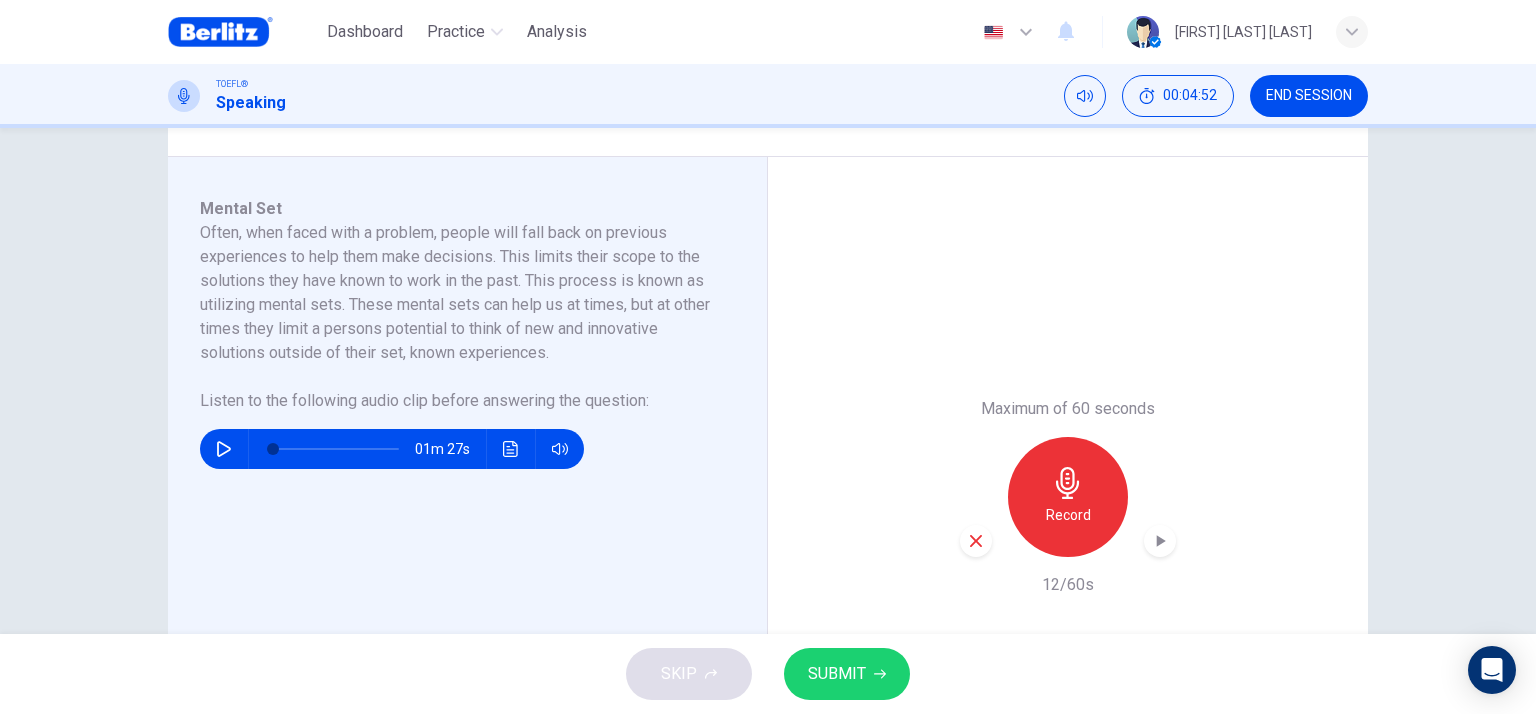click on "Maximum of 60 seconds Record 12/60s" at bounding box center (1068, 497) 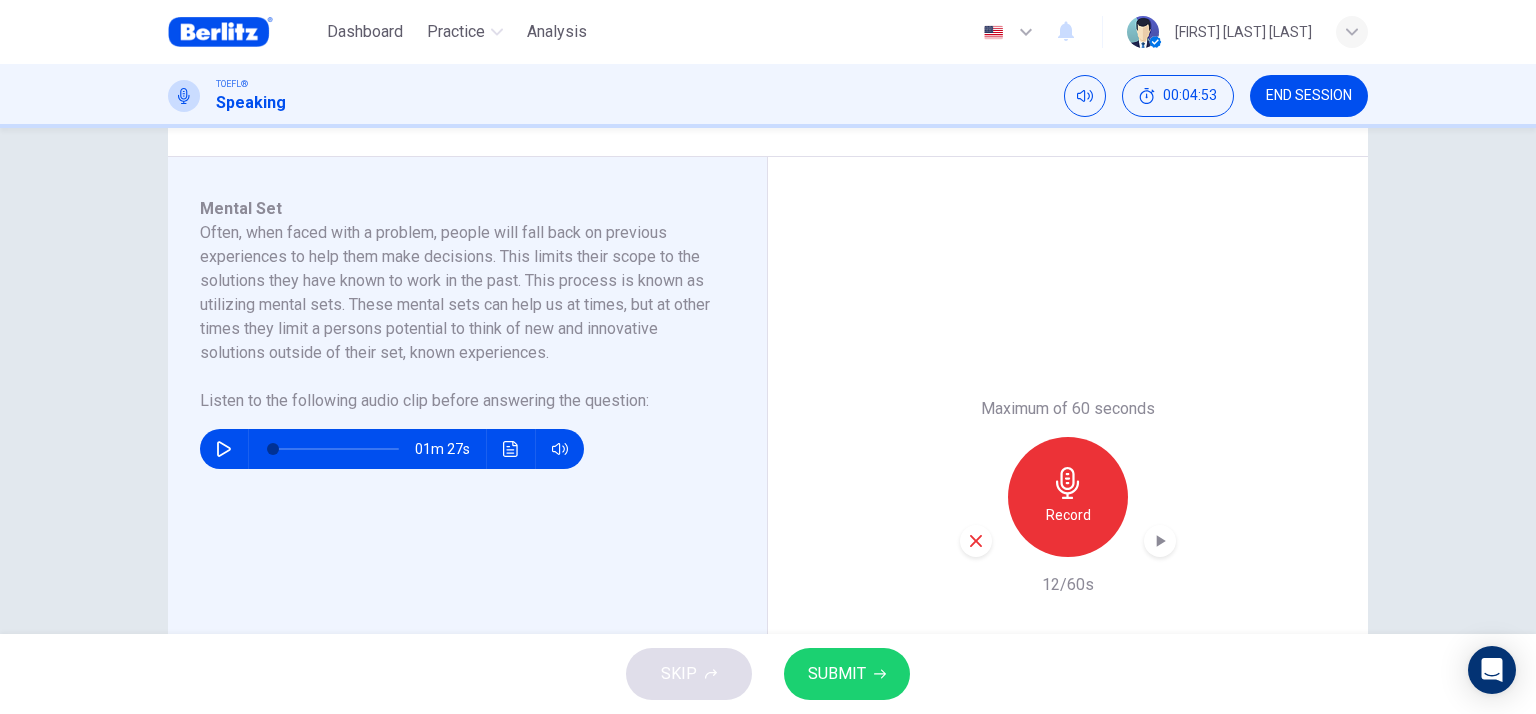 click on "Record" at bounding box center (1068, 497) 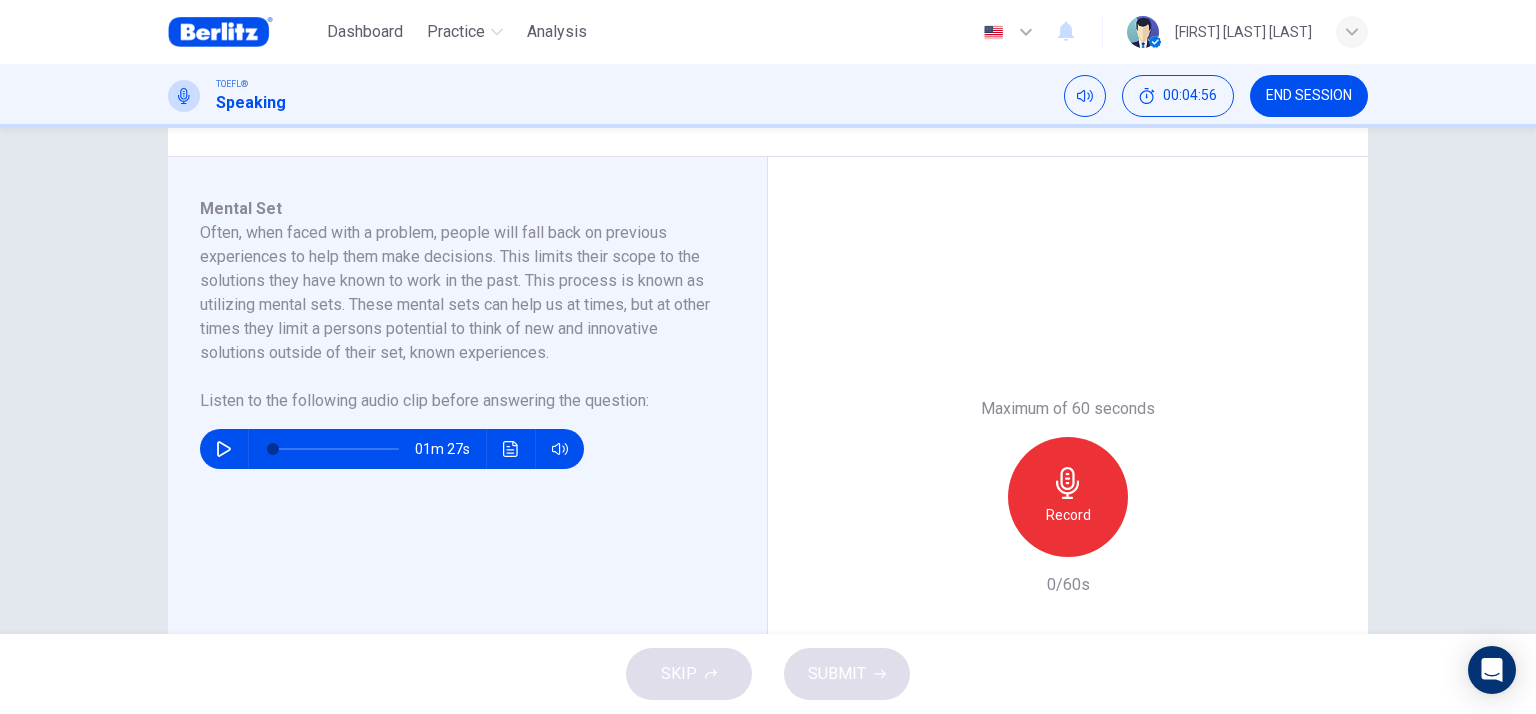 drag, startPoint x: 1043, startPoint y: 494, endPoint x: 1032, endPoint y: 491, distance: 11.401754 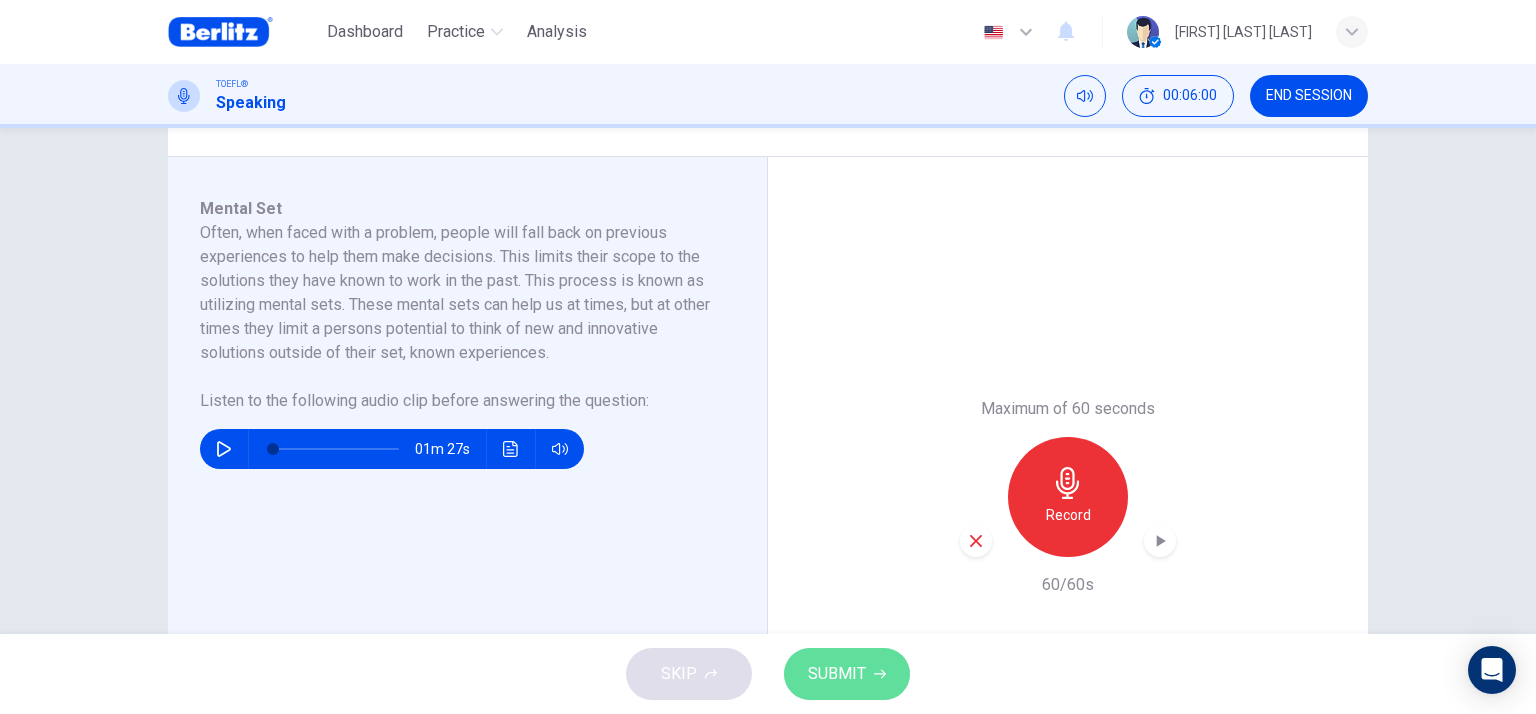 click on "SUBMIT" at bounding box center (837, 674) 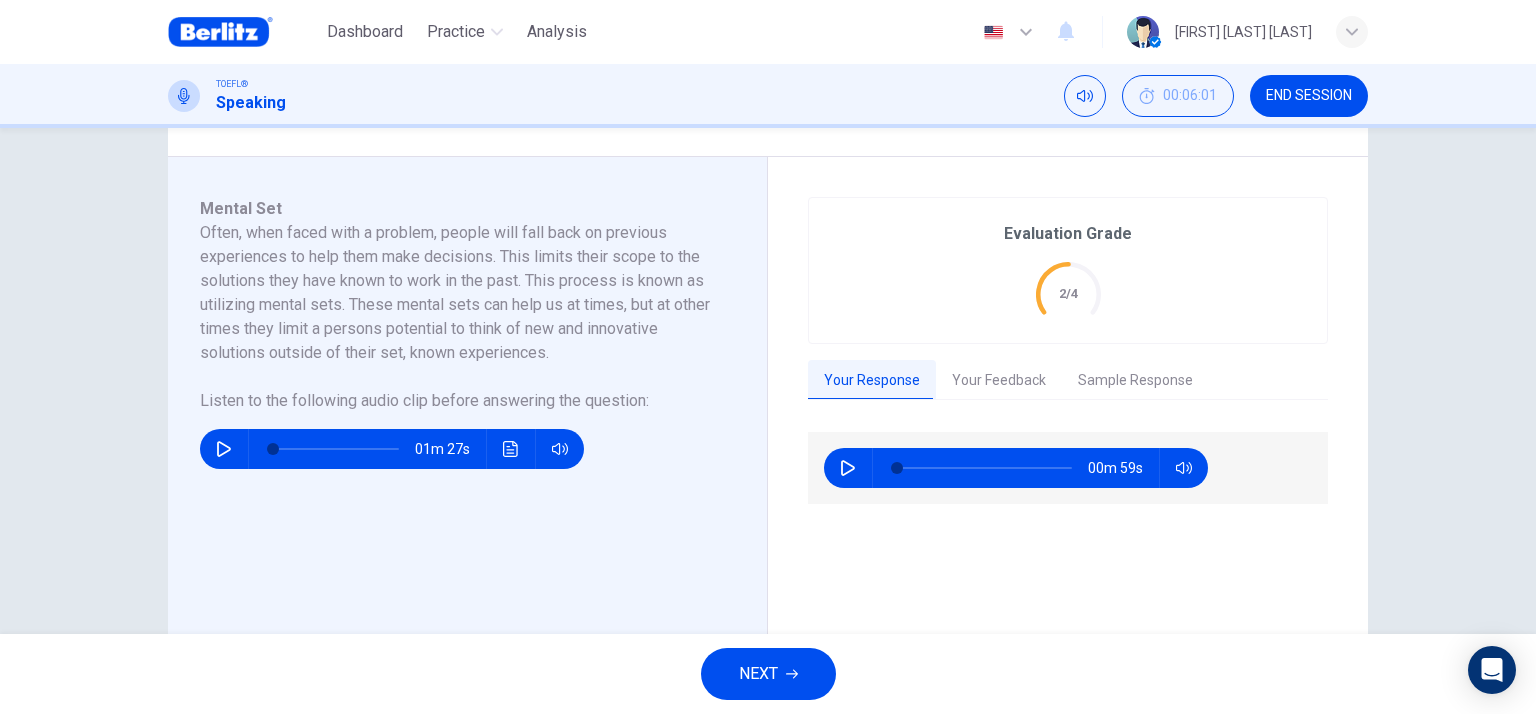 click on "END SESSION" at bounding box center [1309, 96] 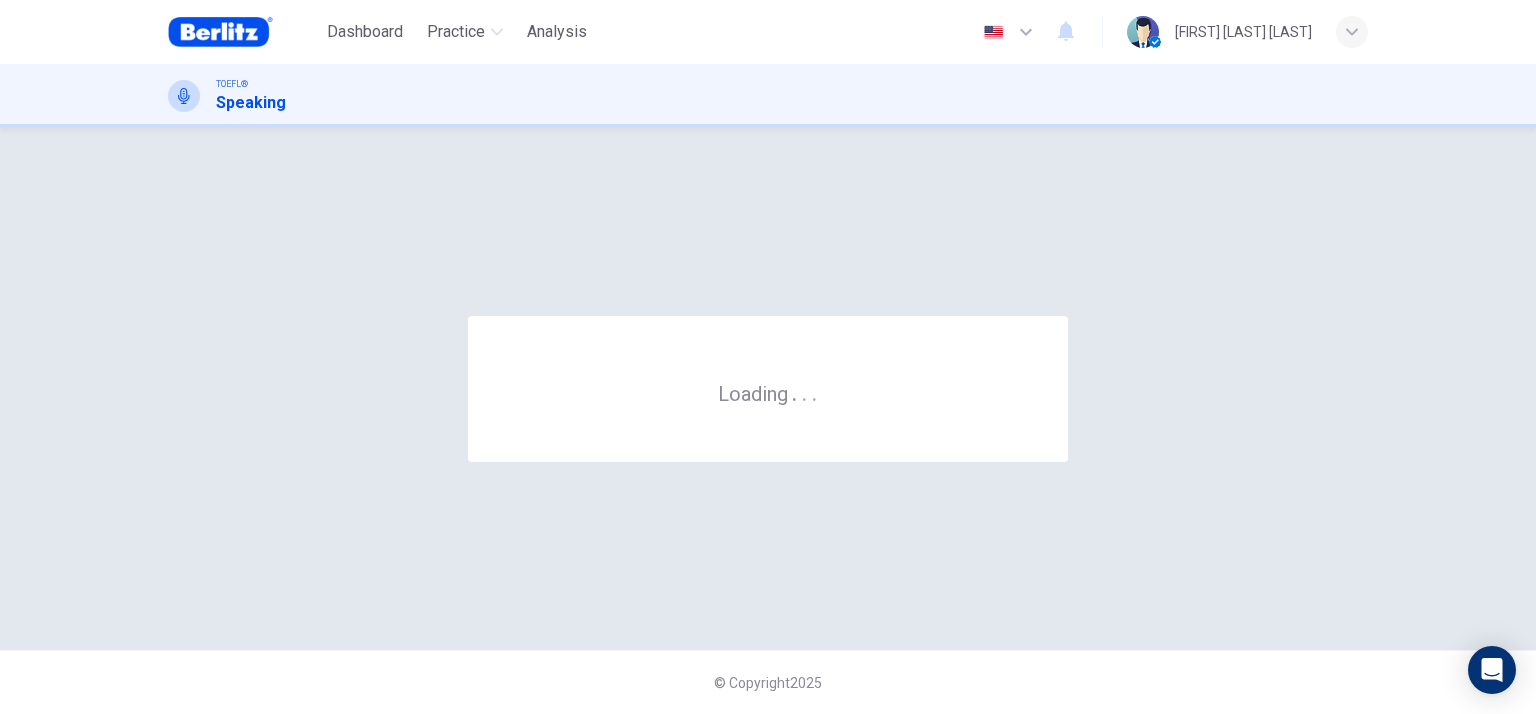 scroll, scrollTop: 0, scrollLeft: 0, axis: both 